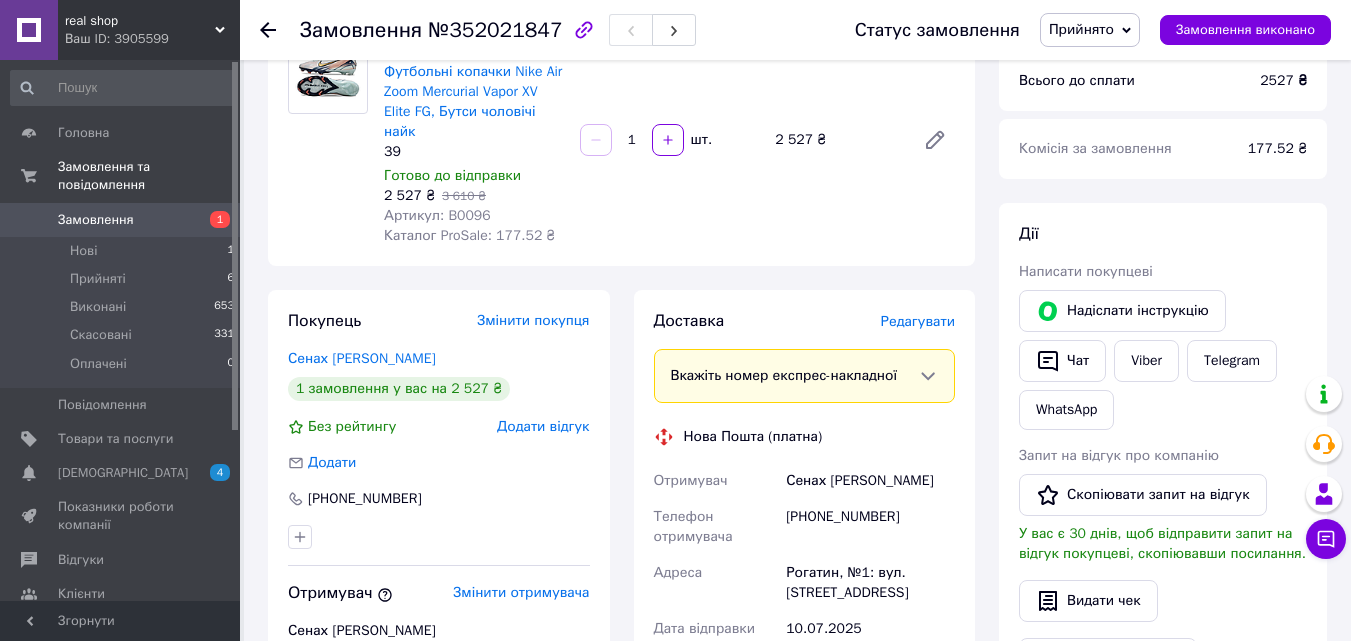 scroll, scrollTop: 200, scrollLeft: 0, axis: vertical 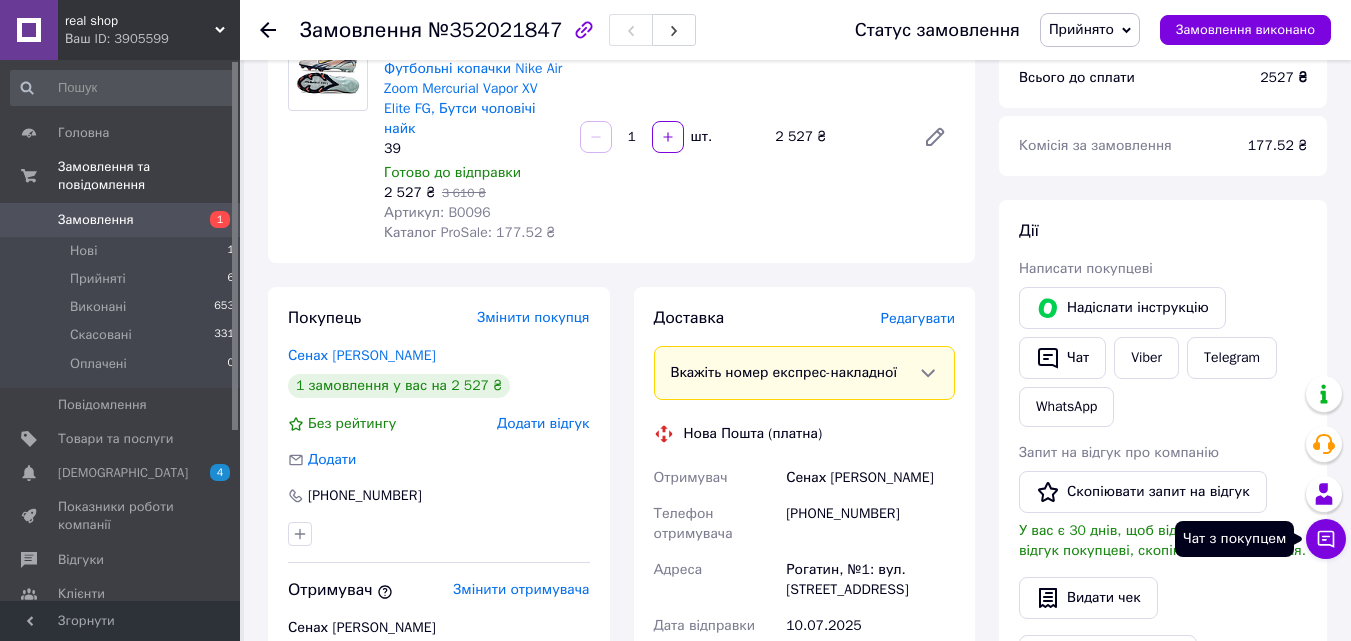 click on "Чат з покупцем" at bounding box center (1326, 539) 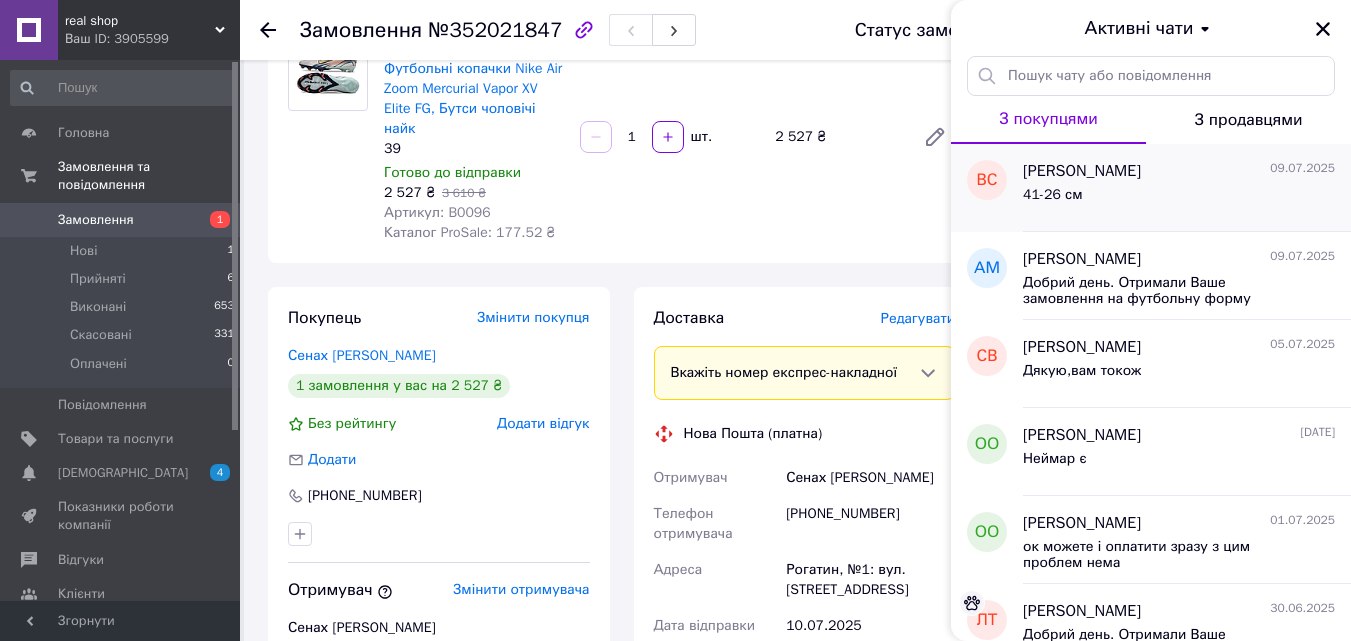 click on "Володимир Сенах 09.07.2025" at bounding box center [1179, 171] 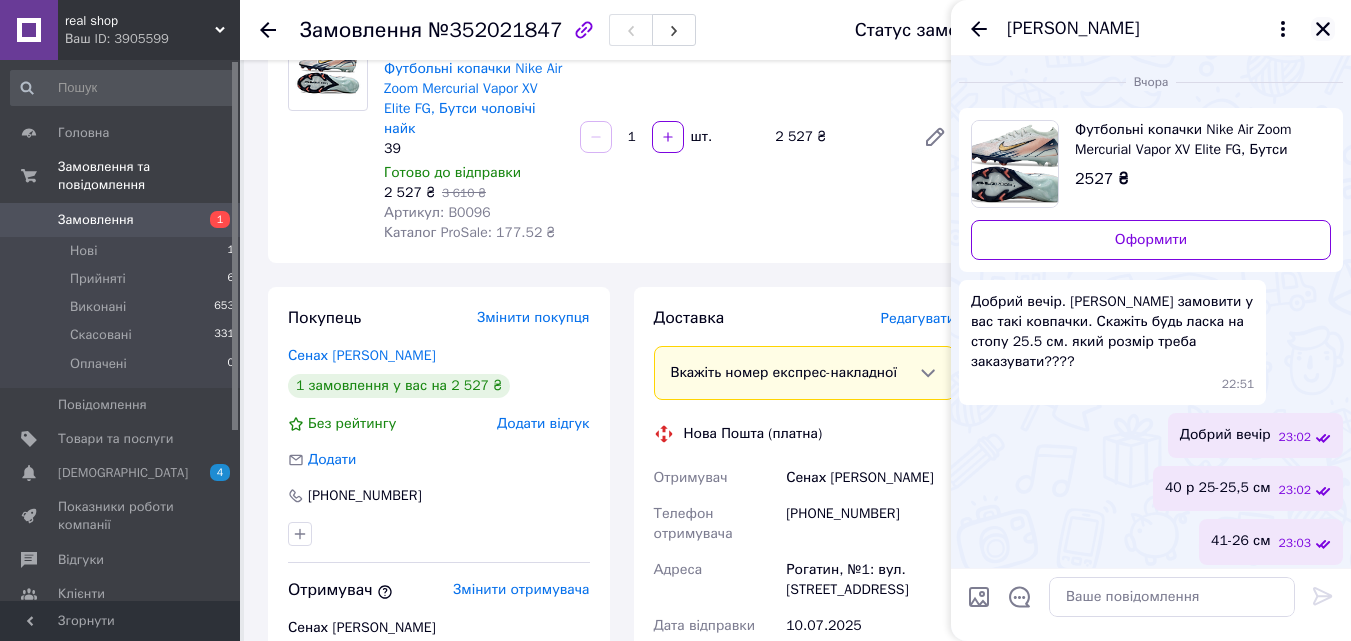 click at bounding box center (1323, 29) 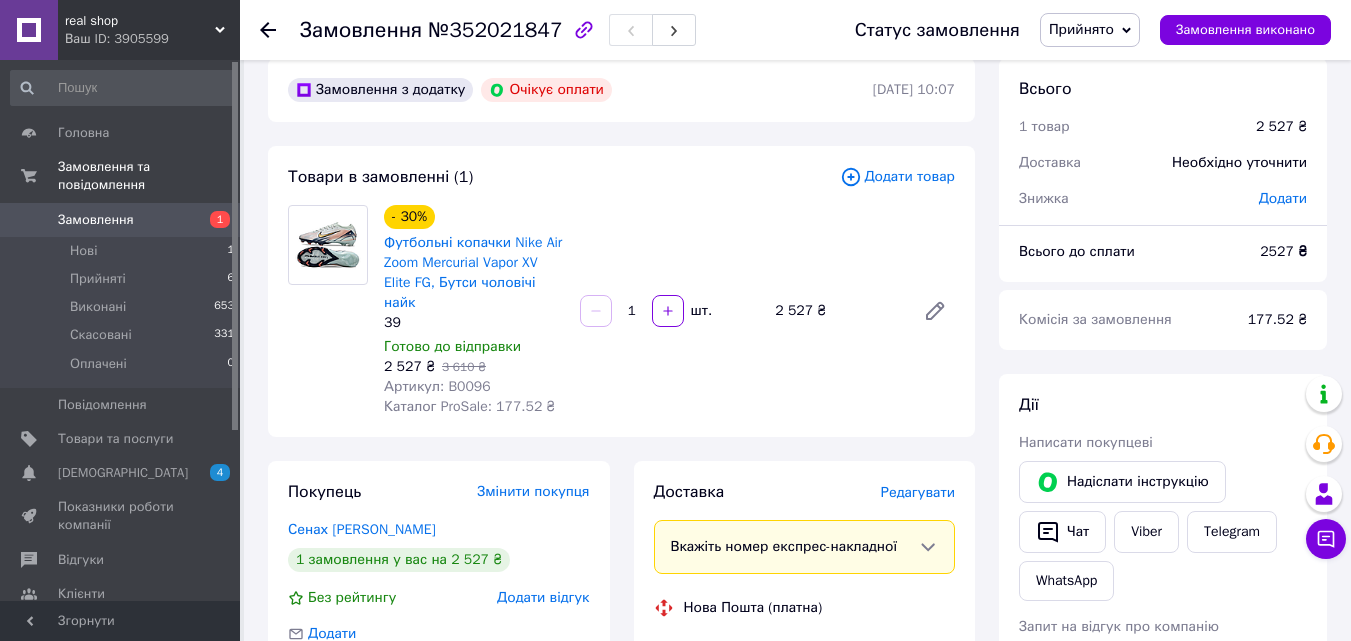 scroll, scrollTop: 0, scrollLeft: 0, axis: both 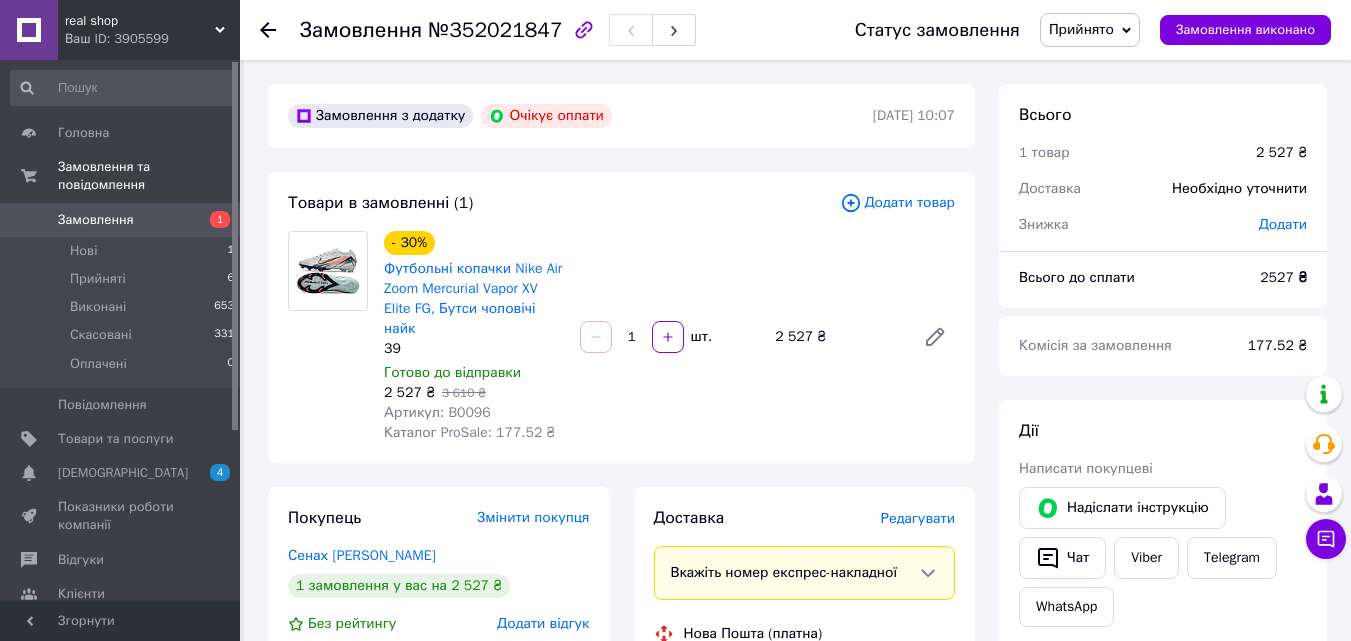 click 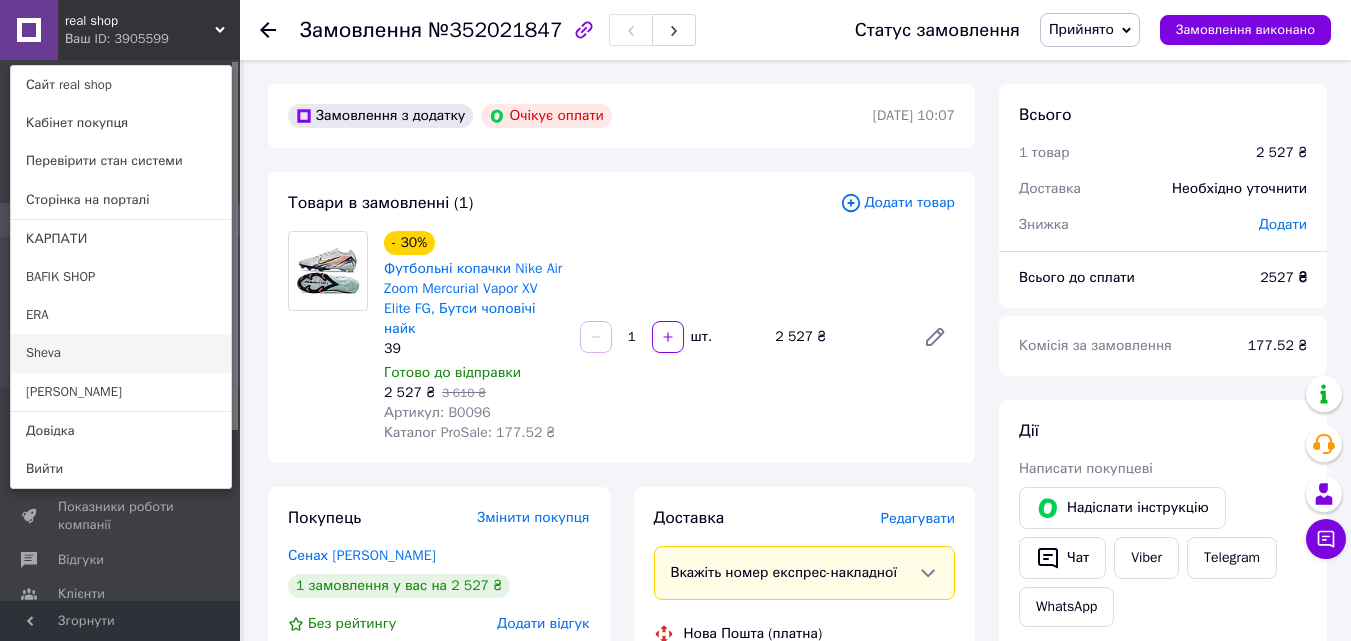 click on "Sheva" at bounding box center [121, 353] 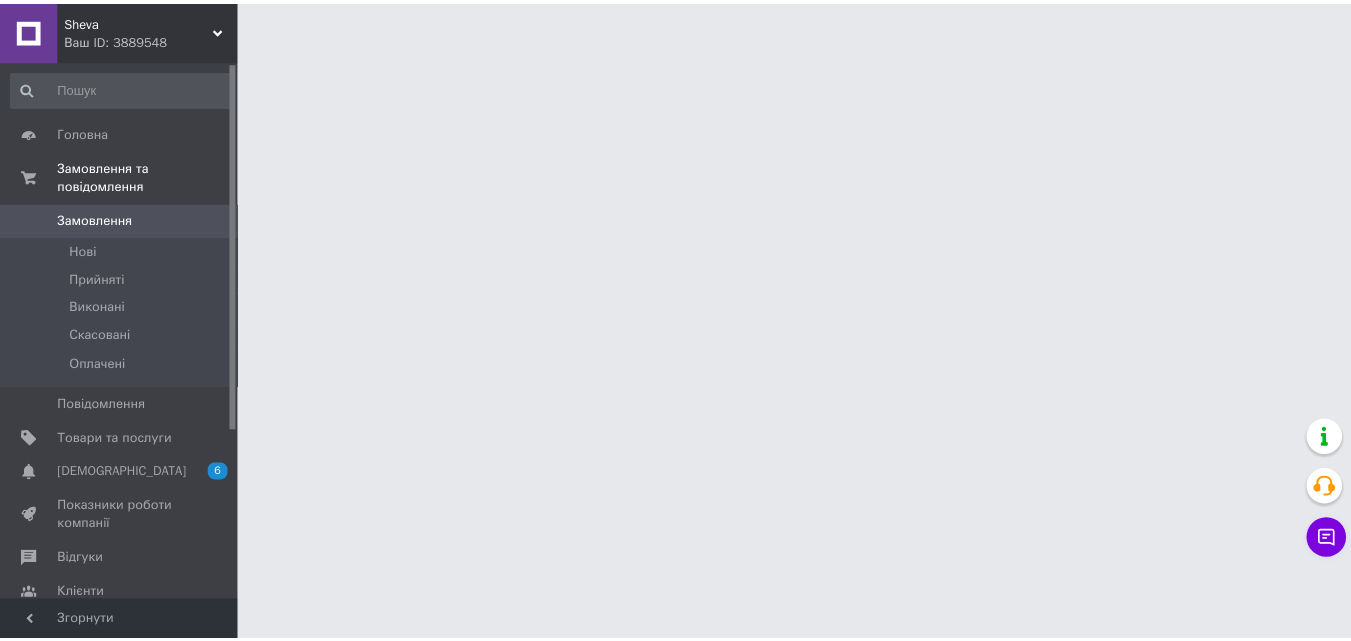scroll, scrollTop: 0, scrollLeft: 0, axis: both 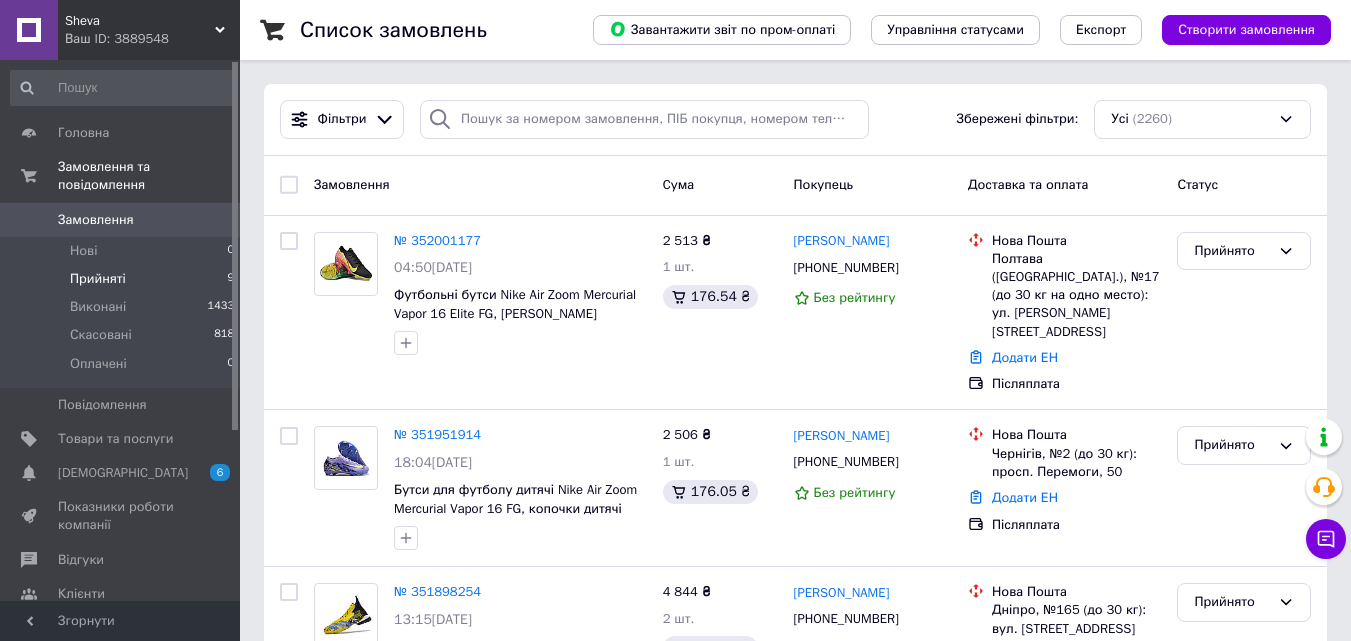 click on "Прийняті 9" at bounding box center [123, 279] 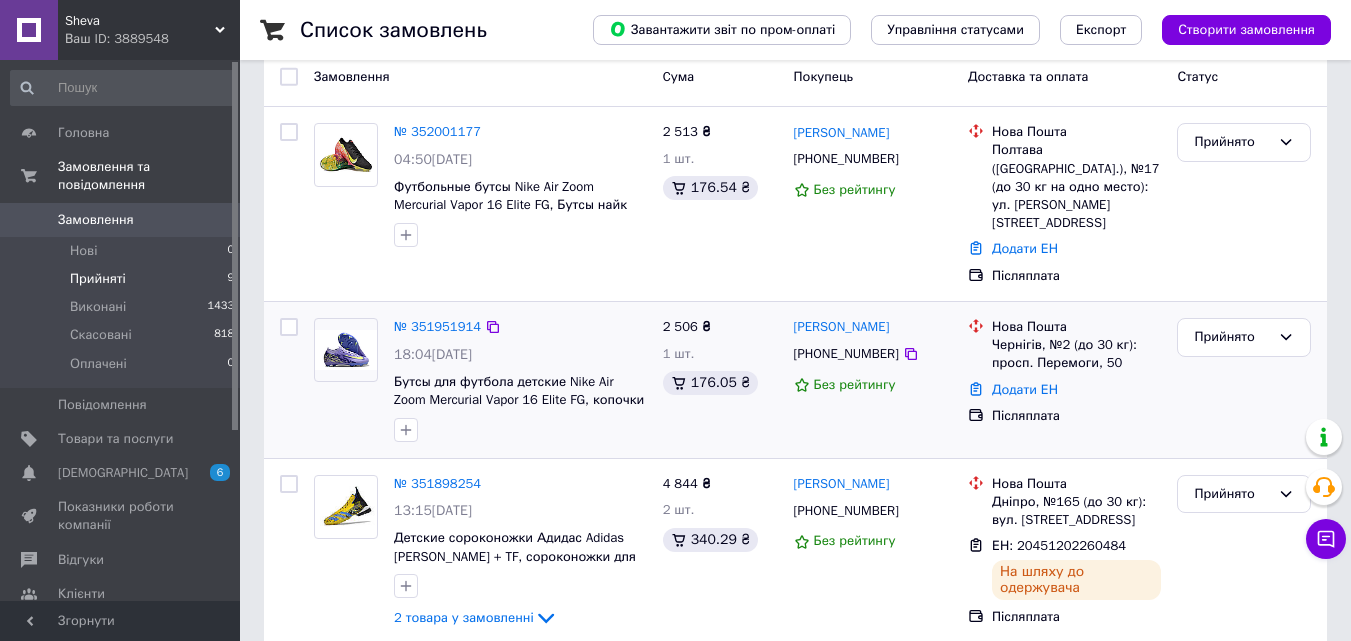 scroll, scrollTop: 200, scrollLeft: 0, axis: vertical 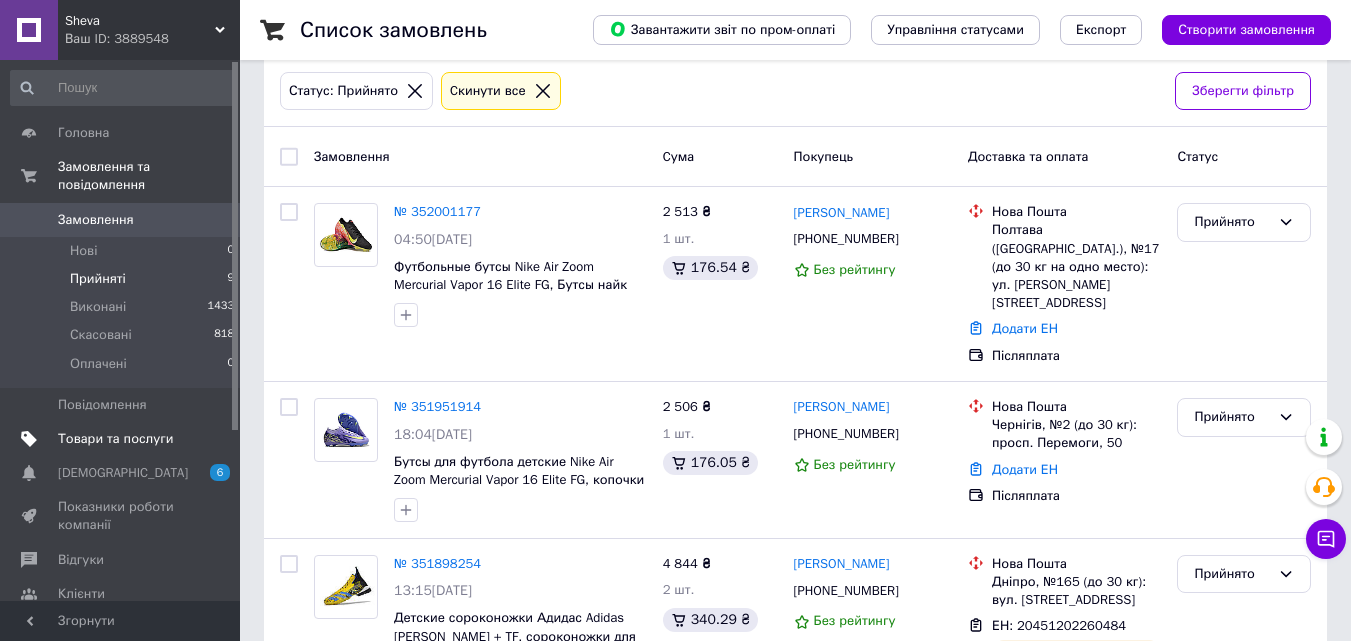 click on "Товари та послуги" at bounding box center (115, 439) 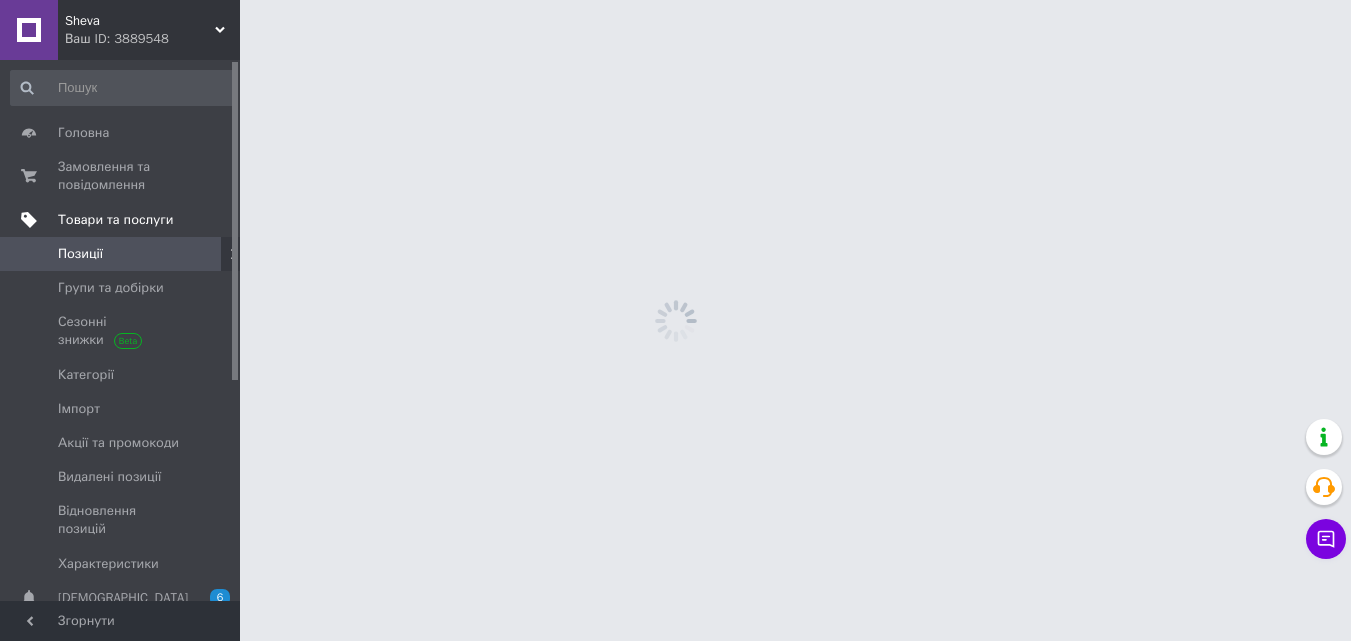 scroll, scrollTop: 0, scrollLeft: 0, axis: both 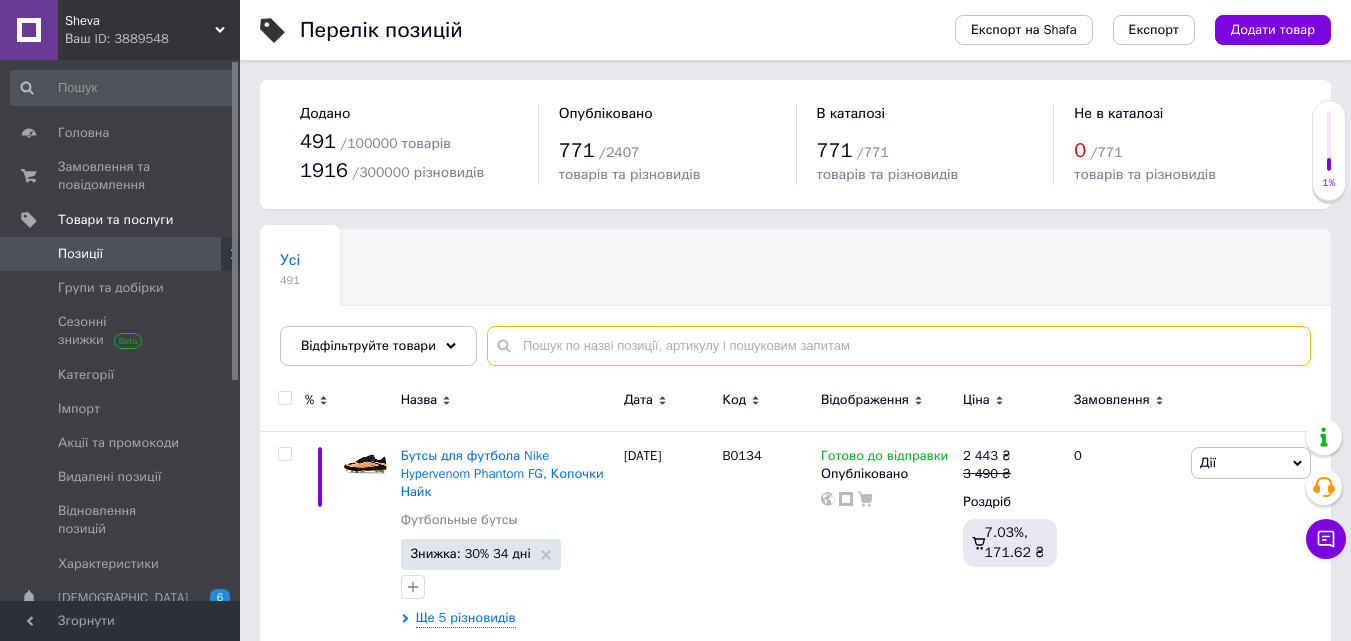 click at bounding box center [899, 346] 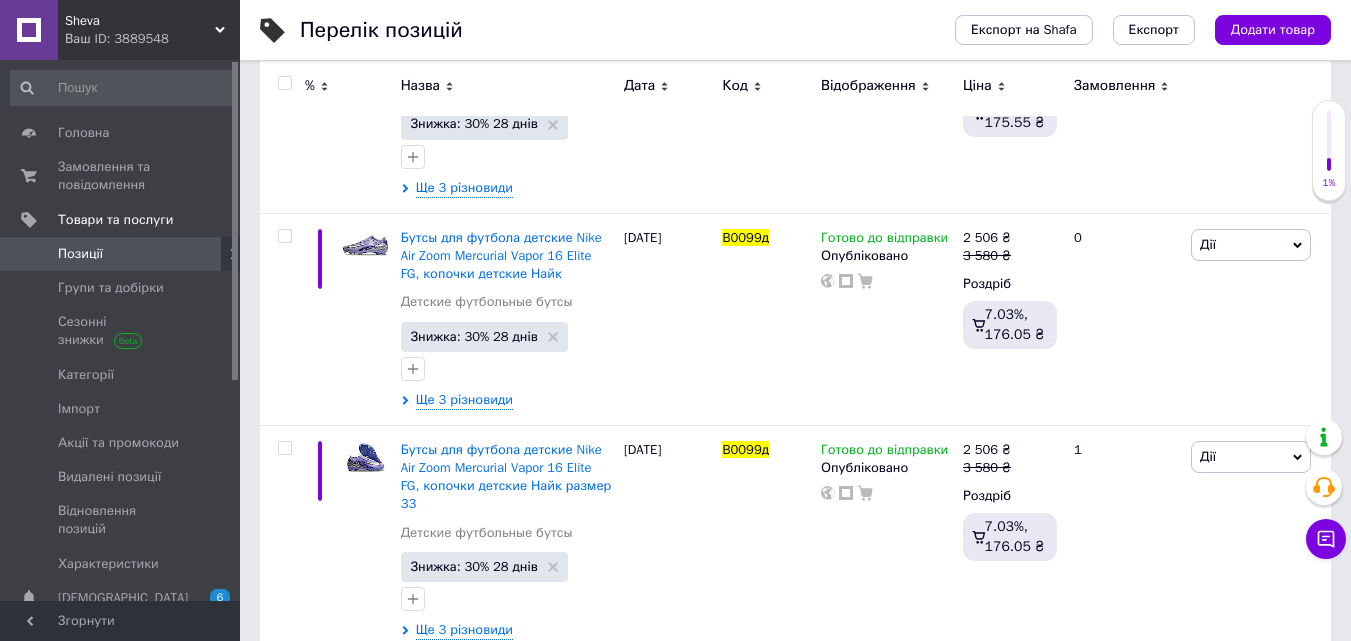 scroll, scrollTop: 446, scrollLeft: 0, axis: vertical 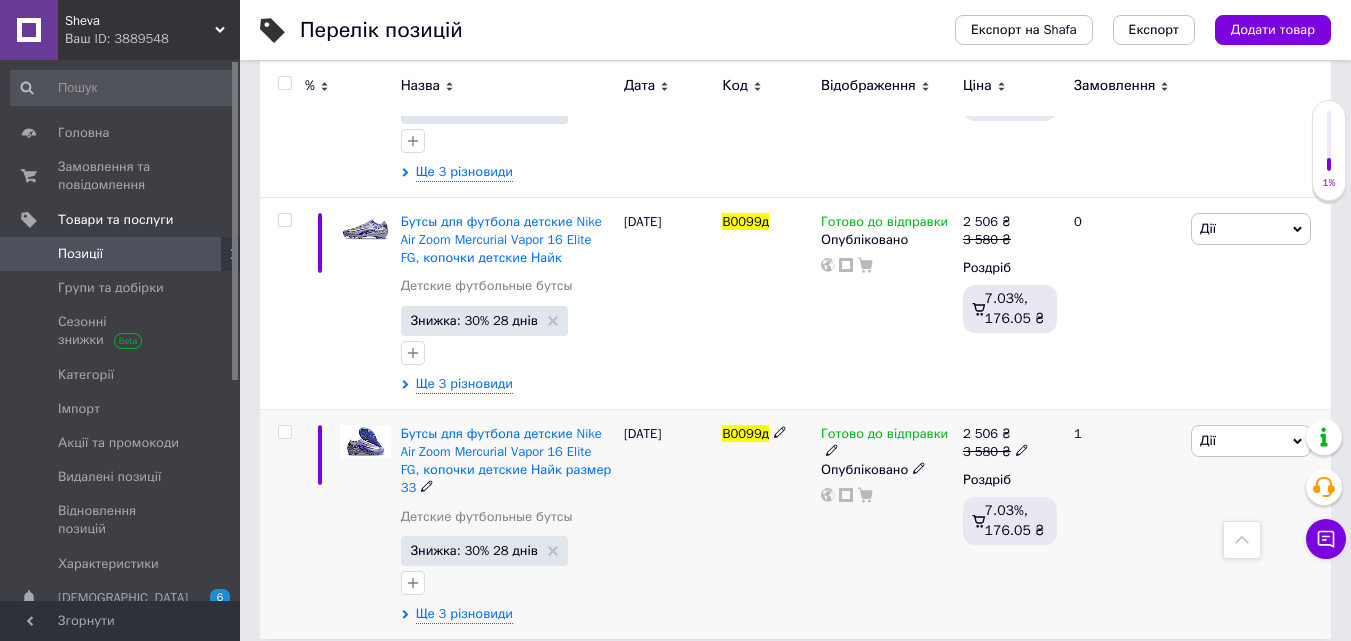 type on "B0099д" 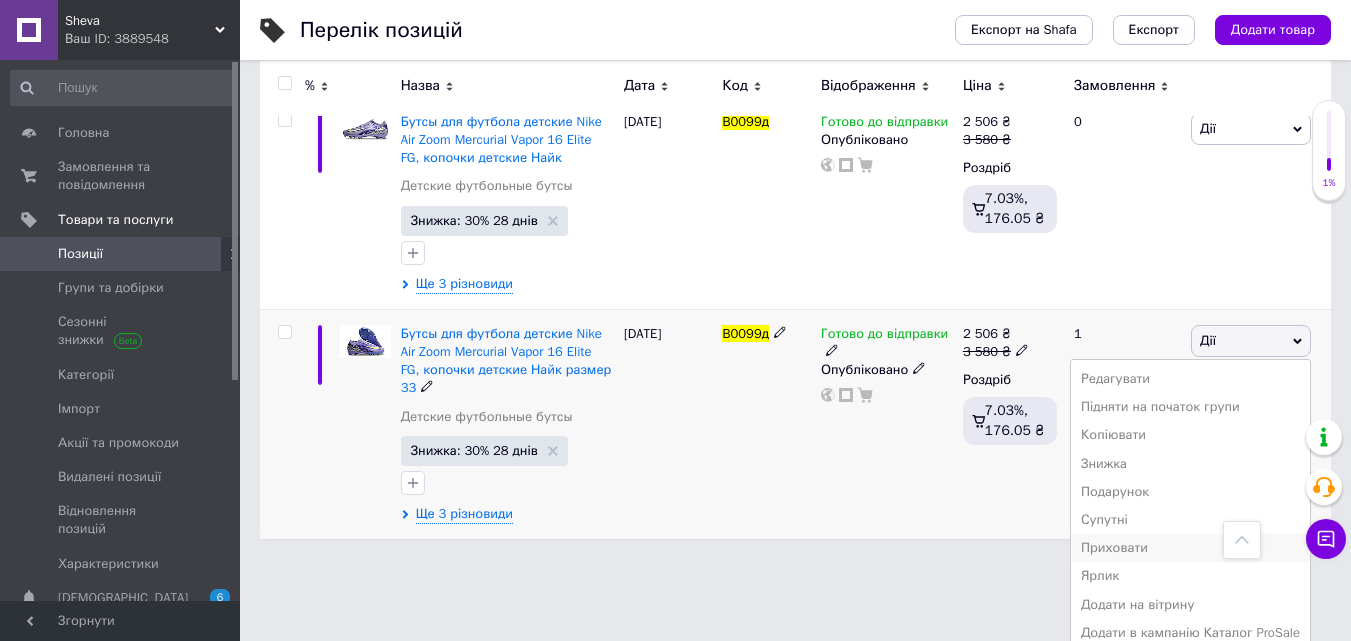 click on "Приховати" at bounding box center [1190, 548] 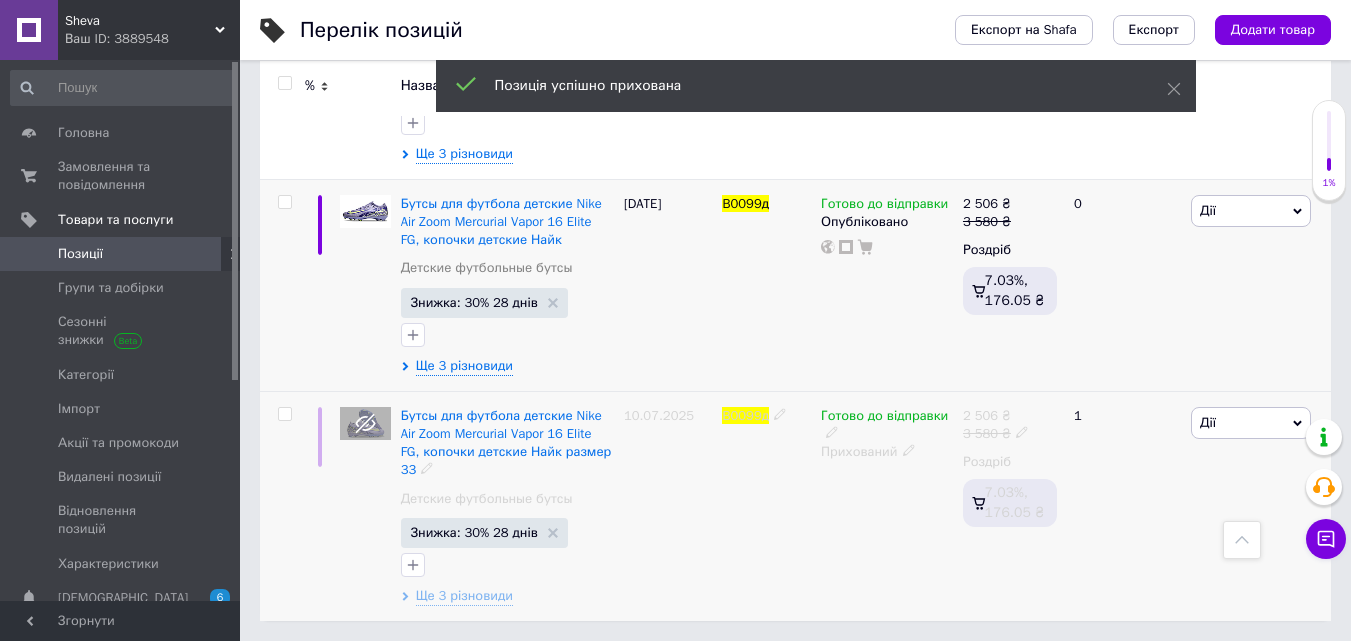 scroll, scrollTop: 446, scrollLeft: 0, axis: vertical 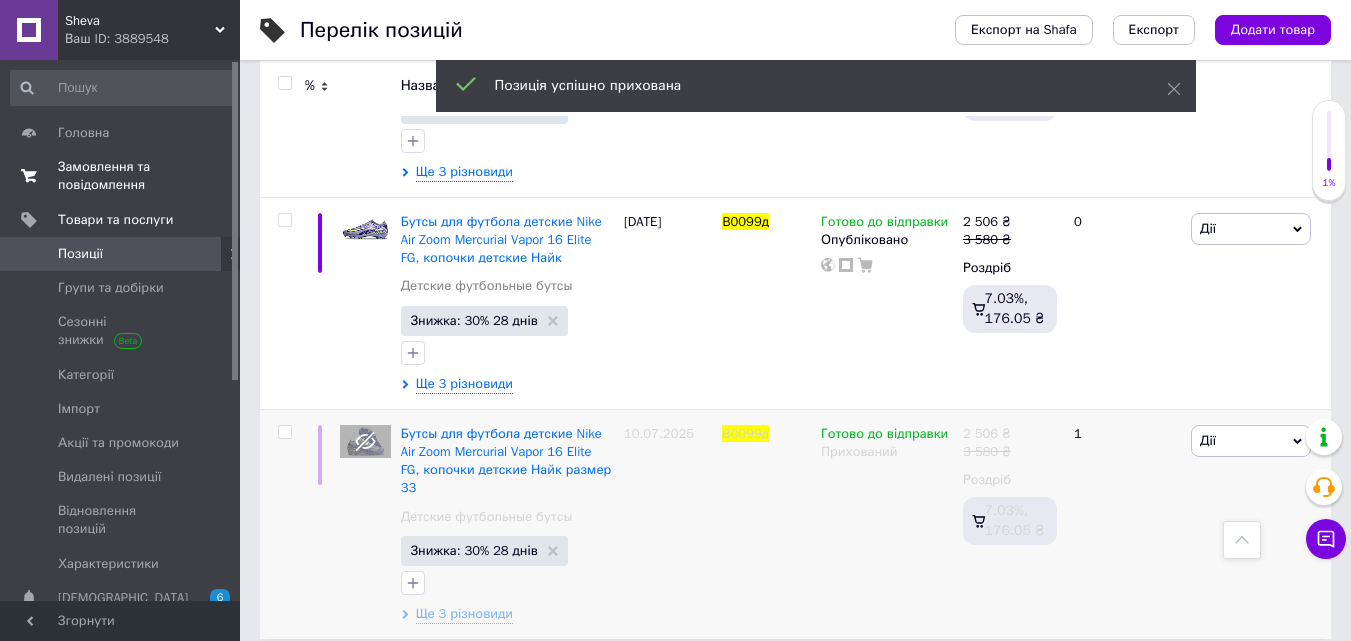 click on "Замовлення та повідомлення" at bounding box center [121, 176] 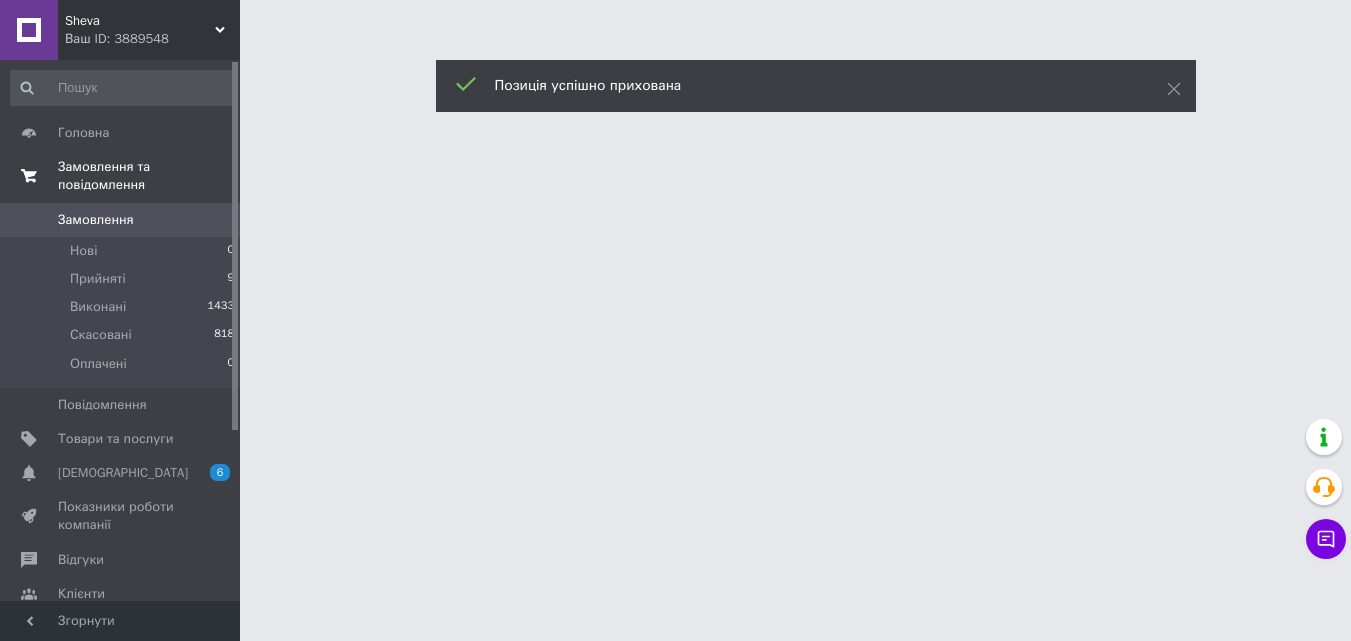 scroll, scrollTop: 0, scrollLeft: 0, axis: both 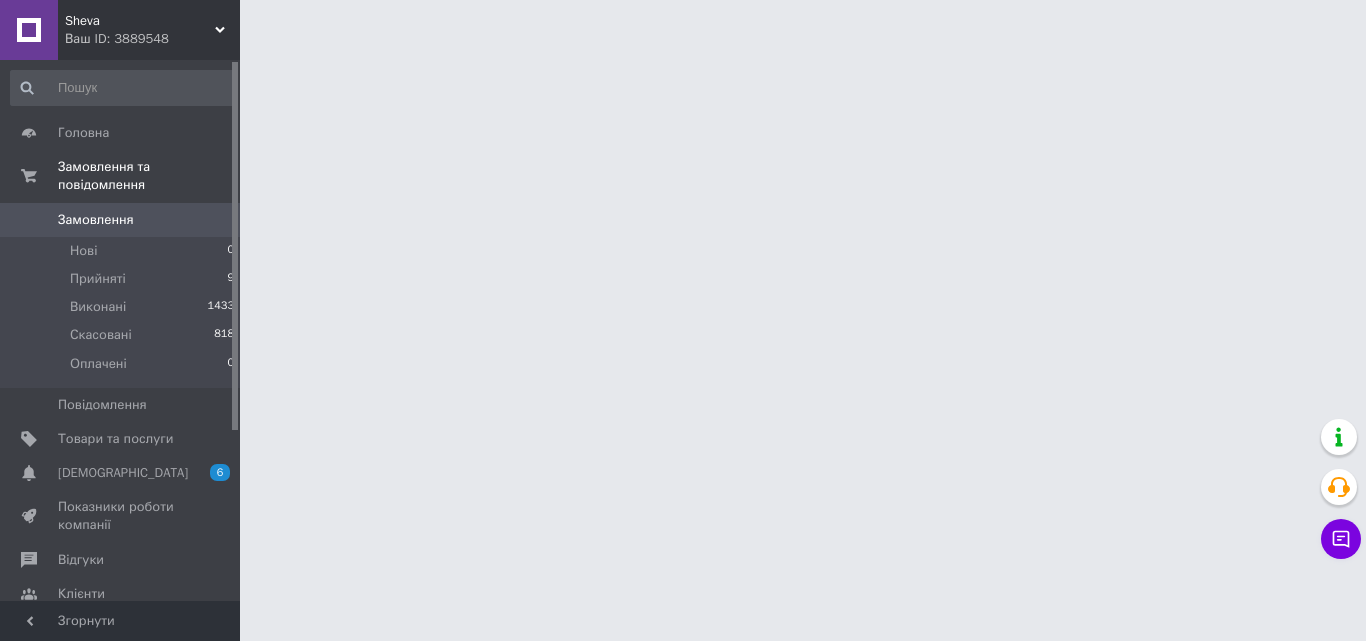 drag, startPoint x: 113, startPoint y: 182, endPoint x: 305, endPoint y: 28, distance: 246.13005 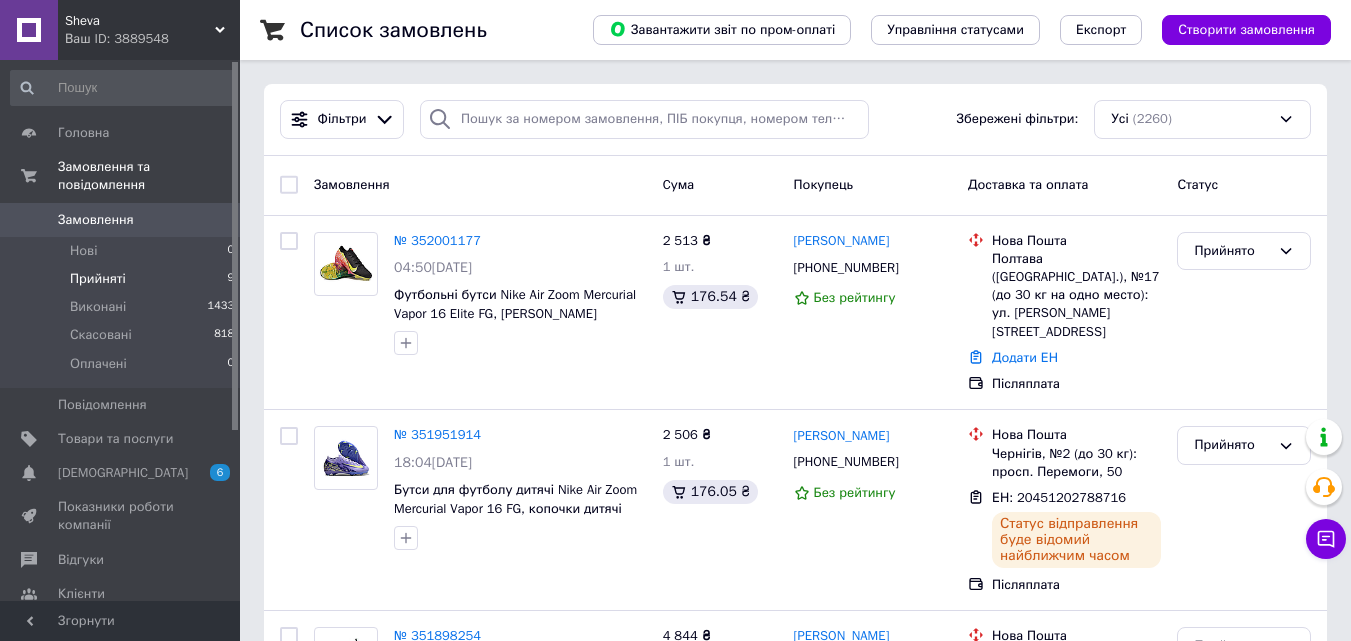 click on "Прийняті 9" at bounding box center (123, 279) 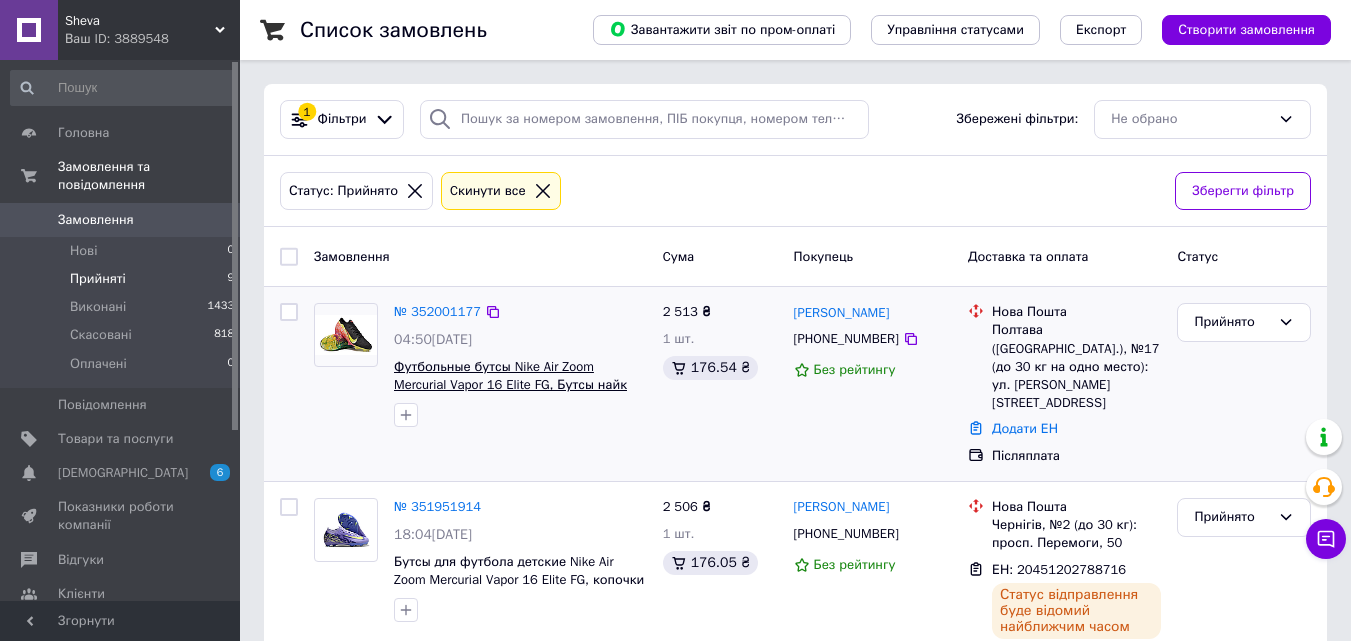 click on "Футбольные бутсы Nike Air Zoom Mercurial Vapor 16 Elite FG, Бутсы найк меркуриал 44" at bounding box center (510, 385) 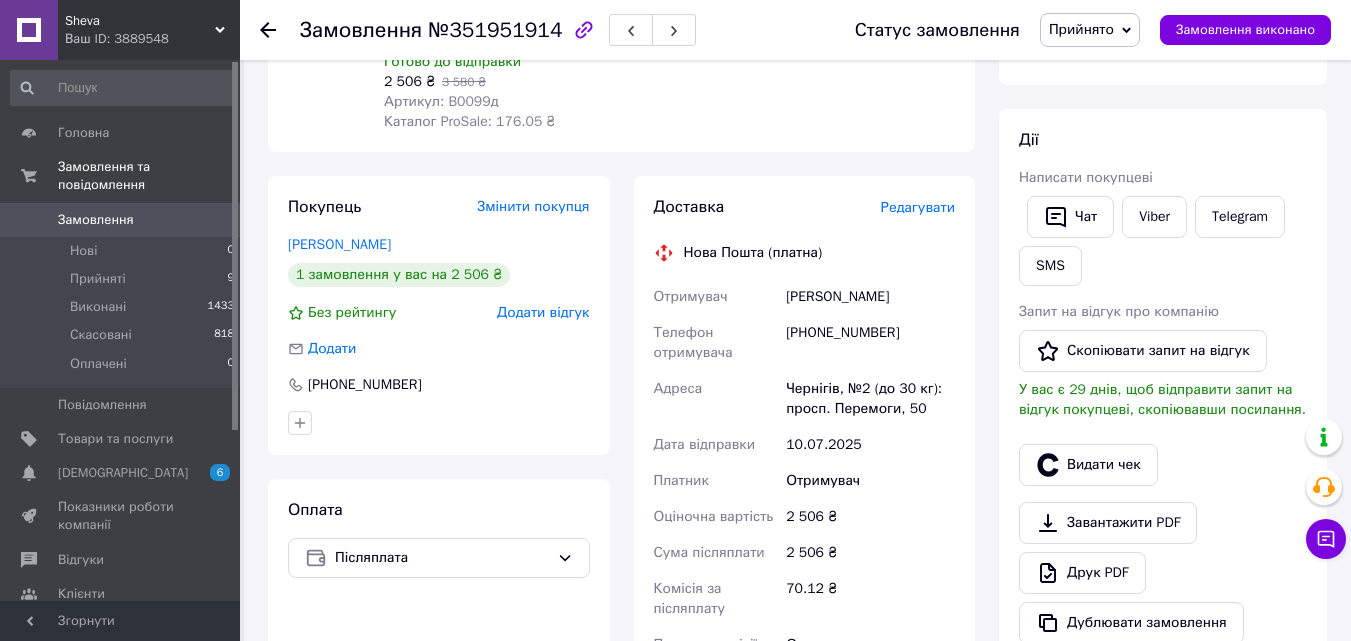 scroll, scrollTop: 300, scrollLeft: 0, axis: vertical 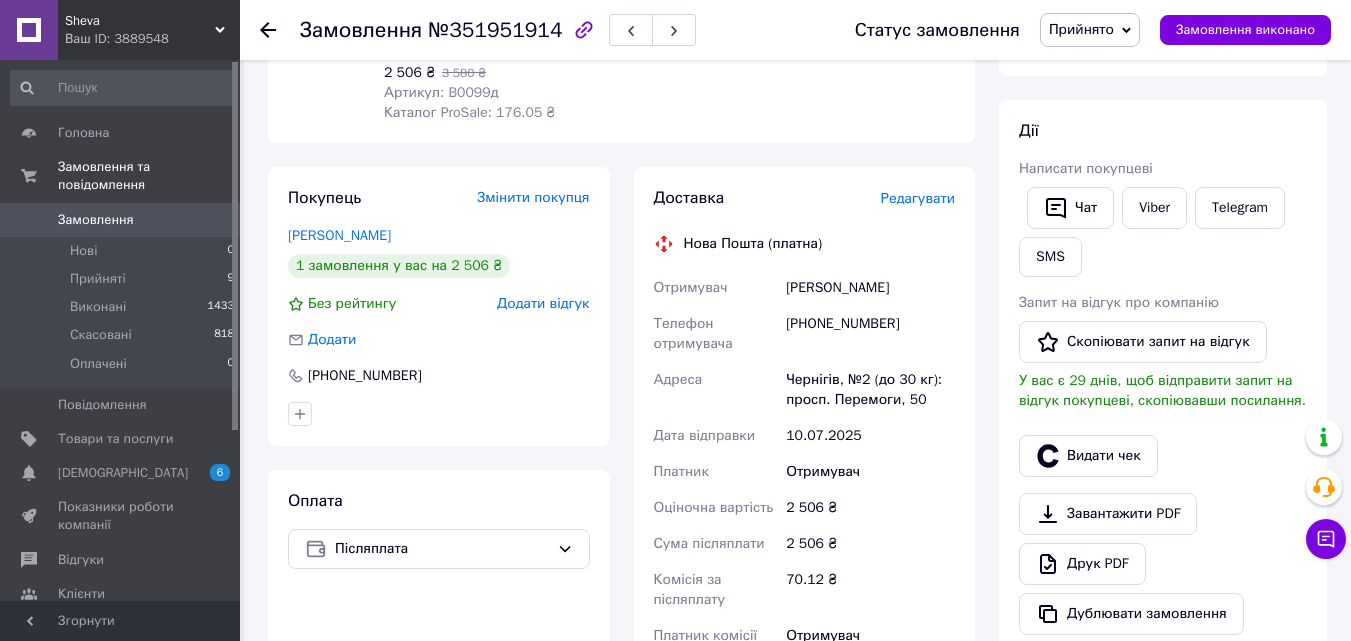 click on "Коваль Ира" at bounding box center [870, 288] 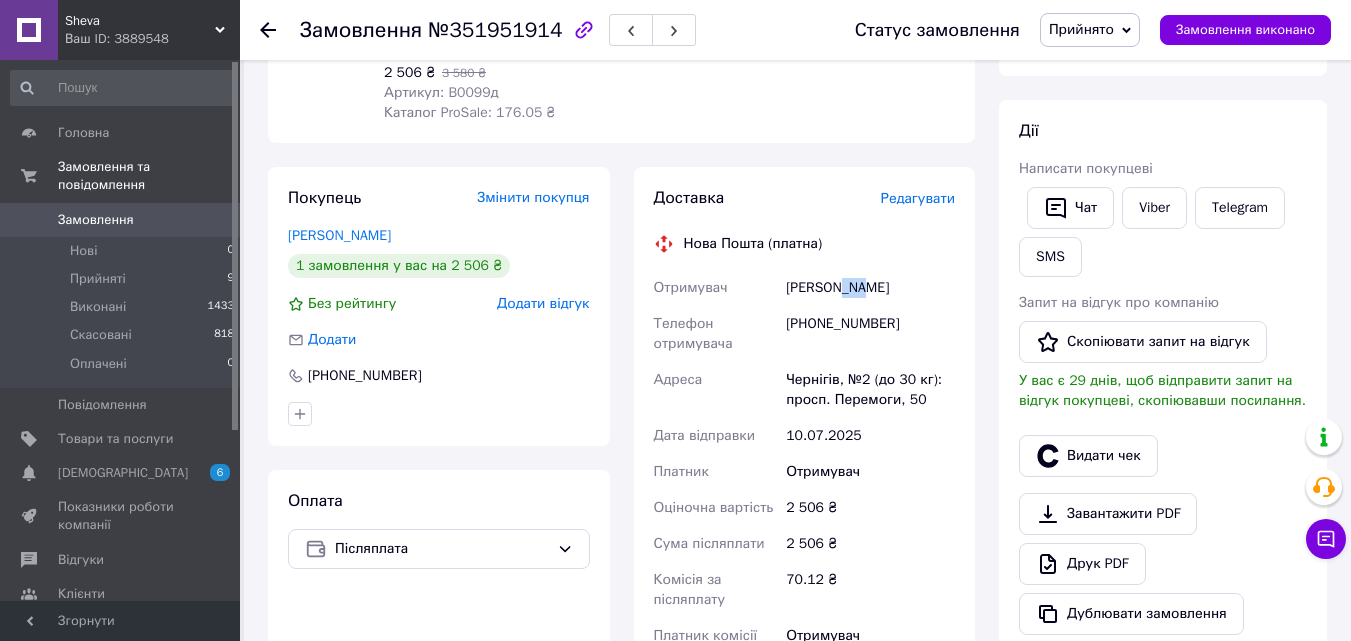 click on "Коваль Ира" at bounding box center [870, 288] 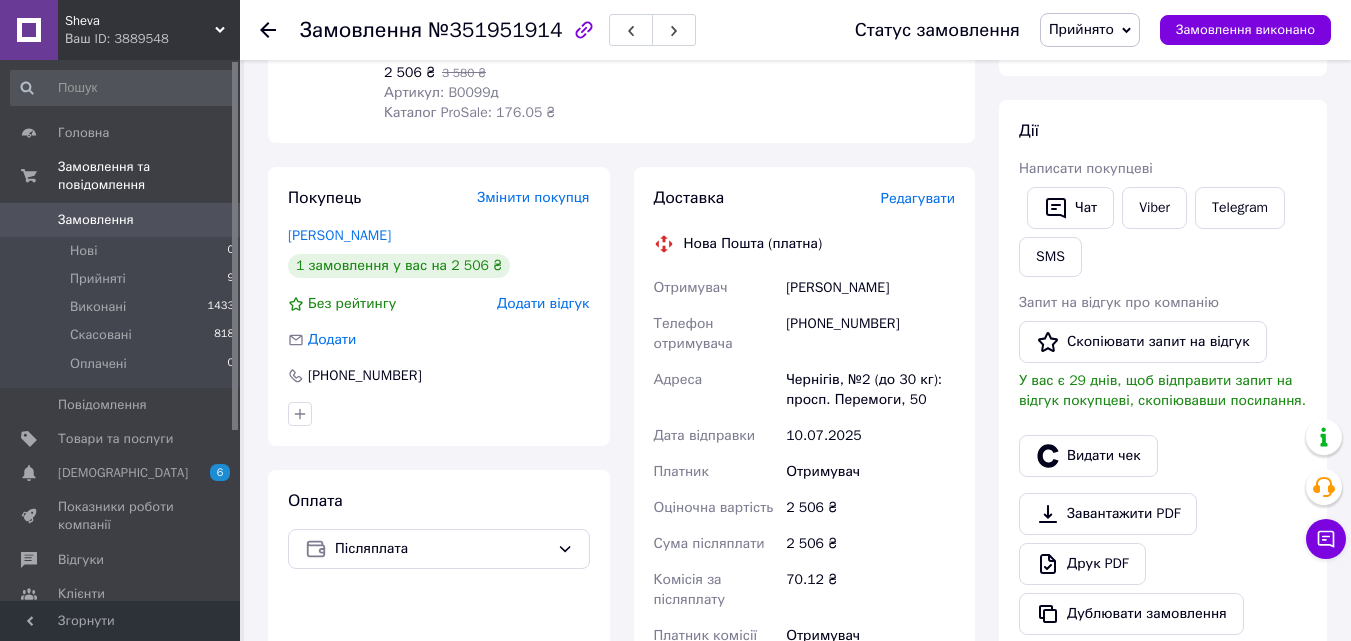 click on "Коваль Ира" at bounding box center [870, 288] 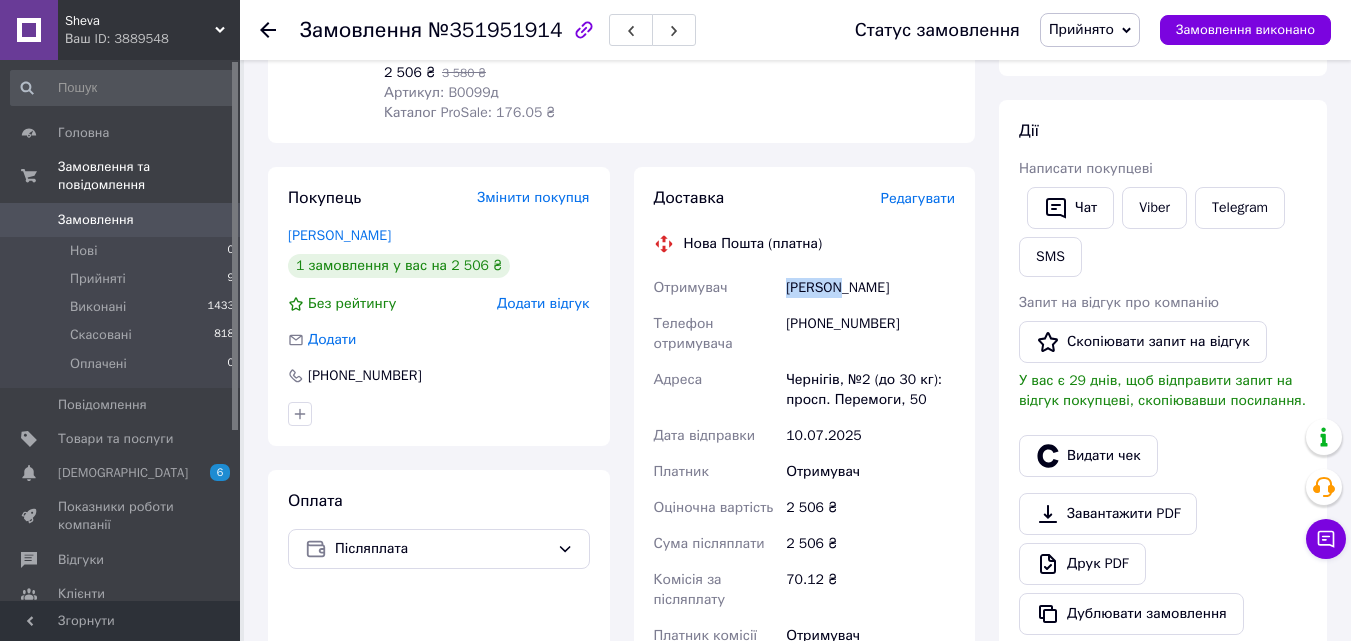 click on "Коваль Ира" at bounding box center [870, 288] 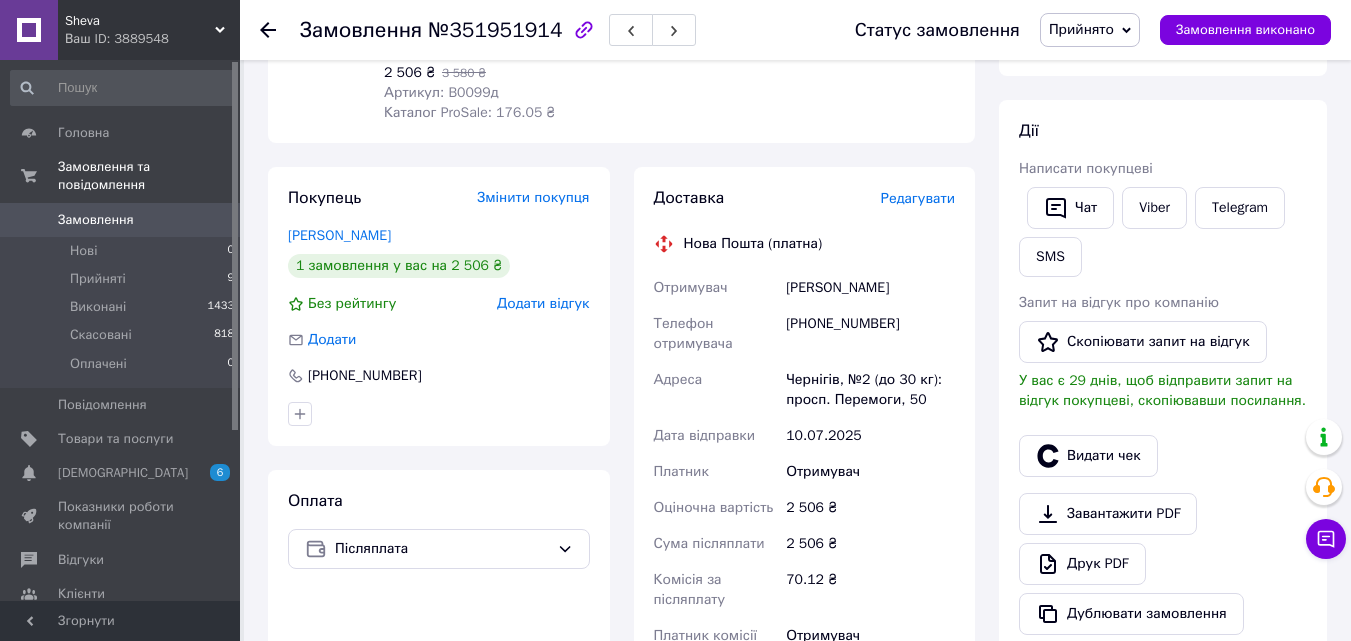 click on "[PHONE_NUMBER]" at bounding box center (870, 334) 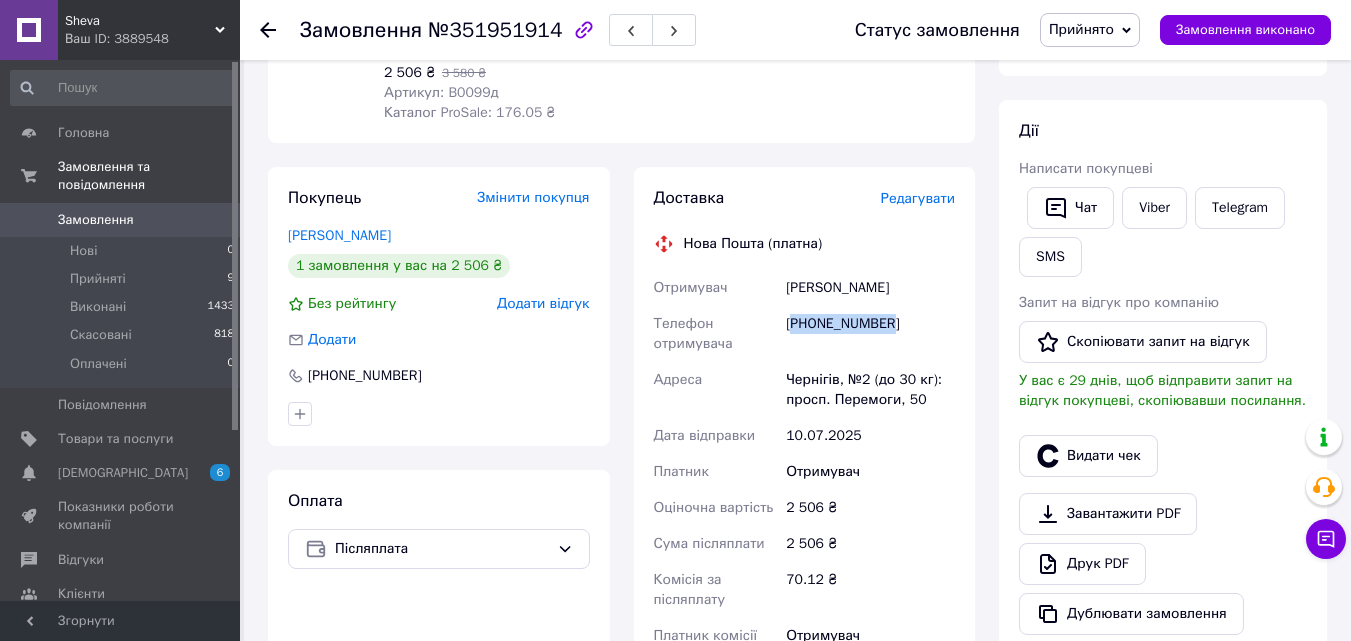 click on "[PHONE_NUMBER]" at bounding box center [870, 334] 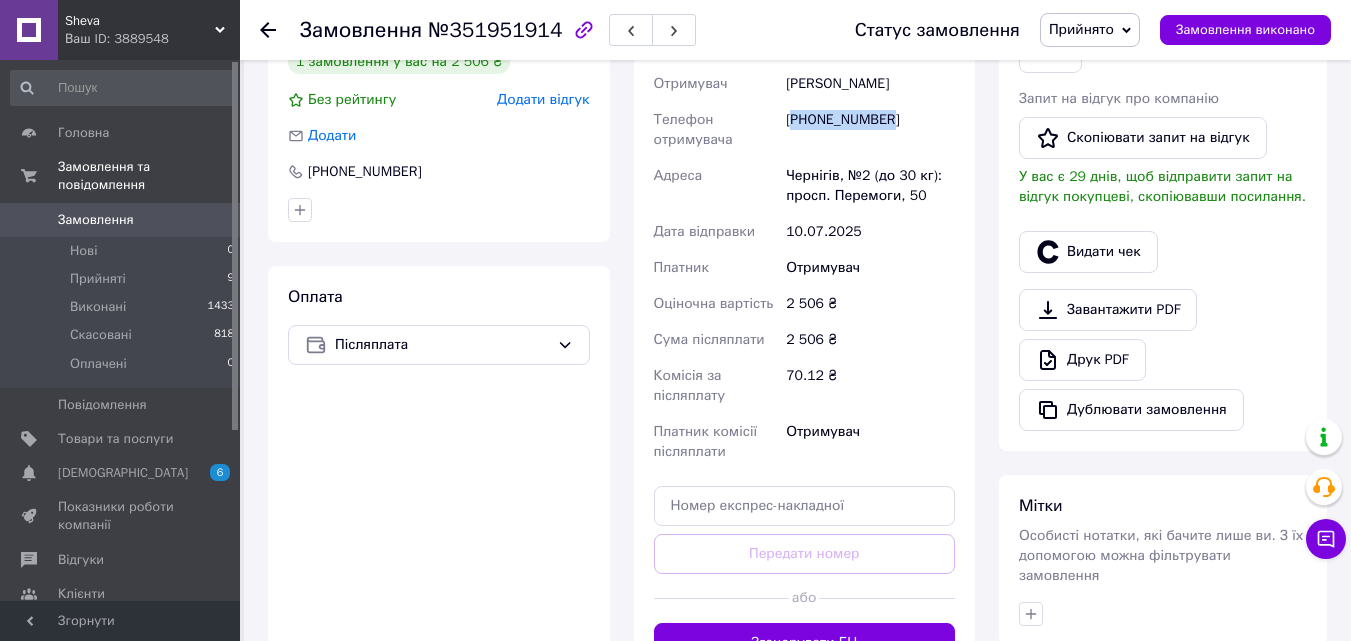 scroll, scrollTop: 600, scrollLeft: 0, axis: vertical 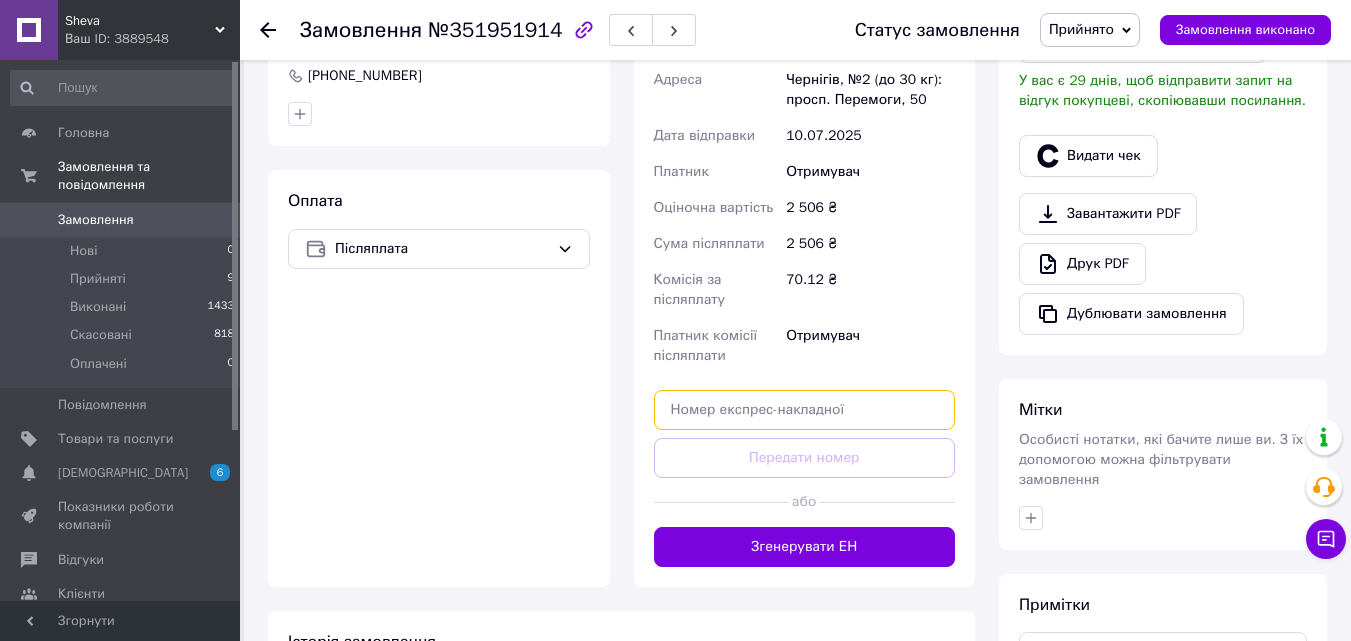 click at bounding box center (805, 410) 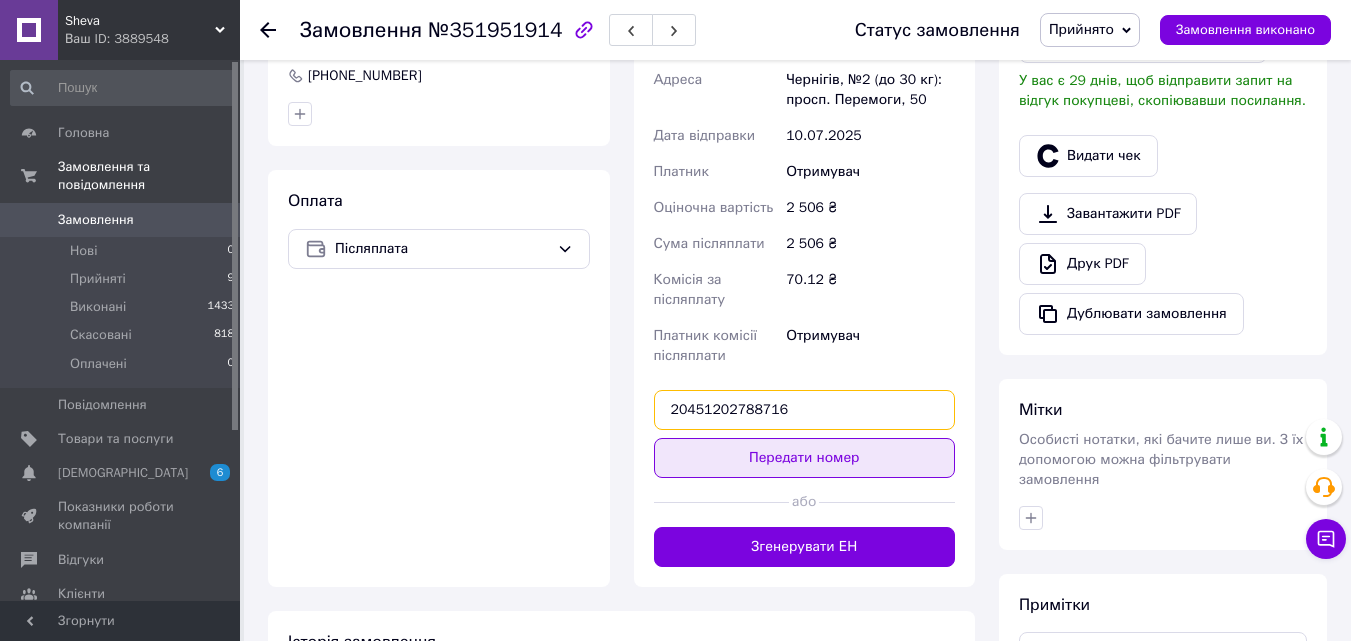type on "20451202788716" 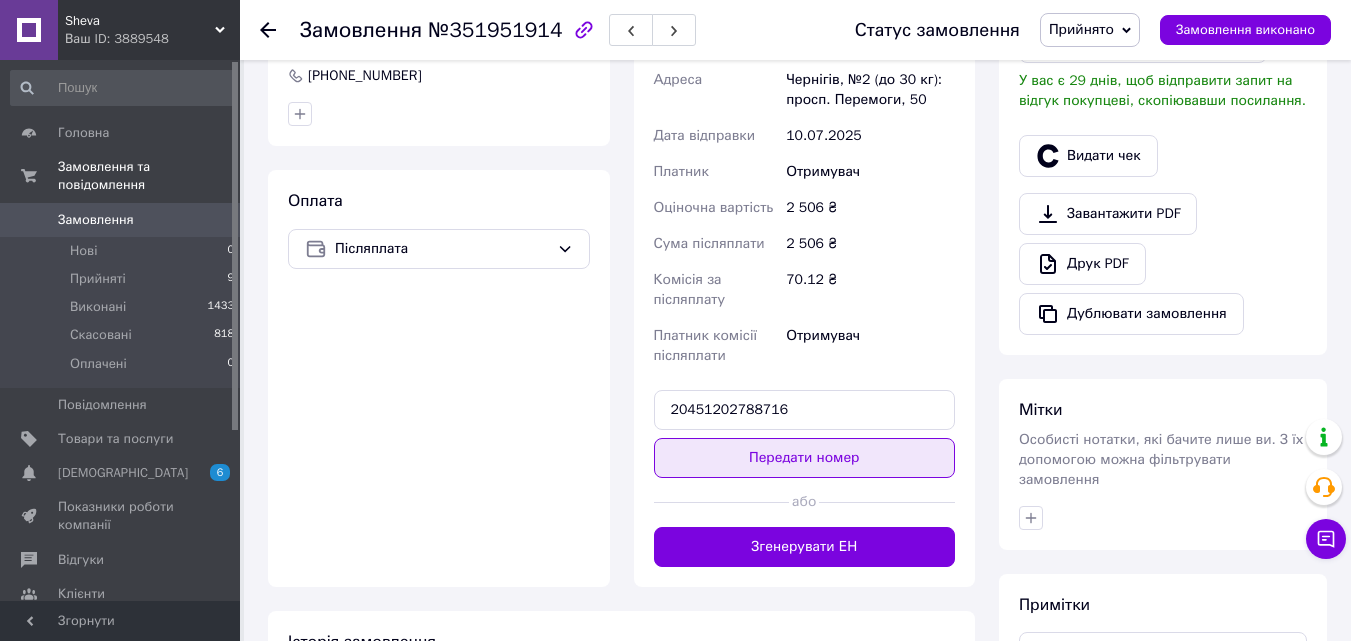 click on "Передати номер" at bounding box center (805, 458) 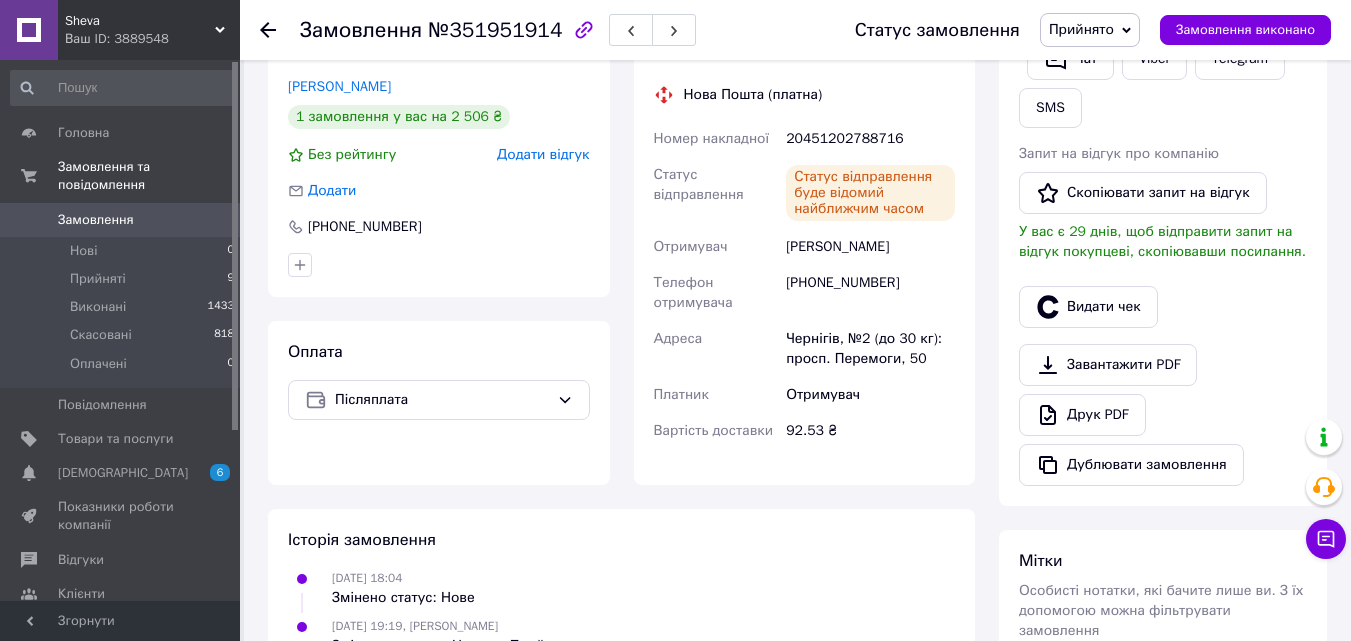 scroll, scrollTop: 400, scrollLeft: 0, axis: vertical 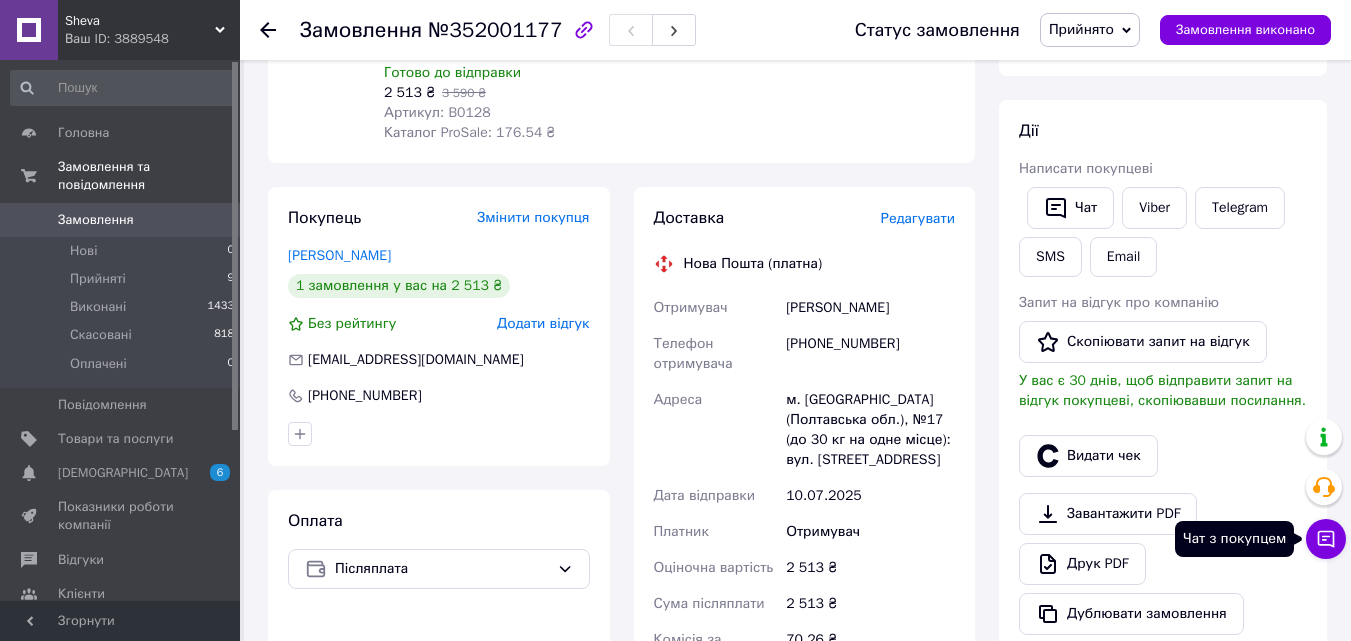 click 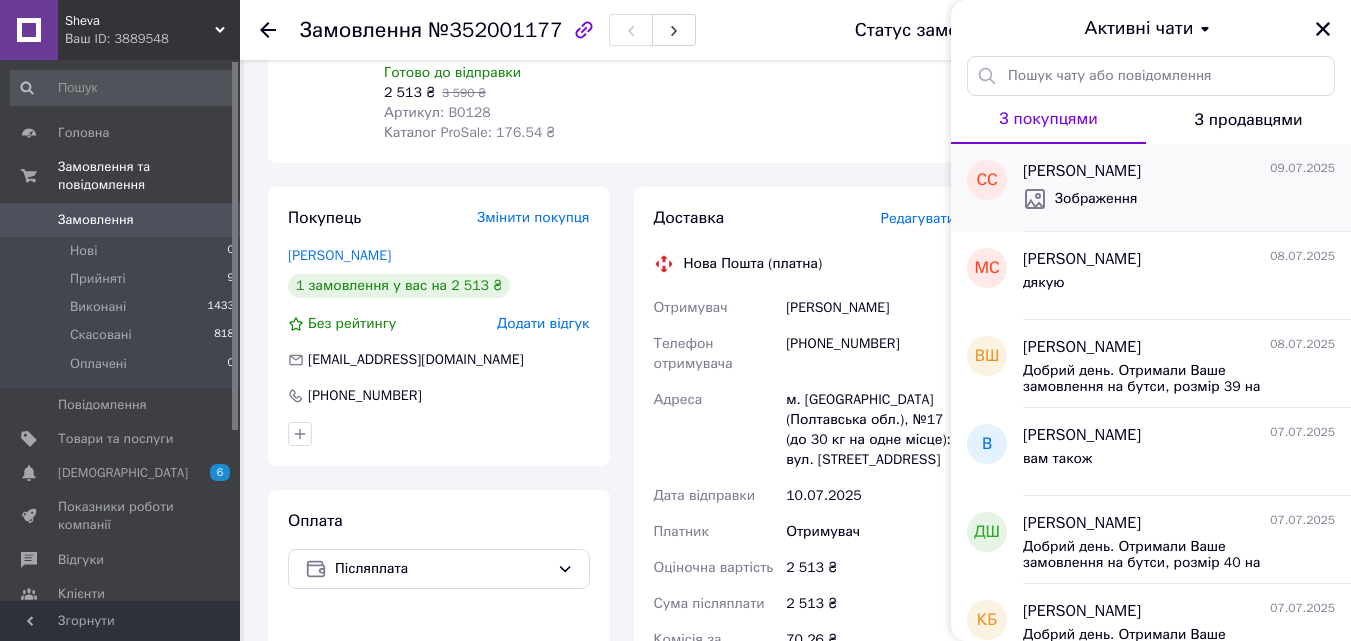 click on "Зображення" at bounding box center (1179, 199) 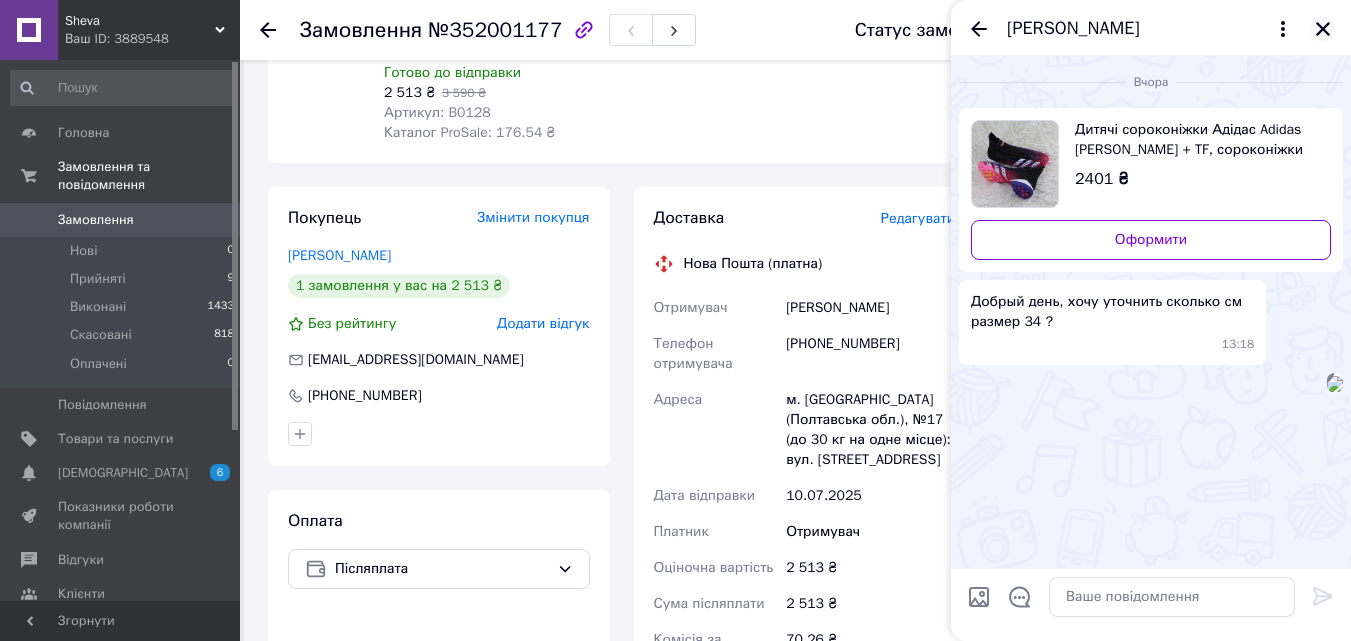 click 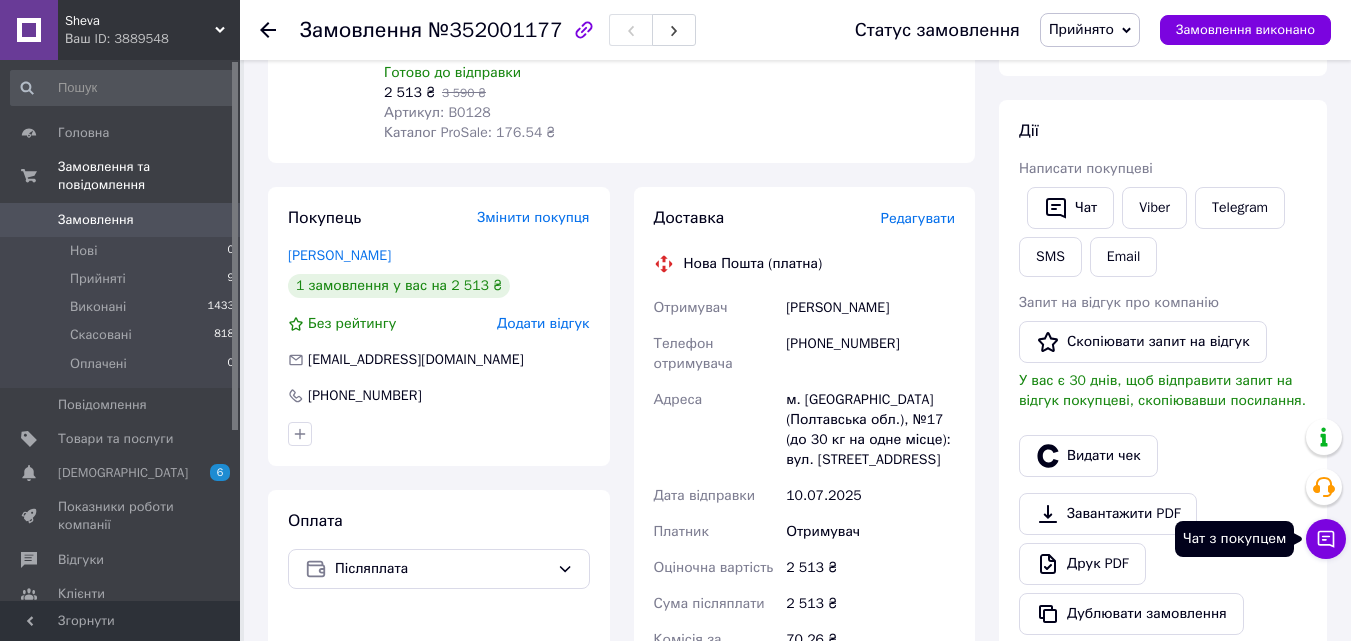 click 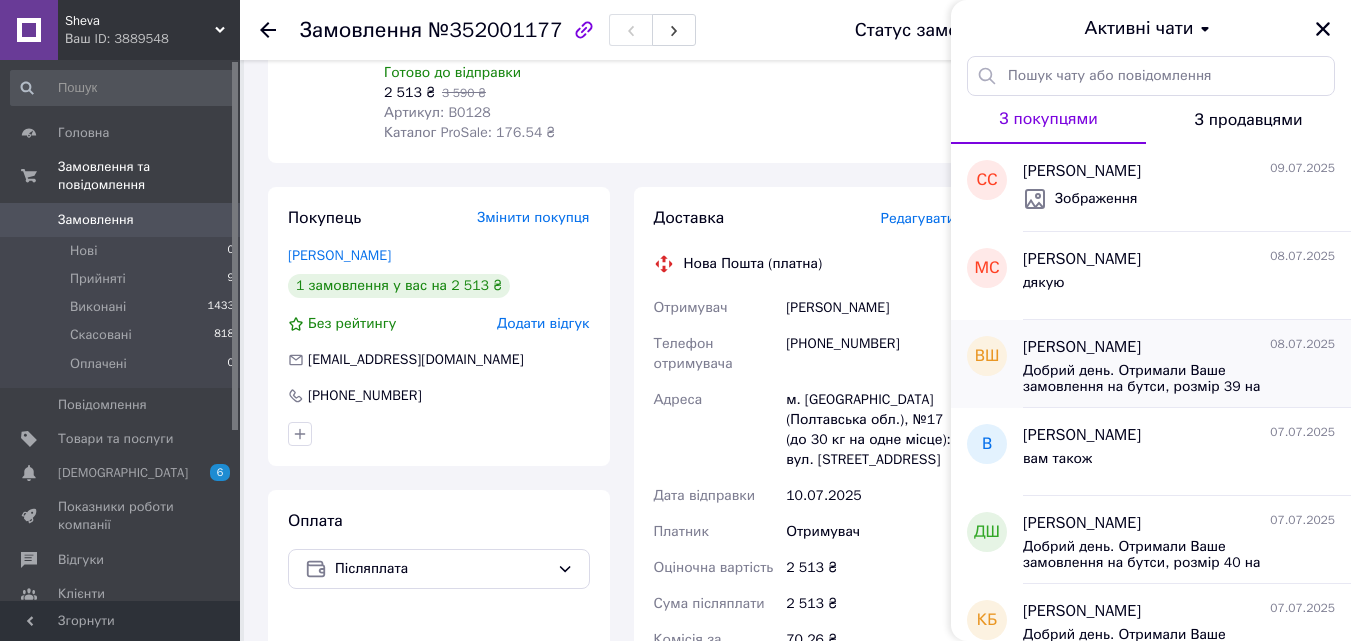 click on "Добрий день. Отримали Ваше замовлення на бутси, розмір 39 на устілку 24.5-25см. Не можемо до Вас дозвонитись, щоб підтвердити замовлення і узгодити розмір. Можете відписати тут. Дякую :)" at bounding box center (1165, 379) 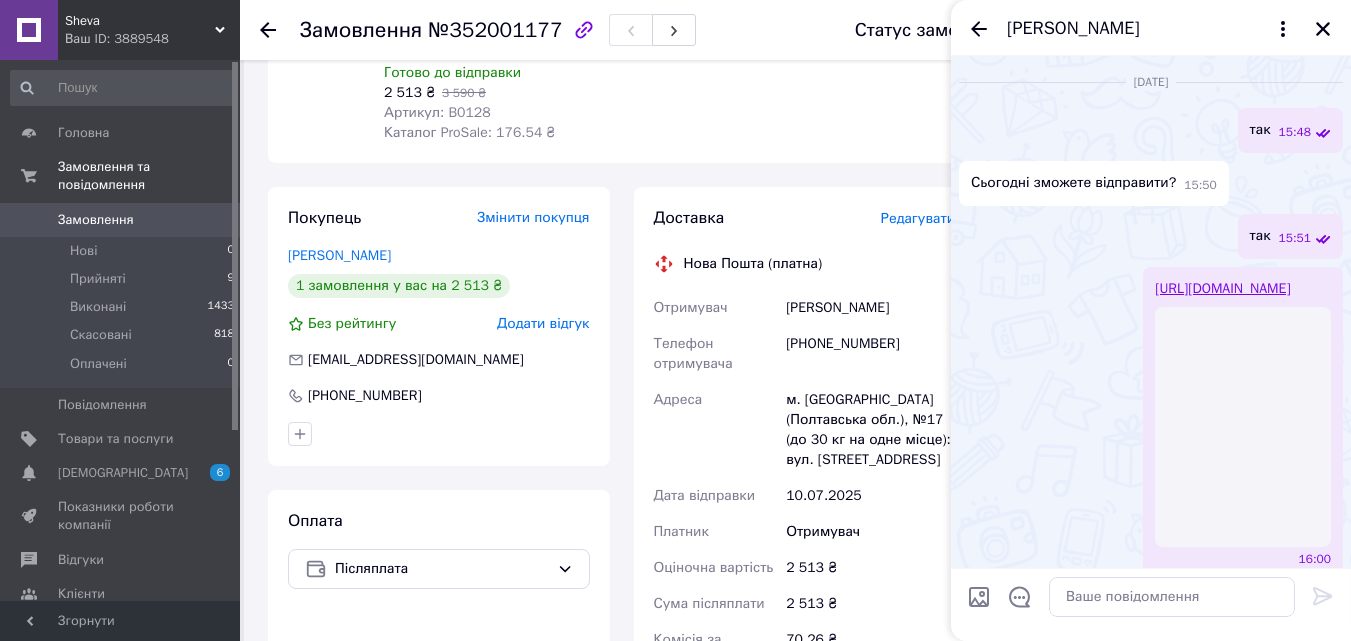 scroll, scrollTop: 2024, scrollLeft: 0, axis: vertical 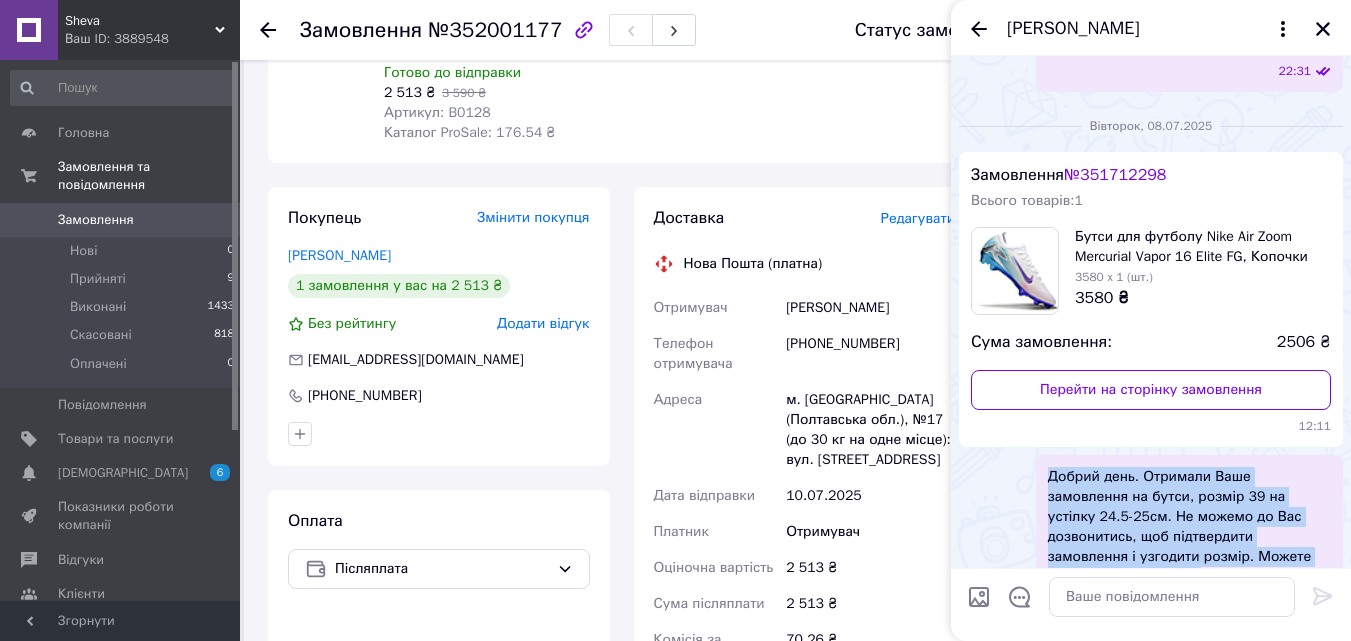 drag, startPoint x: 1252, startPoint y: 517, endPoint x: 1007, endPoint y: 417, distance: 264.62238 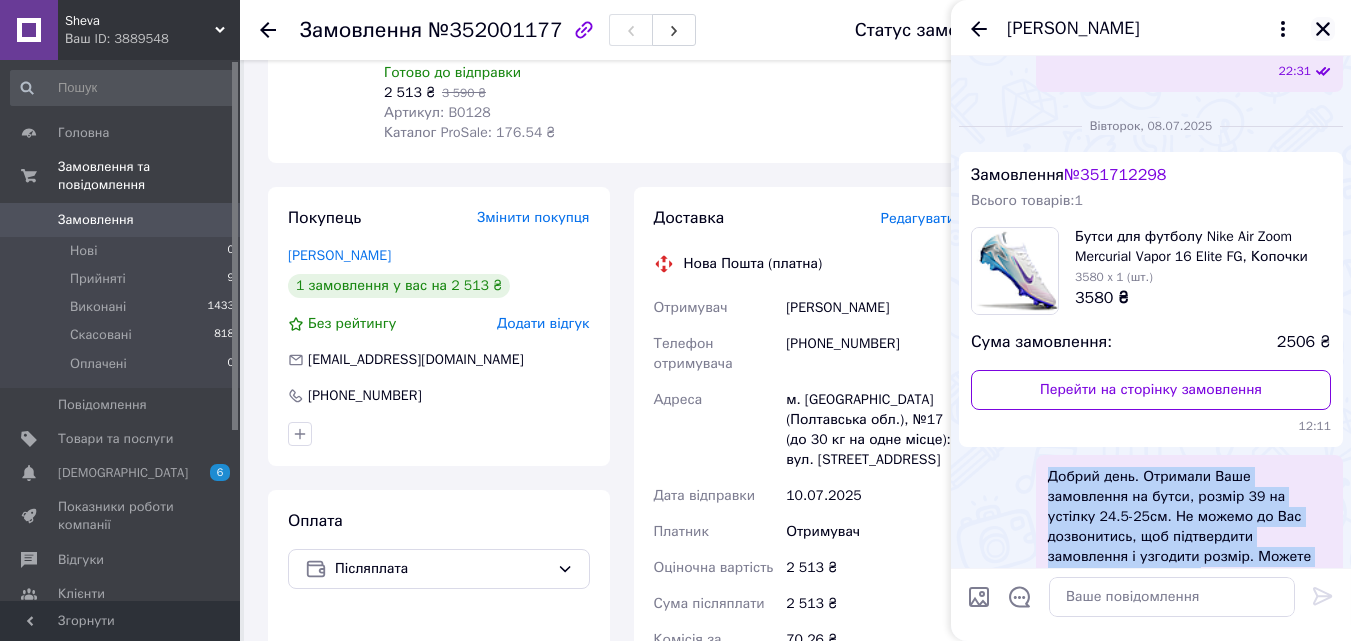 click 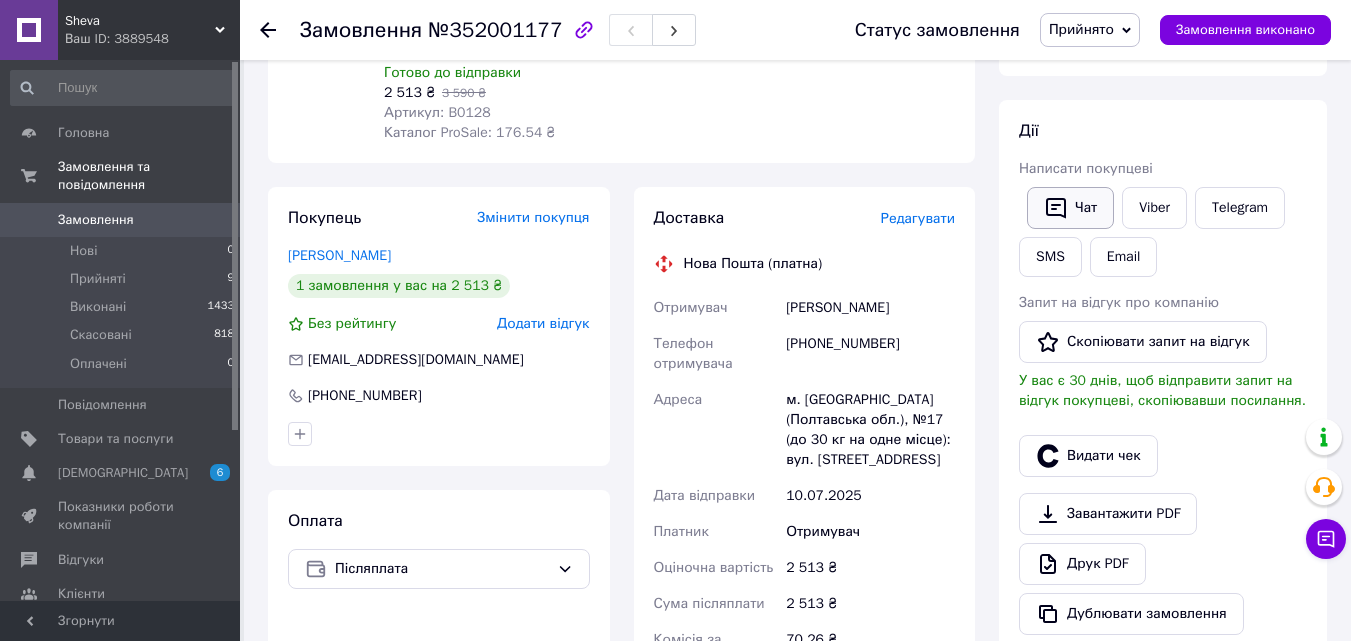 click on "Чат" at bounding box center (1070, 208) 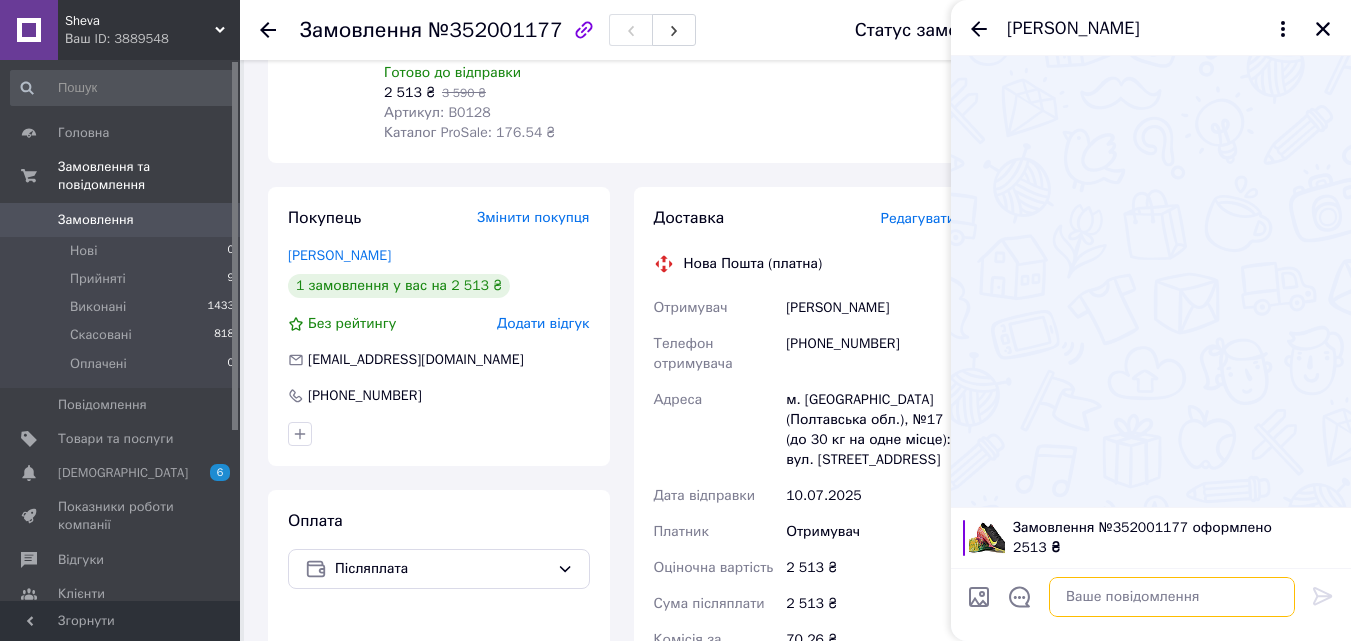 click at bounding box center [1172, 597] 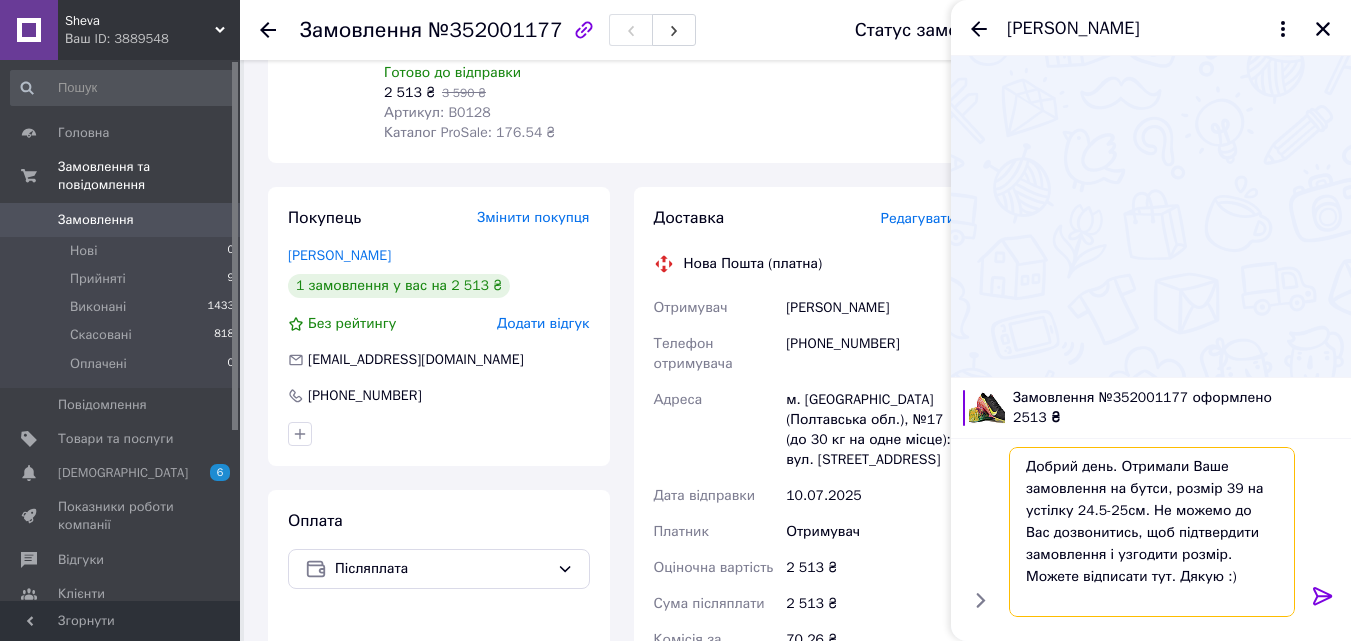 click on "Добрий день. Отримали Ваше замовлення на бутси, розмір 39 на устілку 24.5-25см. Не можемо до Вас дозвонитись, щоб підтвердити замовлення і узгодити розмір. Можете відписати тут. Дякую :)" at bounding box center [1152, 532] 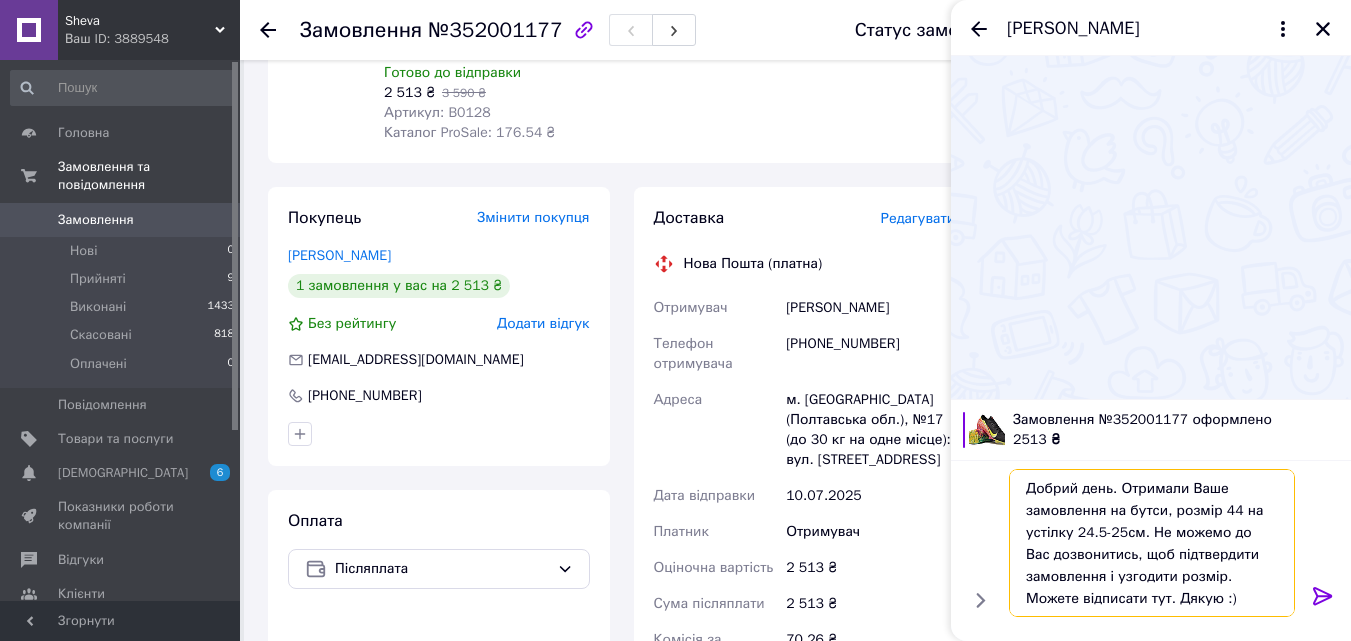 click on "Добрий день. Отримали Ваше замовлення на бутси, розмір 44 на устілку 24.5-25см. Не можемо до Вас дозвонитись, щоб підтвердити замовлення і узгодити розмір. Можете відписати тут. Дякую :)" at bounding box center [1152, 543] 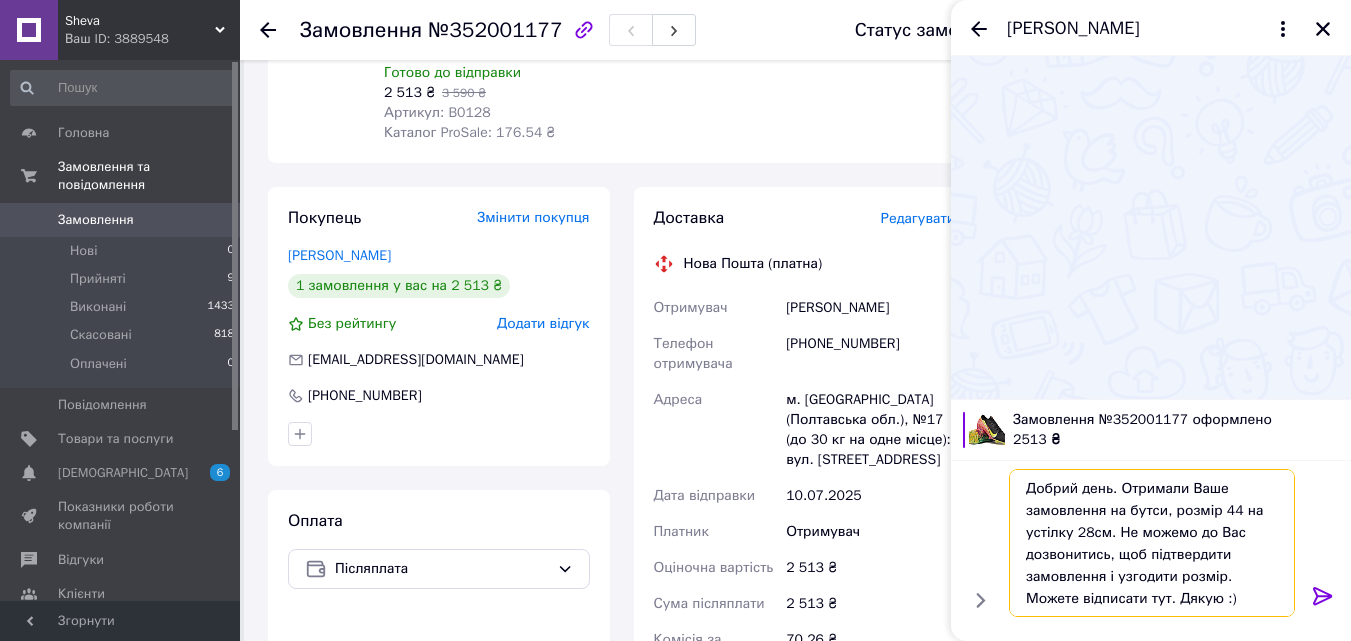 type on "Добрий день. Отримали Ваше замовлення на бутси, розмір 44 на устілку 28см. Не можемо до Вас дозвонитись, щоб підтвердити замовлення і узгодити розмір. Можете відписати тут. Дякую :)" 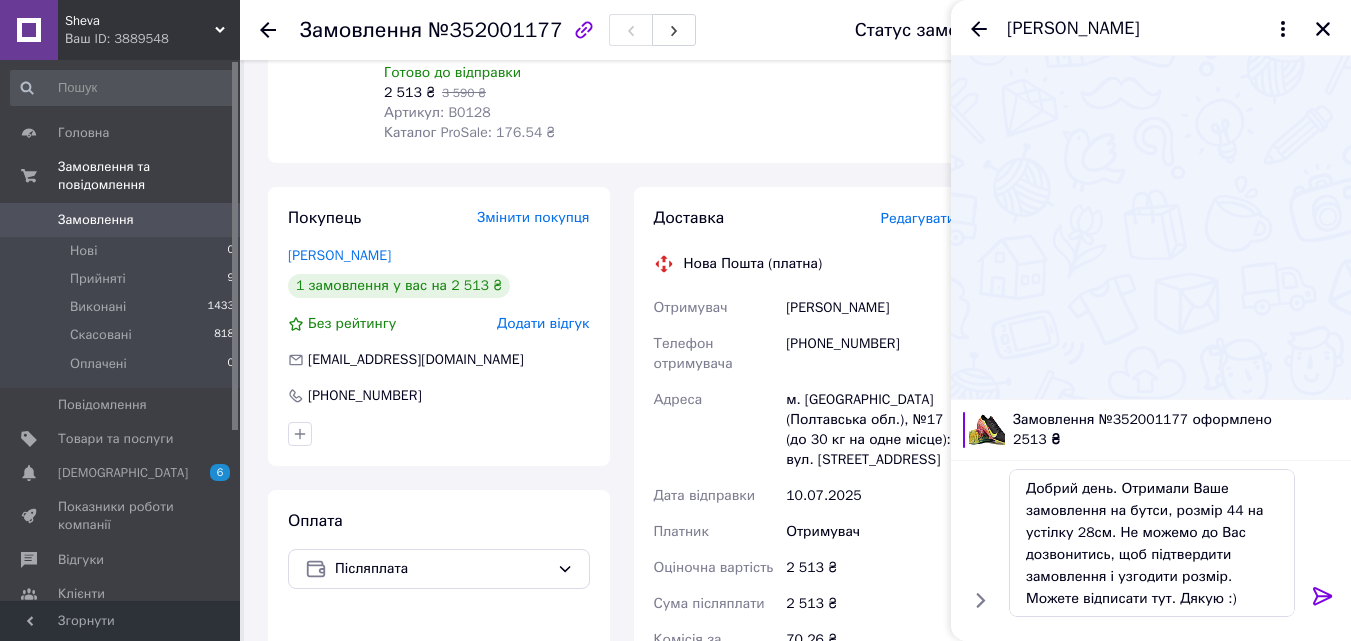 click 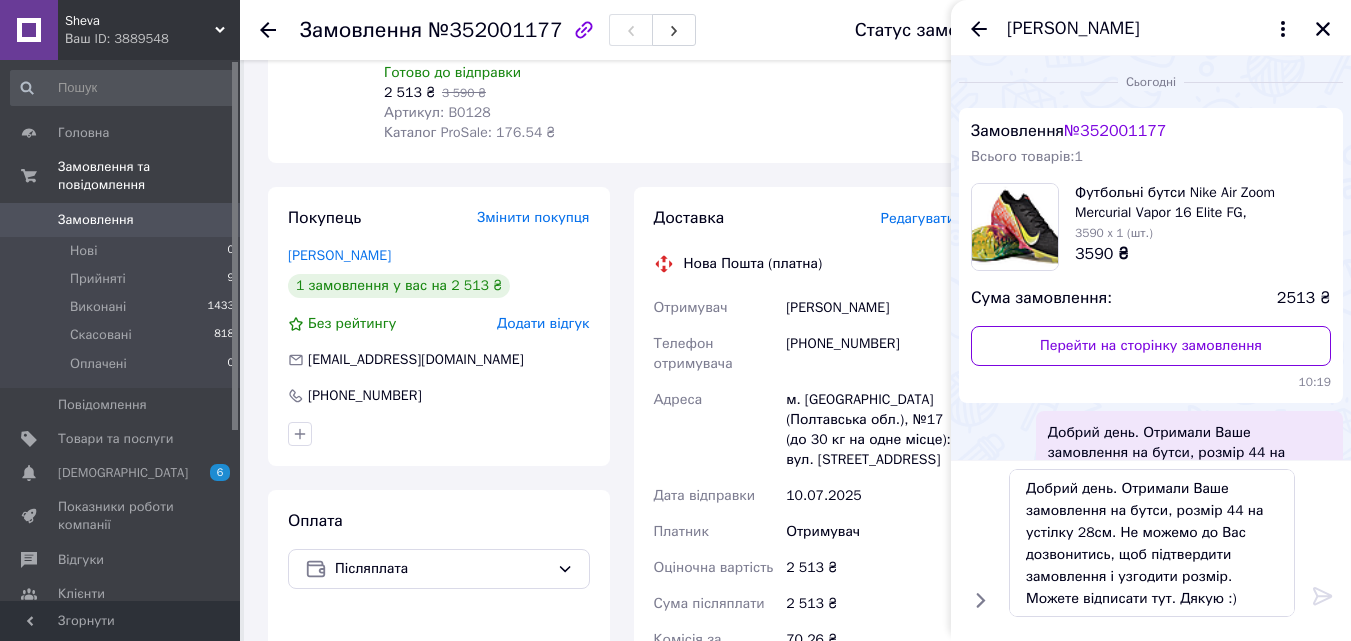 type 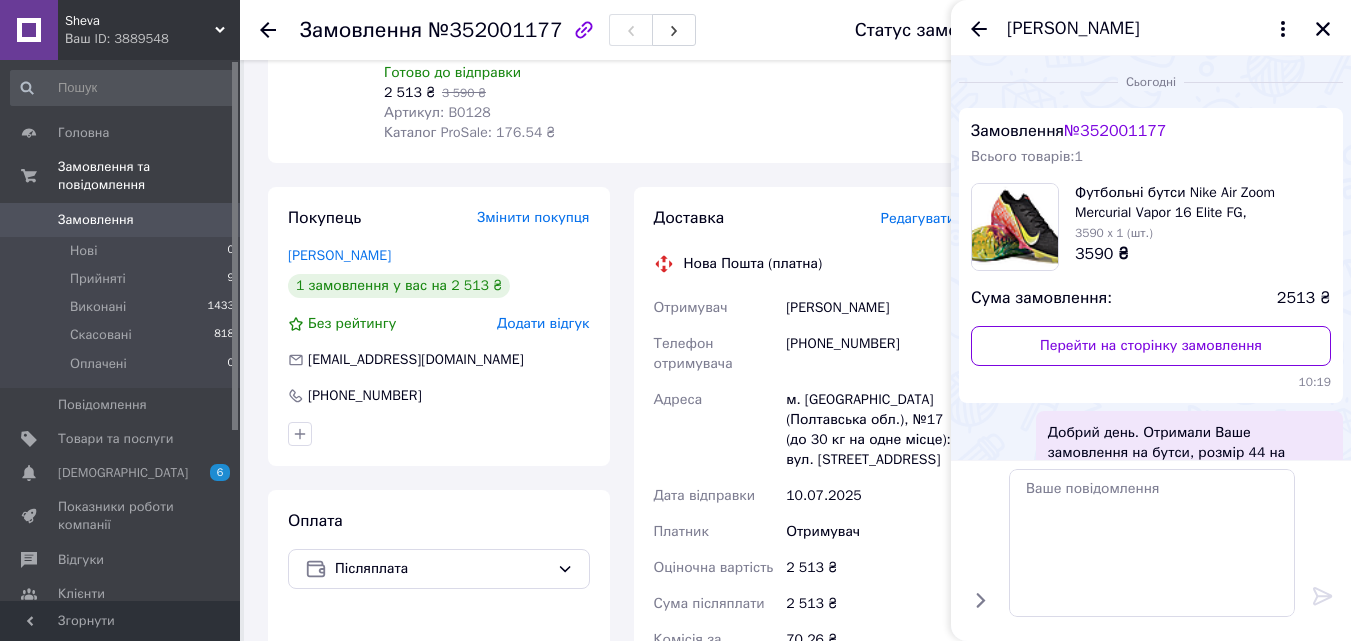 scroll, scrollTop: 0, scrollLeft: 0, axis: both 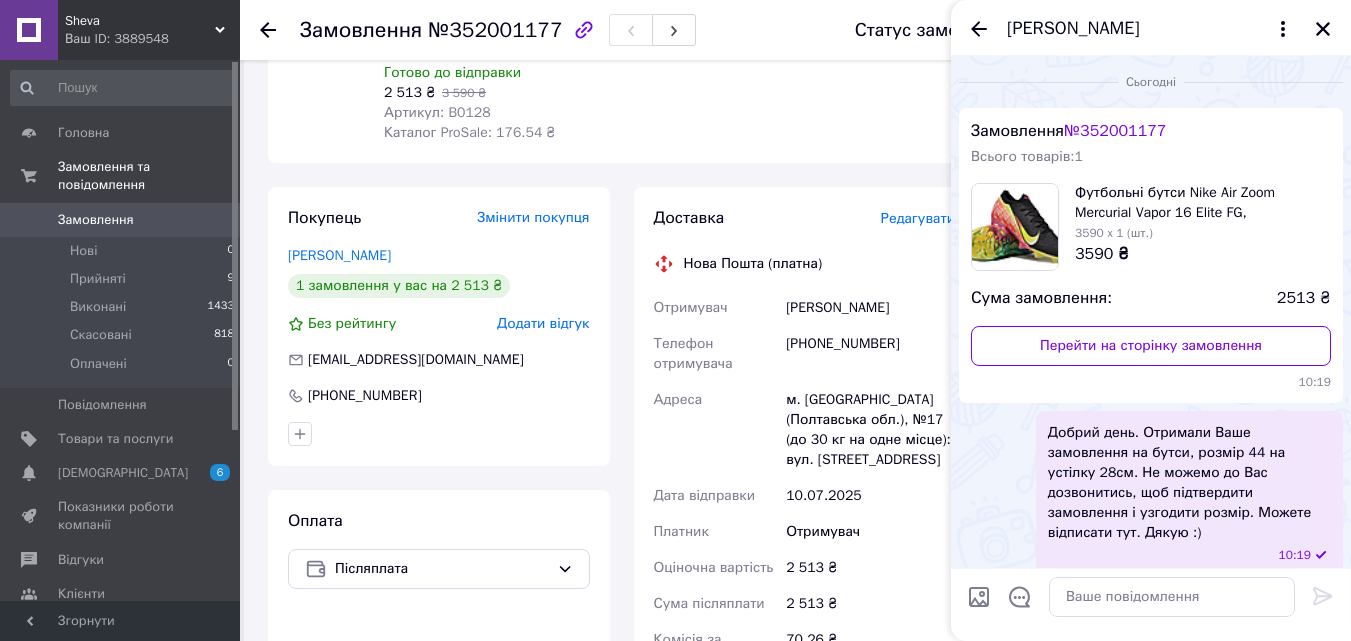 click on "+380991608435" at bounding box center (870, 354) 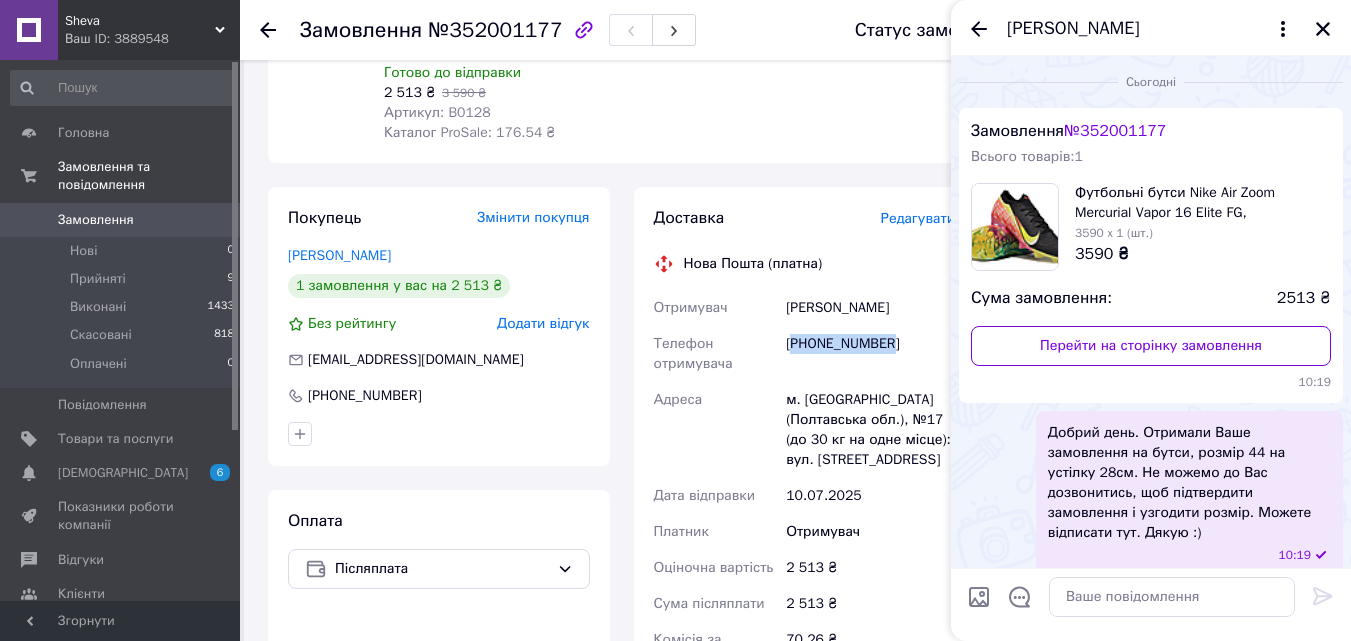 click on "+380991608435" at bounding box center [870, 354] 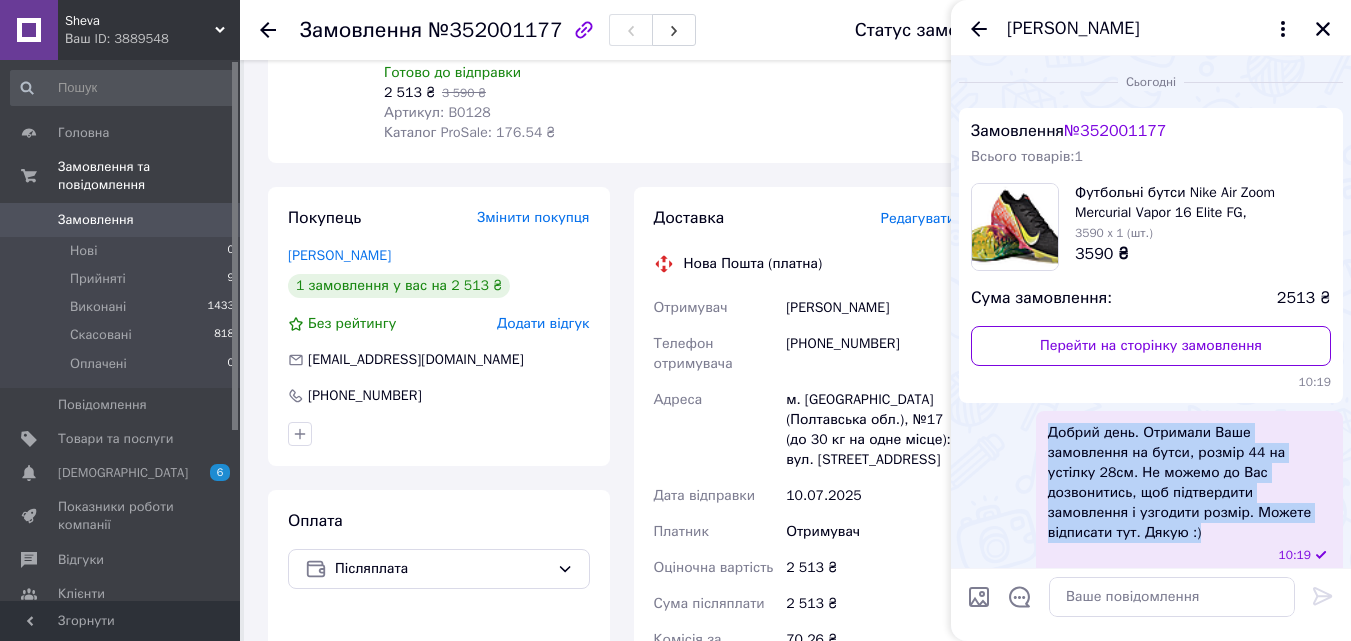 drag, startPoint x: 1180, startPoint y: 505, endPoint x: 1028, endPoint y: 432, distance: 168.62088 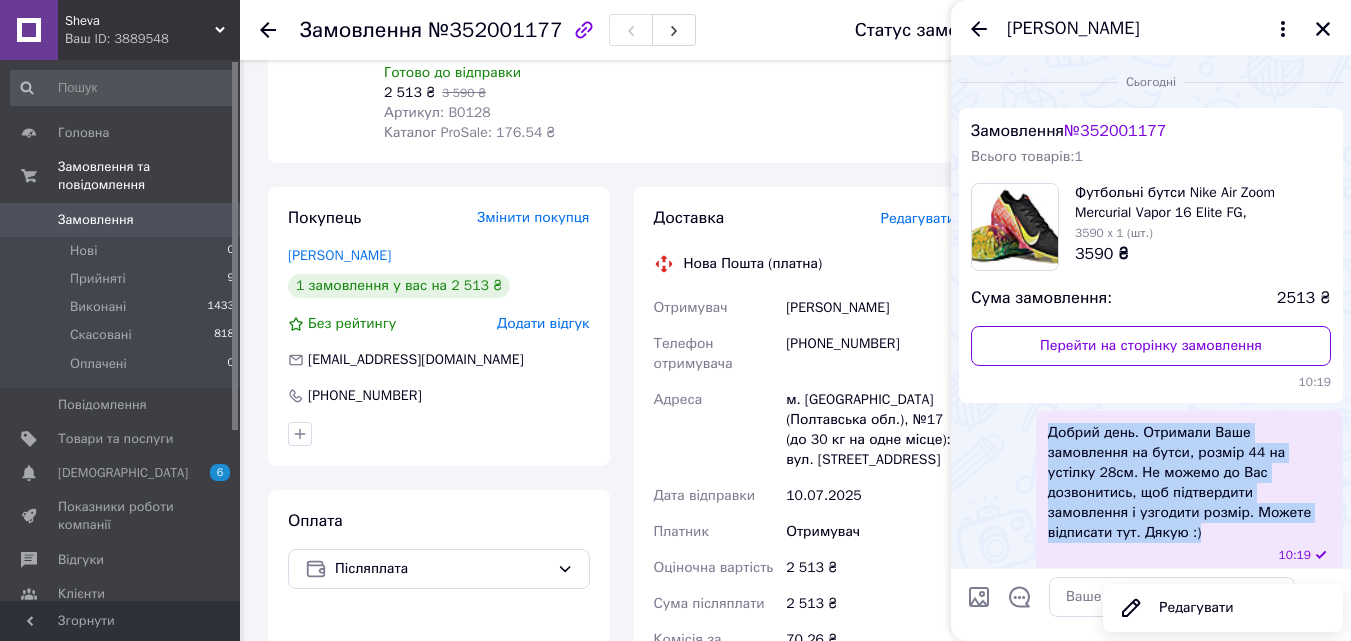 copy on "Добрий день. Отримали Ваше замовлення на бутси, розмір 44 на устілку 28см. Не можемо до Вас дозвонитись, щоб підтвердити замовлення і узгодити розмір. Можете відписати тут. Дякую :)" 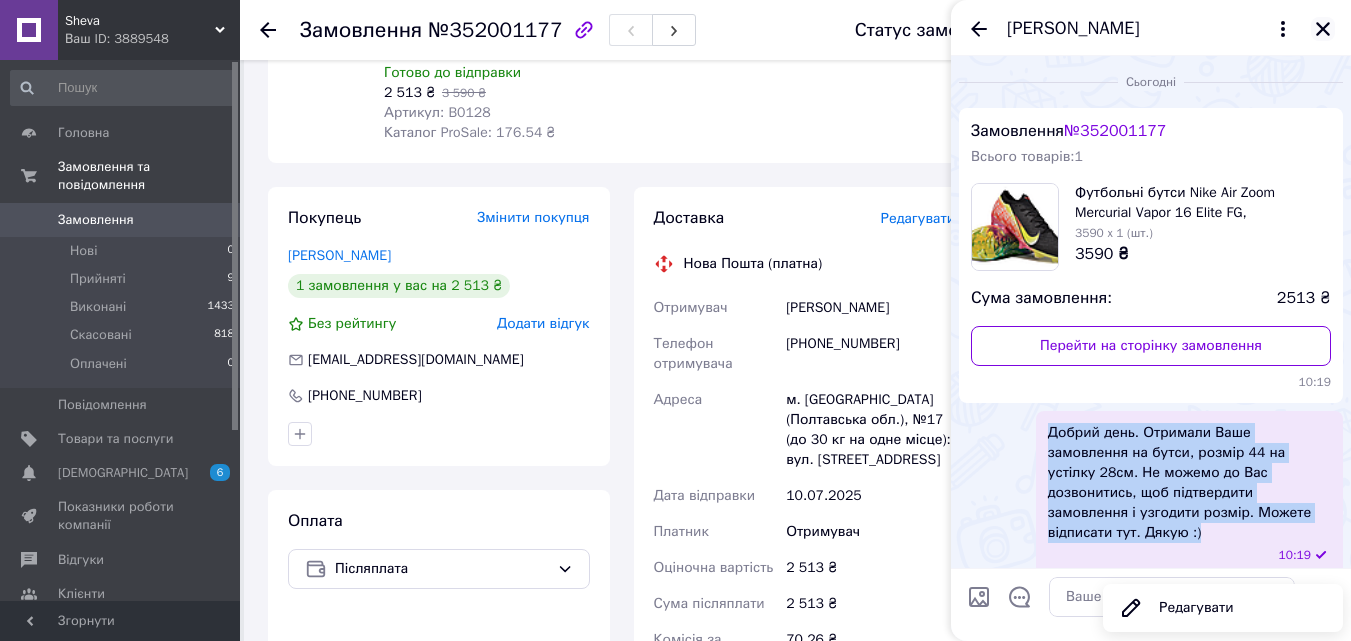 click 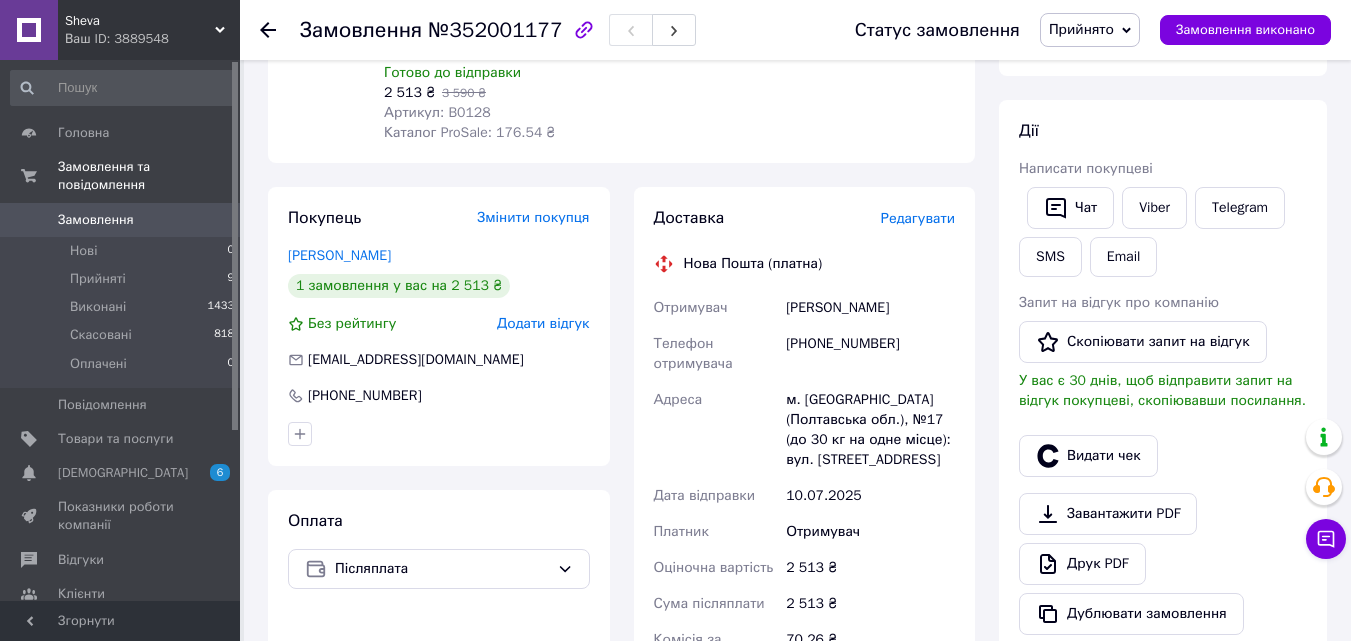 click on "Ваш ID: 3889548" at bounding box center [152, 39] 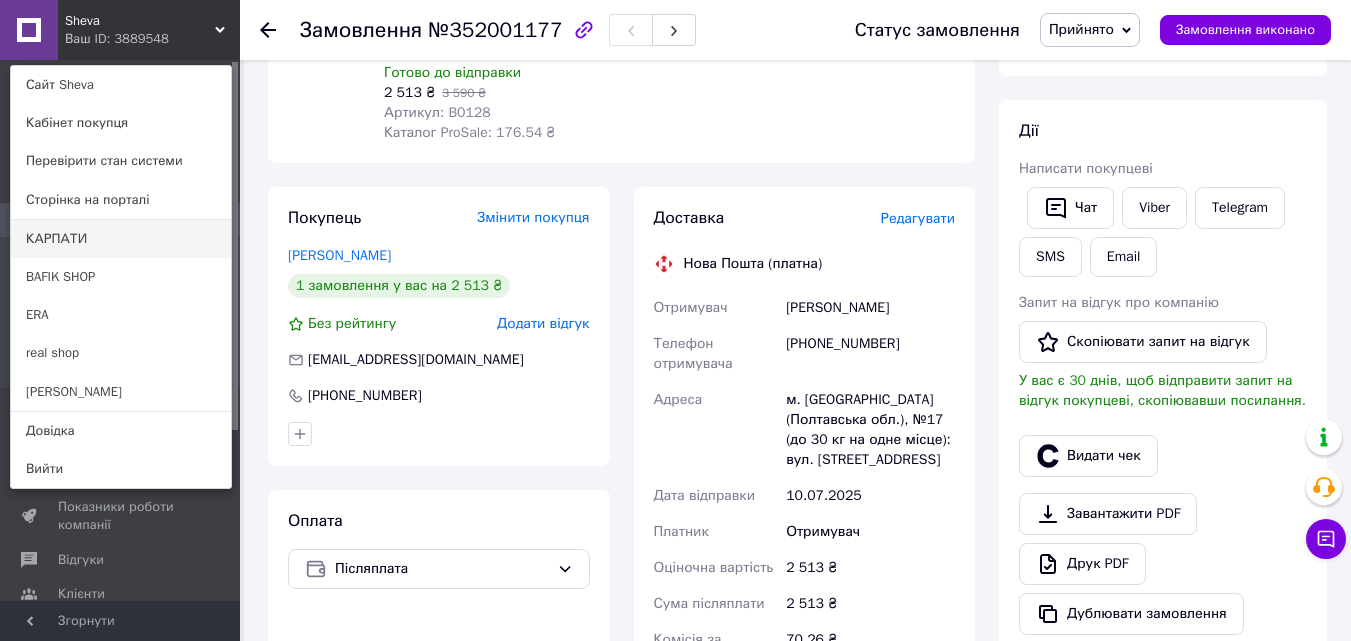 click on "КАРПАТИ" at bounding box center [121, 239] 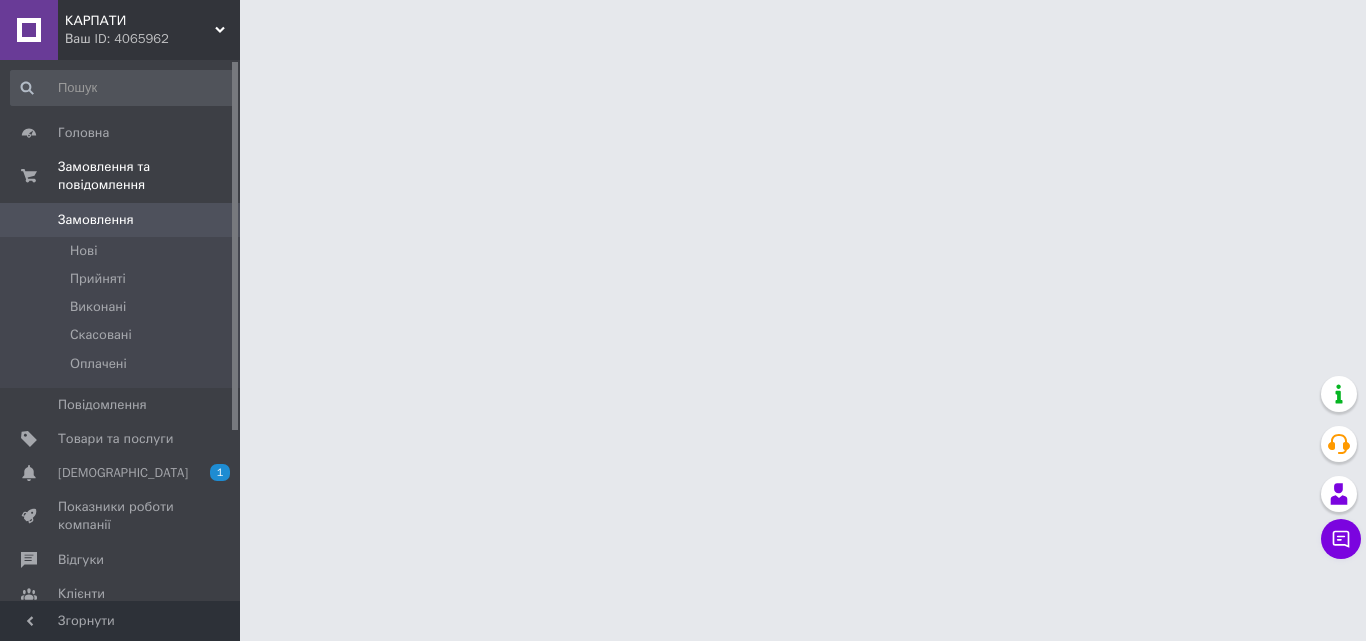 scroll, scrollTop: 0, scrollLeft: 0, axis: both 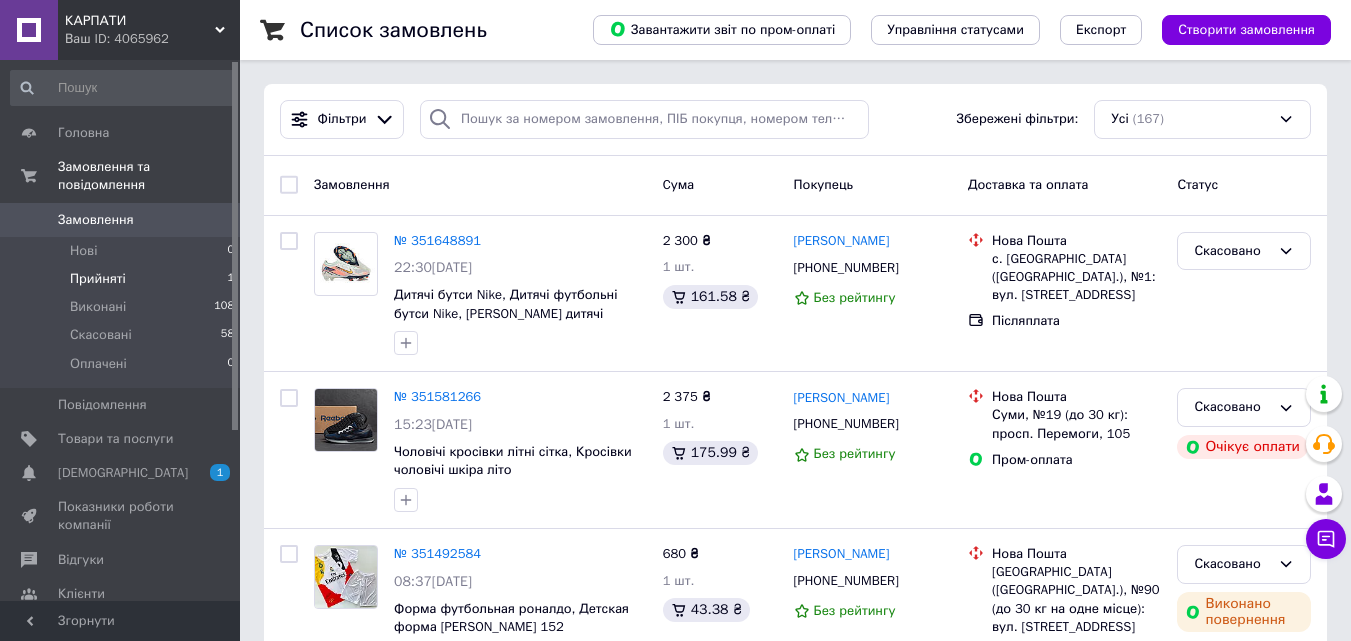 click on "Прийняті" at bounding box center [98, 279] 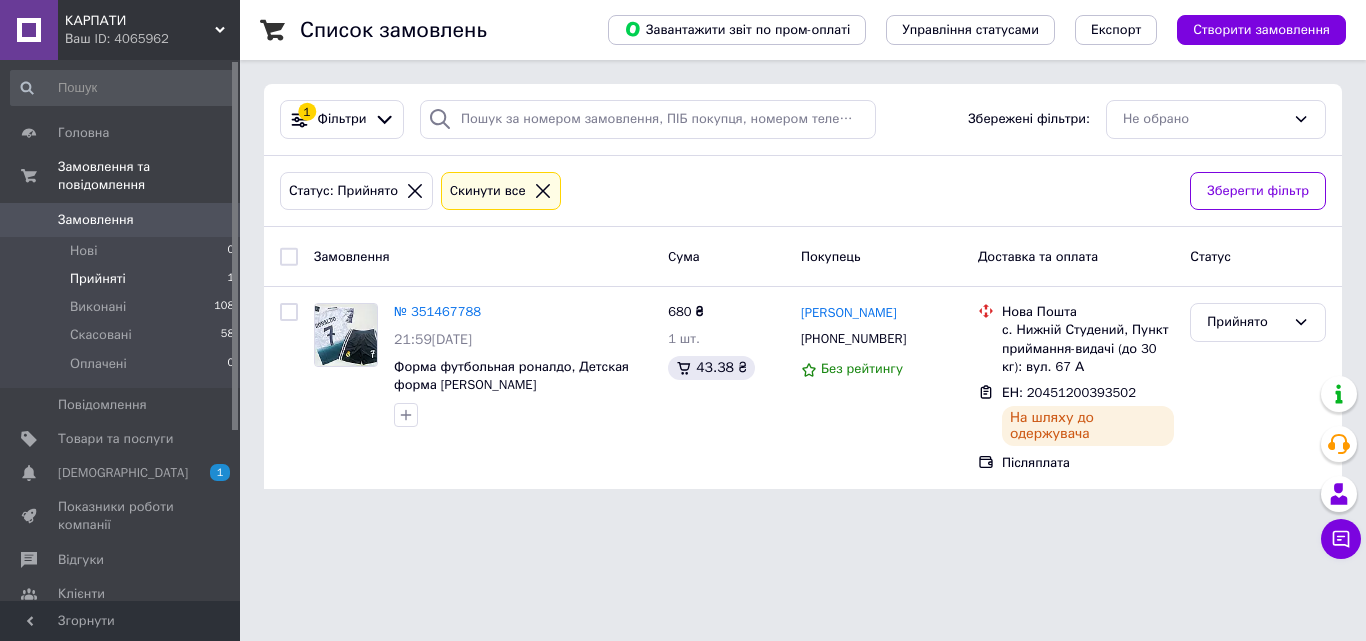 click on "Ваш ID: 4065962" at bounding box center [152, 39] 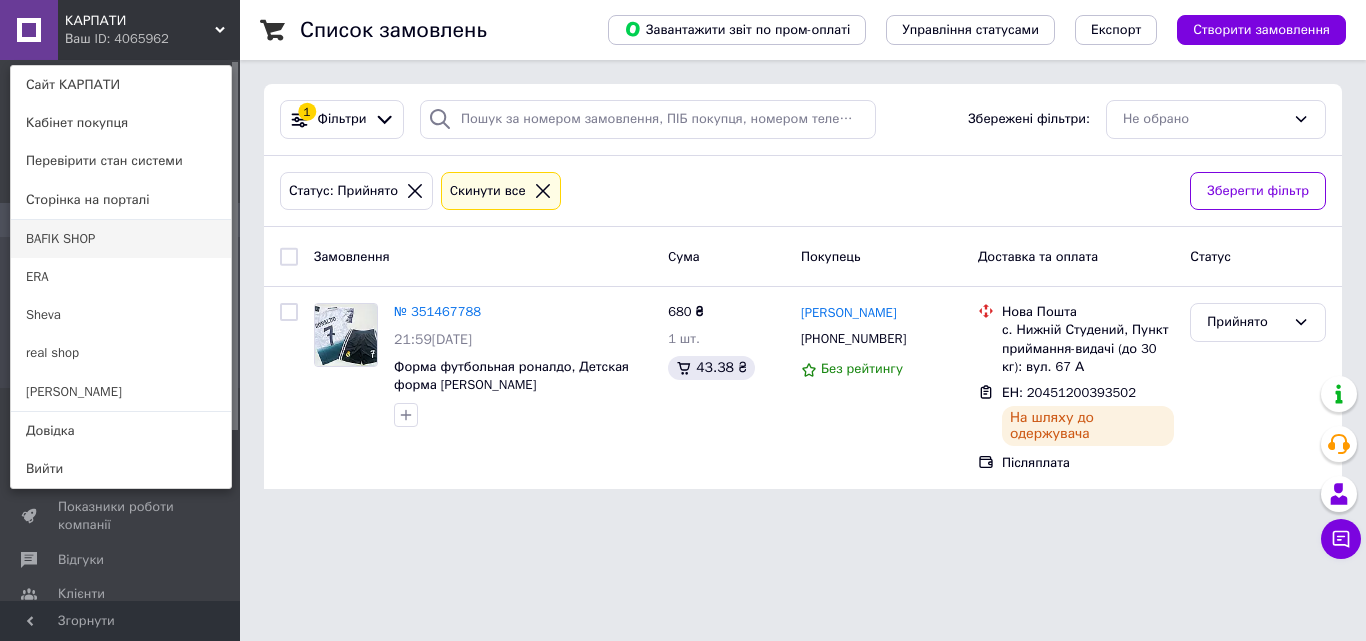 click on "BAFIK SHOP" at bounding box center [121, 239] 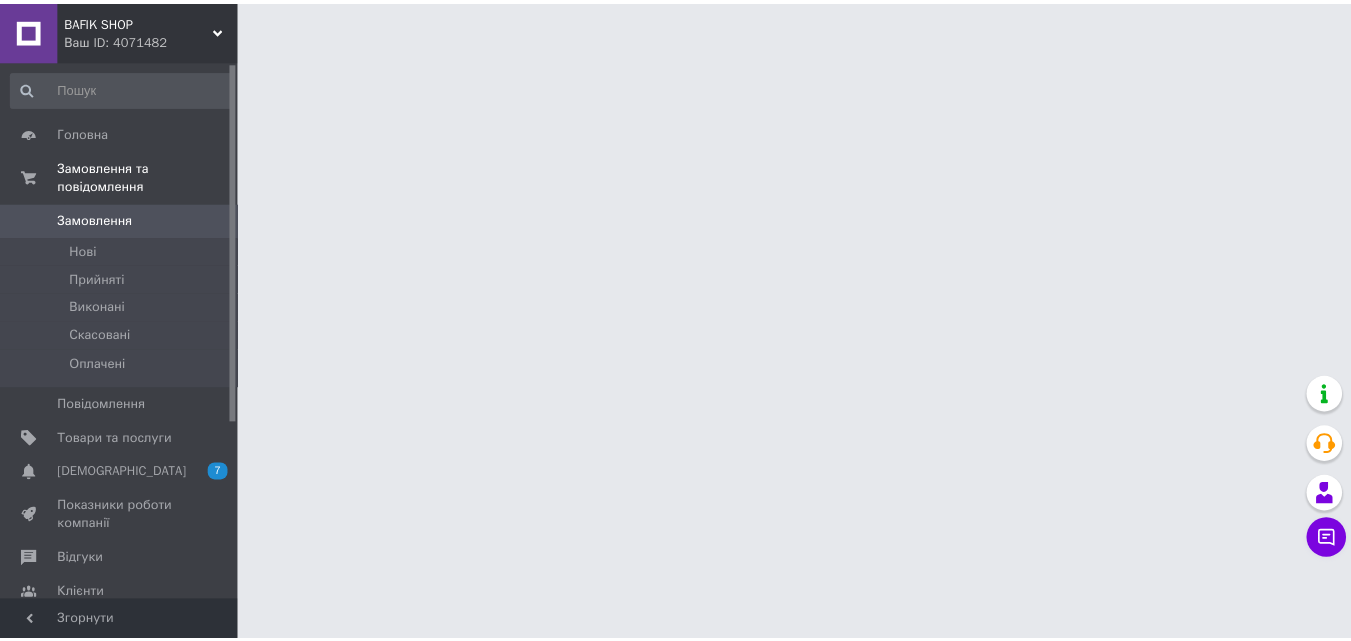 scroll, scrollTop: 0, scrollLeft: 0, axis: both 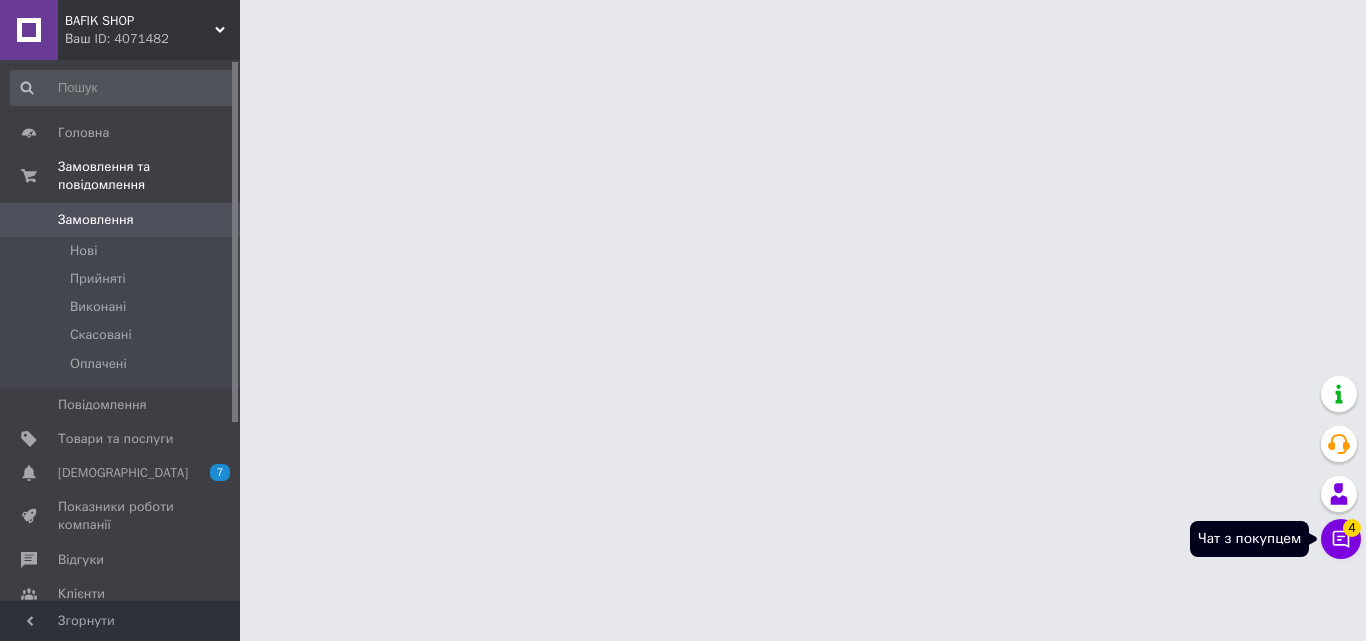 click on "Чат з покупцем 4" at bounding box center [1341, 539] 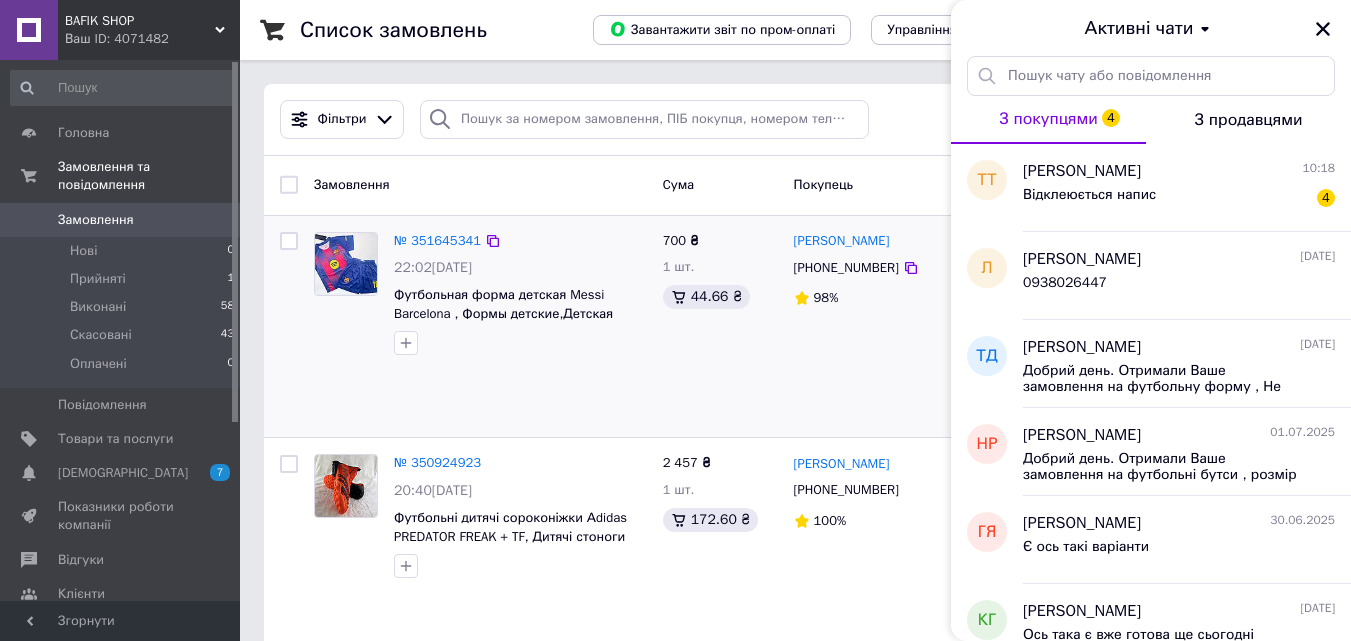 click on "сергей даниленко +380987460907 98%" at bounding box center [873, 327] 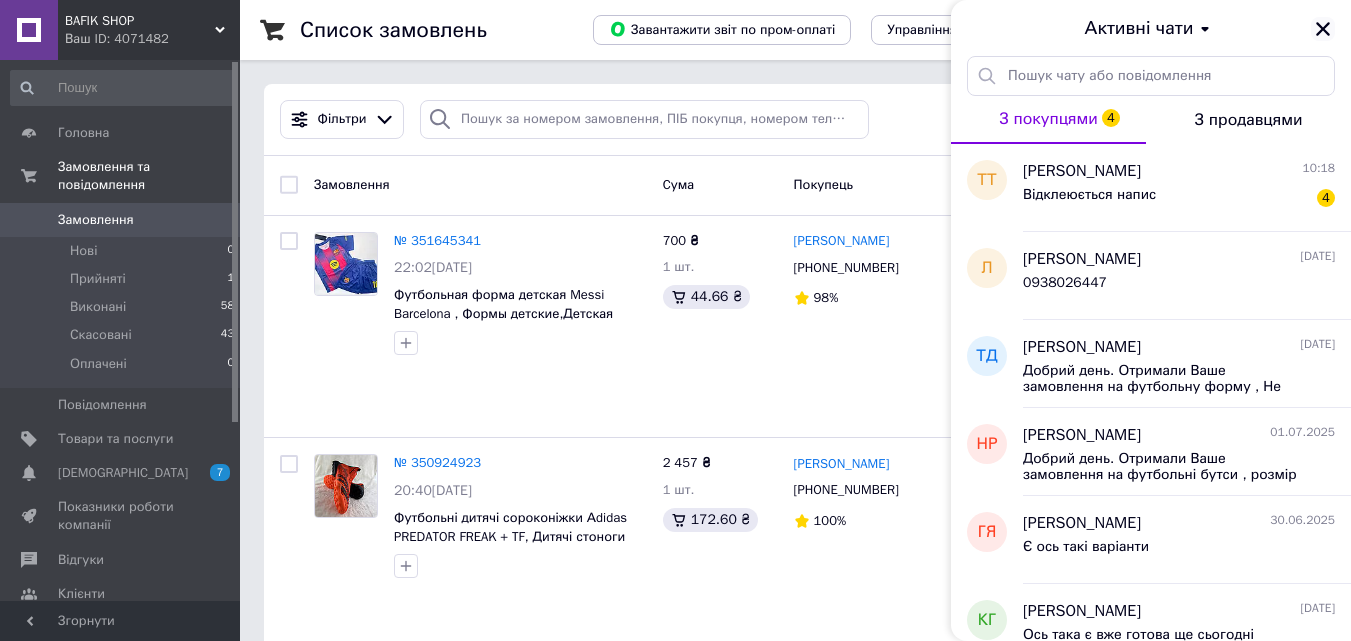 click 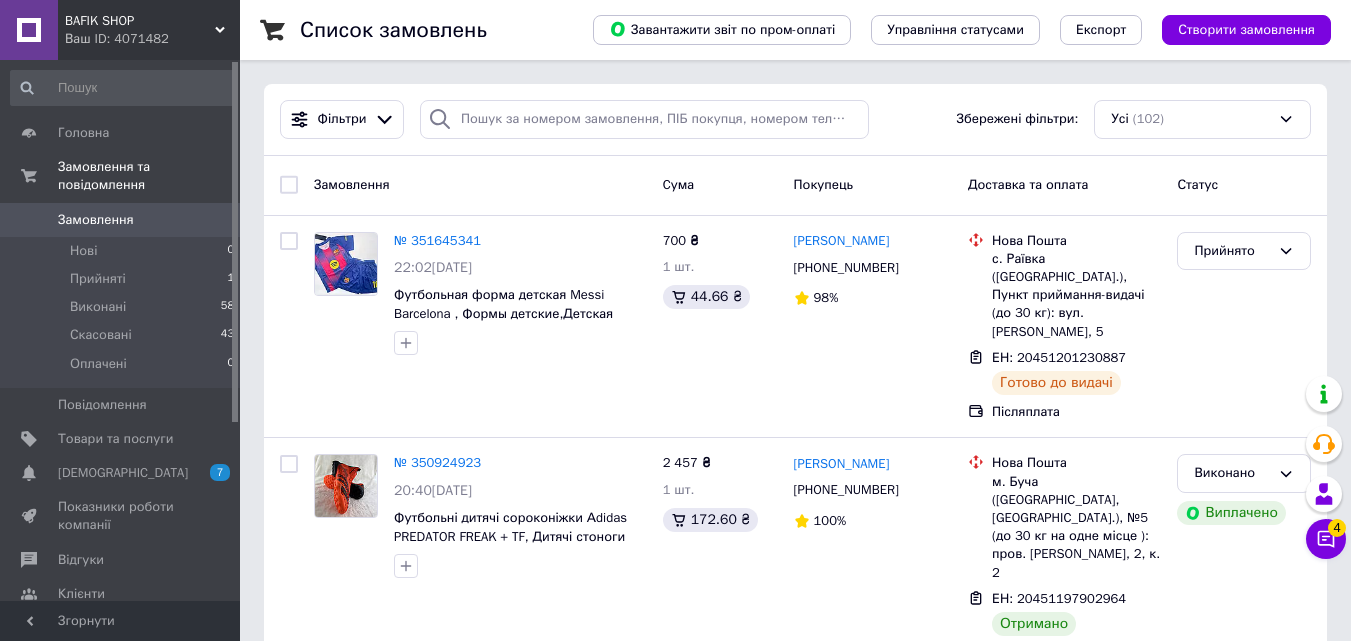 click 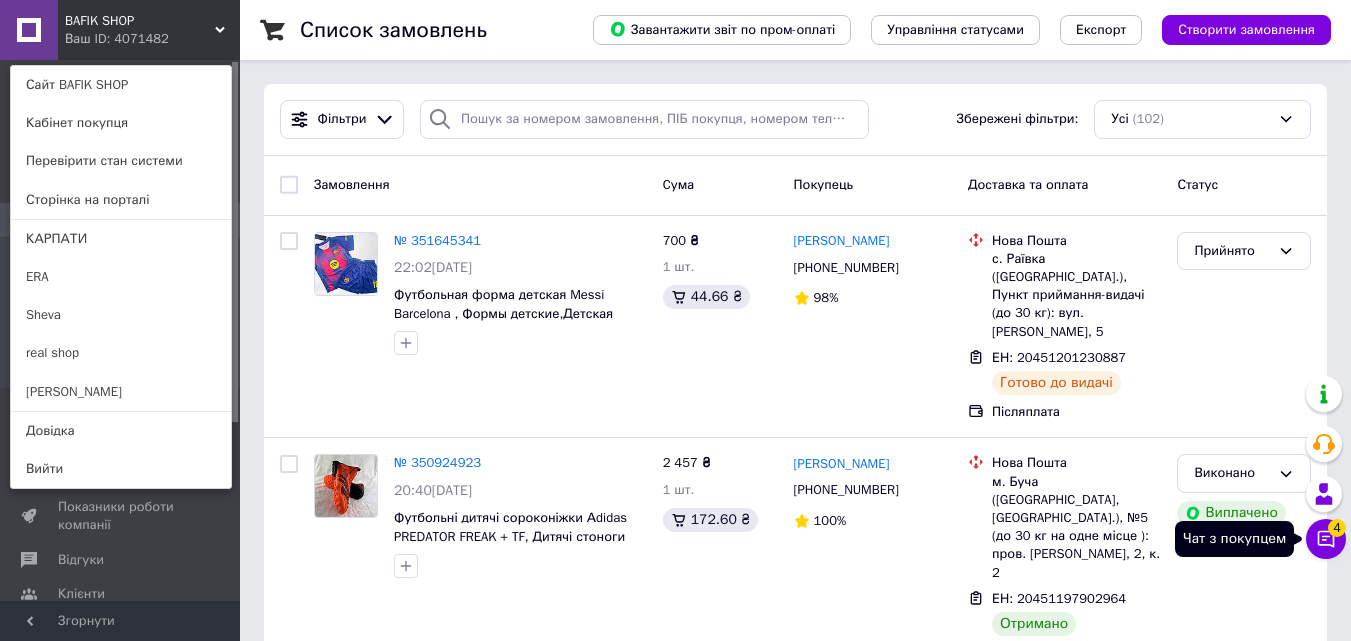 click 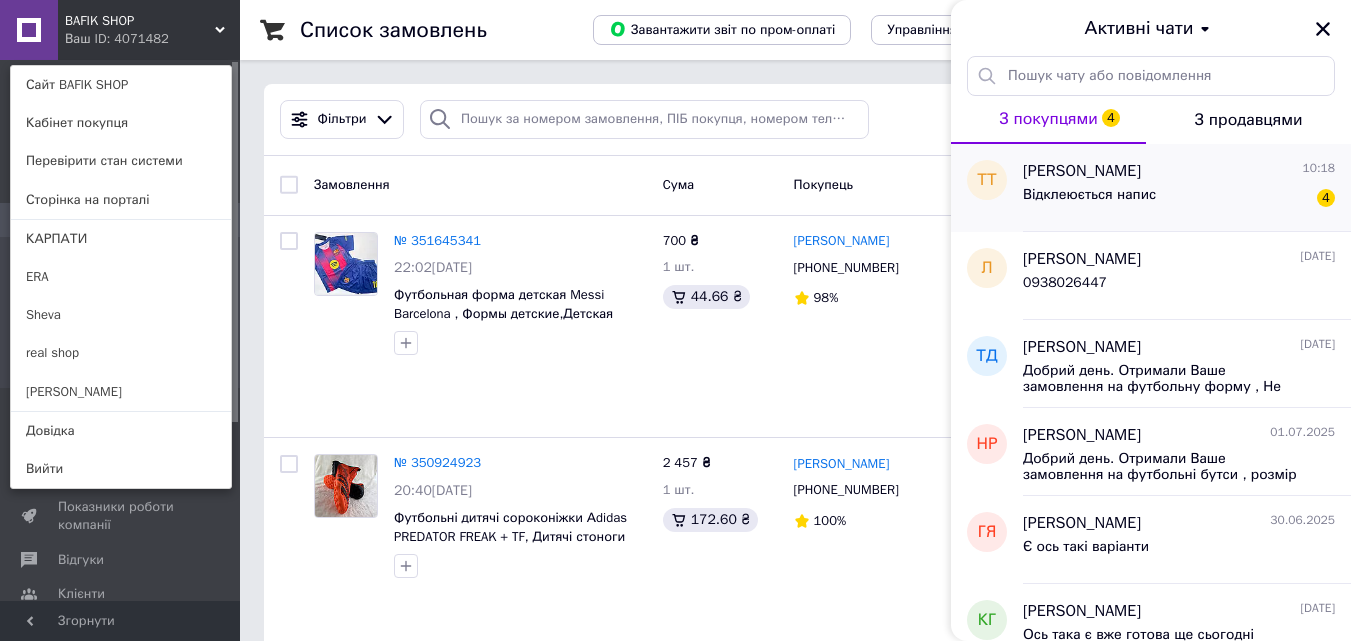 click on "Відклеюється напис 4" at bounding box center (1179, 199) 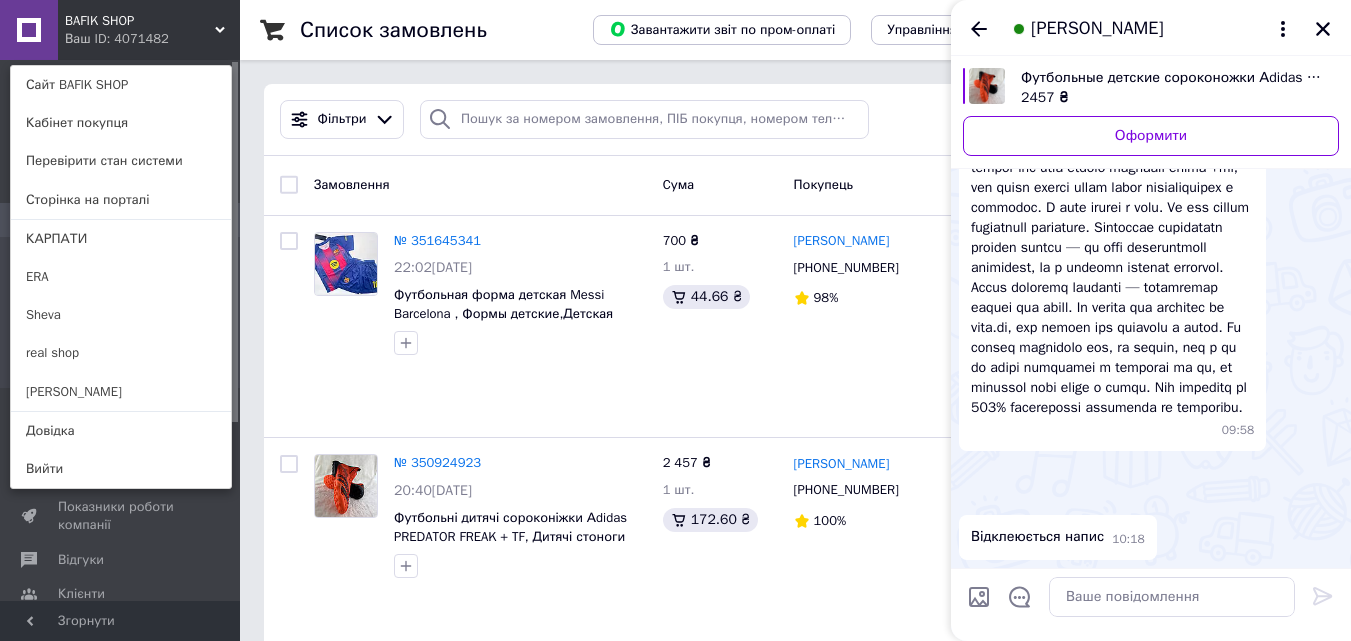 scroll, scrollTop: 1698, scrollLeft: 0, axis: vertical 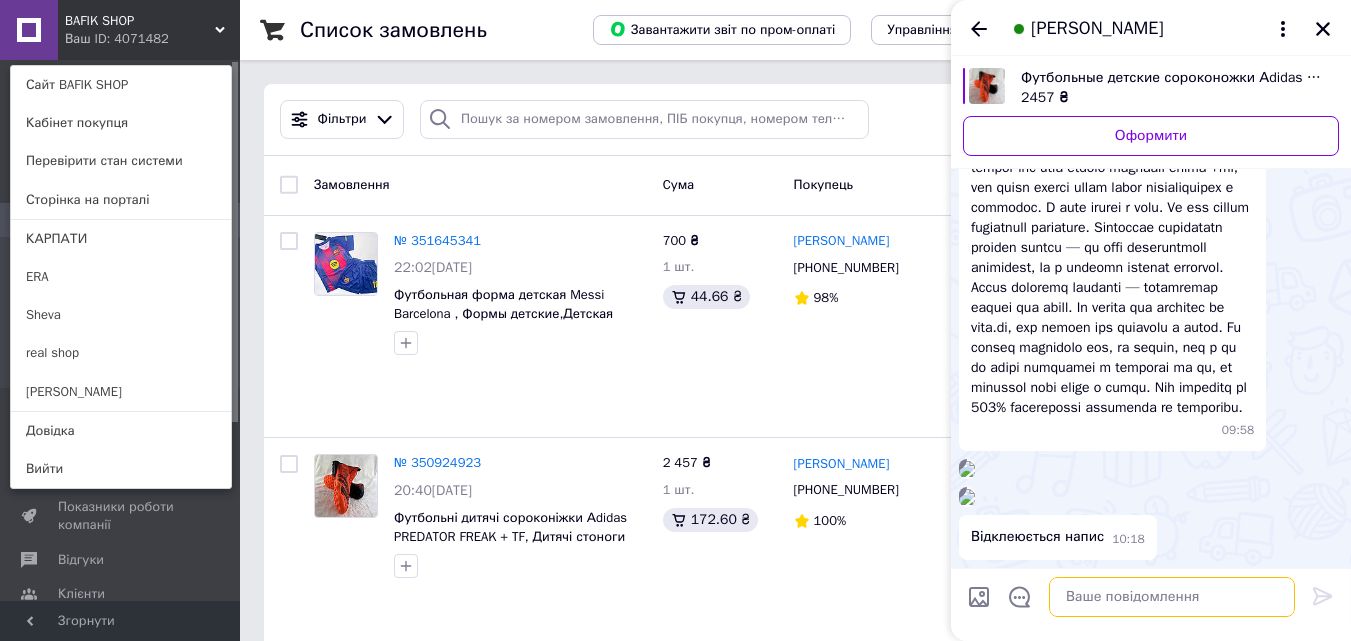 click at bounding box center (1172, 597) 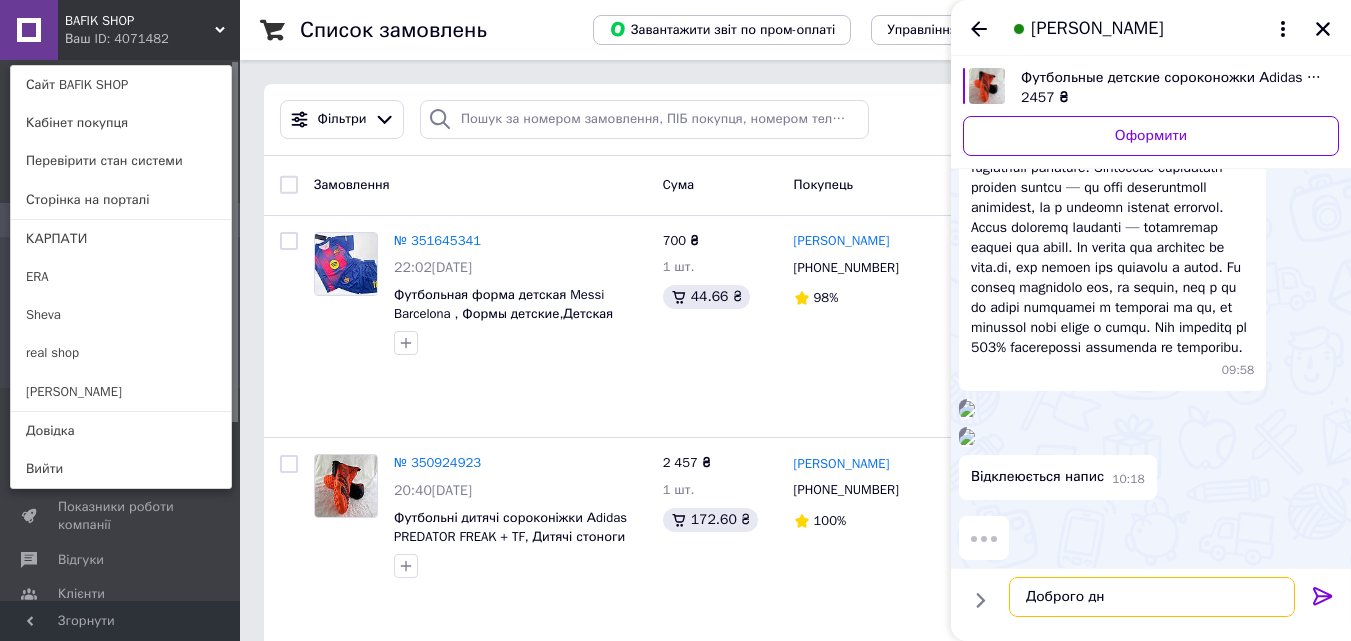 type on "Доброго дня" 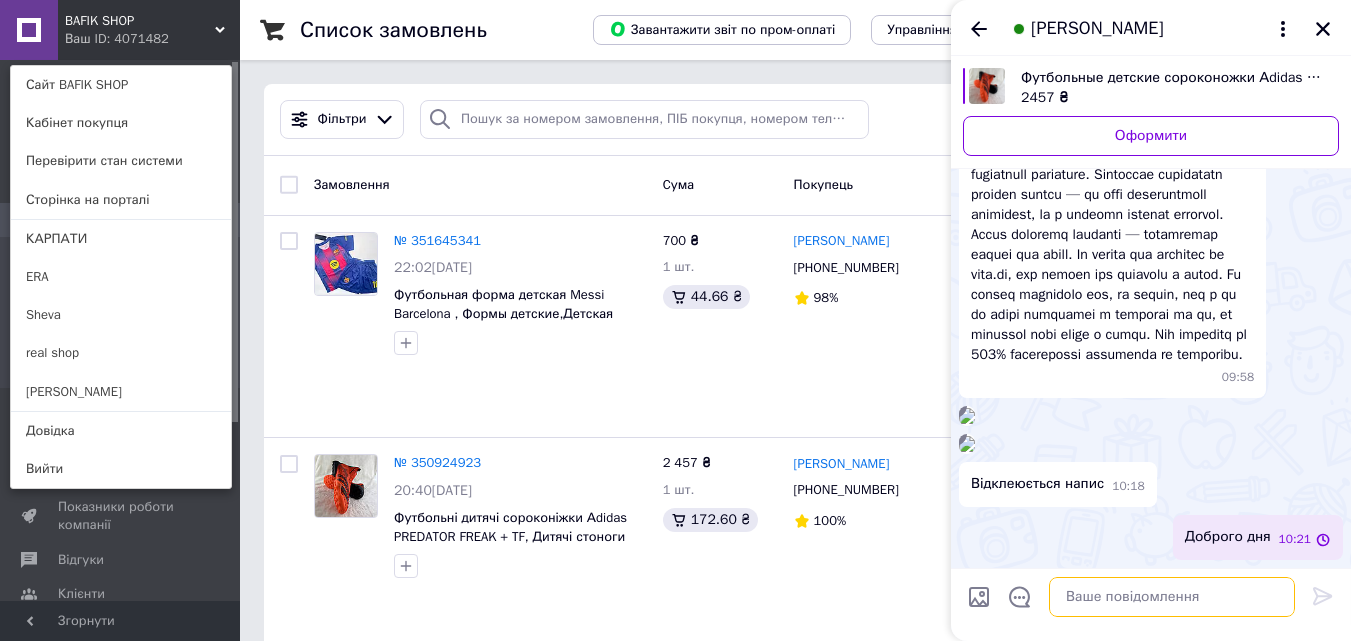 scroll, scrollTop: 1719, scrollLeft: 0, axis: vertical 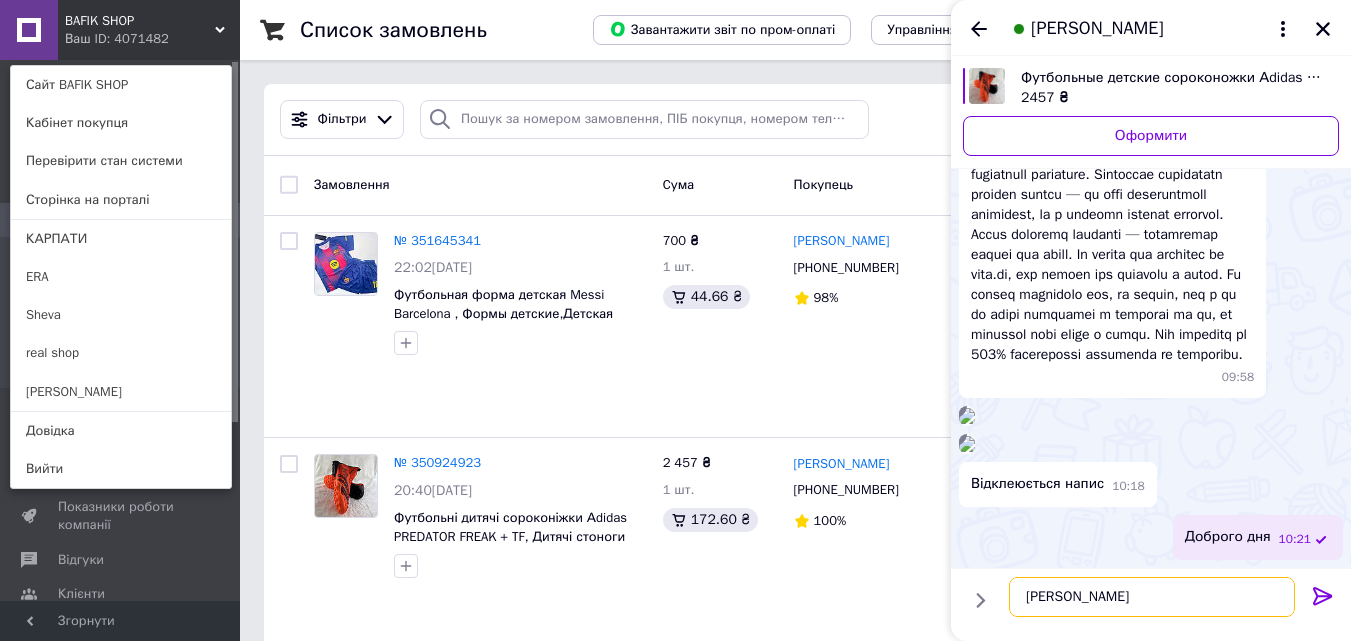 type on "М" 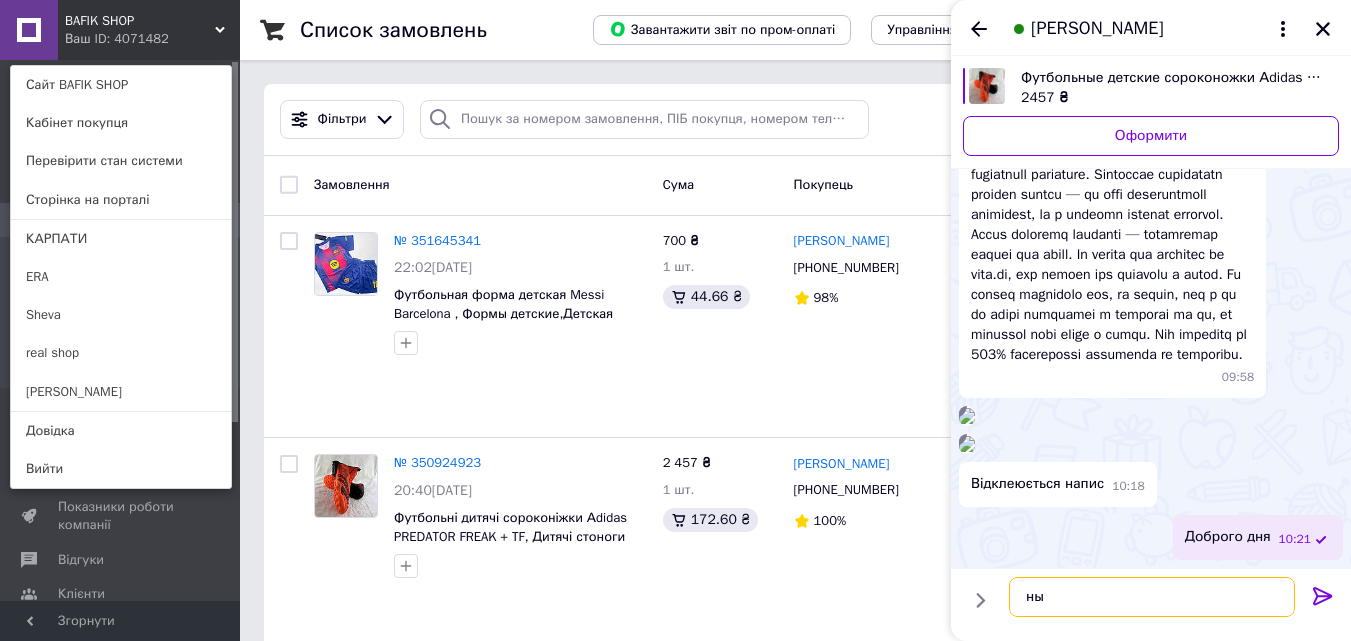 type on "н" 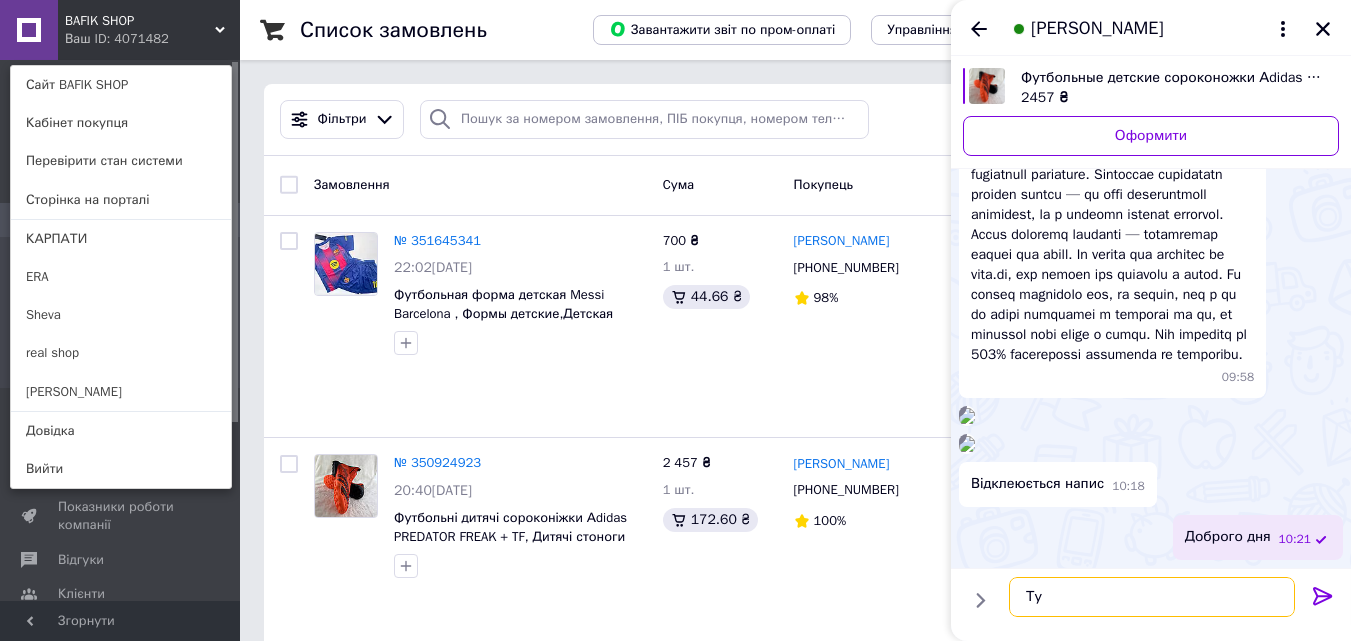 type on "Т" 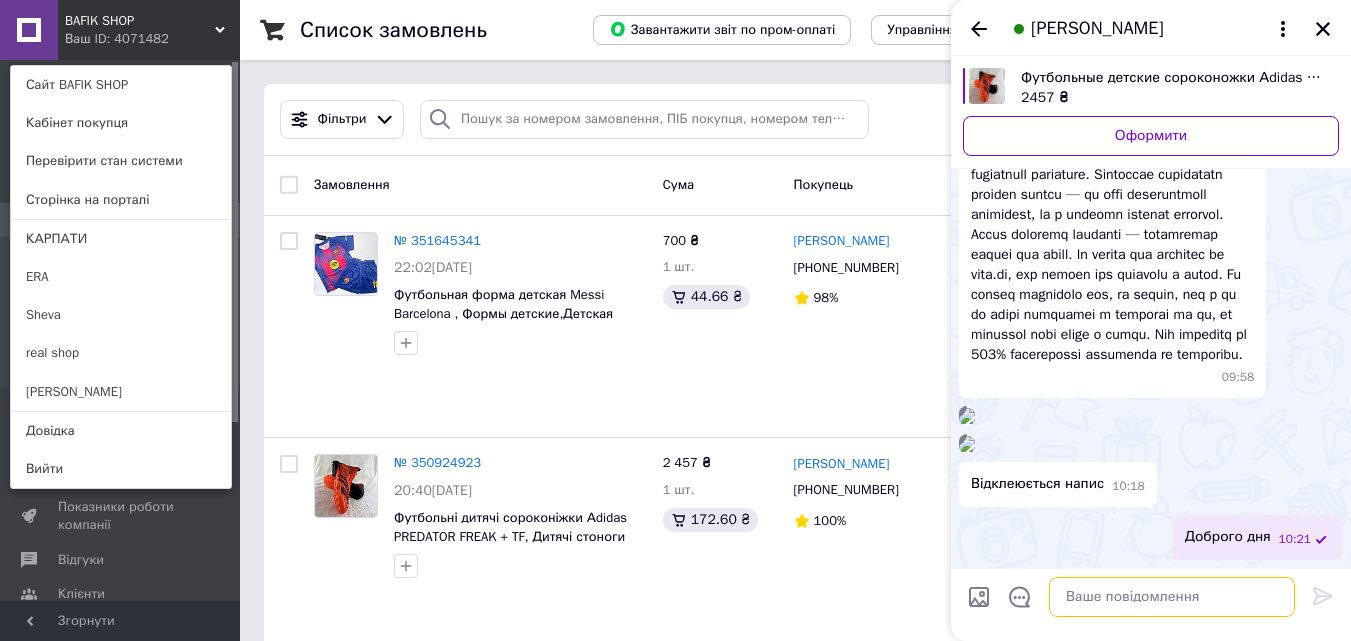 scroll, scrollTop: 1719, scrollLeft: 0, axis: vertical 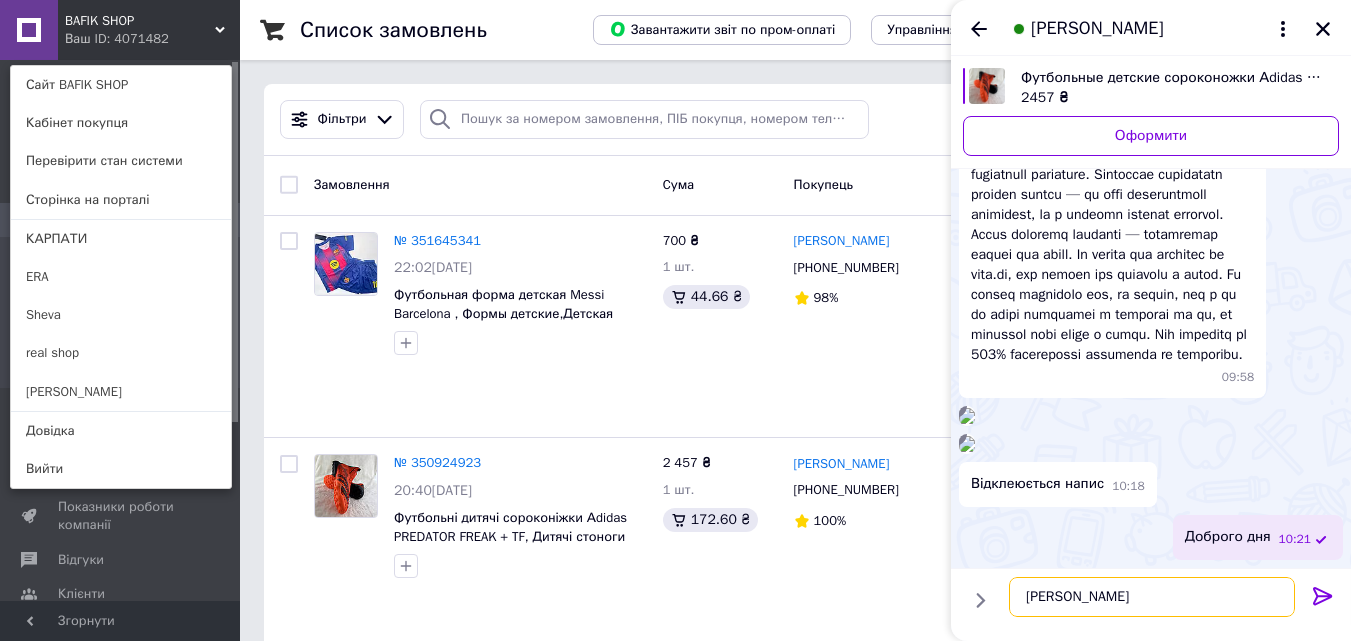 type on "Т" 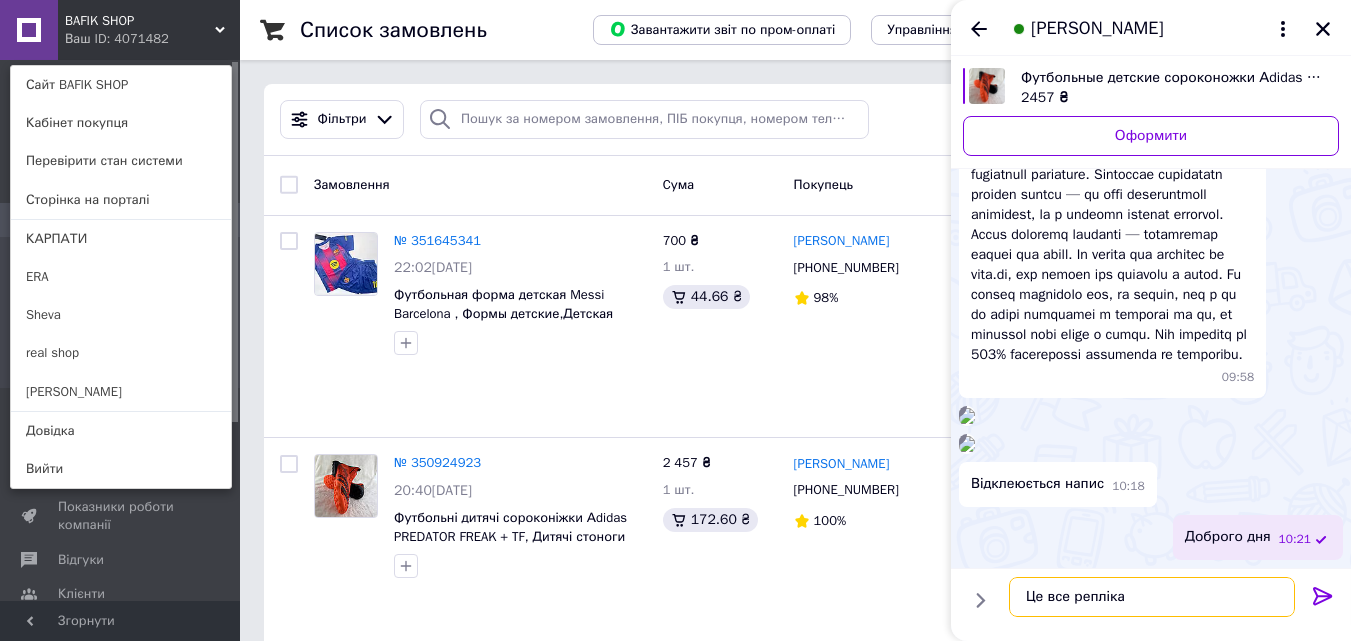 scroll, scrollTop: 1719, scrollLeft: 0, axis: vertical 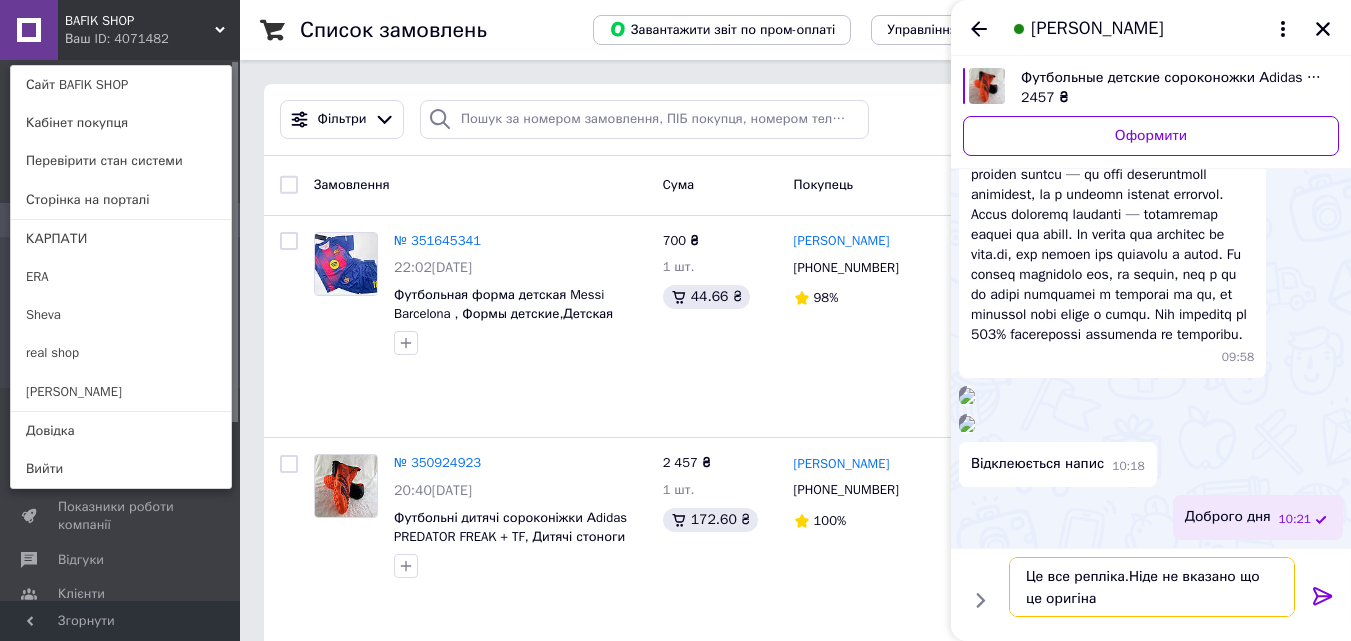 type on "Це все репліка.Ніде не вказано що це оригінал" 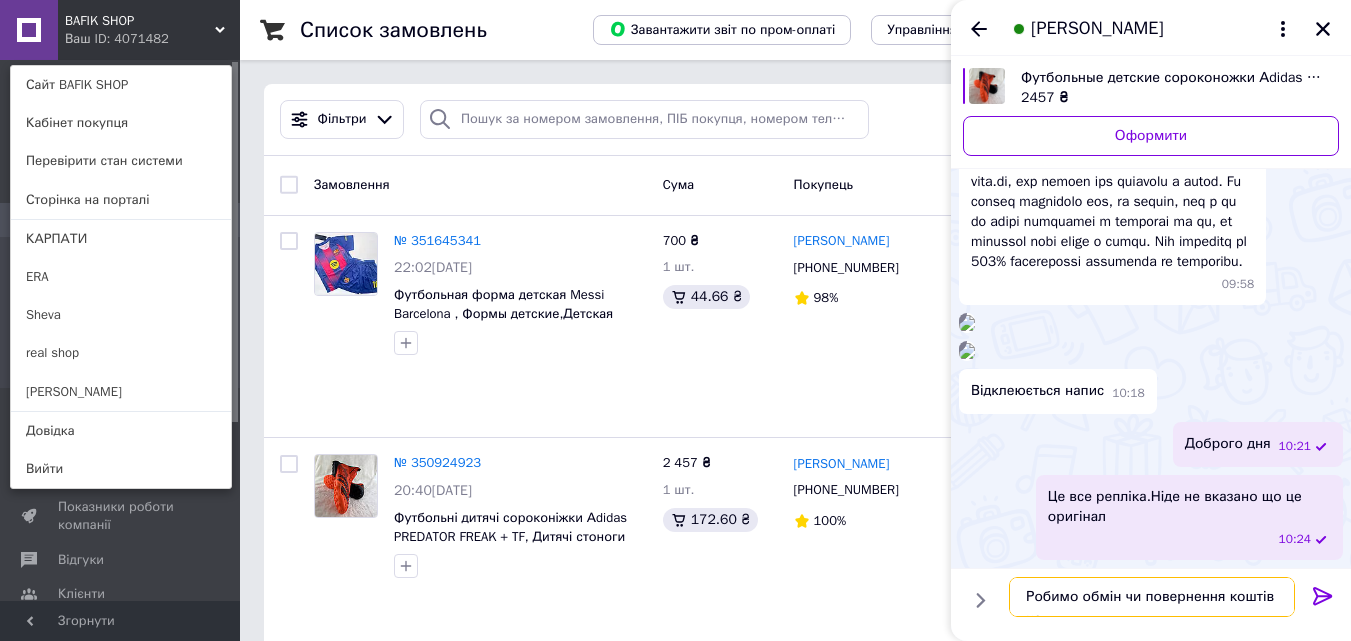scroll, scrollTop: 1832, scrollLeft: 0, axis: vertical 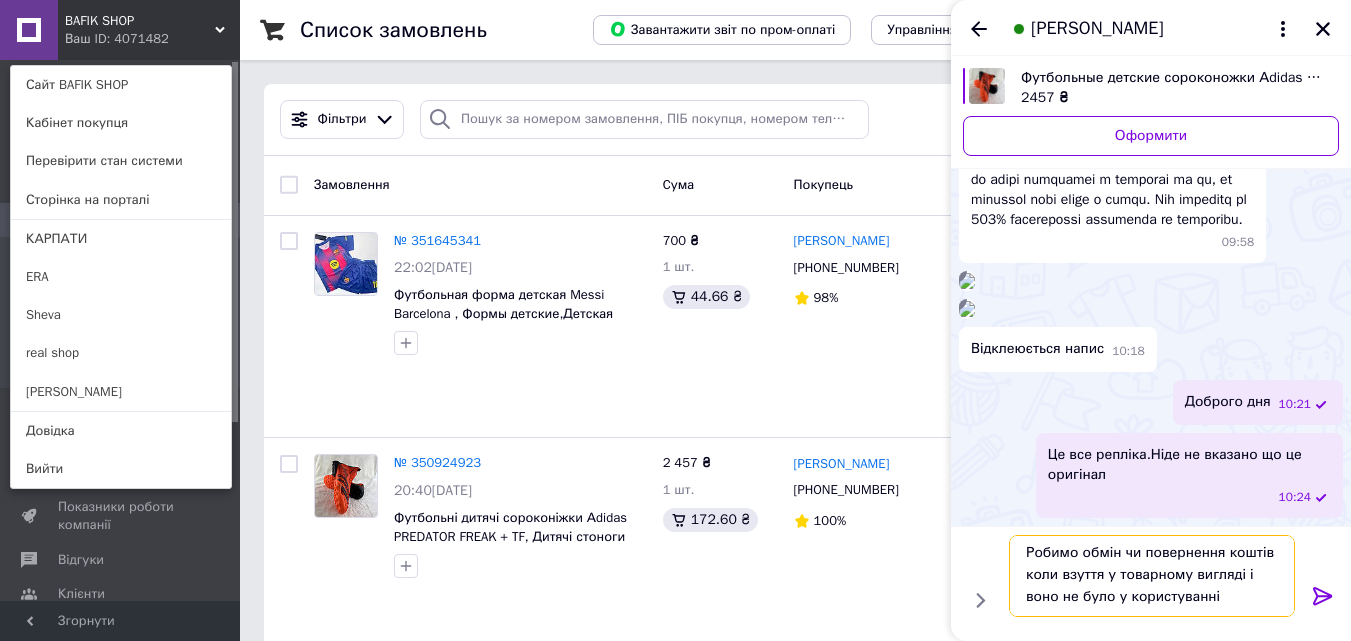 type on "Робимо обмін чи повернення коштів коли взуття у товарному вигляді і воно не було у користуванні" 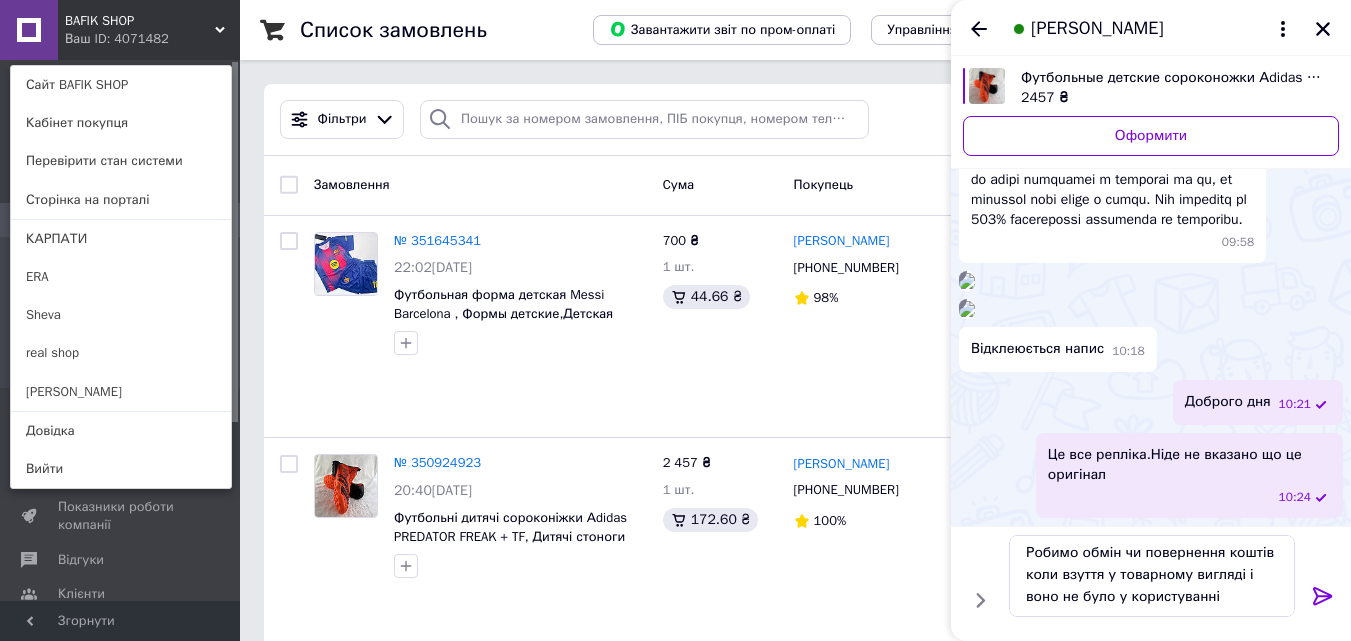 click 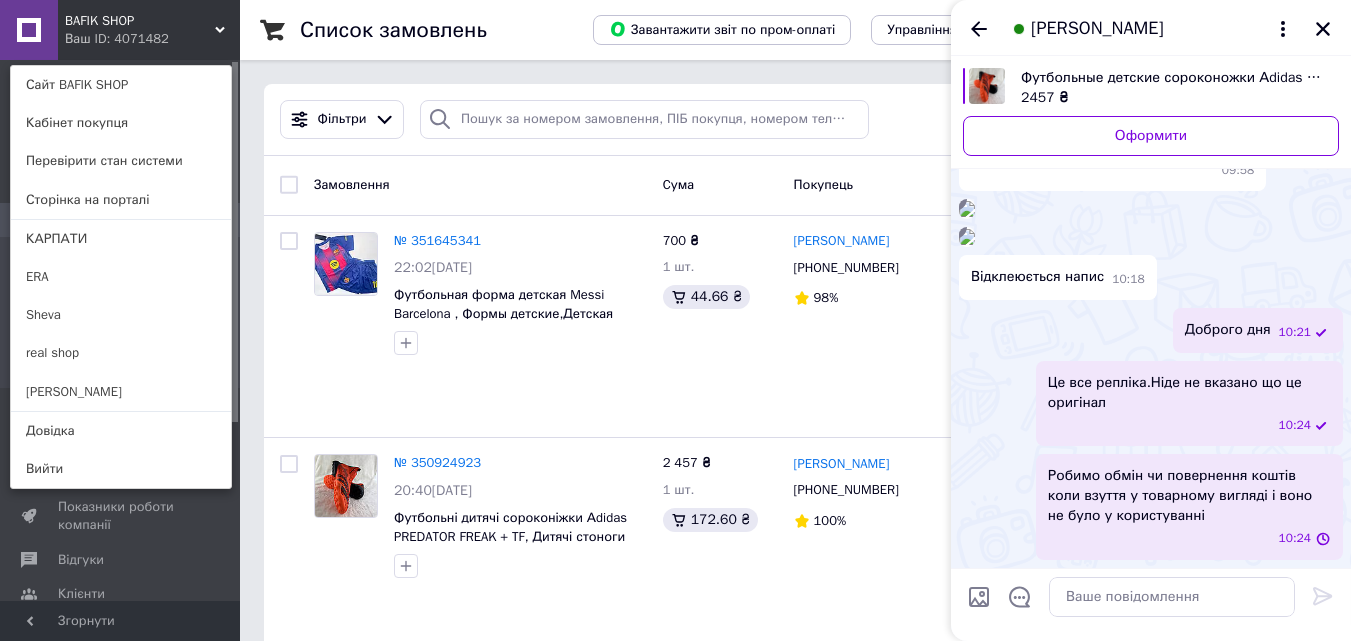 scroll, scrollTop: 0, scrollLeft: 0, axis: both 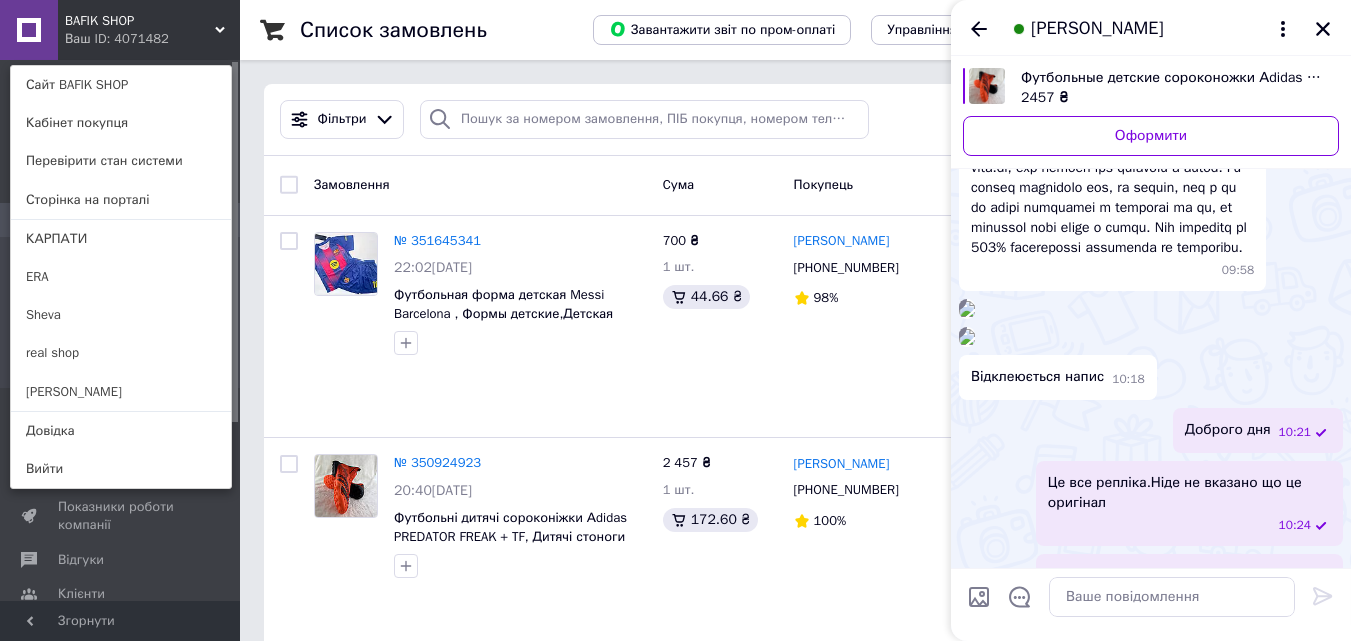 click at bounding box center (967, 309) 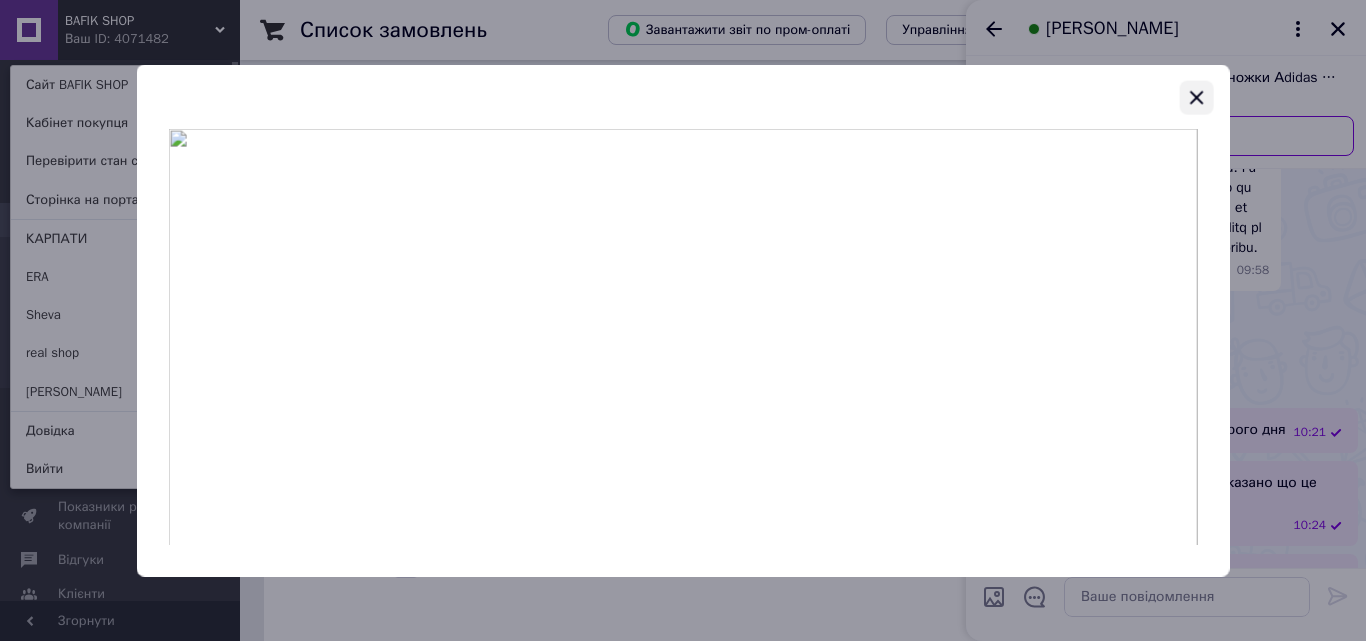 click 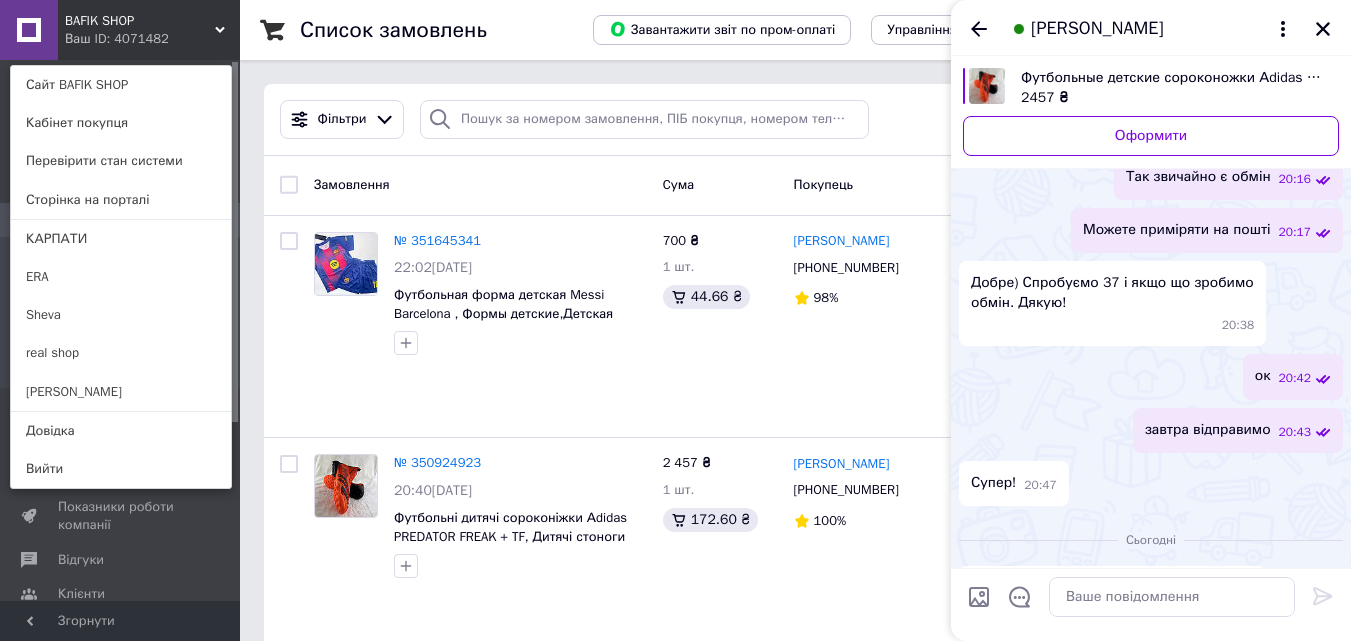 scroll, scrollTop: 26, scrollLeft: 0, axis: vertical 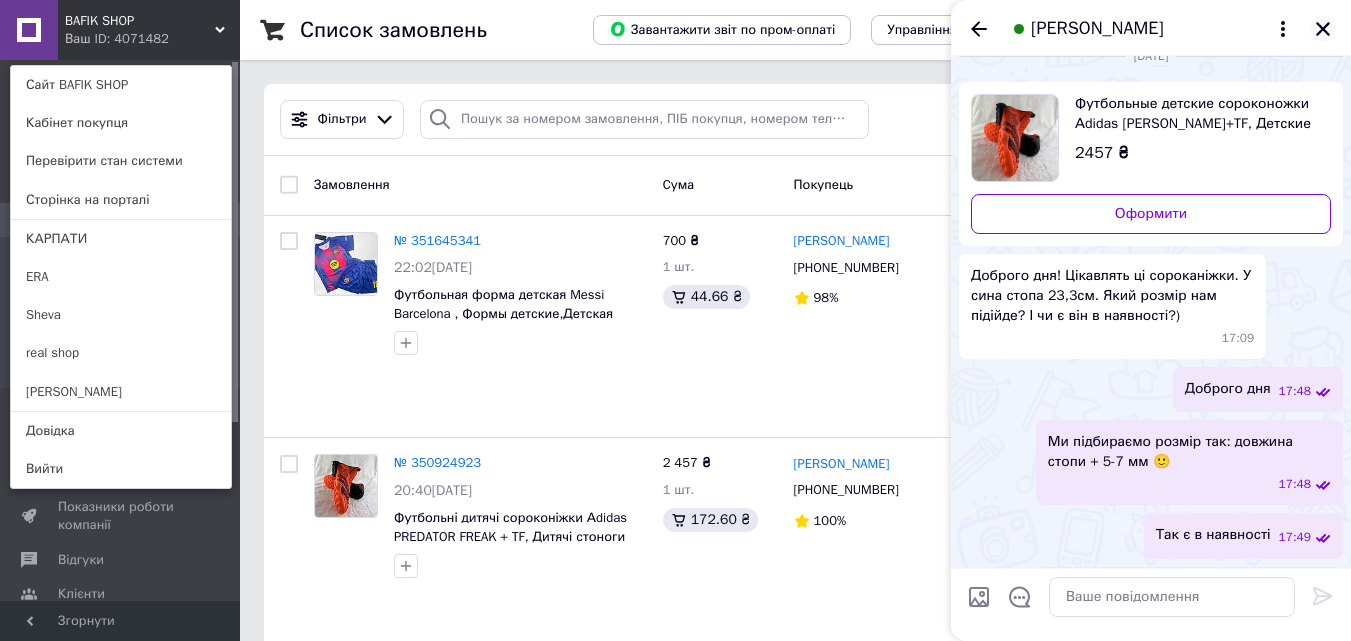 click 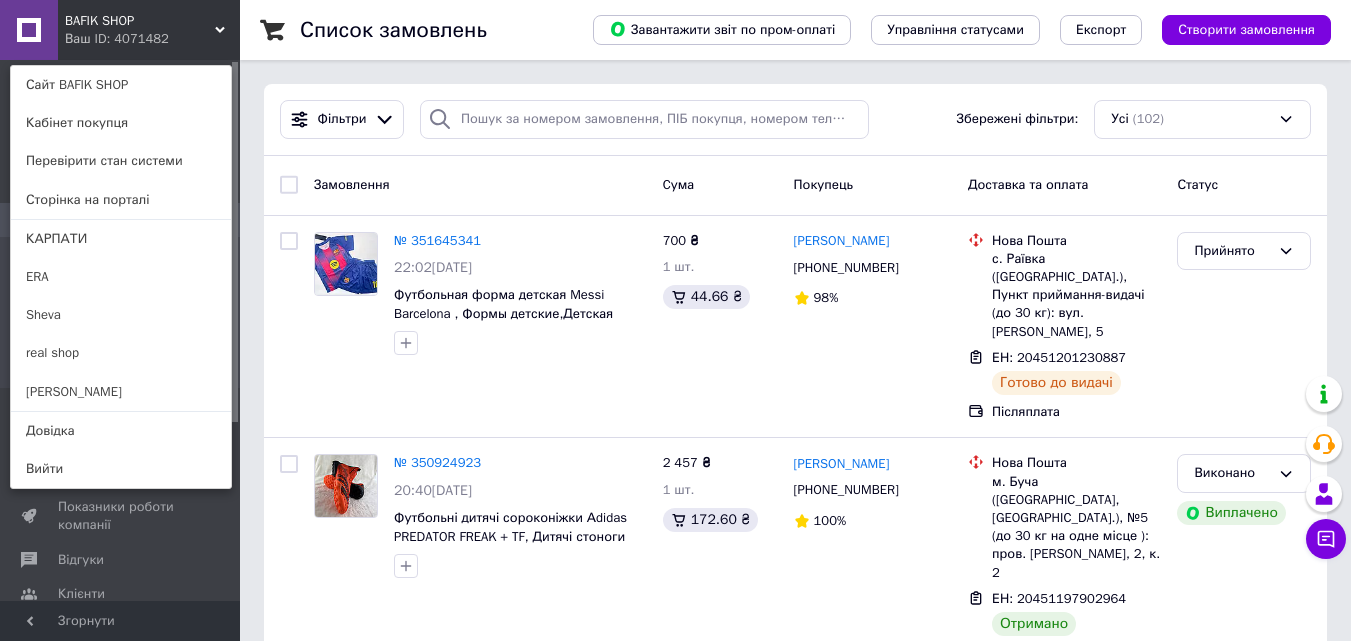 click on "BAFIK SHOP Ваш ID: 4071482 Сайт BAFIK SHOP Кабінет покупця Перевірити стан системи Сторінка на порталі КАРПАТИ ERA [PERSON_NAME] real shop [PERSON_NAME]" at bounding box center [120, 30] 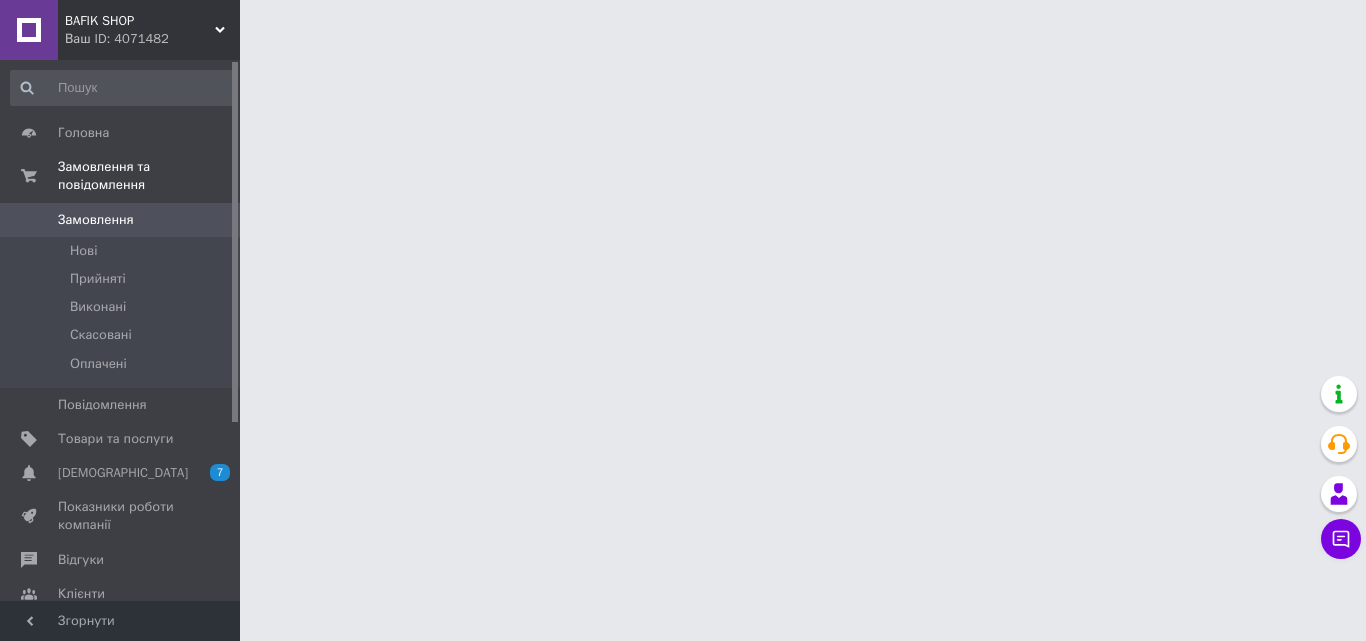 scroll, scrollTop: 0, scrollLeft: 0, axis: both 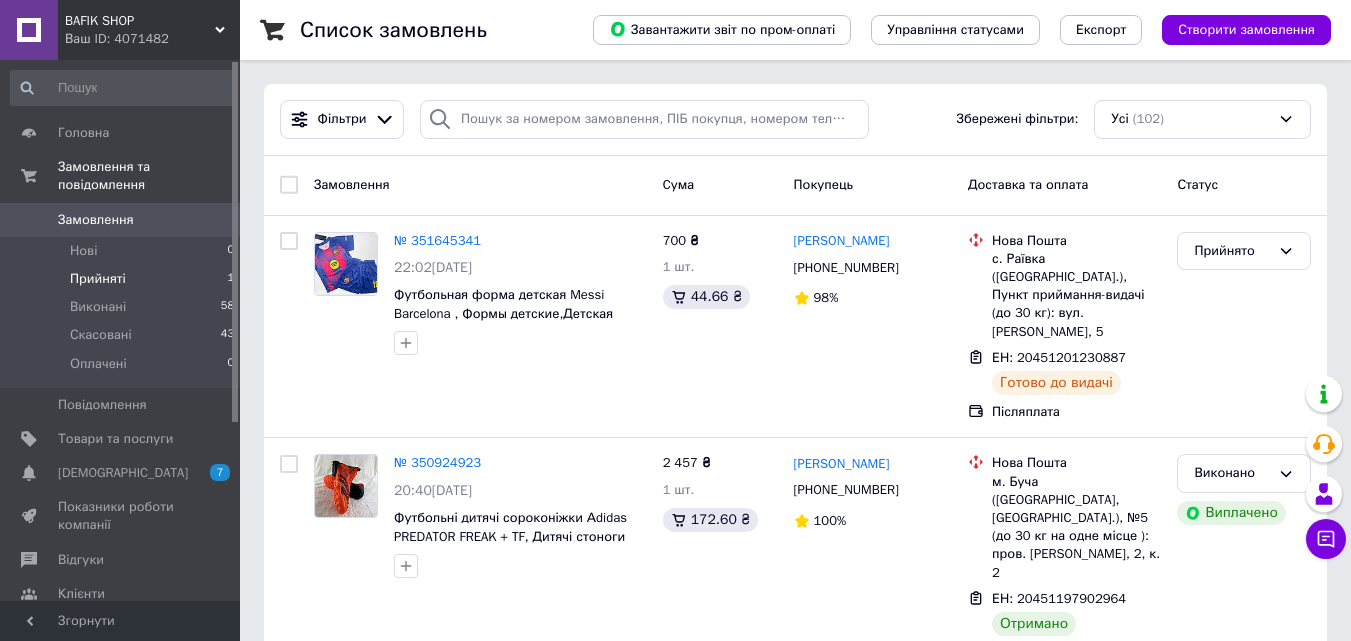 click on "Прийняті 1" at bounding box center (123, 279) 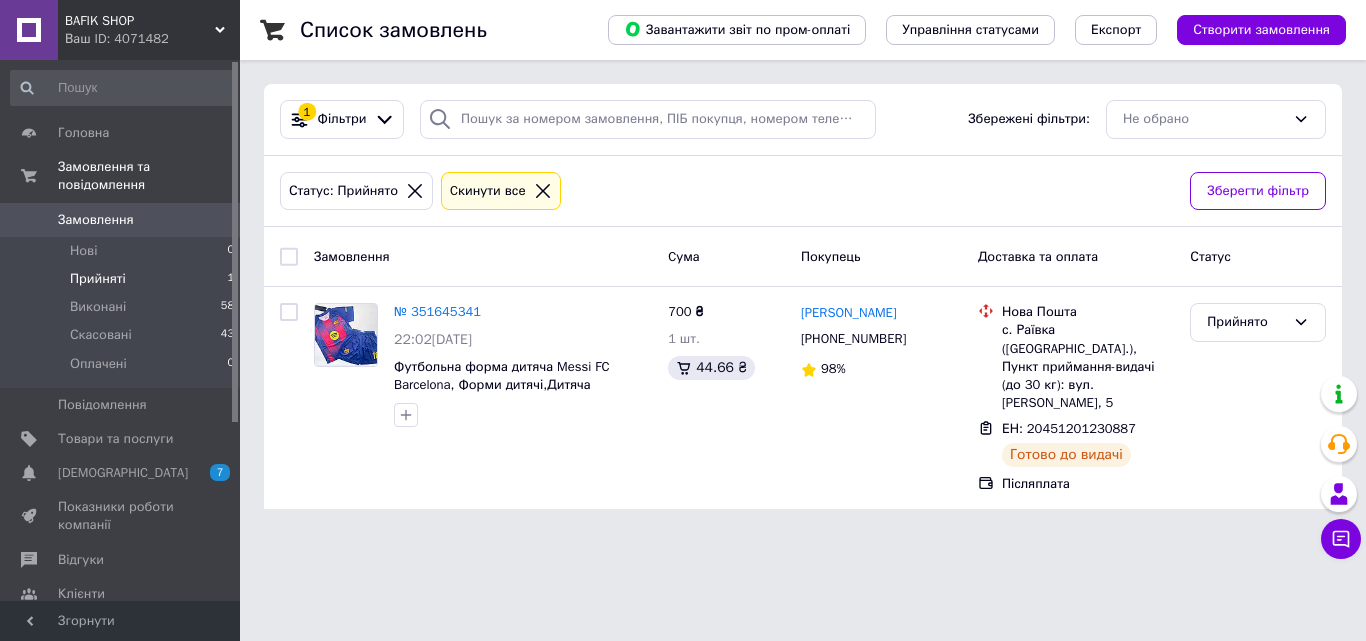 click 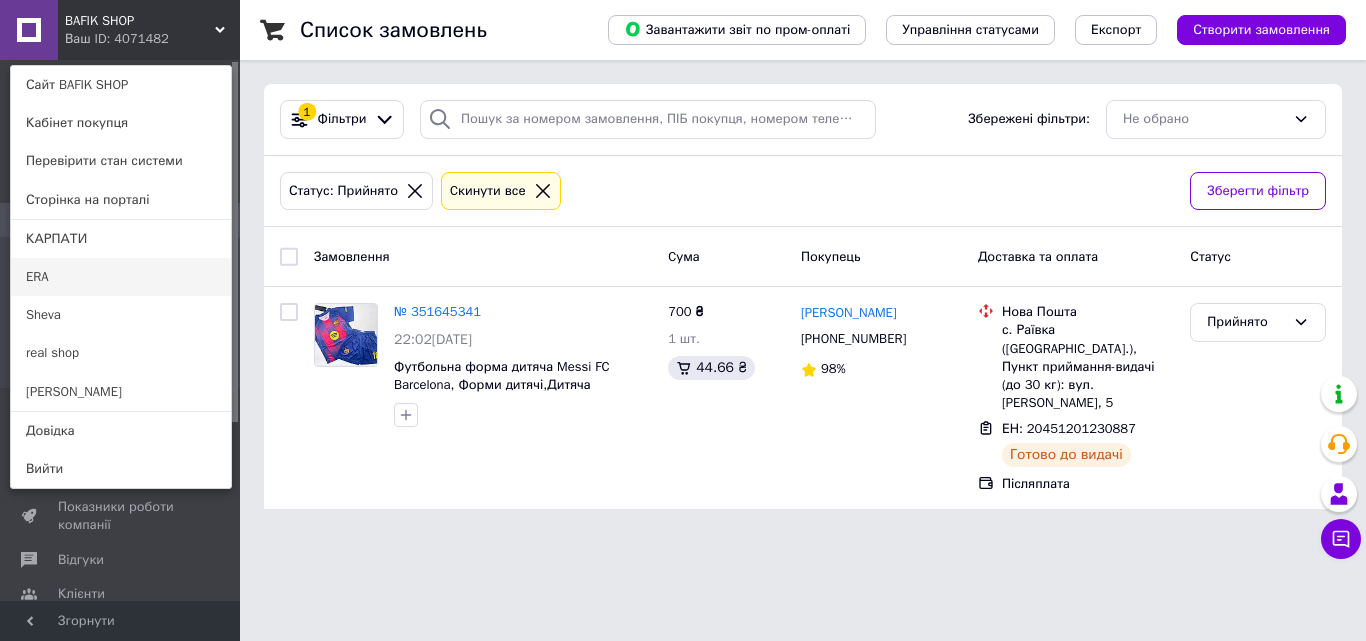 click on "ERA" at bounding box center (121, 277) 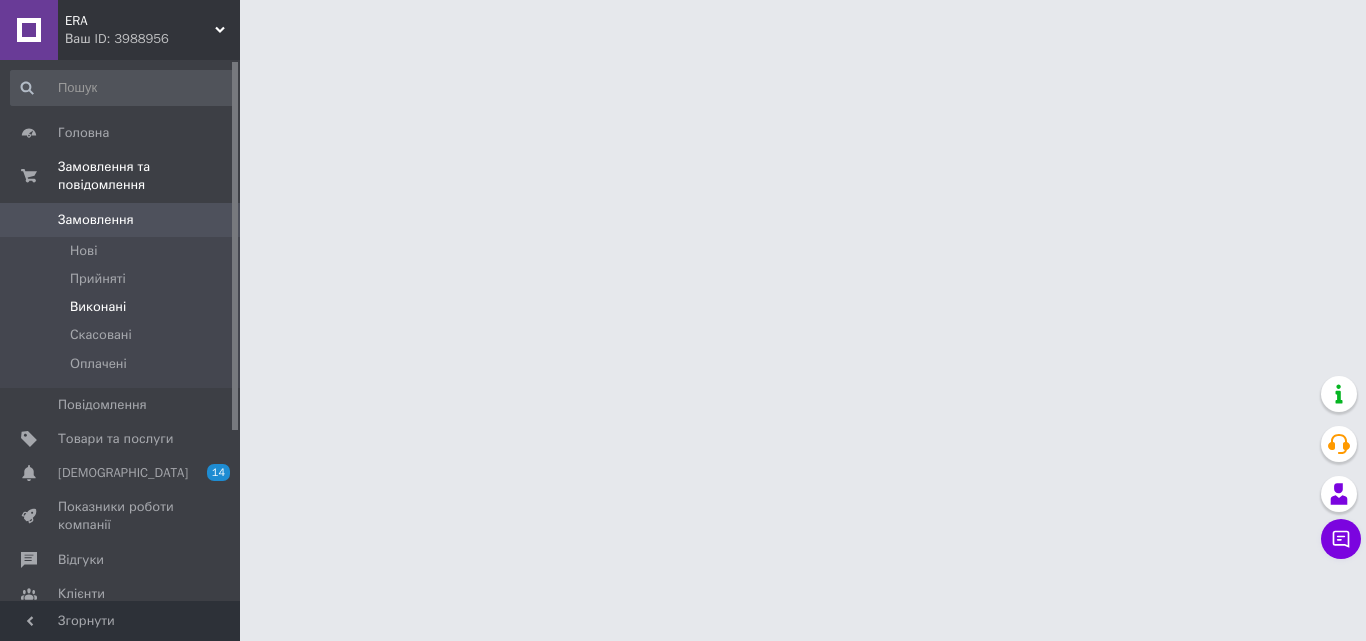 scroll, scrollTop: 0, scrollLeft: 0, axis: both 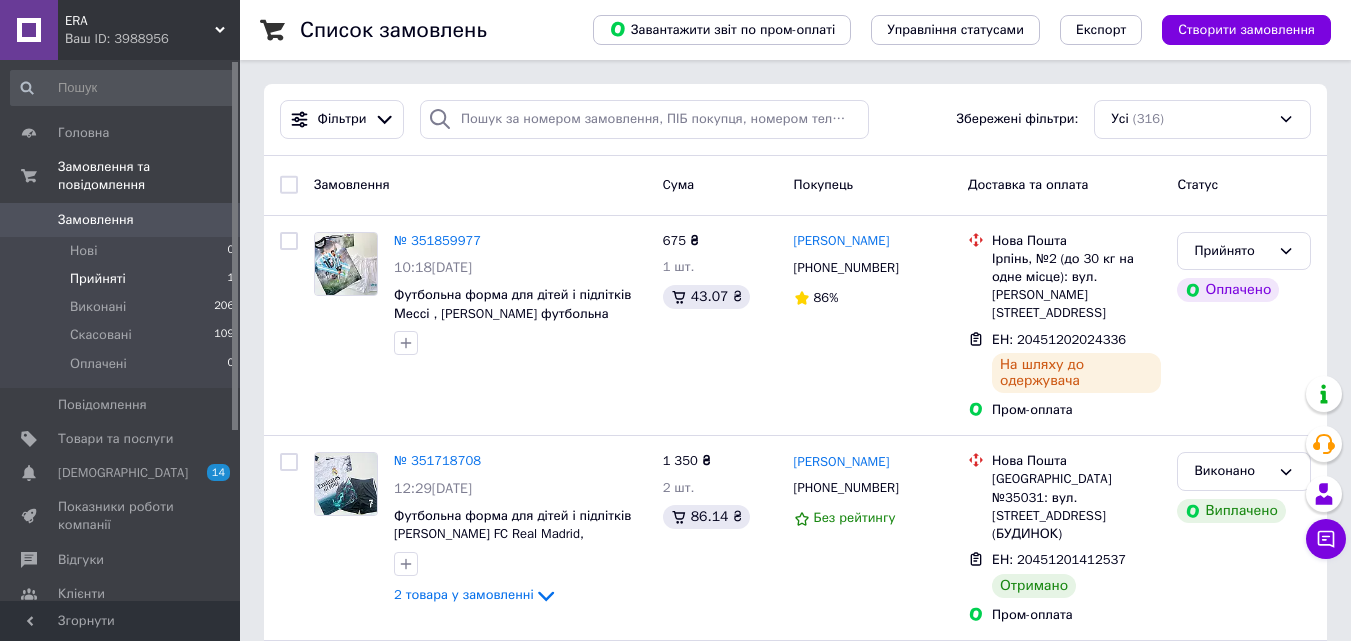 click on "Прийняті" at bounding box center (98, 279) 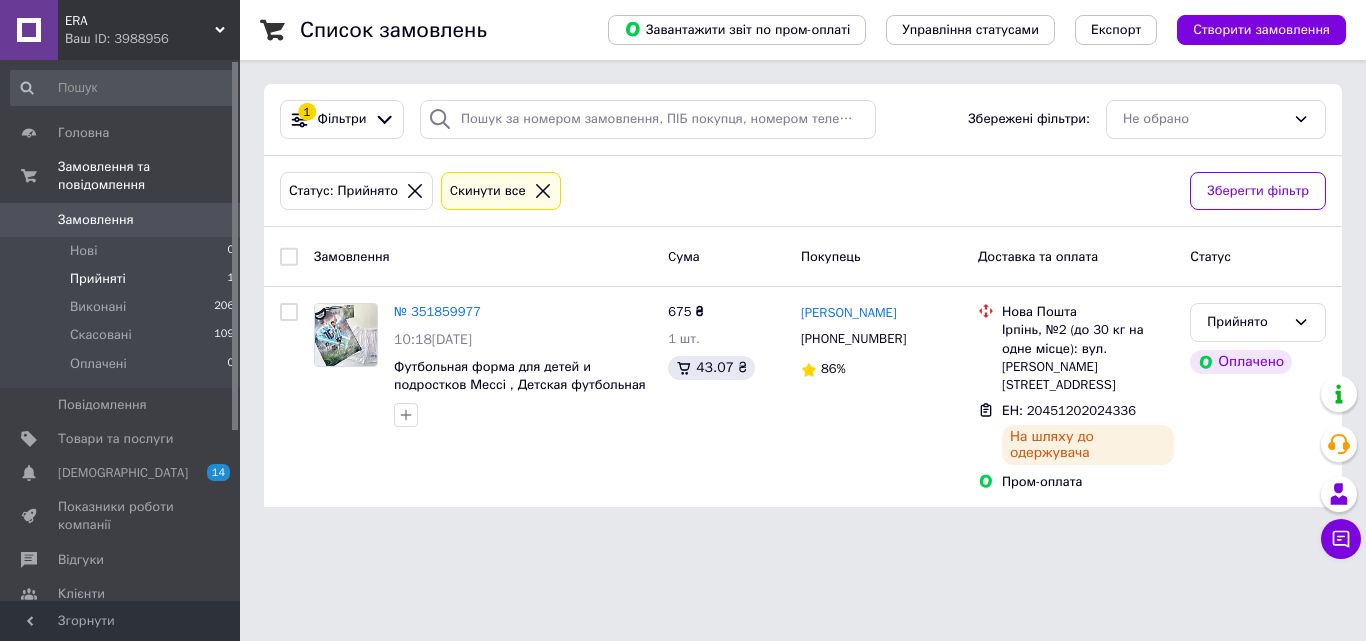 click on "ERA" at bounding box center [140, 21] 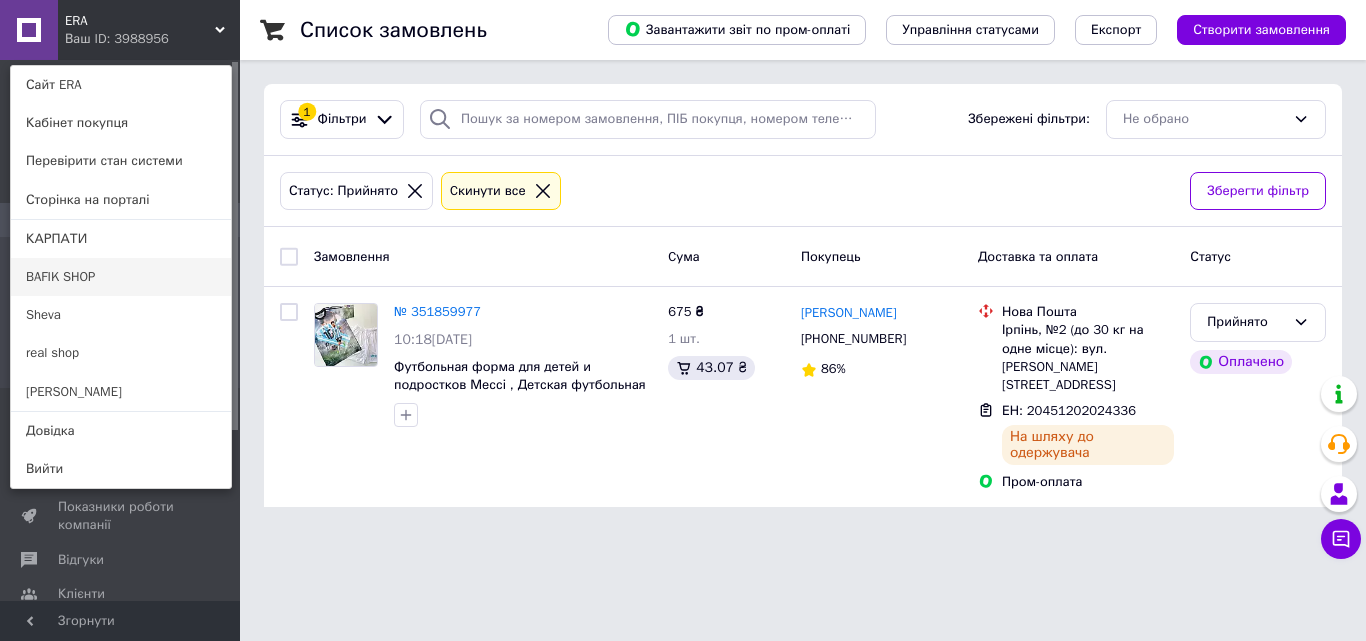 click on "BAFIK SHOP" at bounding box center (121, 277) 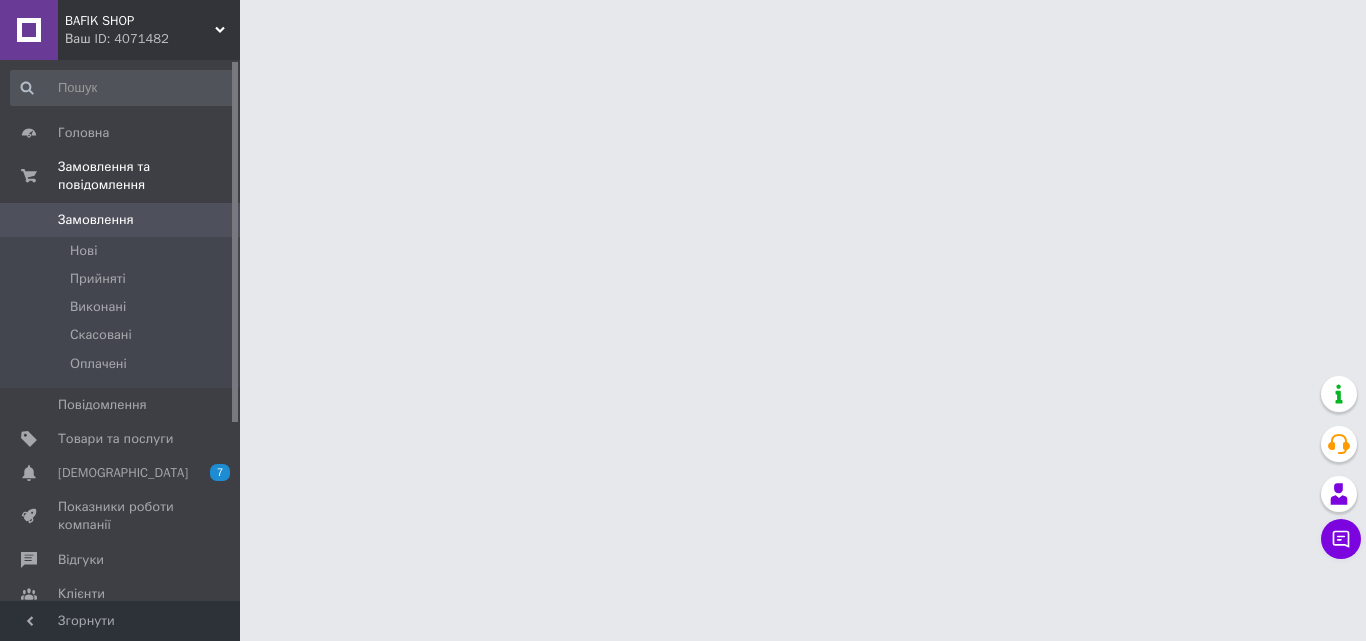 scroll, scrollTop: 0, scrollLeft: 0, axis: both 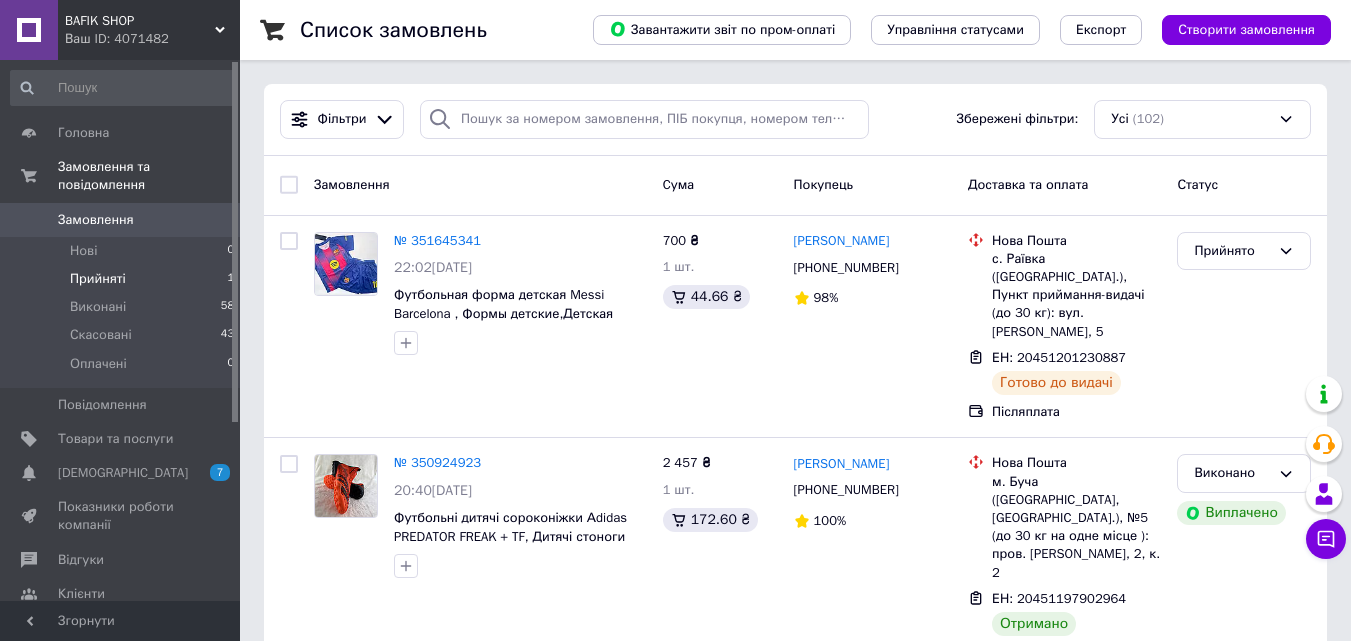 click on "Прийняті 1" at bounding box center (123, 279) 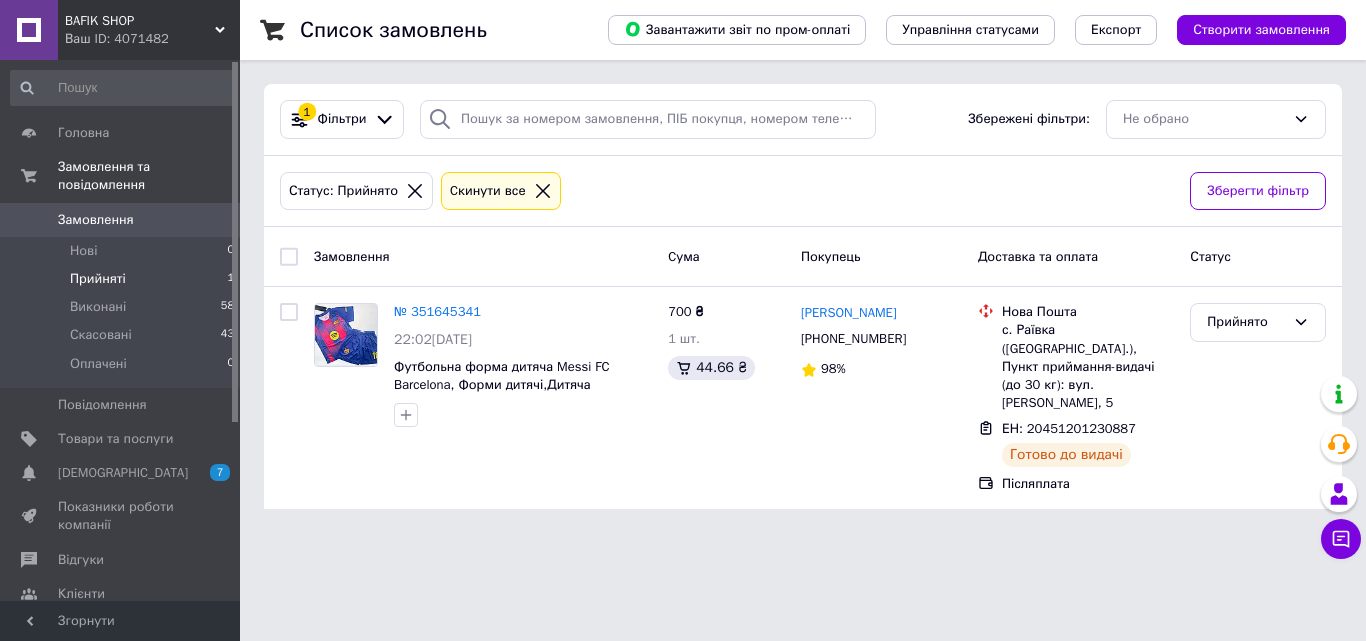 click on "Ваш ID: 4071482" at bounding box center [152, 39] 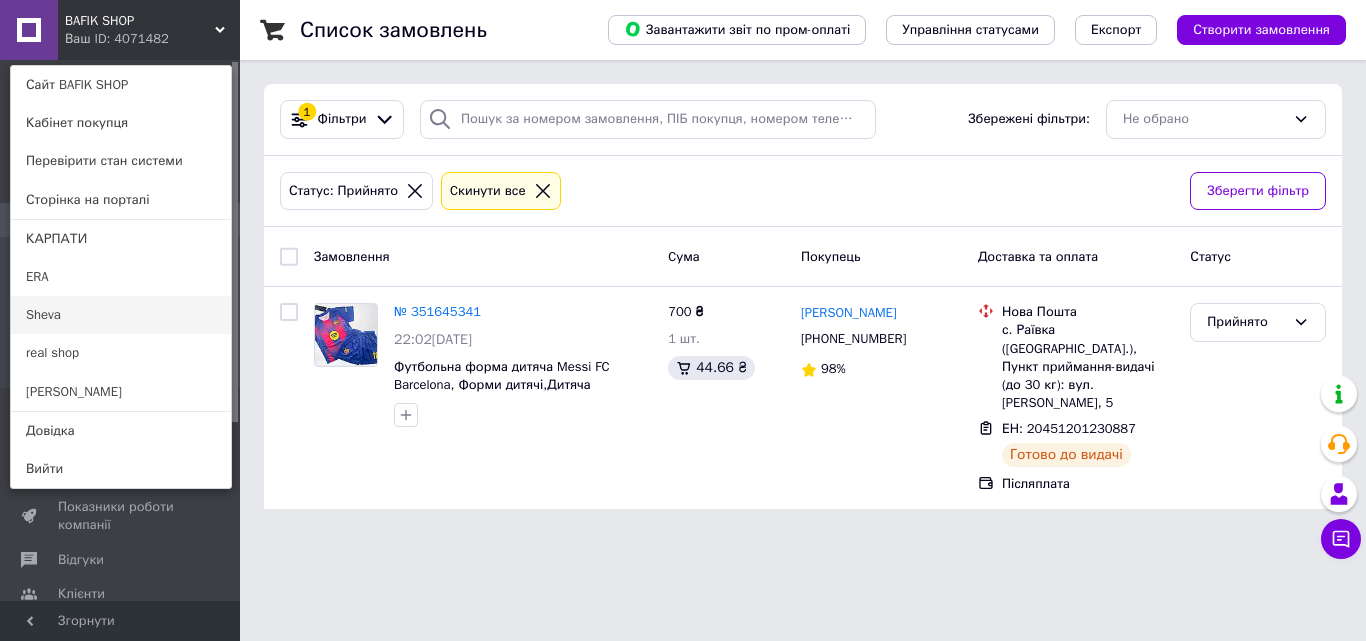click on "Sheva" at bounding box center (121, 315) 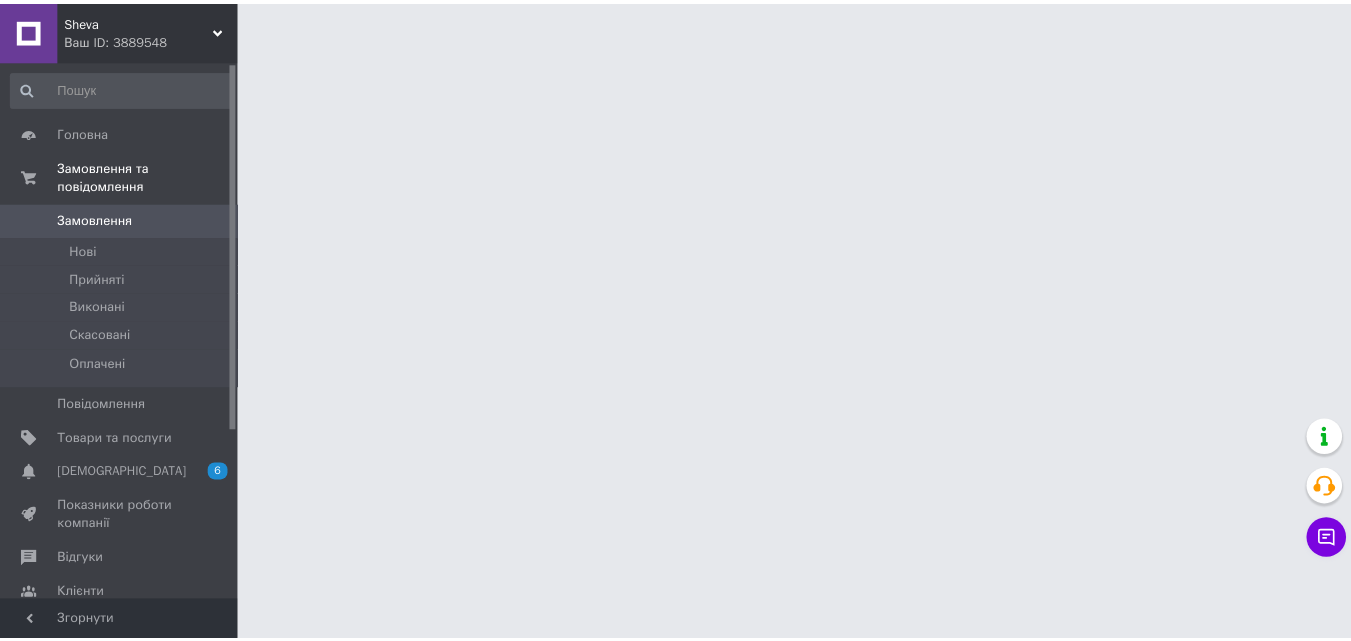 scroll, scrollTop: 0, scrollLeft: 0, axis: both 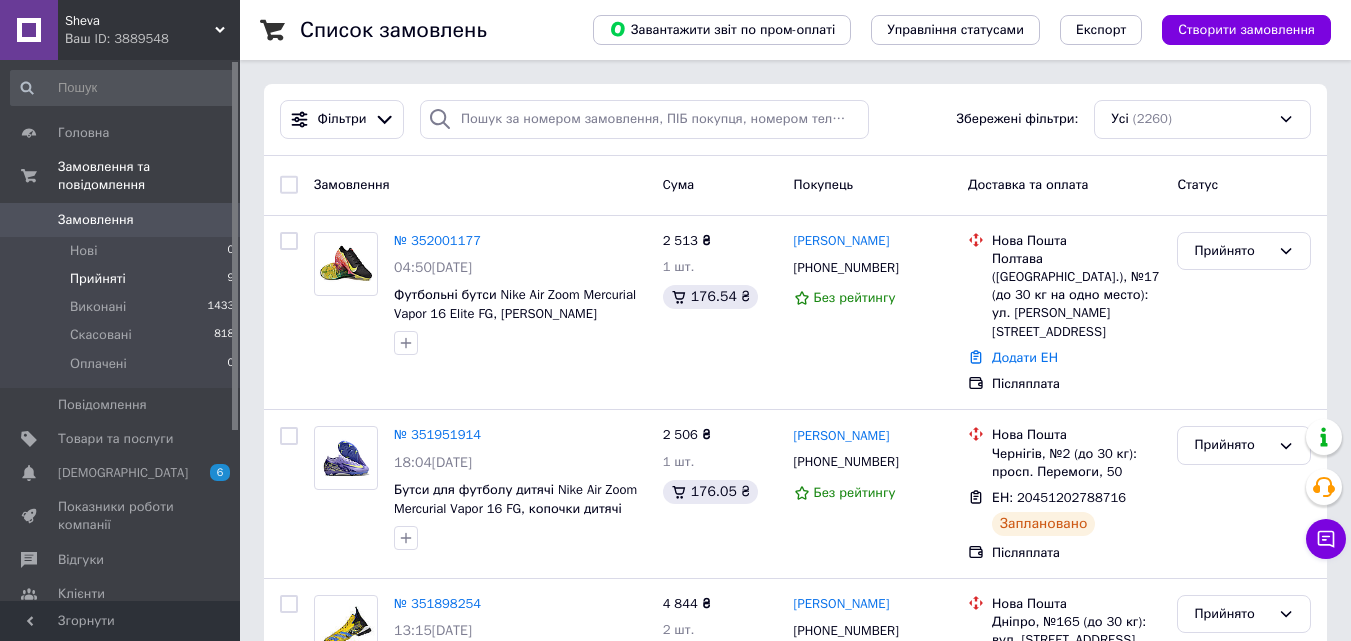 click on "Прийняті 9" at bounding box center (123, 279) 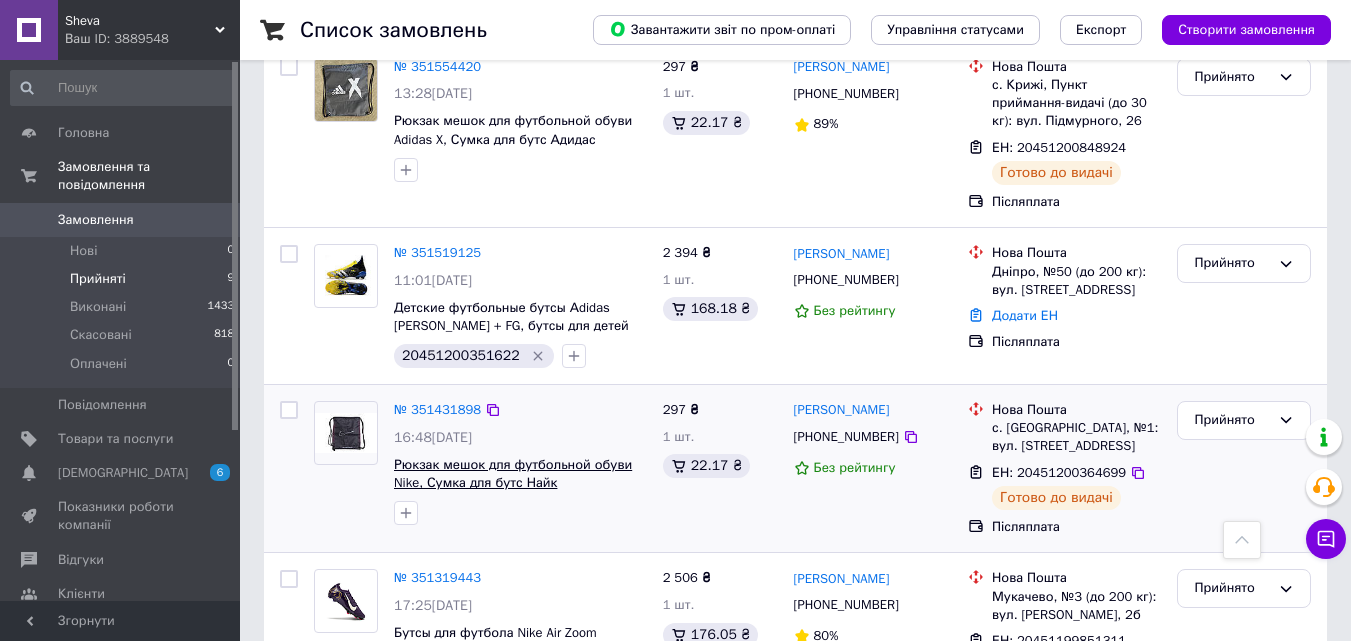 scroll, scrollTop: 1000, scrollLeft: 0, axis: vertical 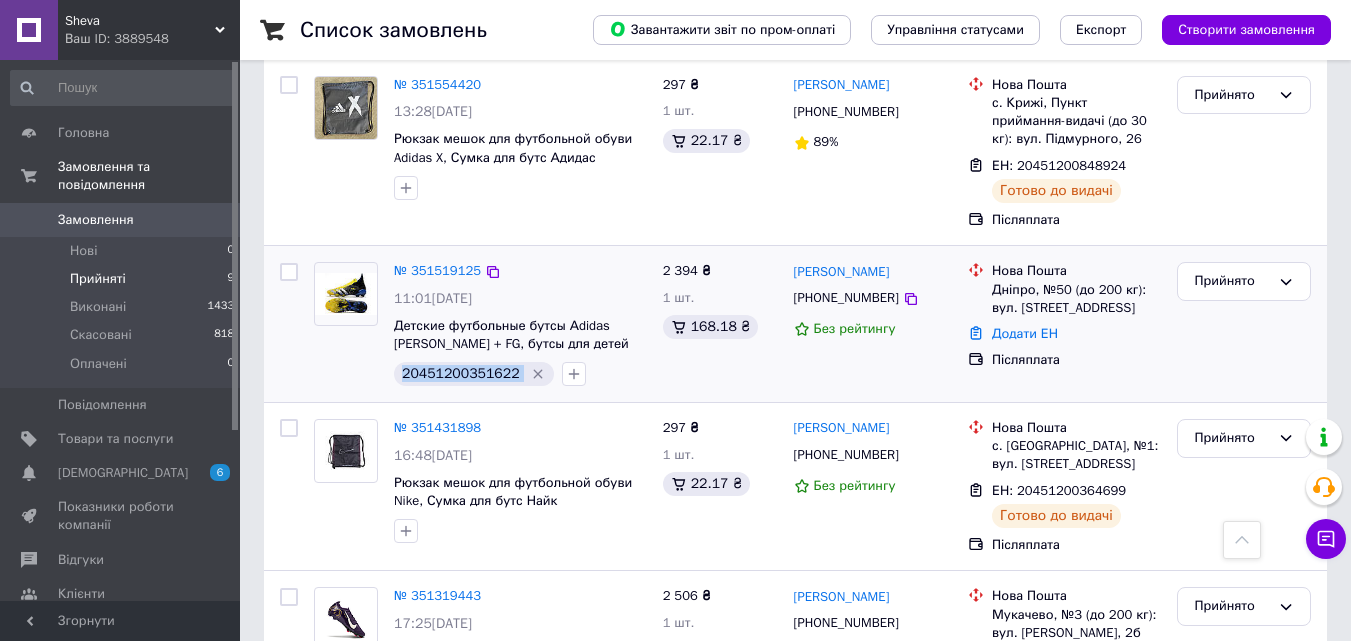 drag, startPoint x: 510, startPoint y: 309, endPoint x: 392, endPoint y: 302, distance: 118.20744 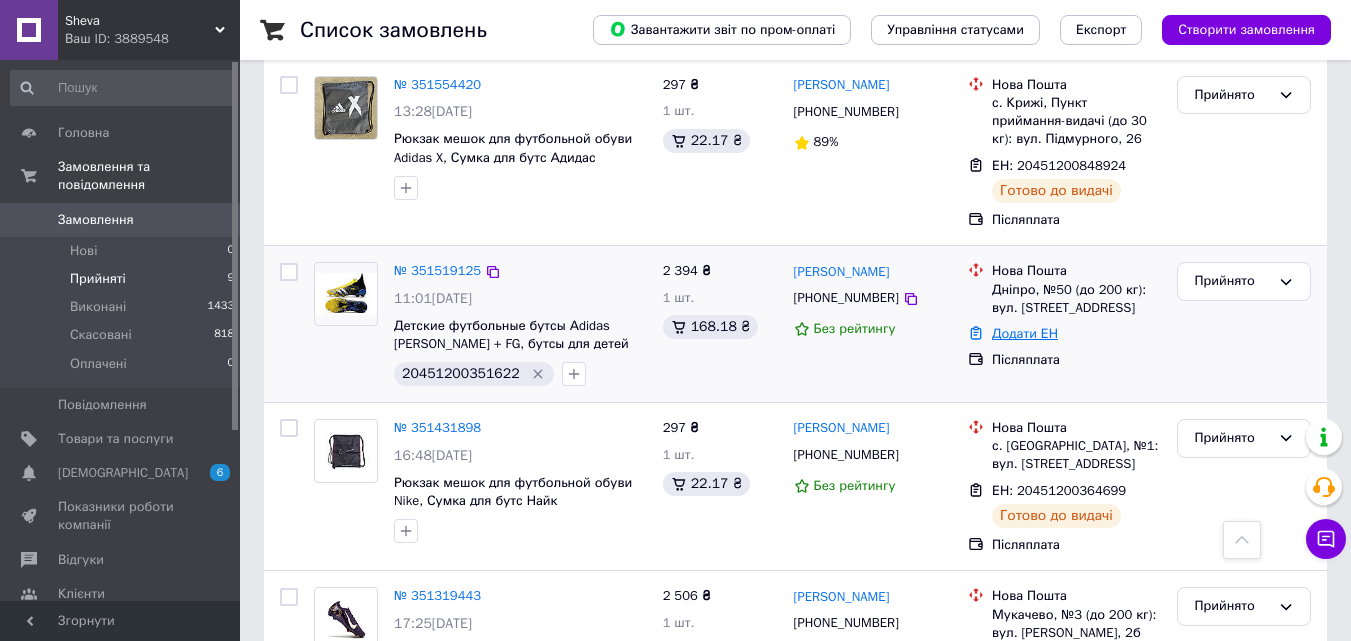 click on "Додати ЕН" at bounding box center (1025, 333) 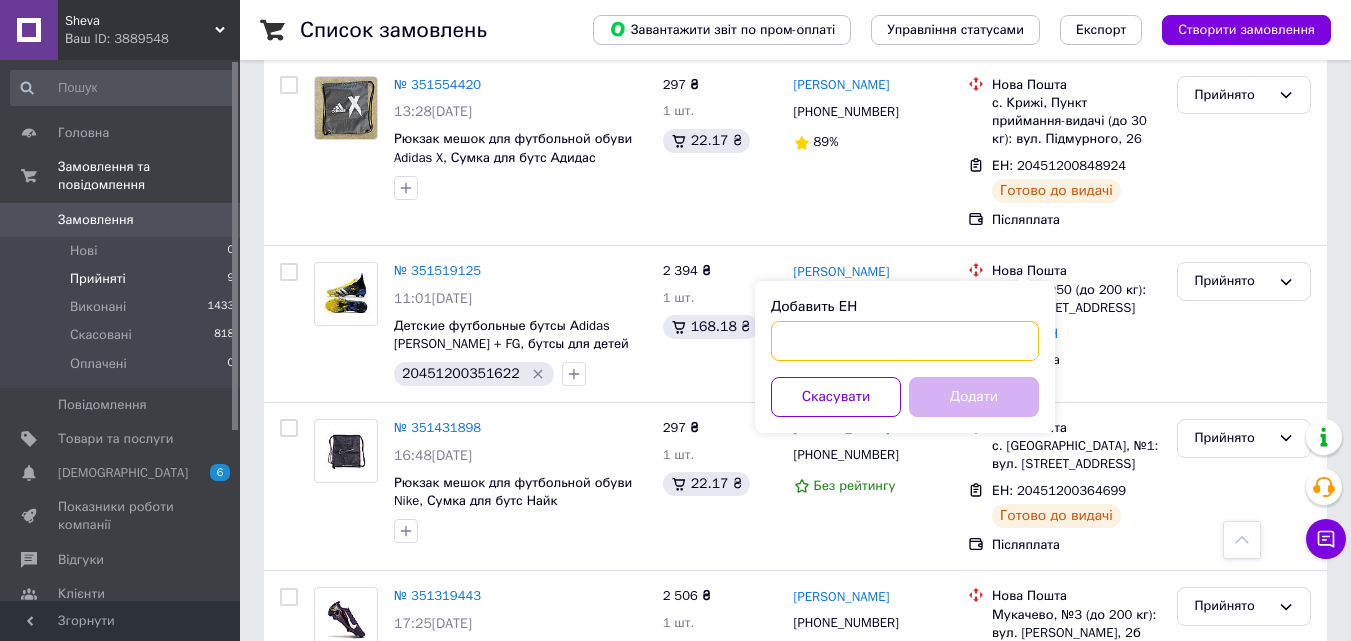 click on "Добавить ЕН" at bounding box center (905, 341) 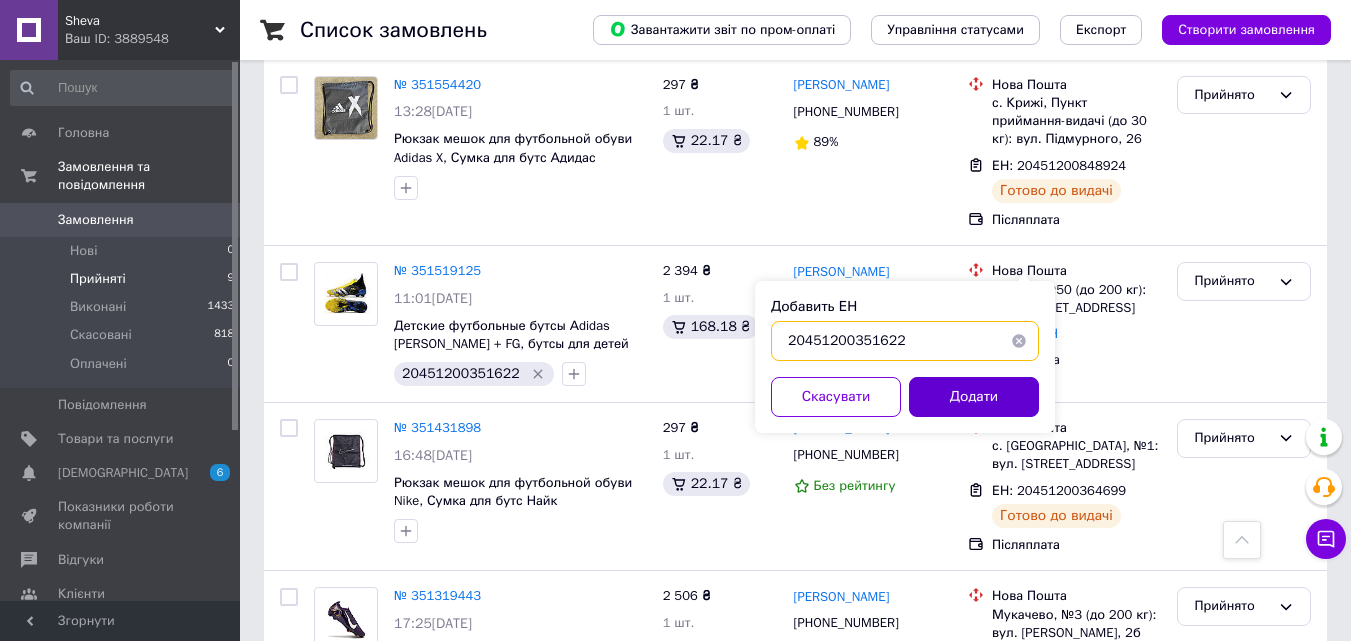 type on "20451200351622" 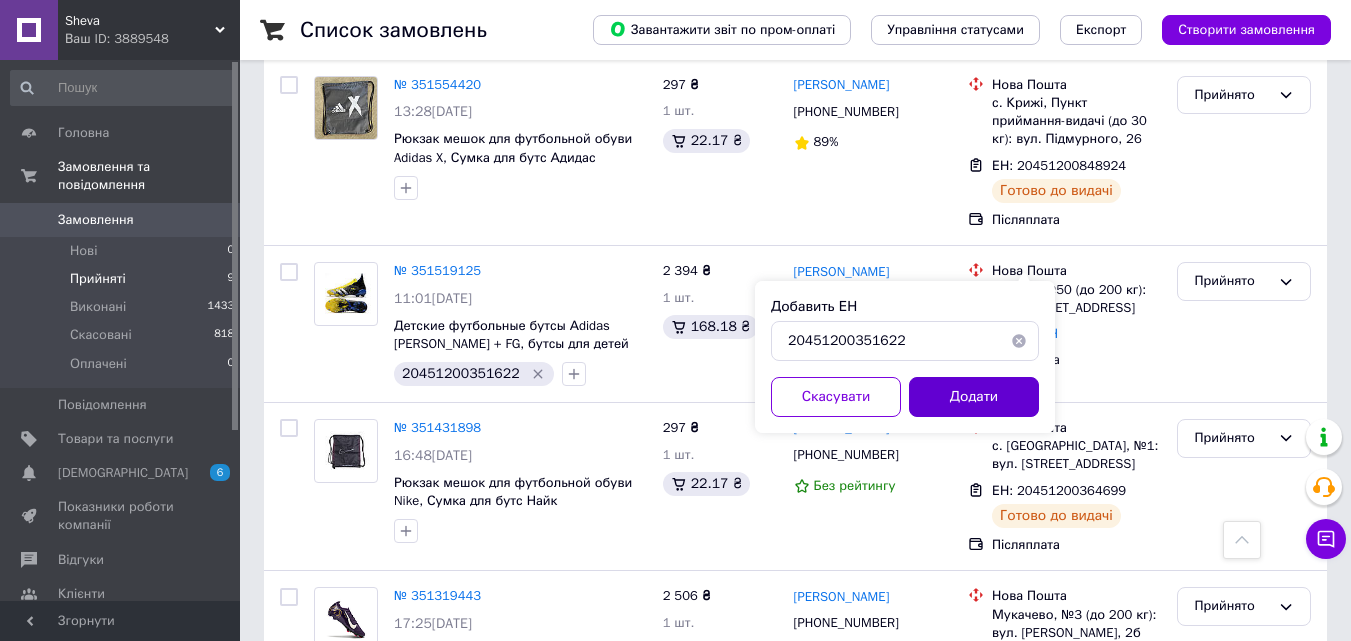 click on "Додати" at bounding box center [974, 397] 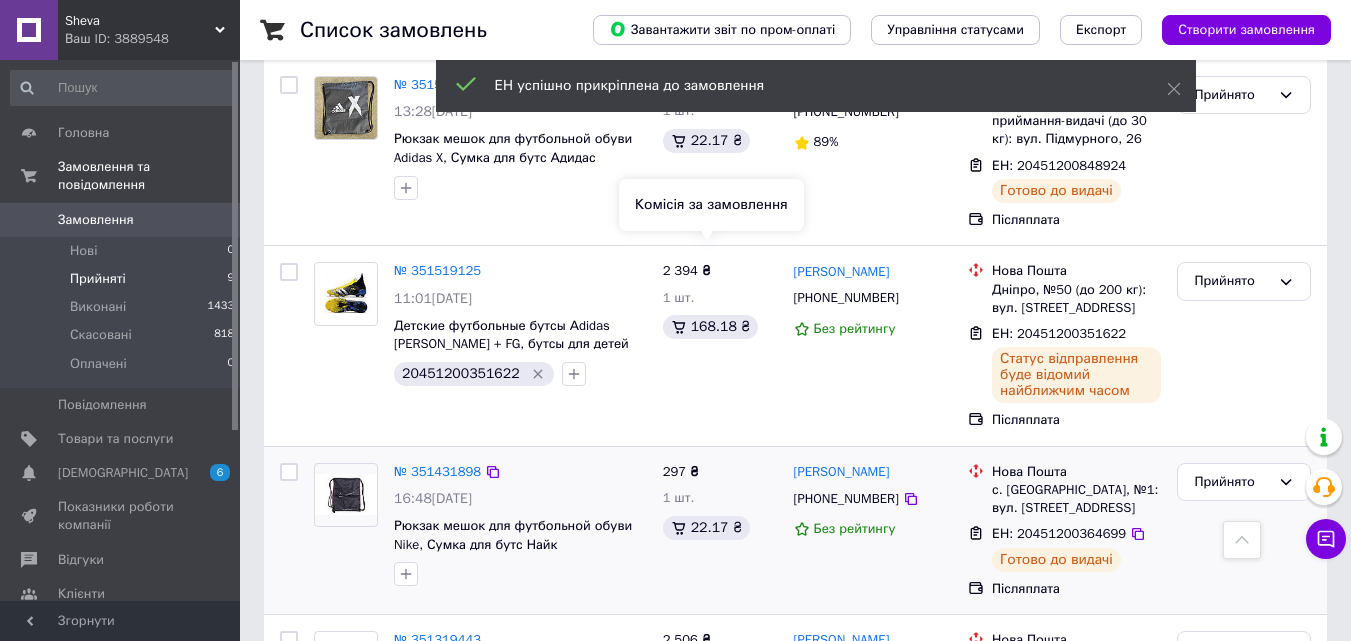scroll, scrollTop: 1279, scrollLeft: 0, axis: vertical 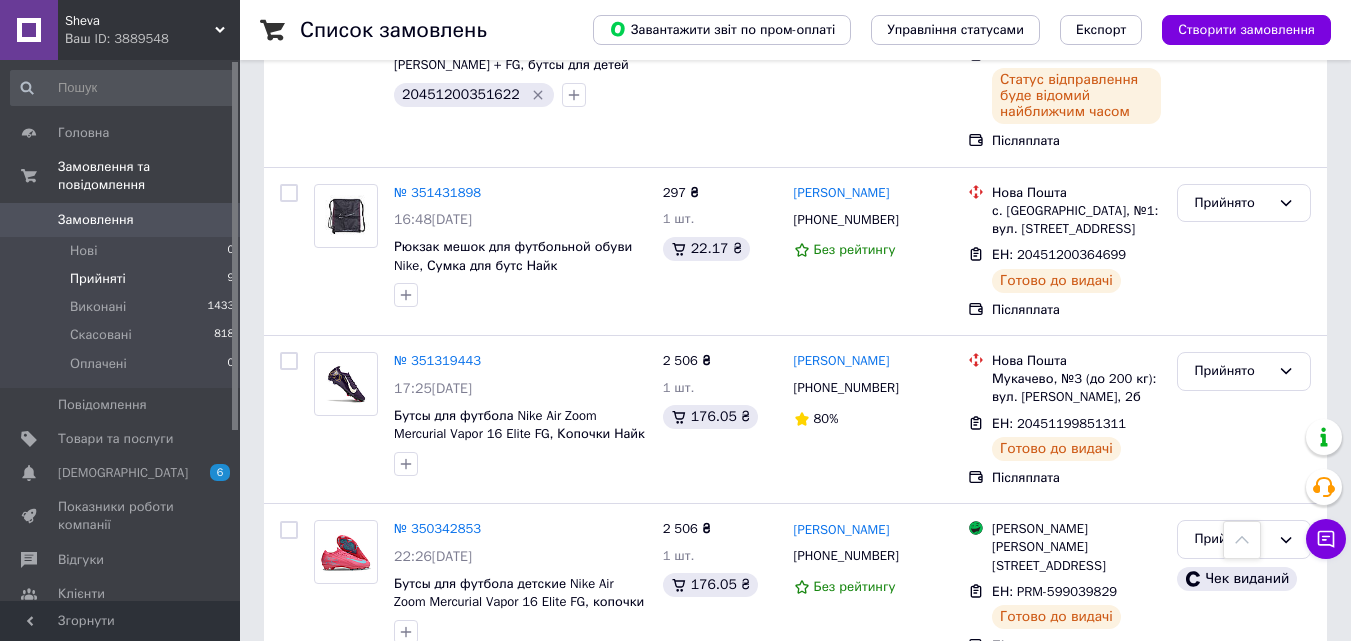 click on "Sheva" at bounding box center (140, 21) 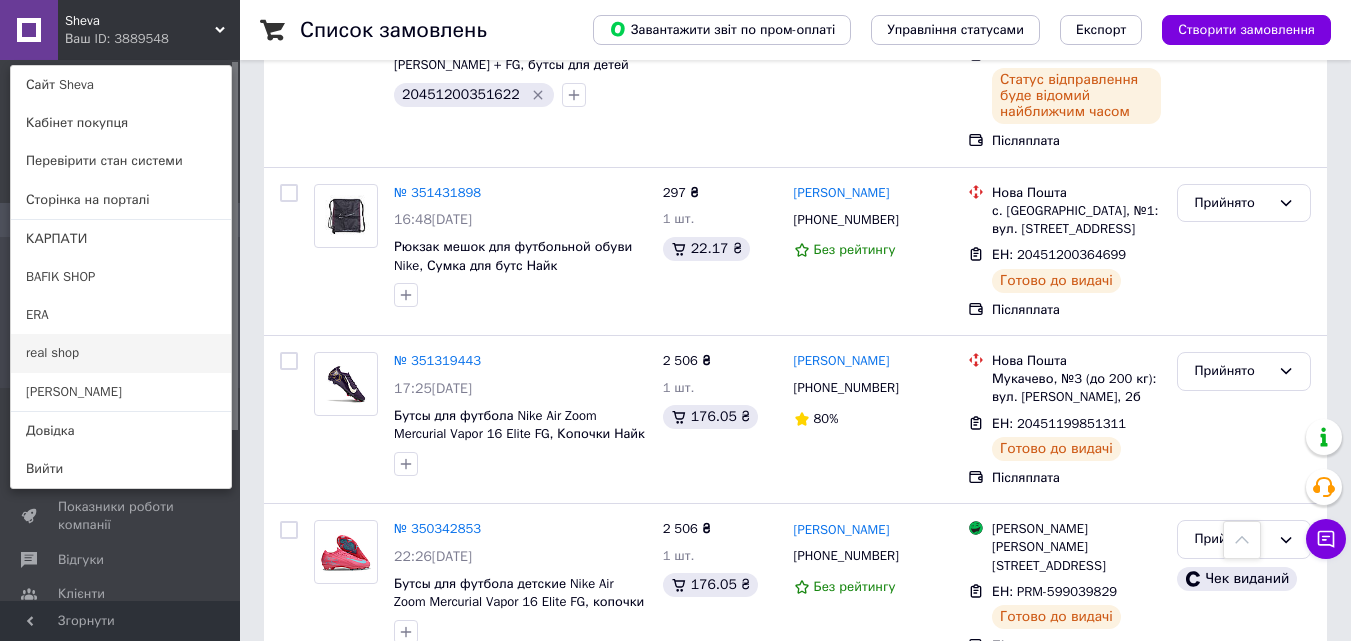 click on "real shop" at bounding box center [121, 353] 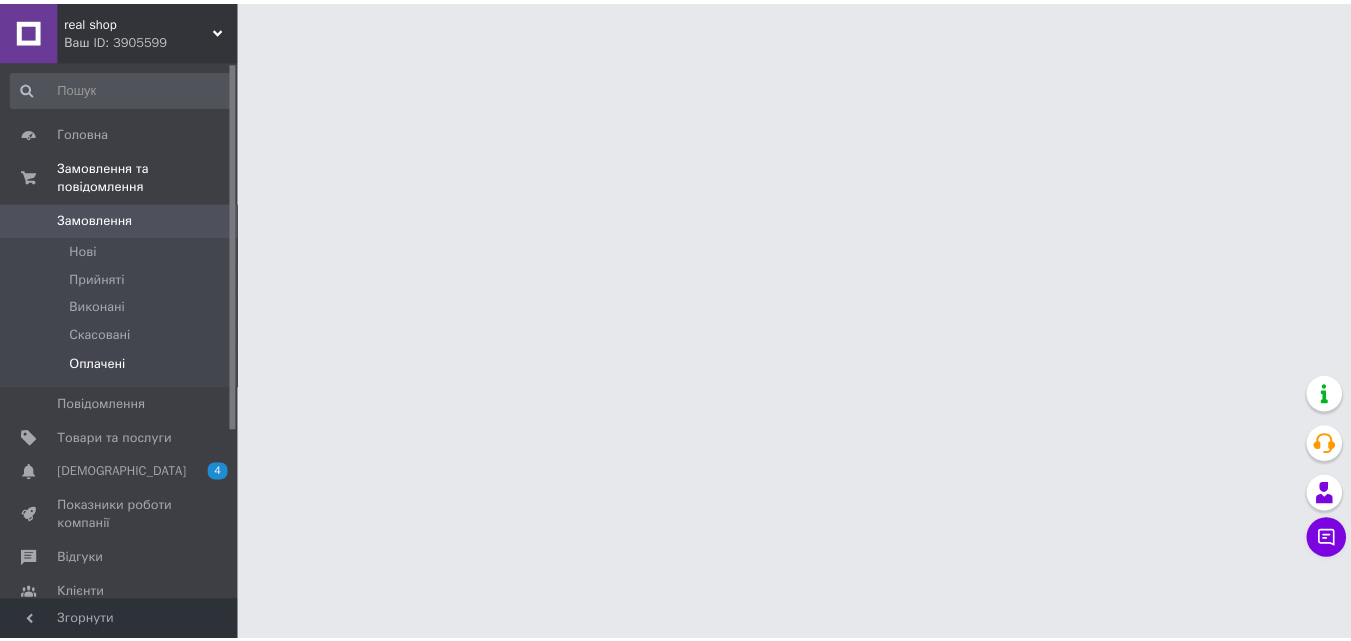 scroll, scrollTop: 0, scrollLeft: 0, axis: both 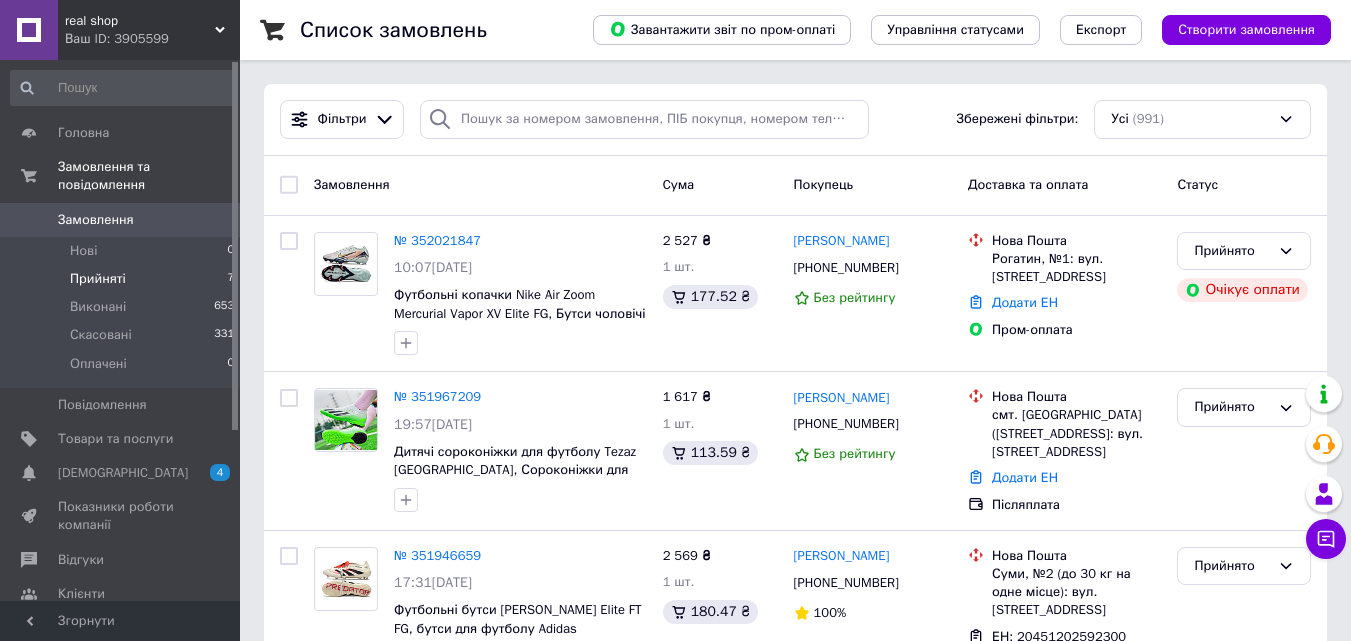 click on "Прийняті 7" at bounding box center (123, 279) 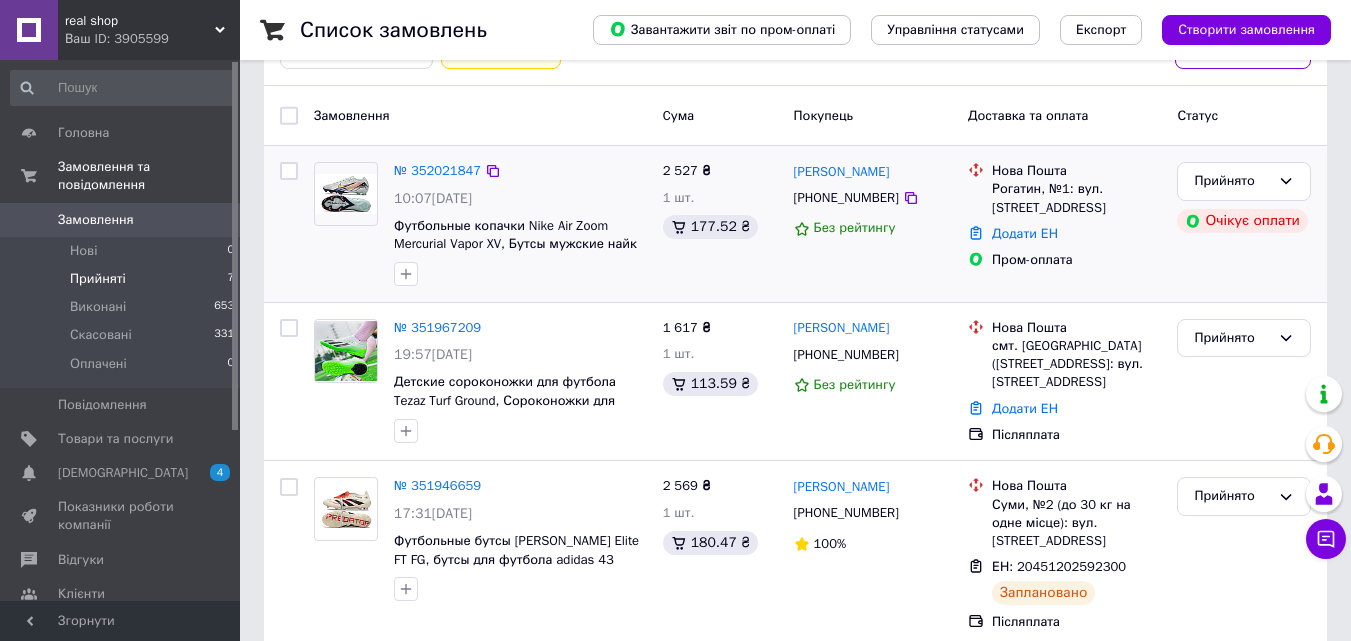 scroll, scrollTop: 200, scrollLeft: 0, axis: vertical 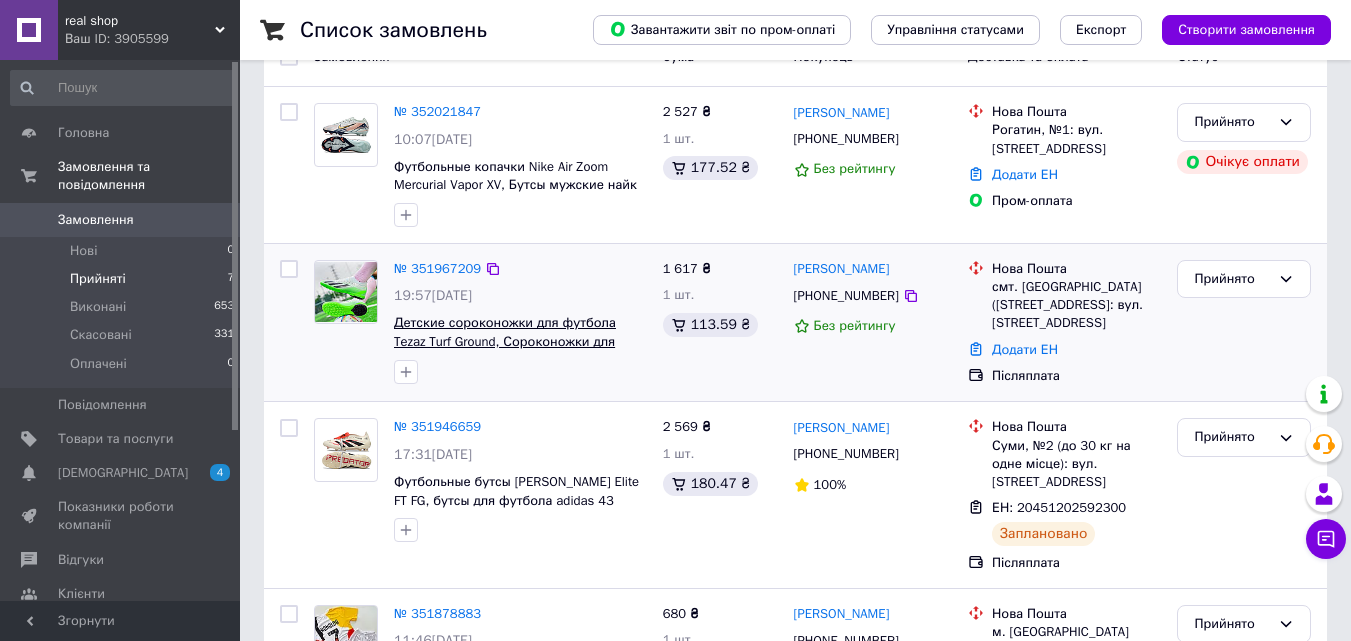 click on "Детские сороконожки для футбола  Tezaz Turf Ground, Сороконожки для детей 36" at bounding box center (505, 341) 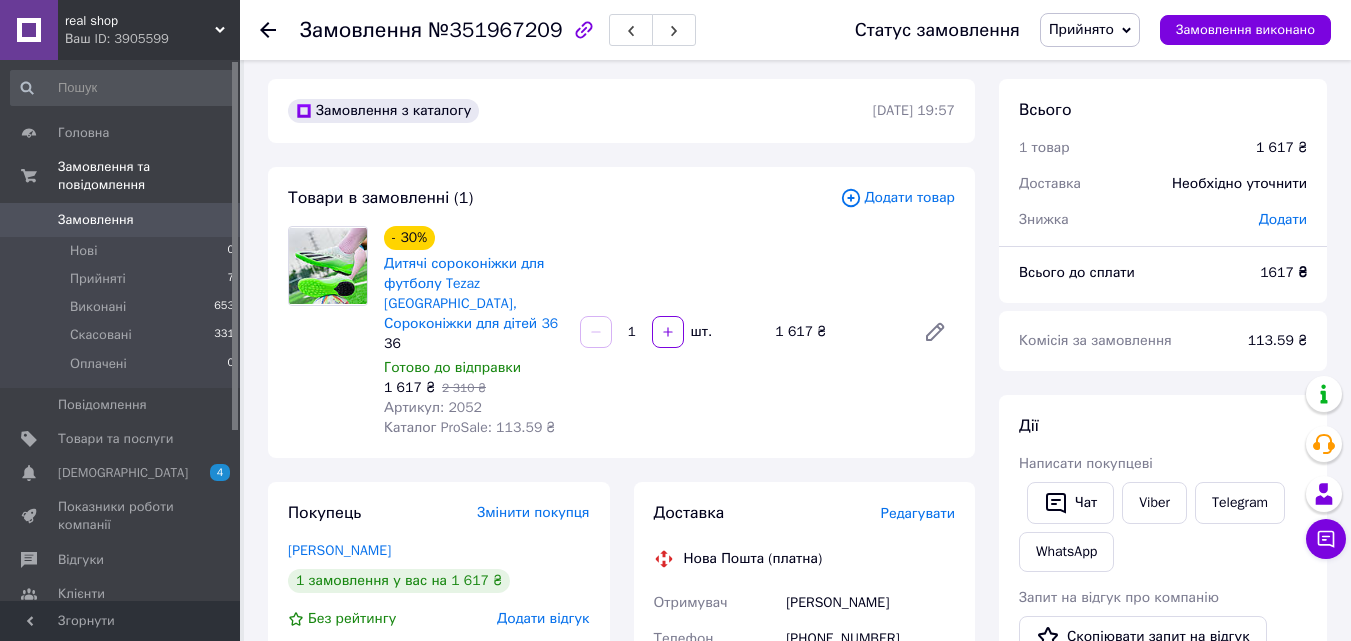 scroll, scrollTop: 0, scrollLeft: 0, axis: both 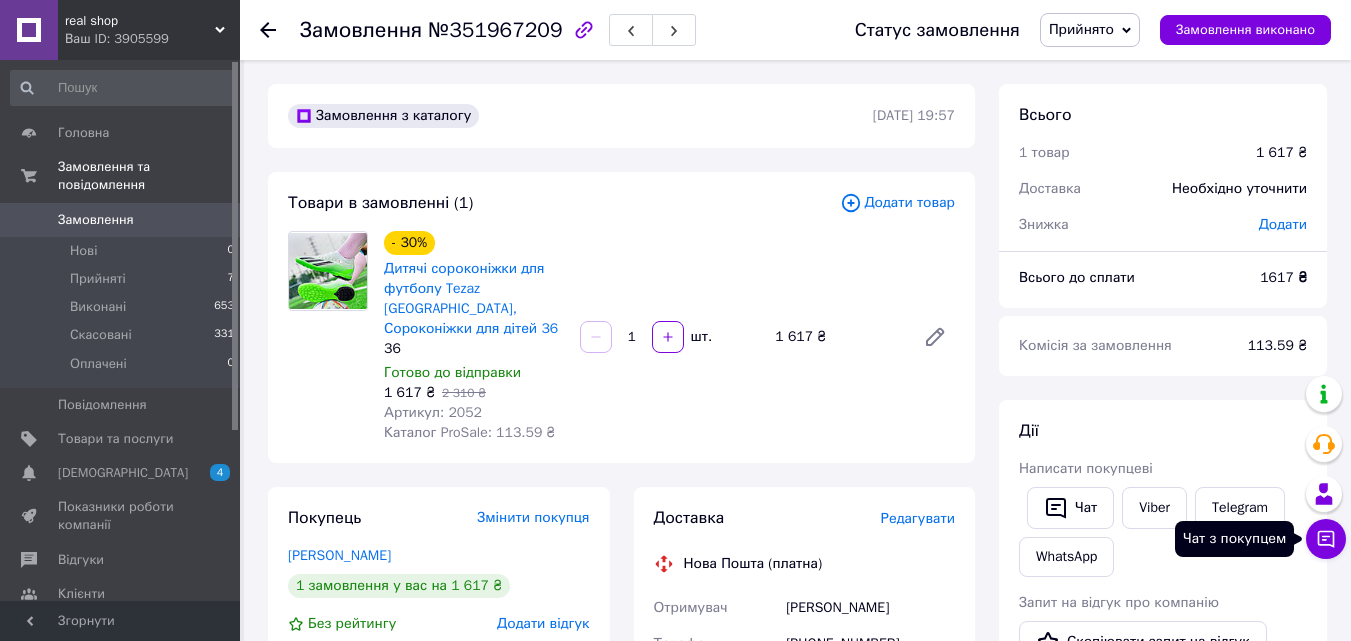 click 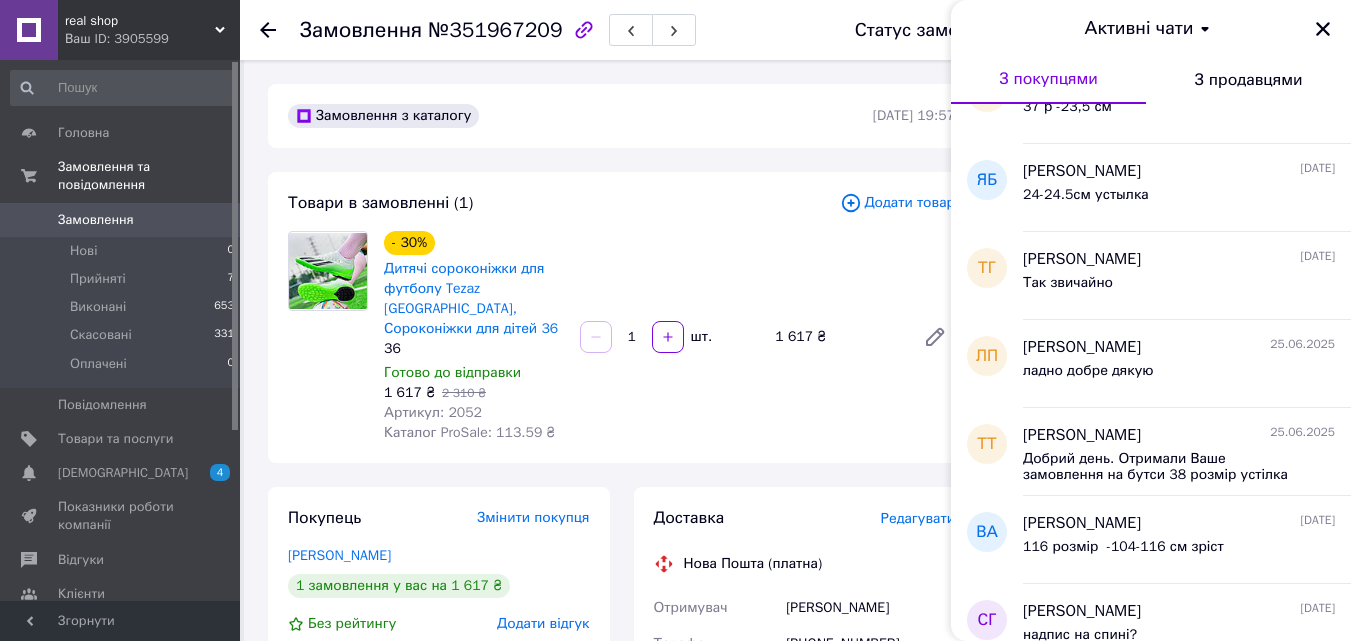 scroll, scrollTop: 600, scrollLeft: 0, axis: vertical 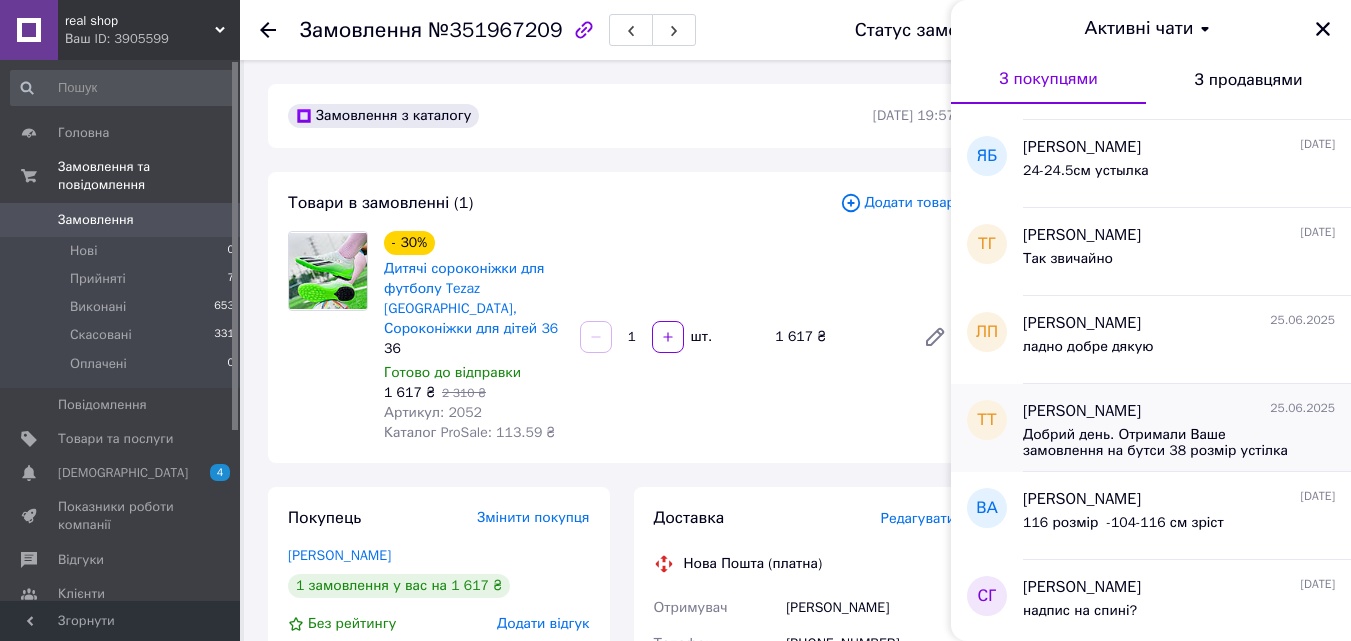 click on "Добрий день. Отримали Ваше замовлення на бутси 38 розмір устілка 24 см. Не можемо до Вас дозвонитись, щоб підтвердити замовлення і узгодити розмір. Можете відписати тут. Дякую (smiley)" at bounding box center [1165, 443] 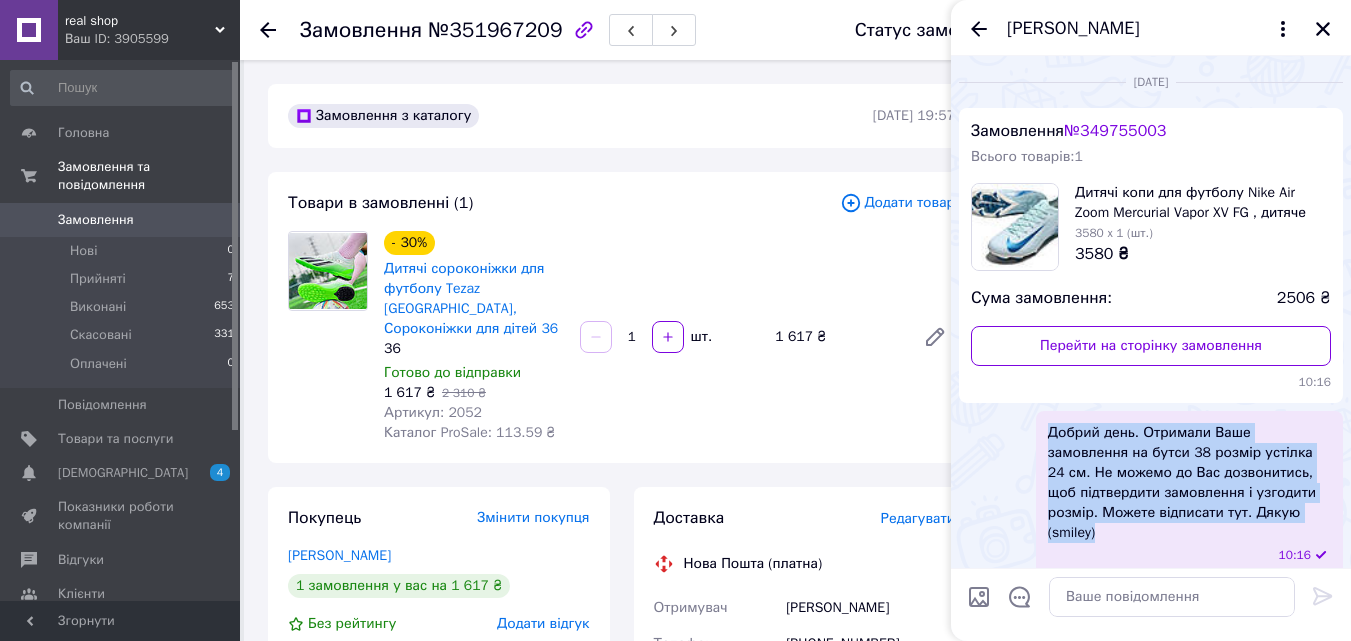 drag, startPoint x: 1292, startPoint y: 514, endPoint x: 1025, endPoint y: 436, distance: 278.16003 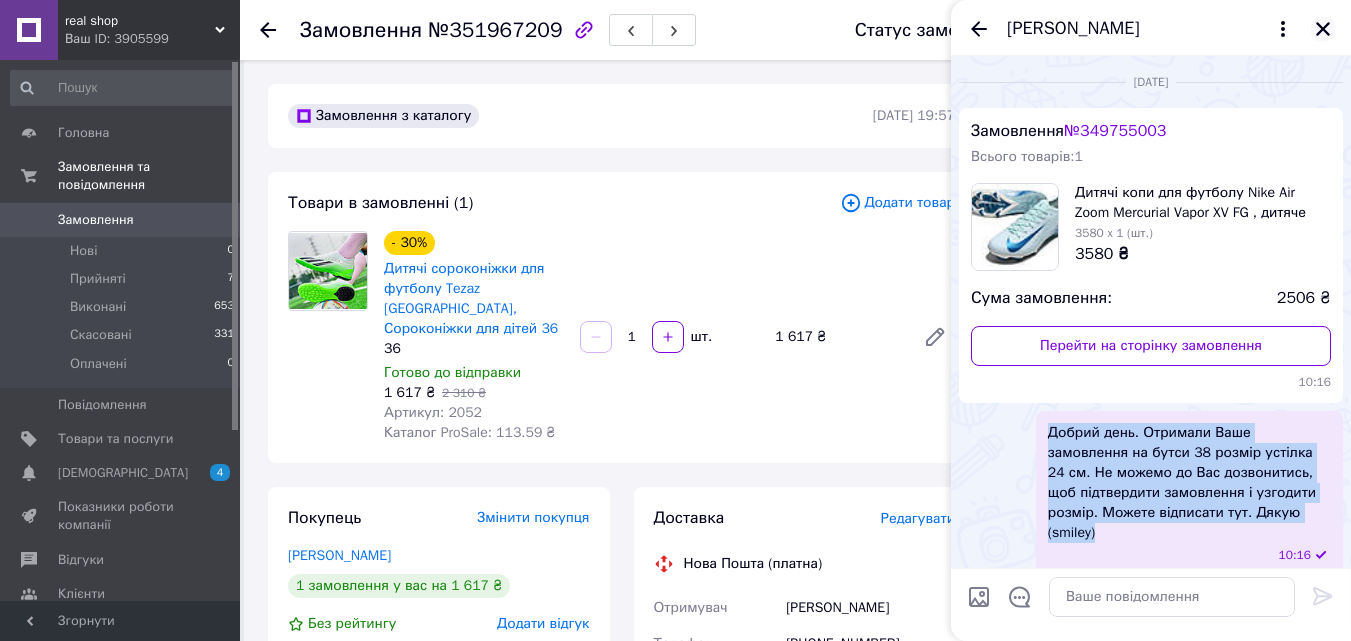 click at bounding box center (1323, 29) 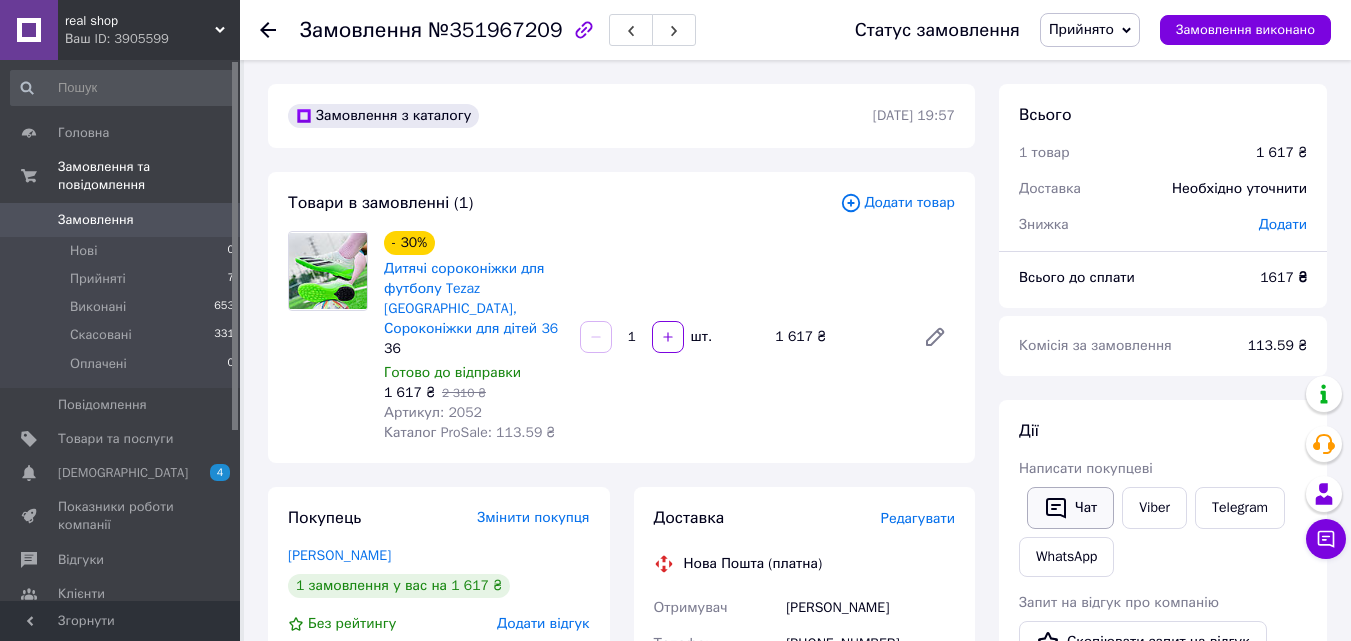 click on "Чат" at bounding box center (1070, 508) 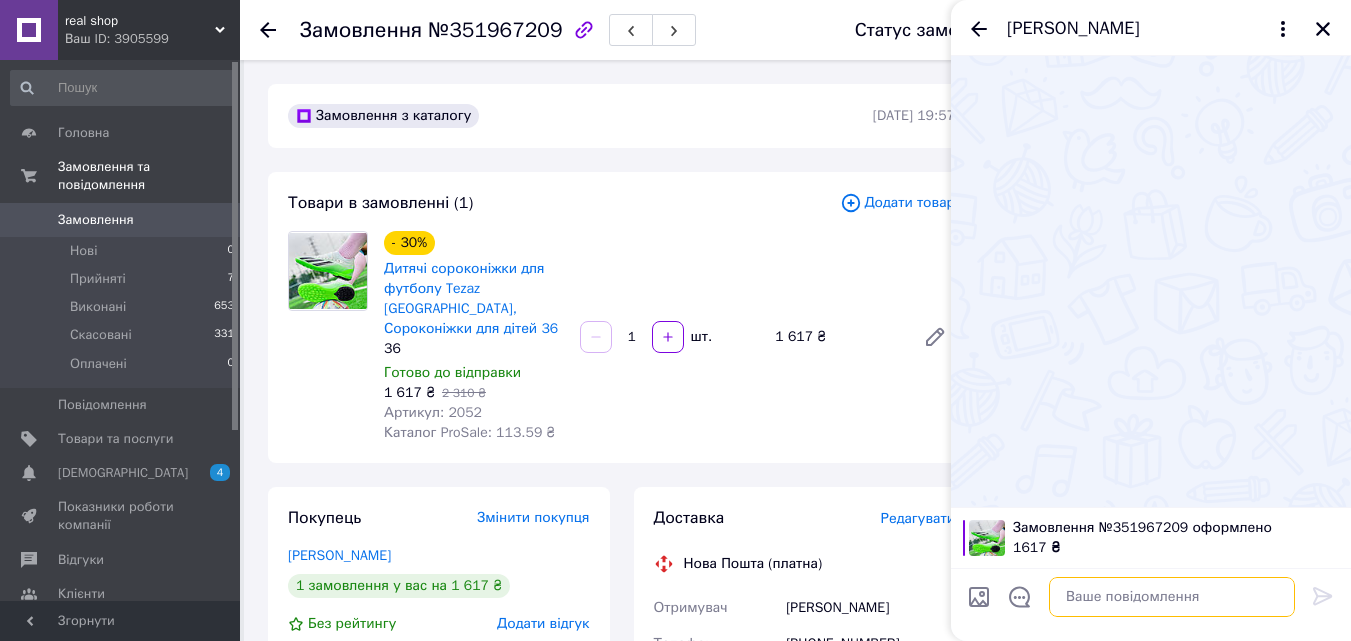 click at bounding box center (1172, 597) 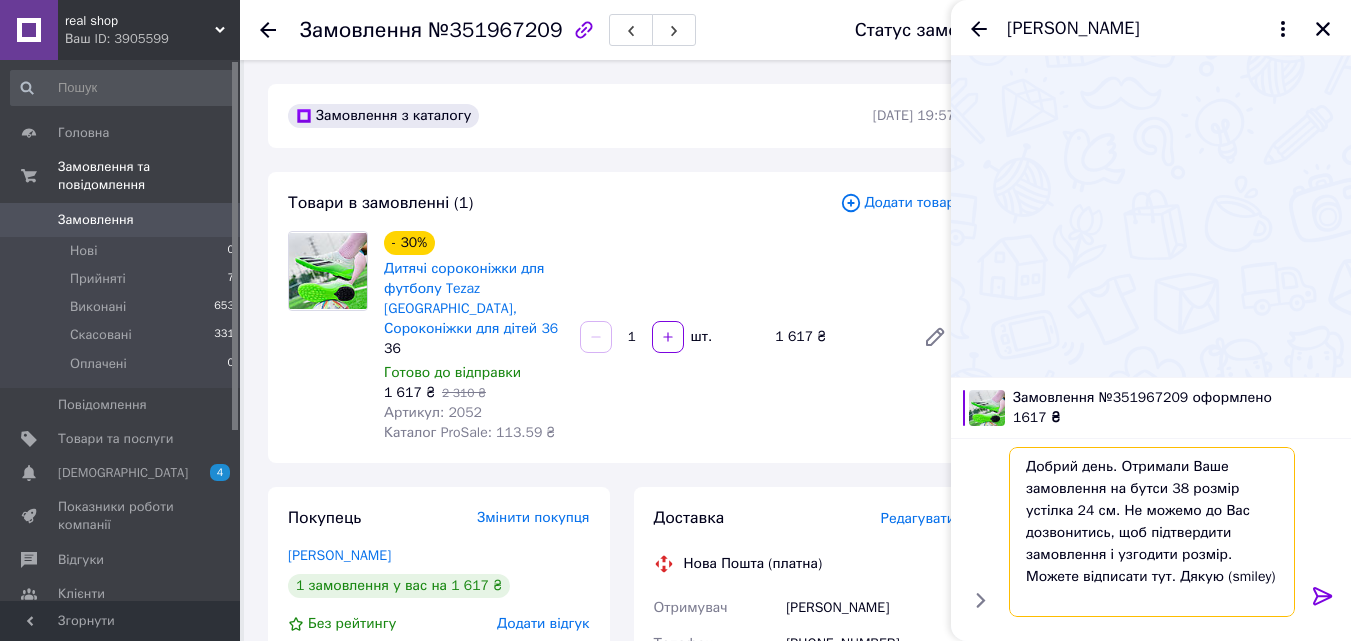 click on "Добрий день. Отримали Ваше замовлення на бутси 38 розмір устілка 24 см. Не можемо до Вас дозвонитись, щоб підтвердити замовлення і узгодити розмір. Можете відписати тут. Дякую (smiley)" at bounding box center [1152, 532] 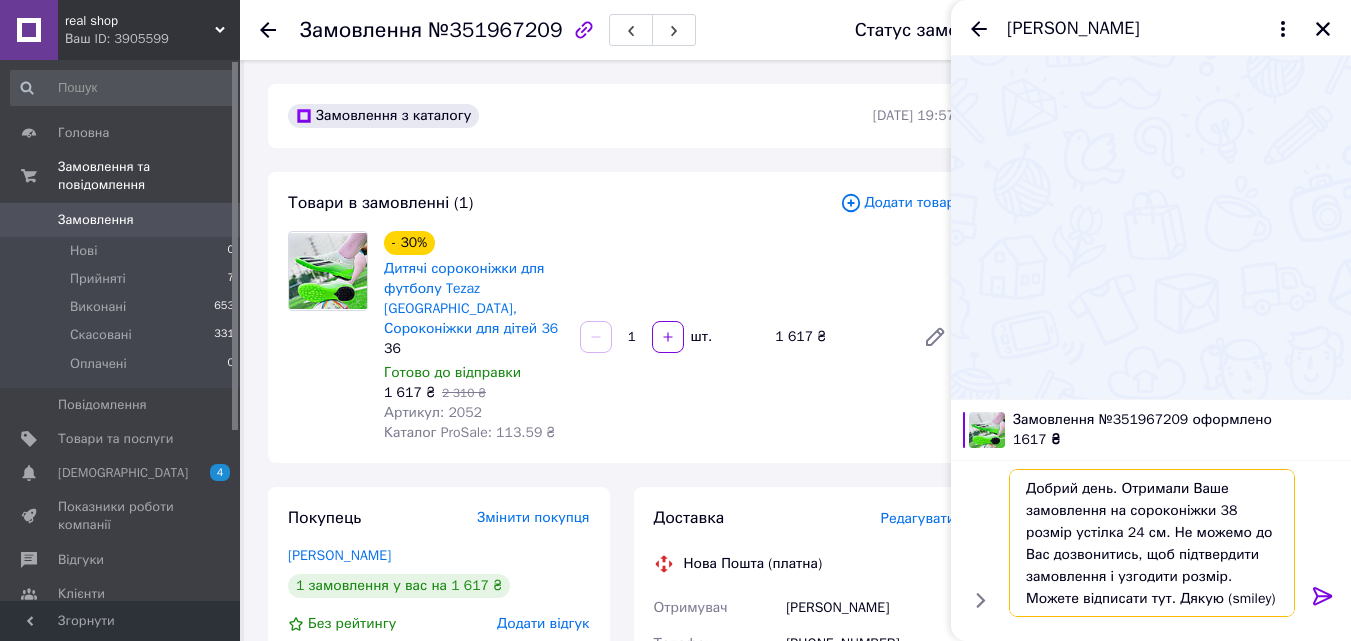 drag, startPoint x: 1230, startPoint y: 509, endPoint x: 1225, endPoint y: 531, distance: 22.561028 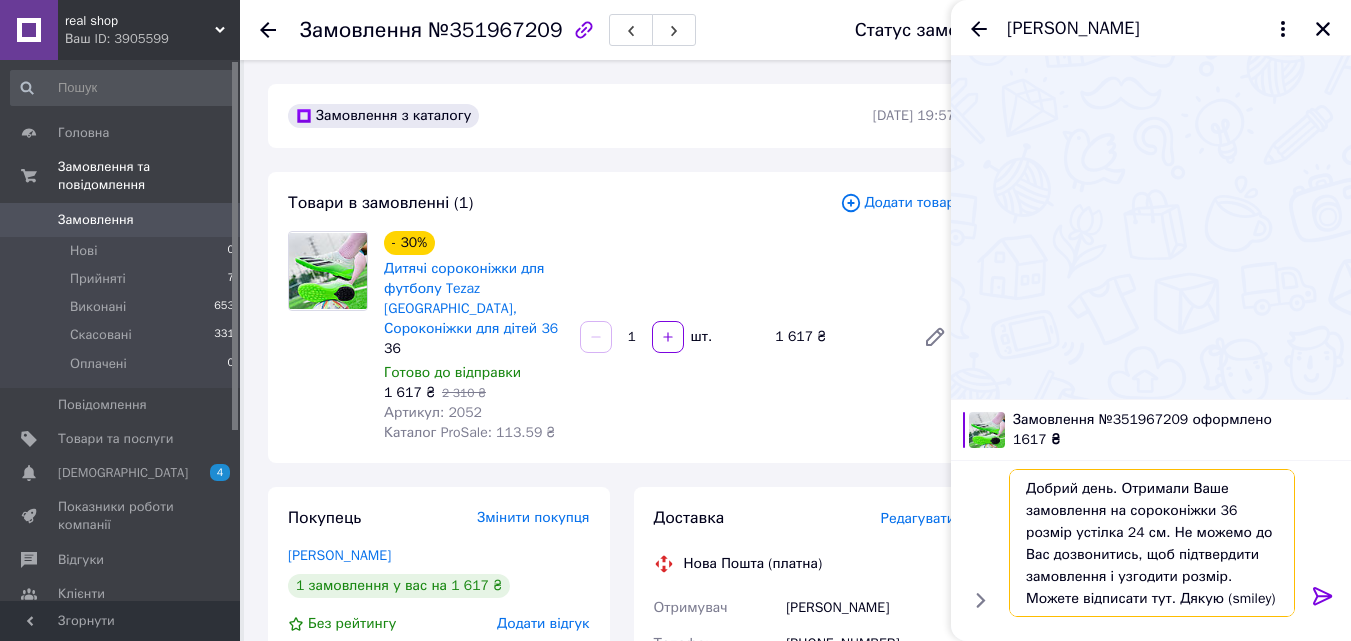 type on "Добрий день. Отримали Ваше замовлення на сороконіжки 36 розмір устілка 24 см. Не можемо до Вас дозвонитись, щоб підтвердити замовлення і узгодити розмір. Можете відписати тут. Дякую (smiley)" 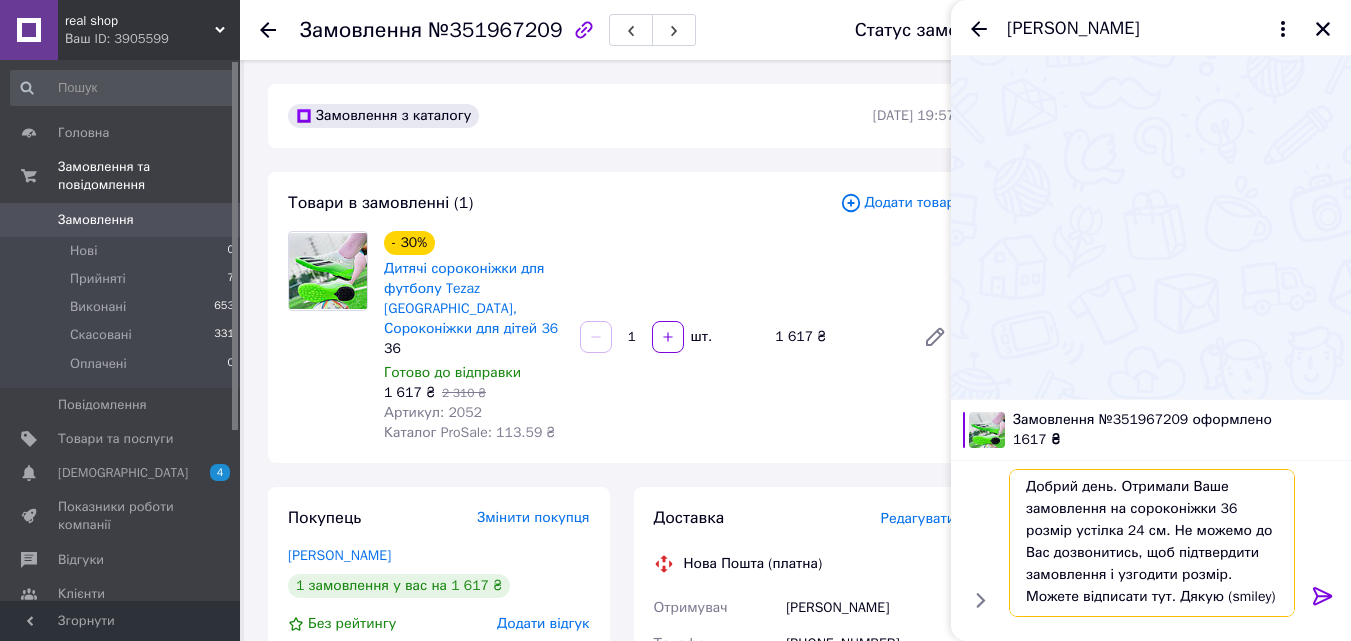 scroll, scrollTop: 0, scrollLeft: 0, axis: both 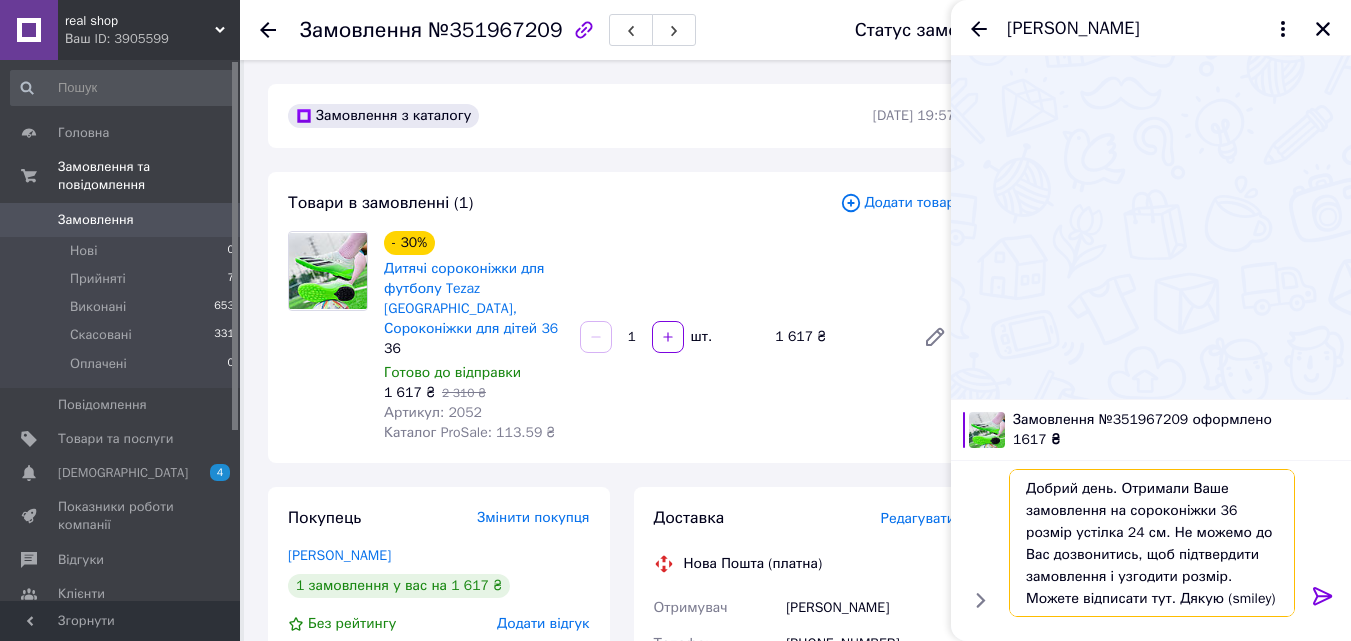 drag, startPoint x: 1272, startPoint y: 606, endPoint x: 982, endPoint y: 469, distance: 320.73196 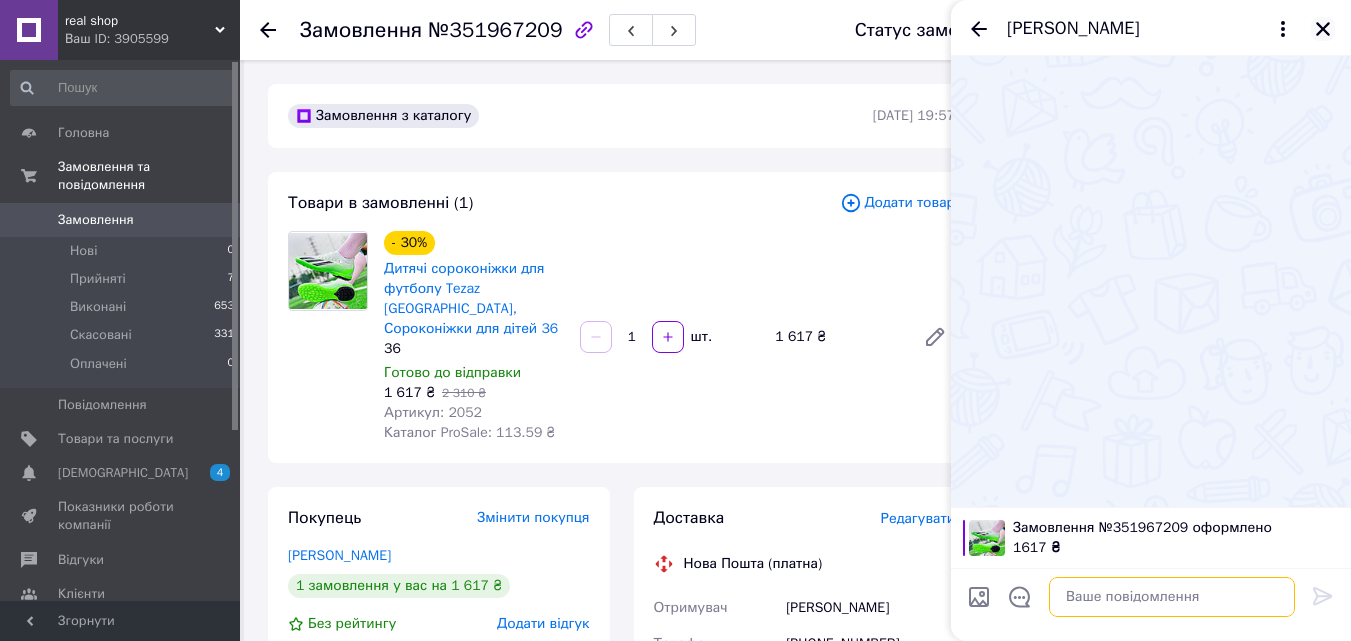 type 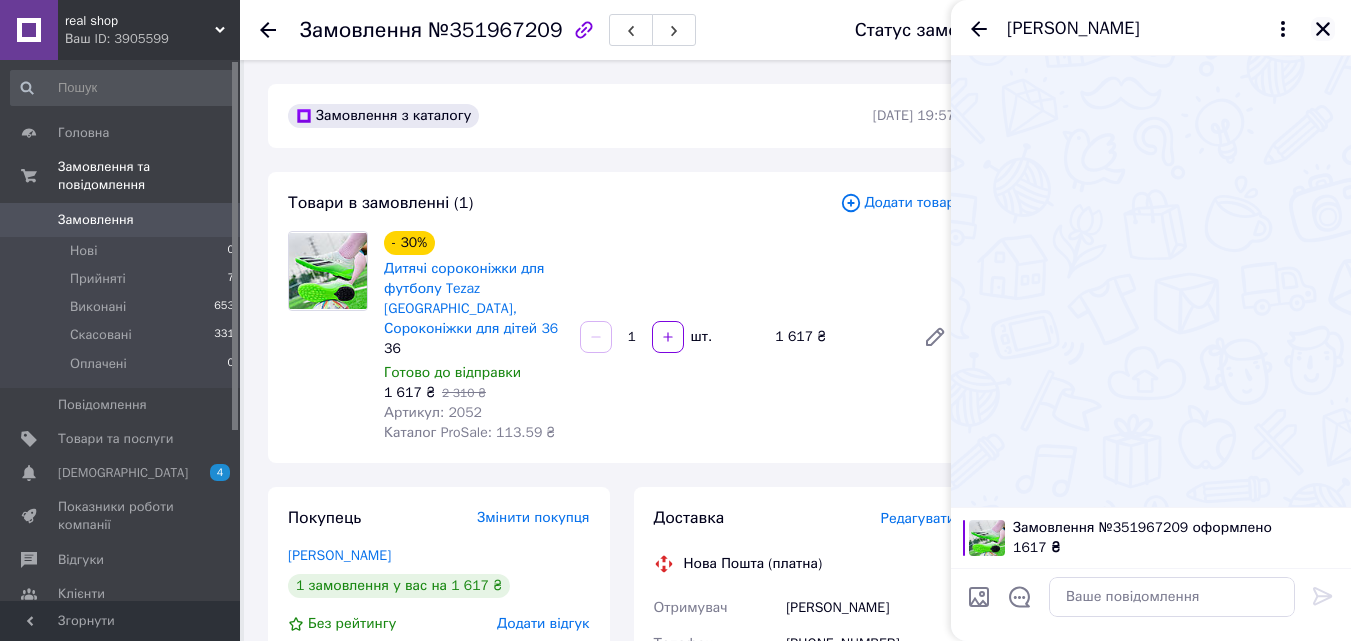 click at bounding box center [1323, 29] 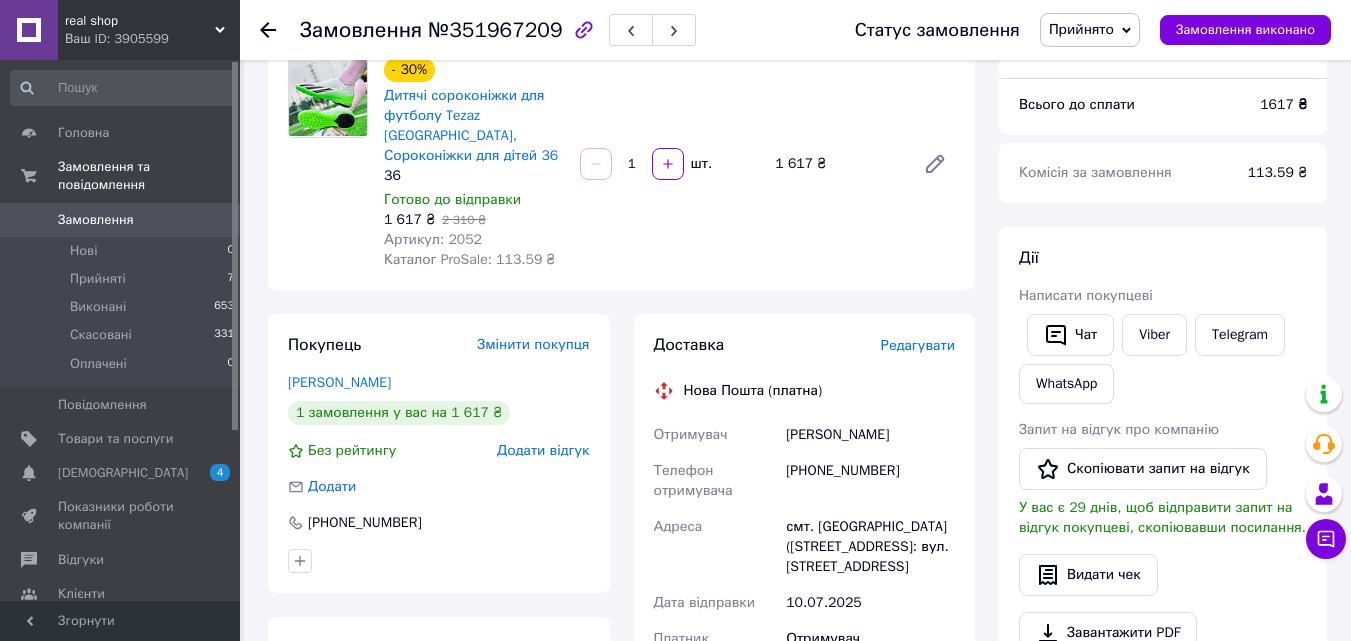 scroll, scrollTop: 200, scrollLeft: 0, axis: vertical 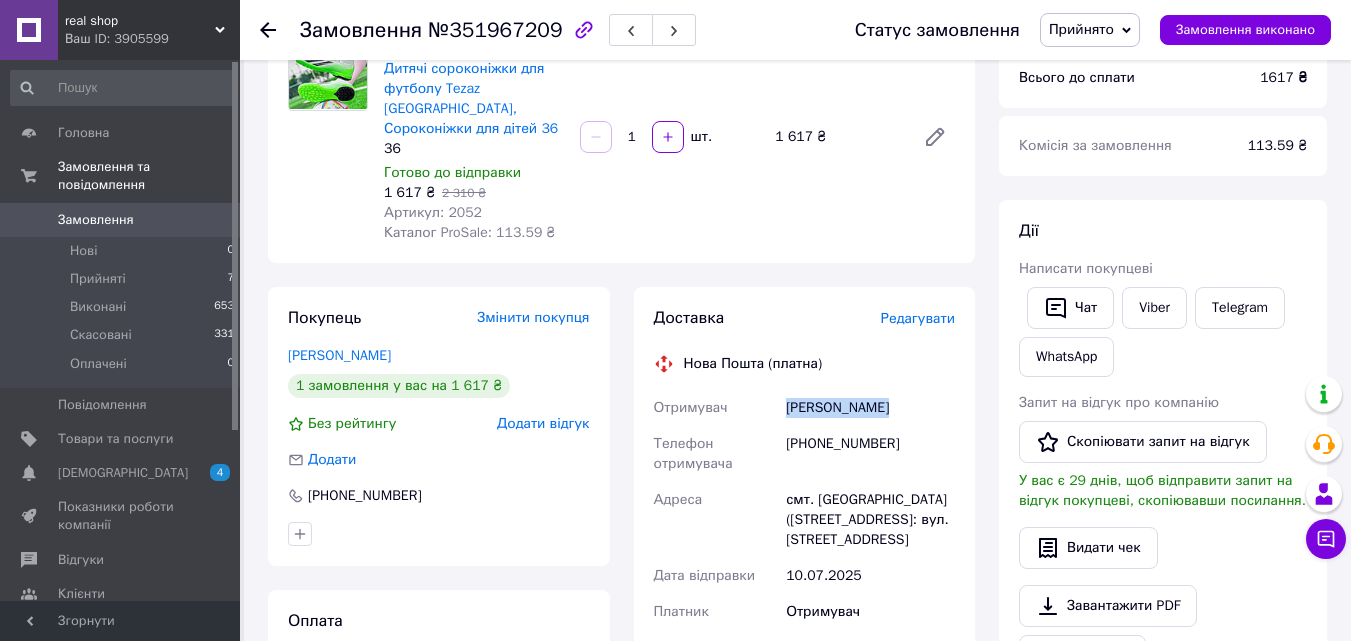 drag, startPoint x: 886, startPoint y: 383, endPoint x: 738, endPoint y: 389, distance: 148.12157 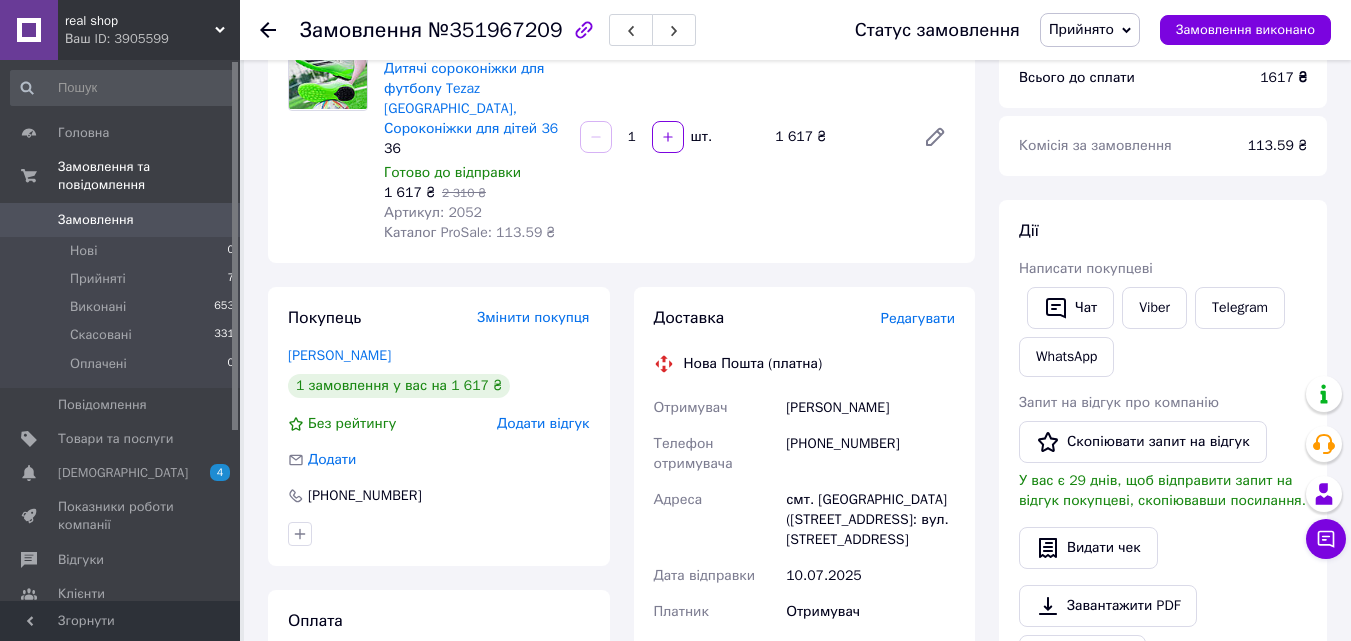 click on "+380991218495" at bounding box center [870, 454] 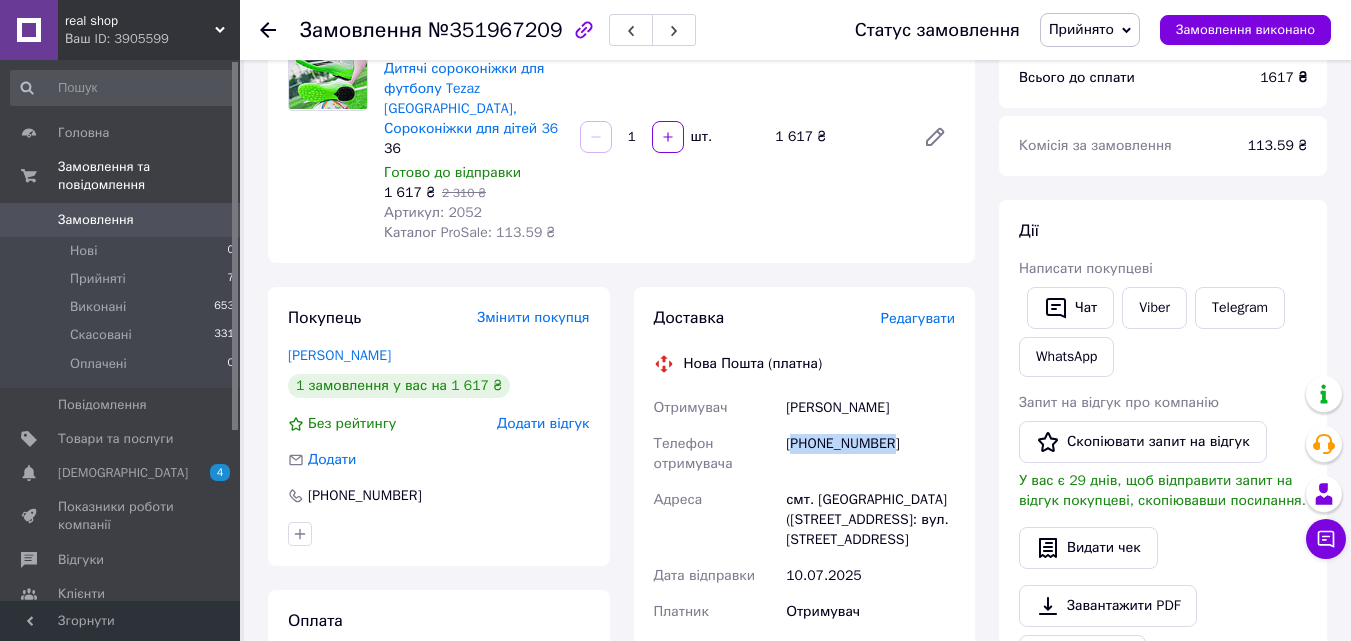 click on "+380991218495" at bounding box center [870, 454] 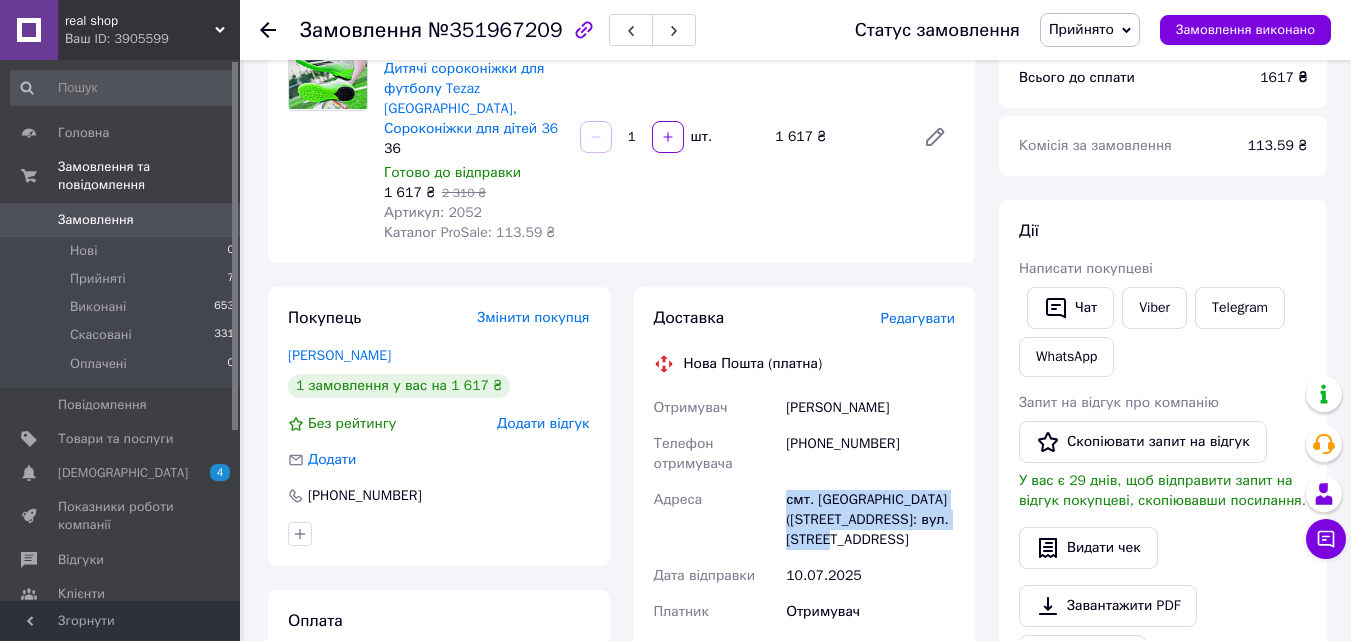drag, startPoint x: 899, startPoint y: 522, endPoint x: 742, endPoint y: 476, distance: 163.60013 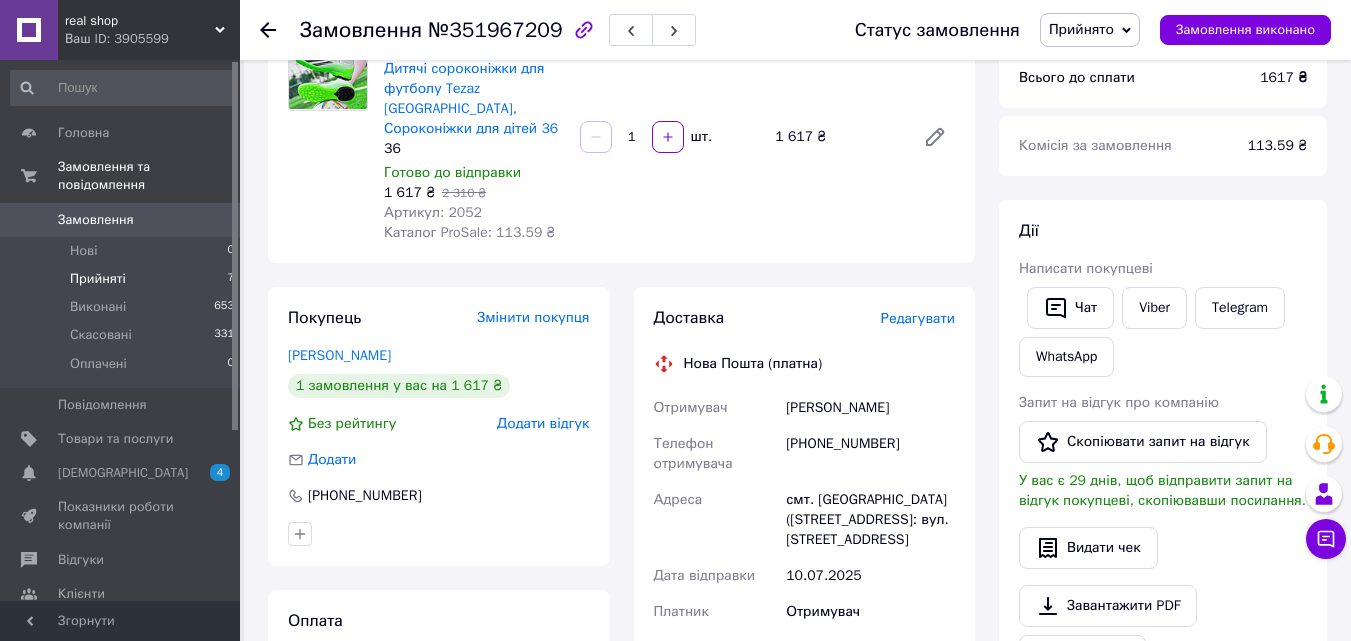 click on "Прийняті 7" at bounding box center (123, 279) 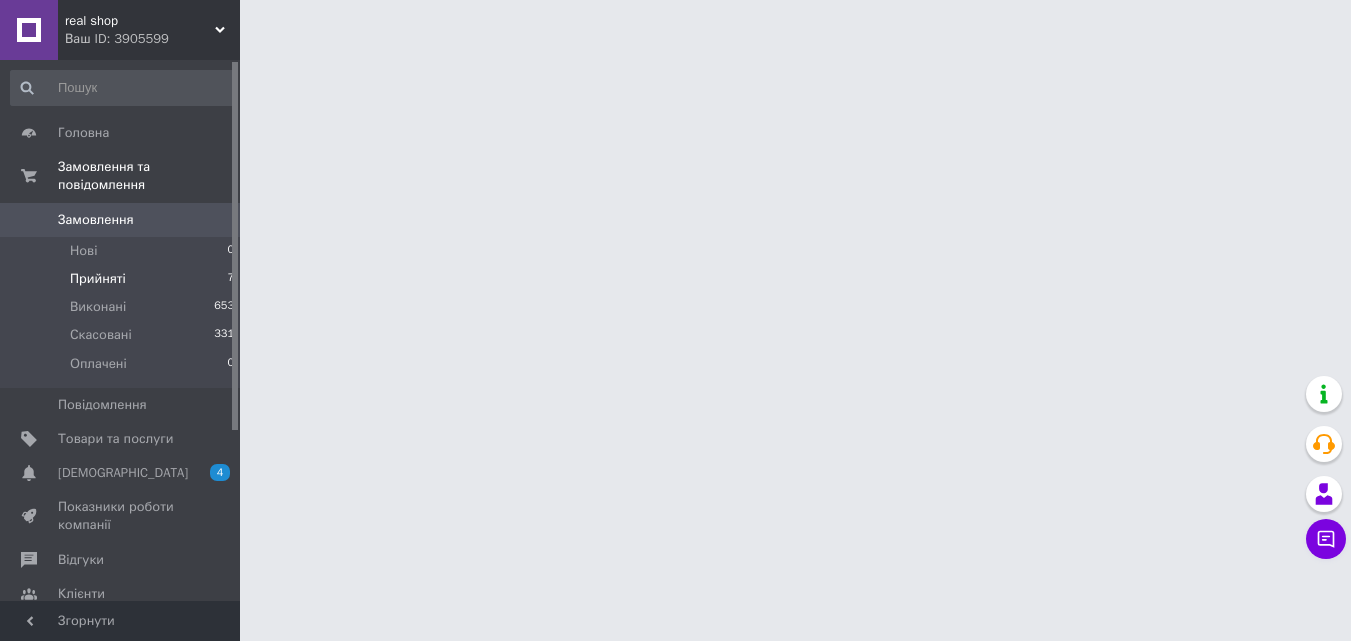 scroll, scrollTop: 0, scrollLeft: 0, axis: both 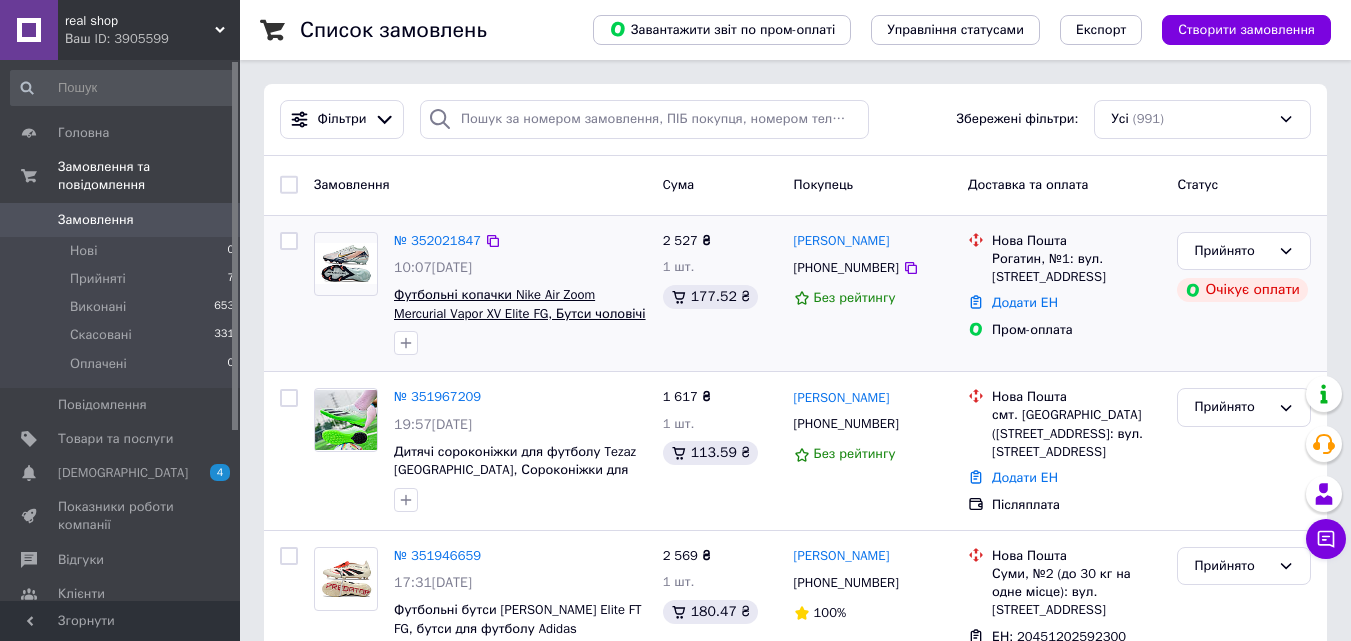 click on "Футбольні копачки Nike Air Zoom Mercurial Vapor XV Elite FG, Бутси чоловічі найк" at bounding box center [520, 313] 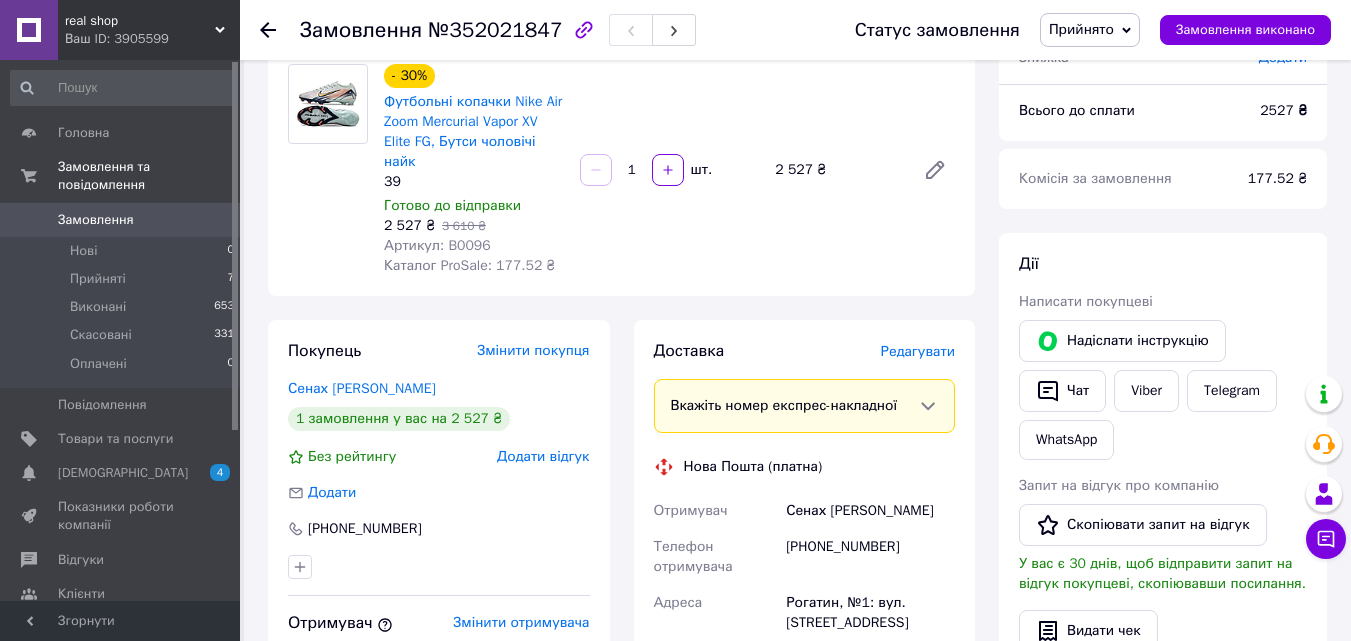 scroll, scrollTop: 200, scrollLeft: 0, axis: vertical 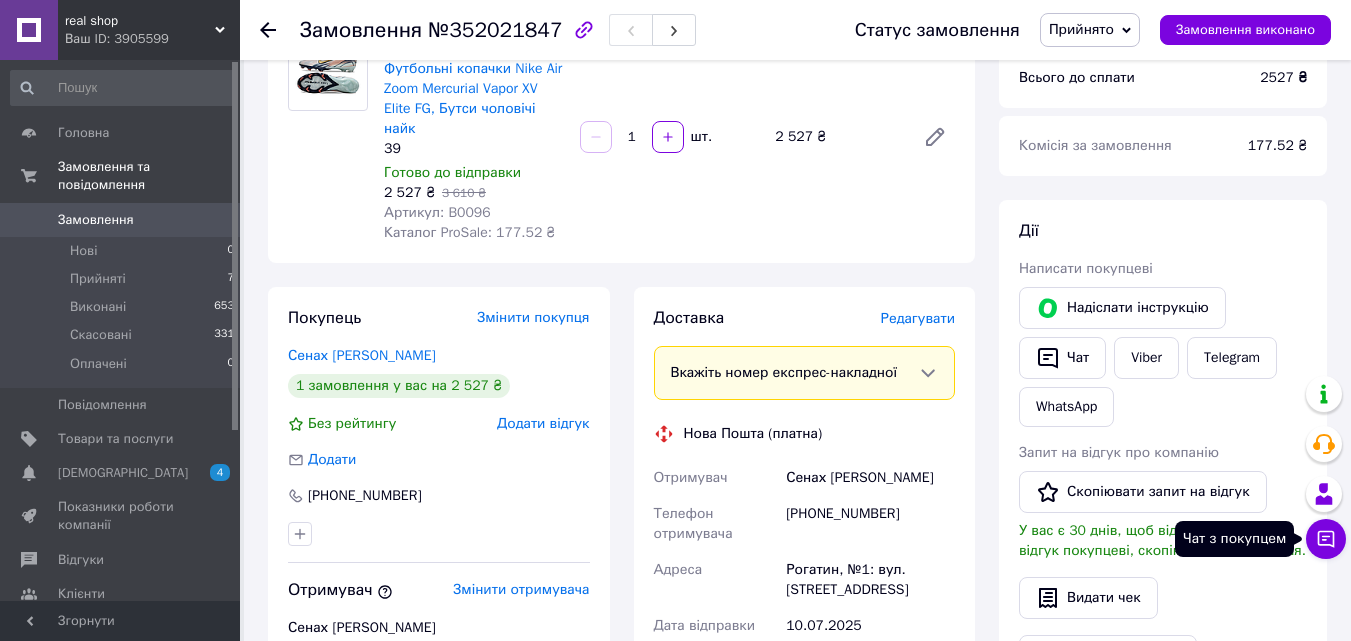 click on "Чат з покупцем" at bounding box center [1326, 539] 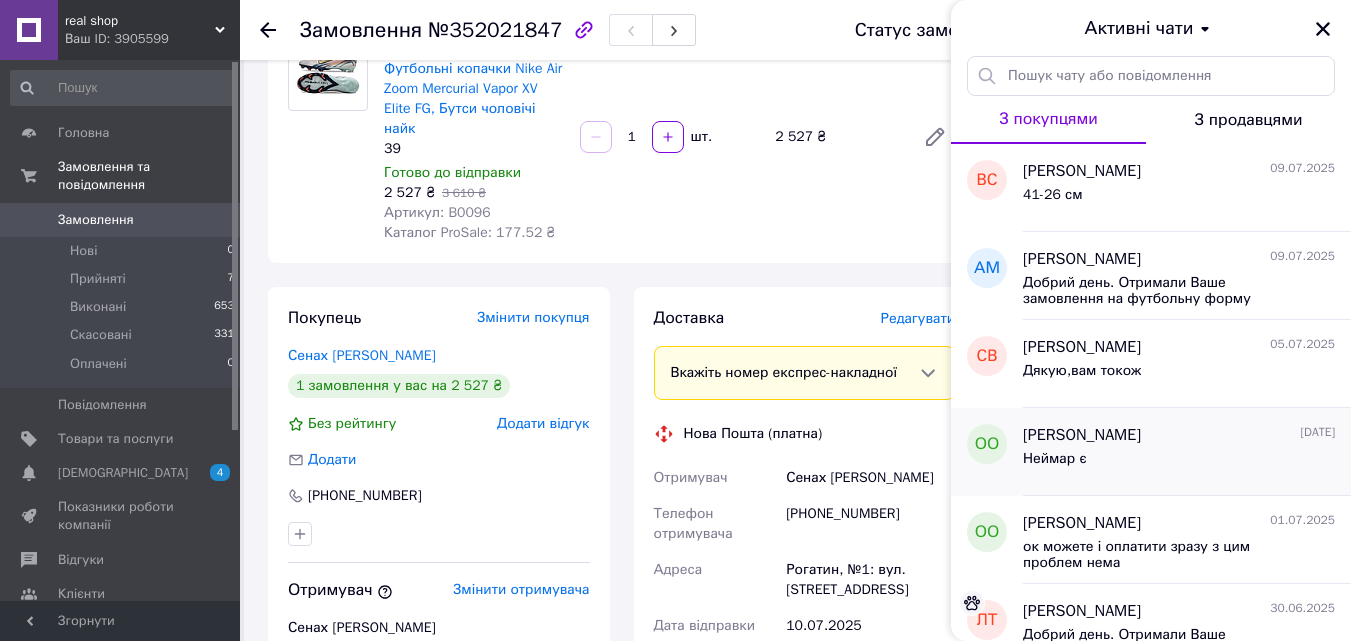 scroll, scrollTop: 100, scrollLeft: 0, axis: vertical 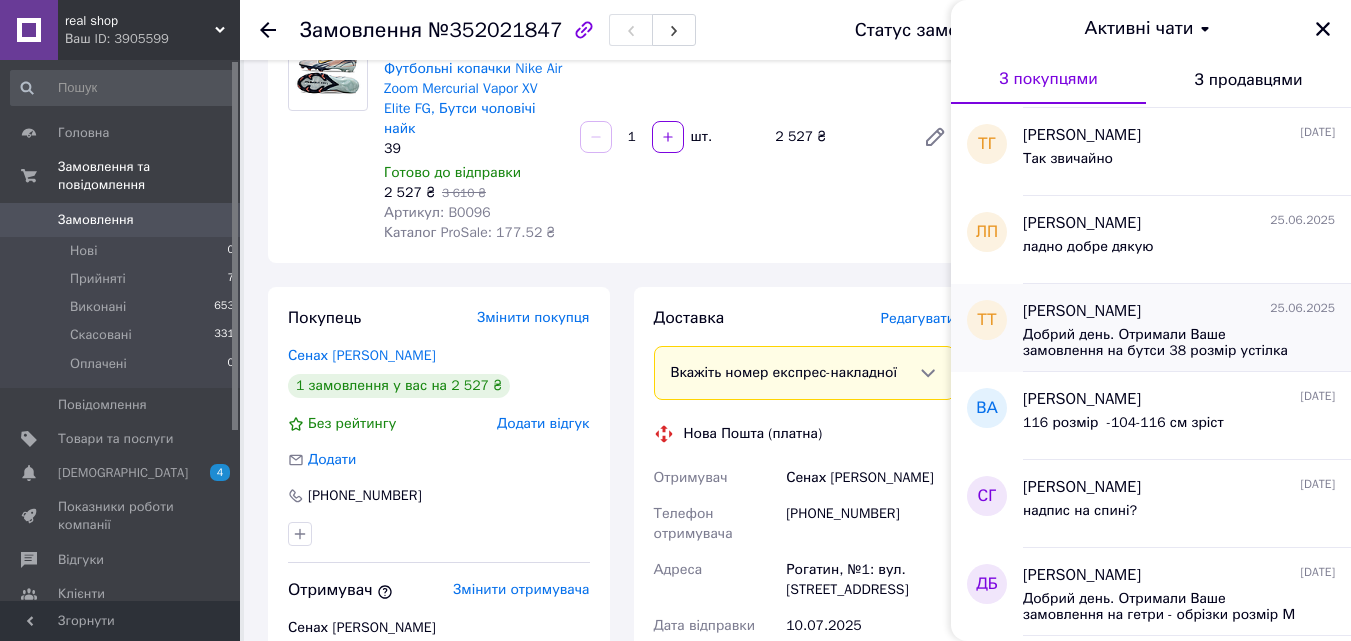 click on "Добрий день. Отримали Ваше замовлення на бутси 38 розмір устілка 24 см. Не можемо до Вас дозвонитись, щоб підтвердити замовлення і узгодити розмір. Можете відписати тут. Дякую (smiley)" at bounding box center [1165, 343] 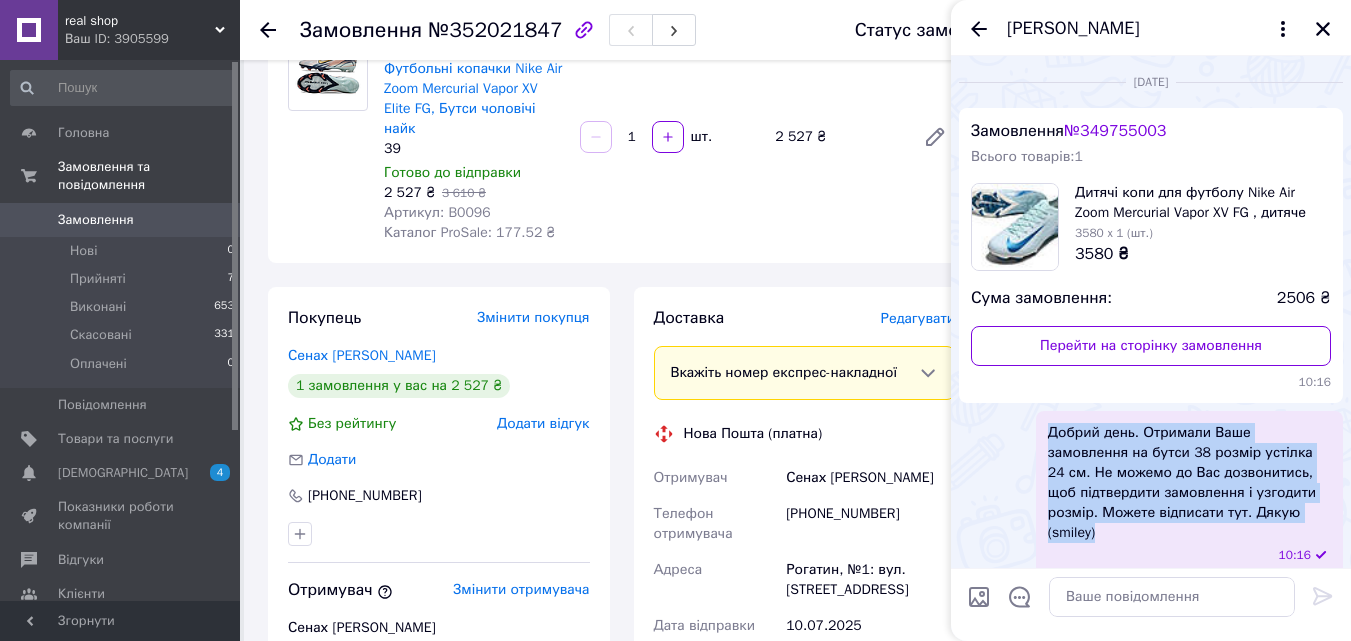 drag, startPoint x: 1296, startPoint y: 520, endPoint x: 1028, endPoint y: 435, distance: 281.15656 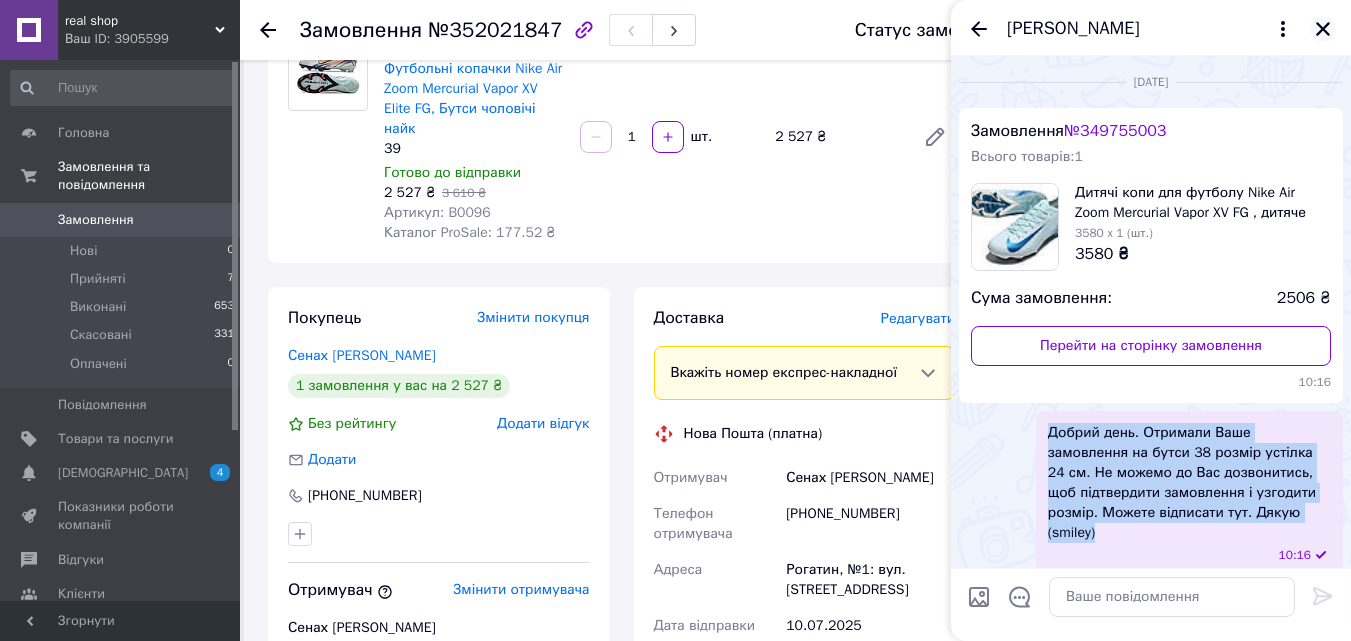 click 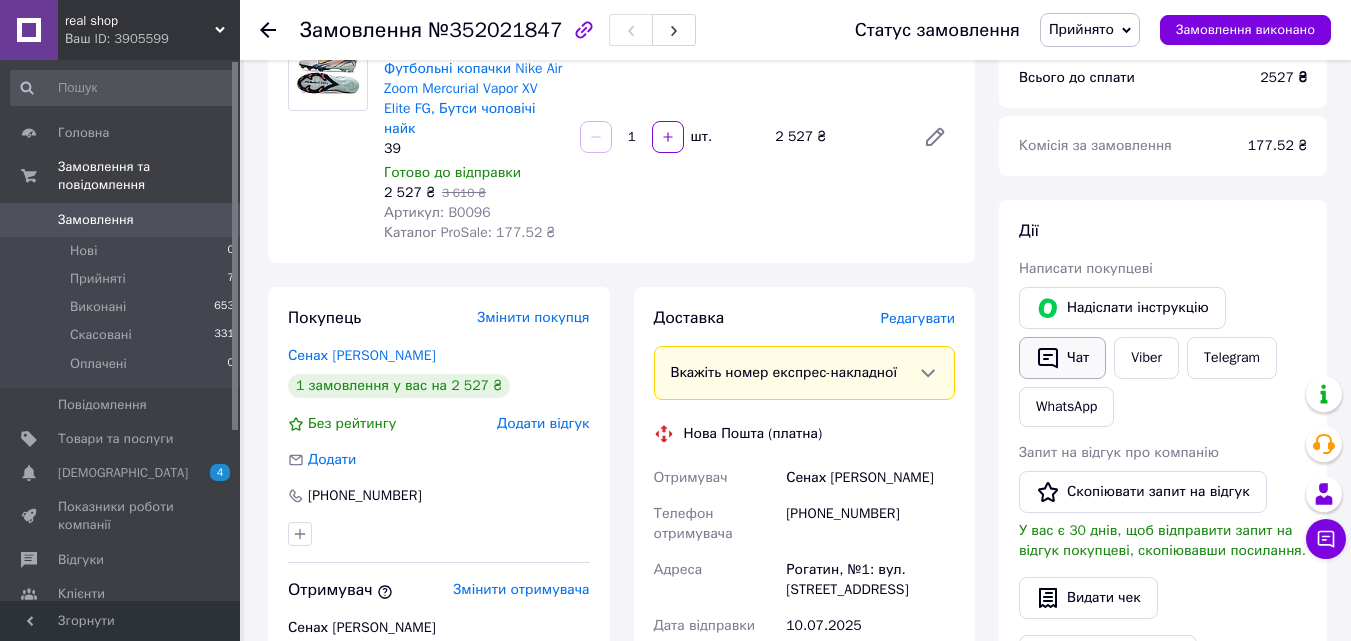 click on "Чат" at bounding box center [1062, 358] 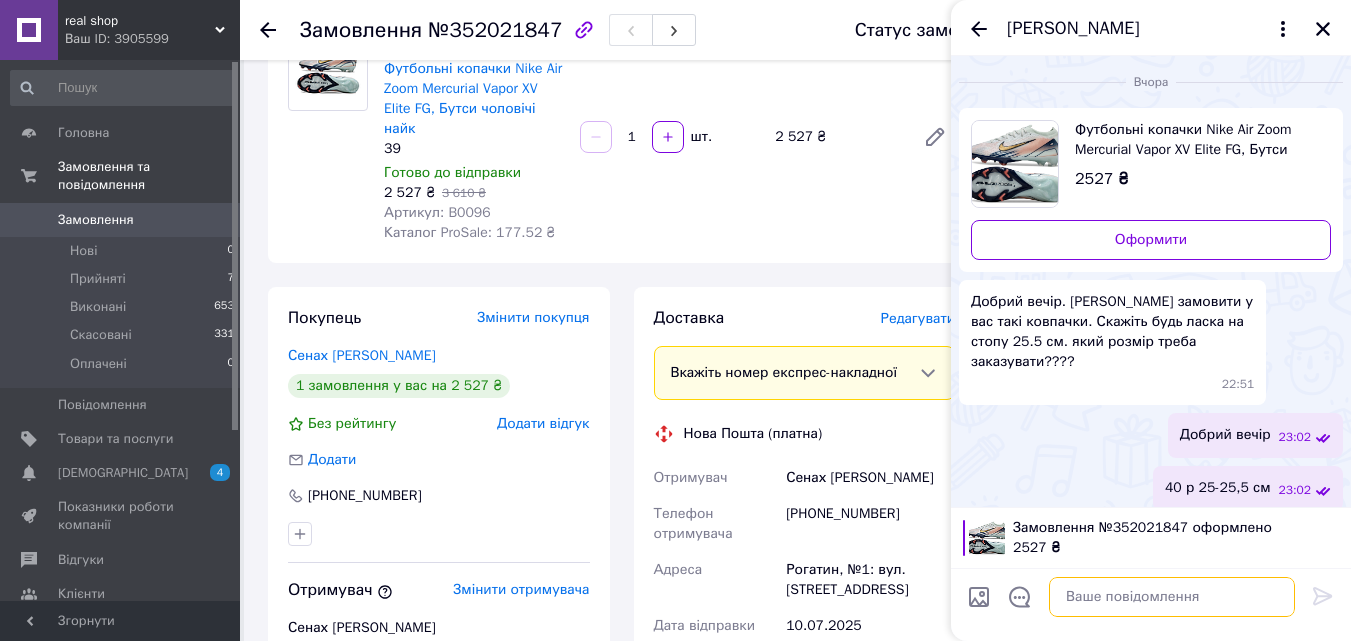 click at bounding box center (1172, 597) 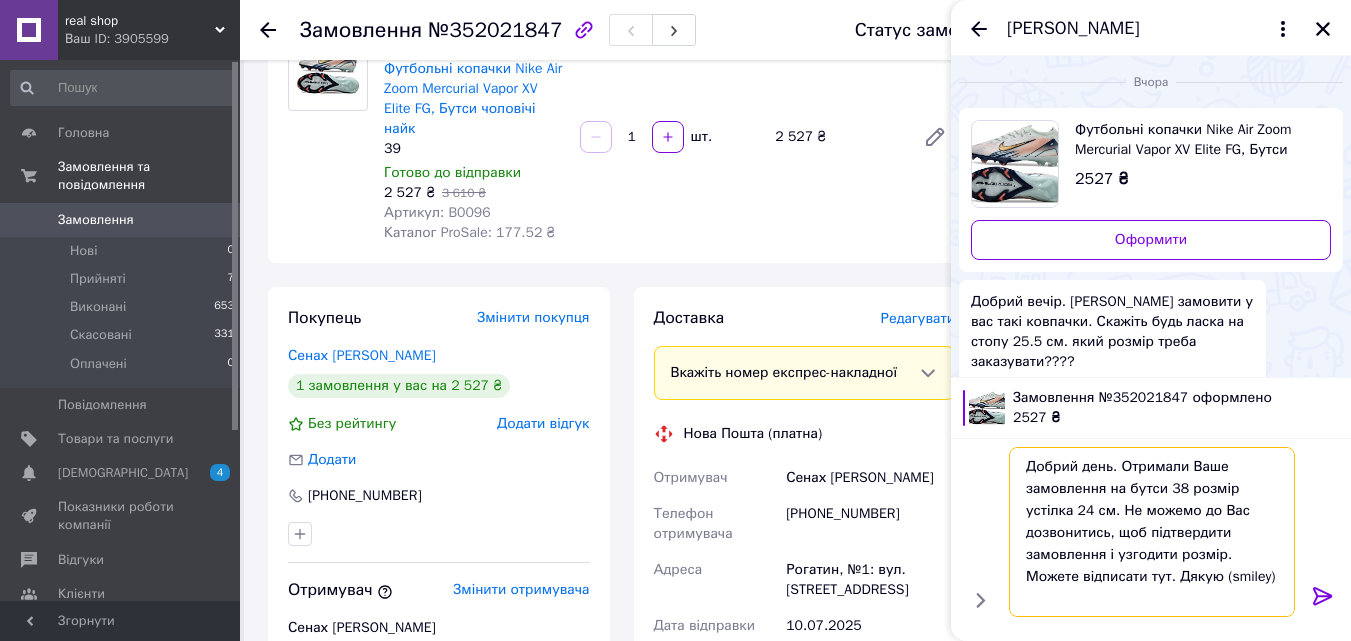 click on "Добрий день. Отримали Ваше замовлення на бутси 38 розмір устілка 24 см. Не можемо до Вас дозвонитись, щоб підтвердити замовлення і узгодити розмір. Можете відписати тут. Дякую (smiley)" at bounding box center (1152, 532) 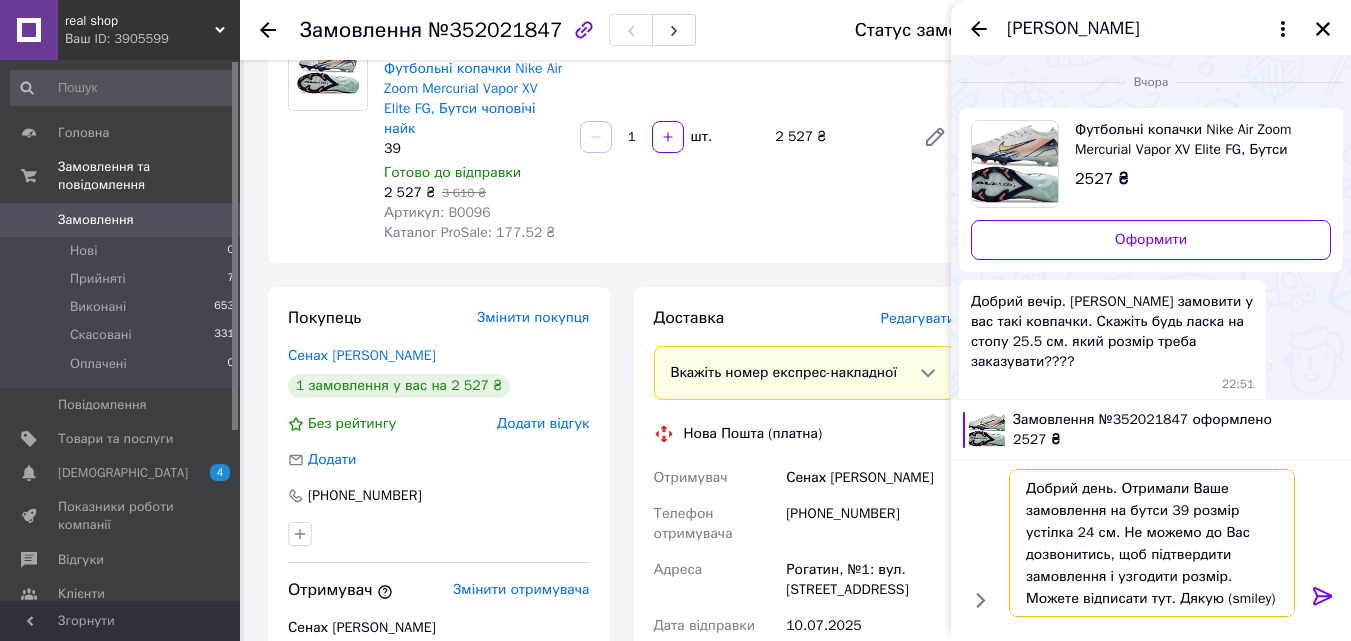 click on "Добрий день. Отримали Ваше замовлення на бутси 39 розмір устілка 24 см. Не можемо до Вас дозвонитись, щоб підтвердити замовлення і узгодити розмір. Можете відписати тут. Дякую (smiley)" at bounding box center (1152, 543) 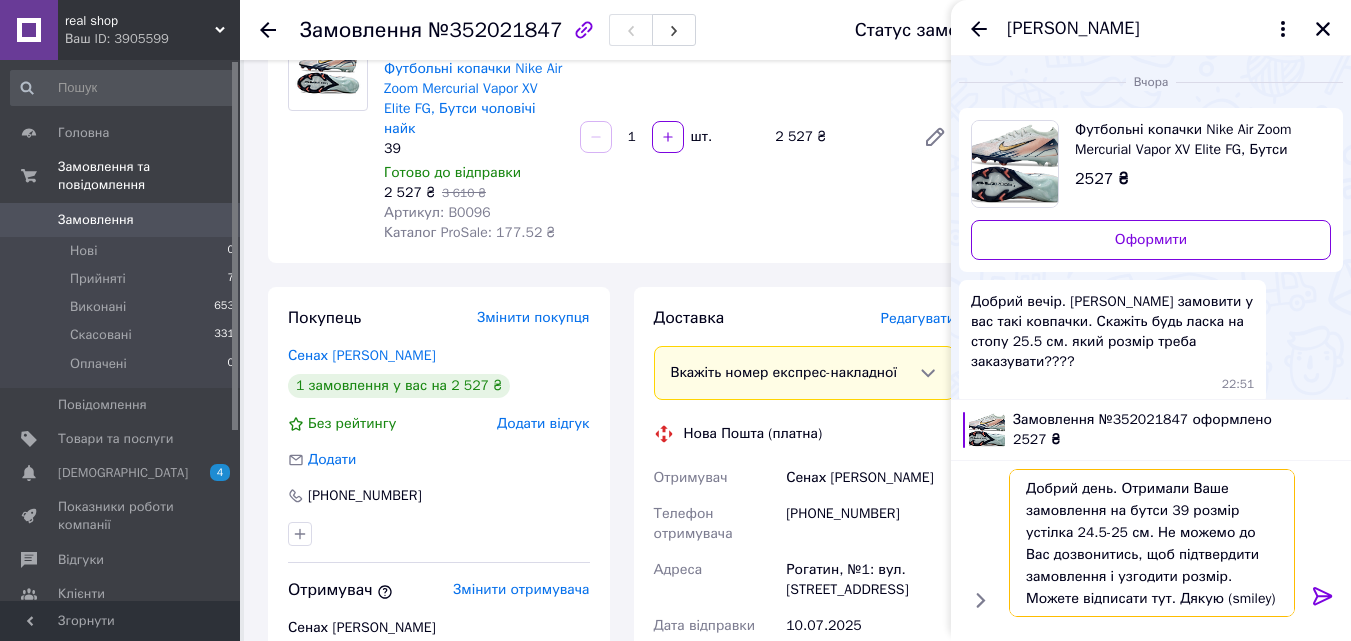 type on "Добрий день. Отримали Ваше замовлення на бутси 39 розмір устілка 24.5-25 см. Не можемо до Вас дозвонитись, щоб підтвердити замовлення і узгодити розмір. Можете відписати тут. Дякую (smiley)" 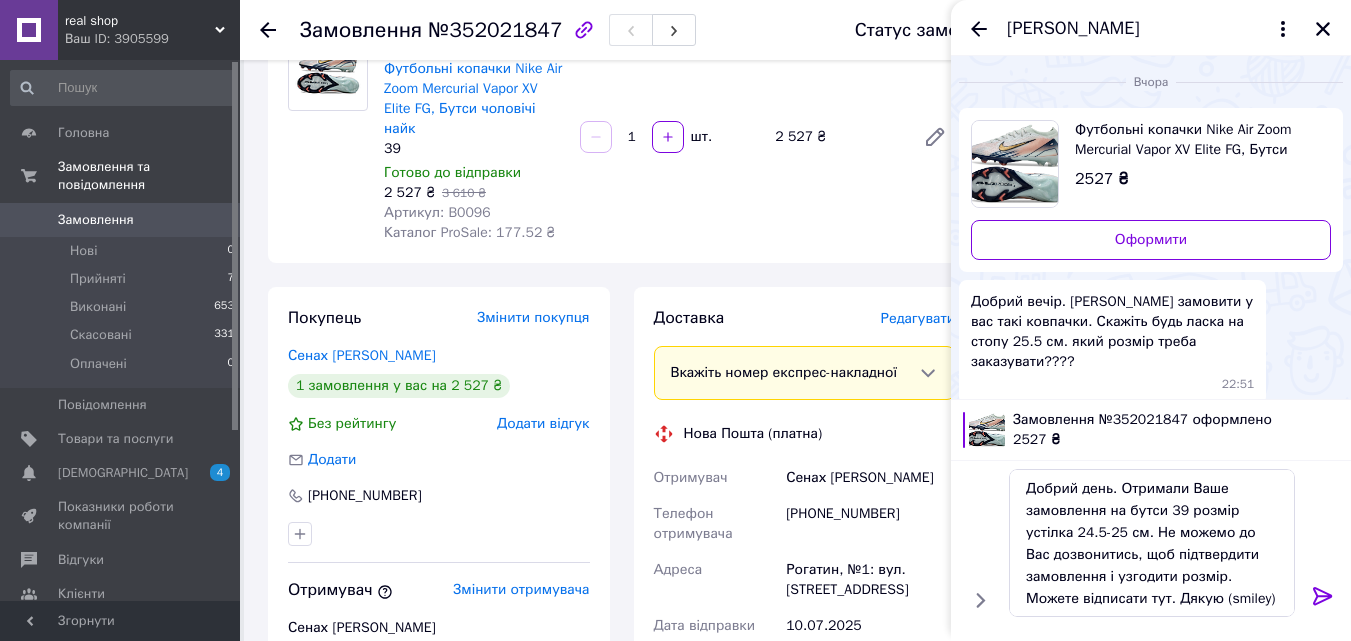 click 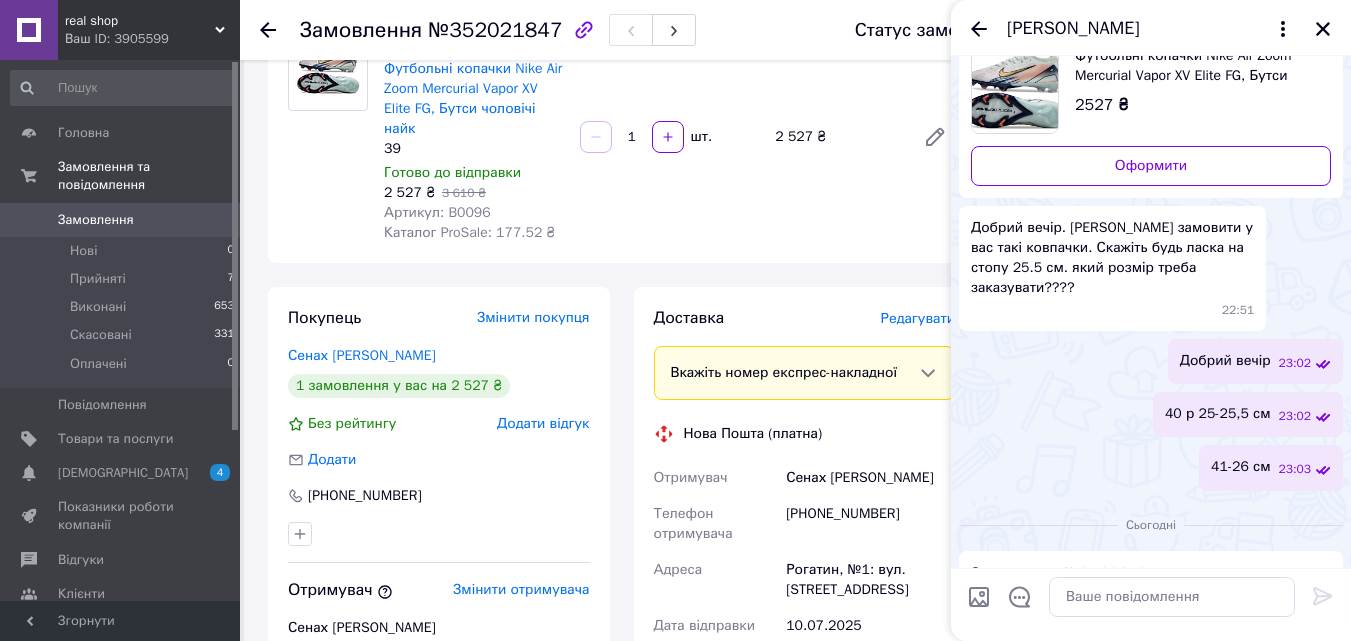 scroll, scrollTop: 442, scrollLeft: 0, axis: vertical 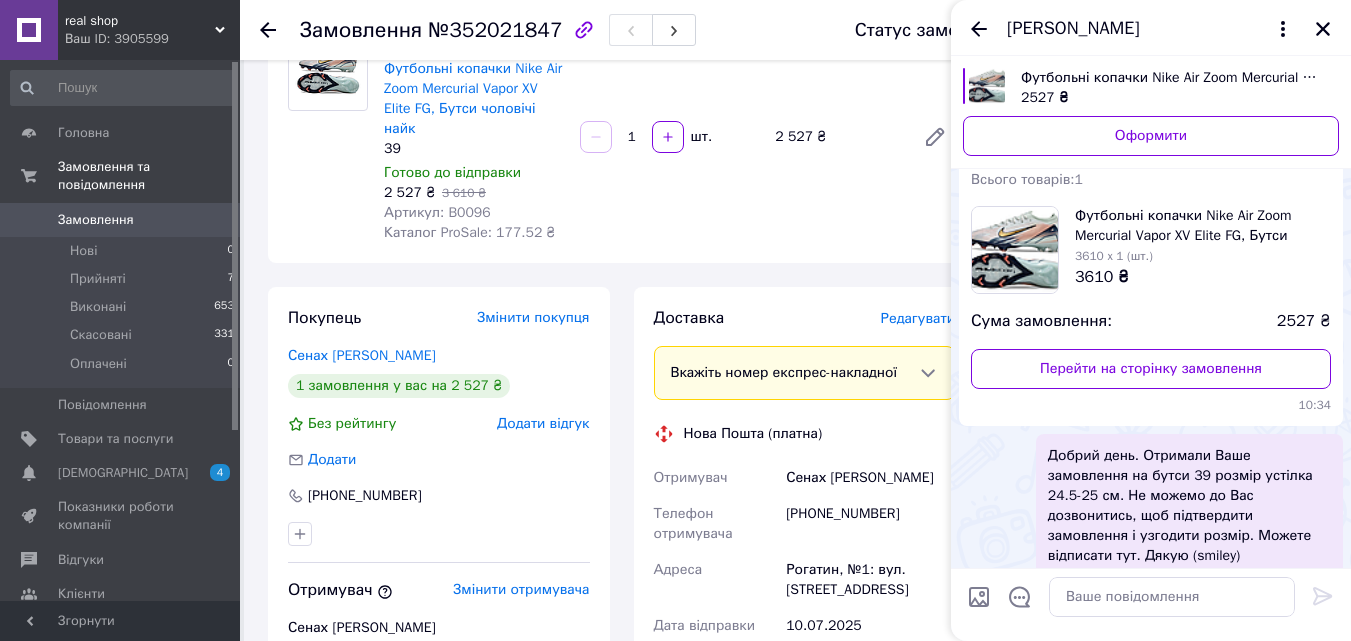 click on "+380969095492" at bounding box center (870, 524) 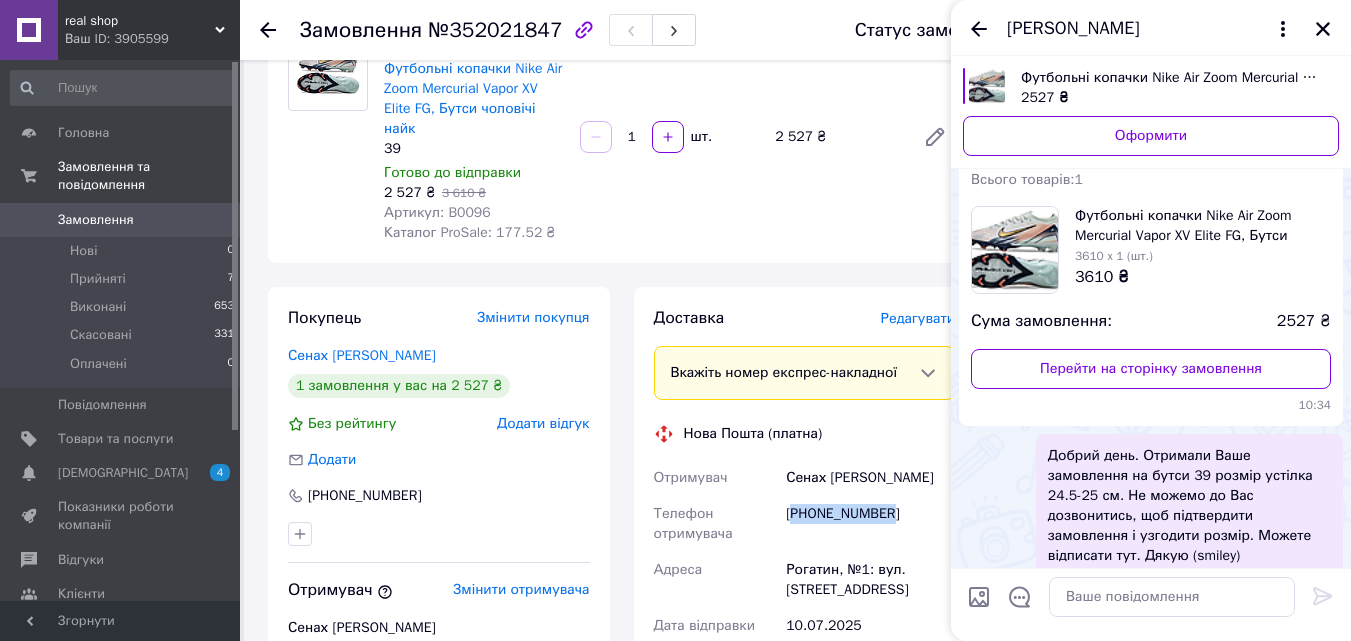 click on "+380969095492" at bounding box center [870, 524] 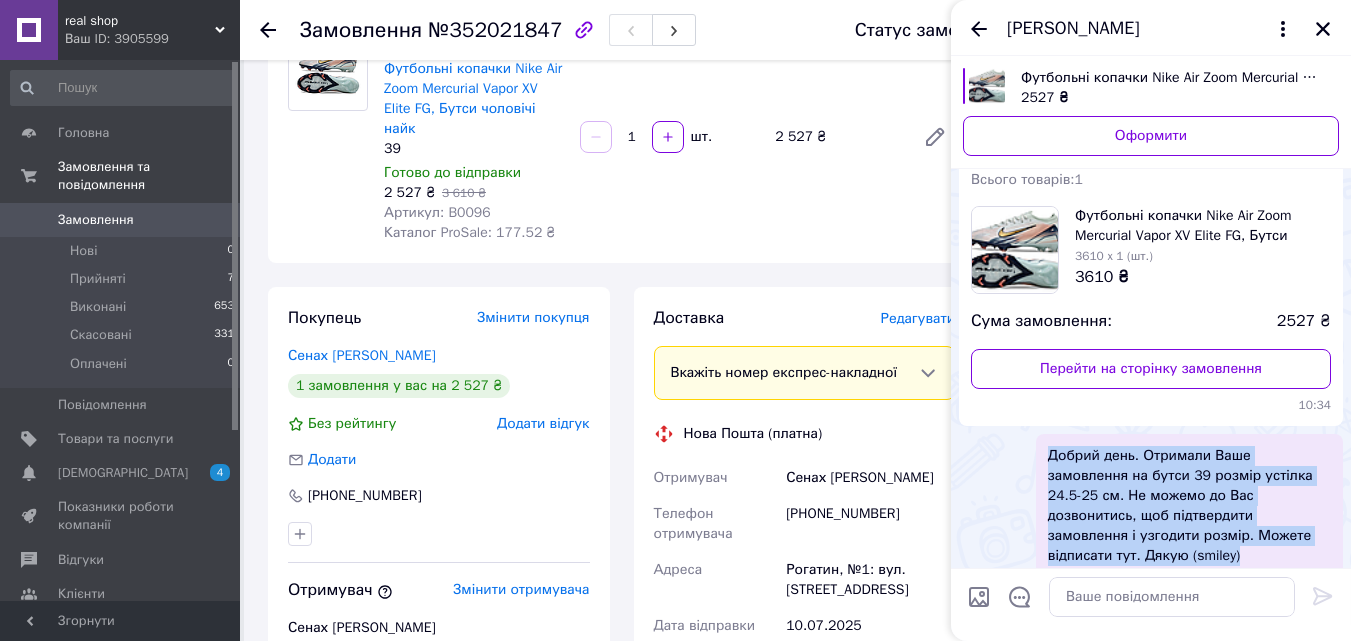 drag, startPoint x: 1294, startPoint y: 511, endPoint x: 1004, endPoint y: 416, distance: 305.16388 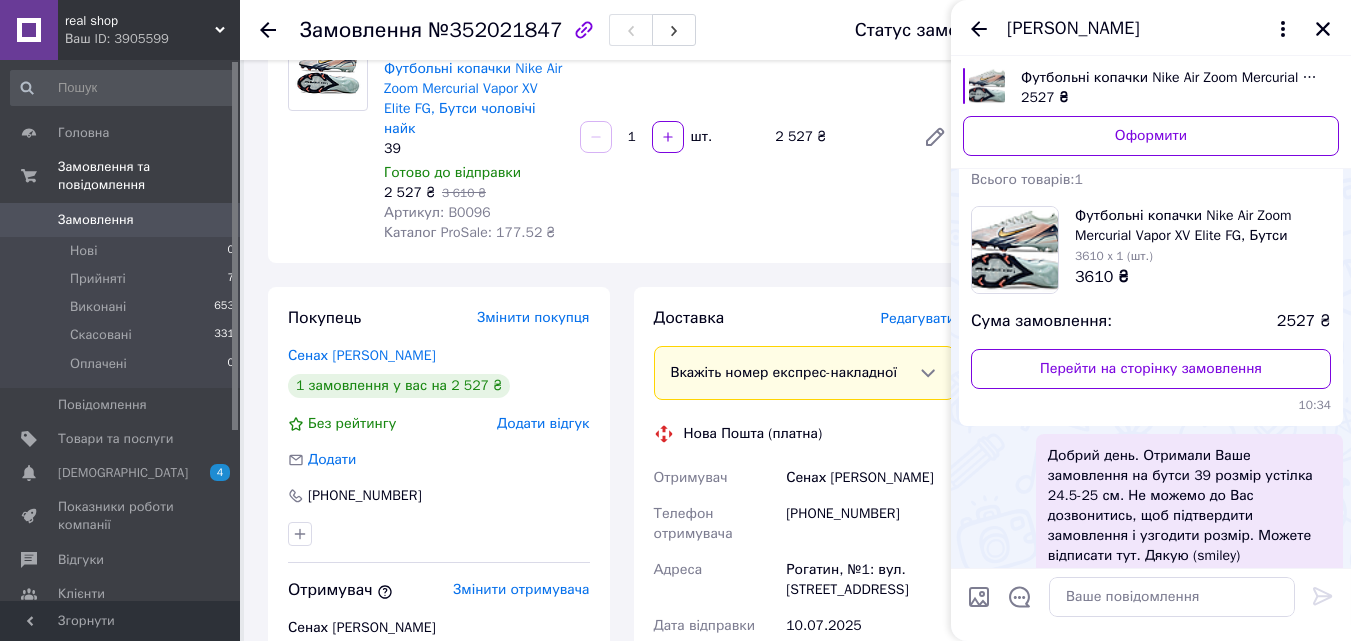 click on "real shop" at bounding box center [140, 21] 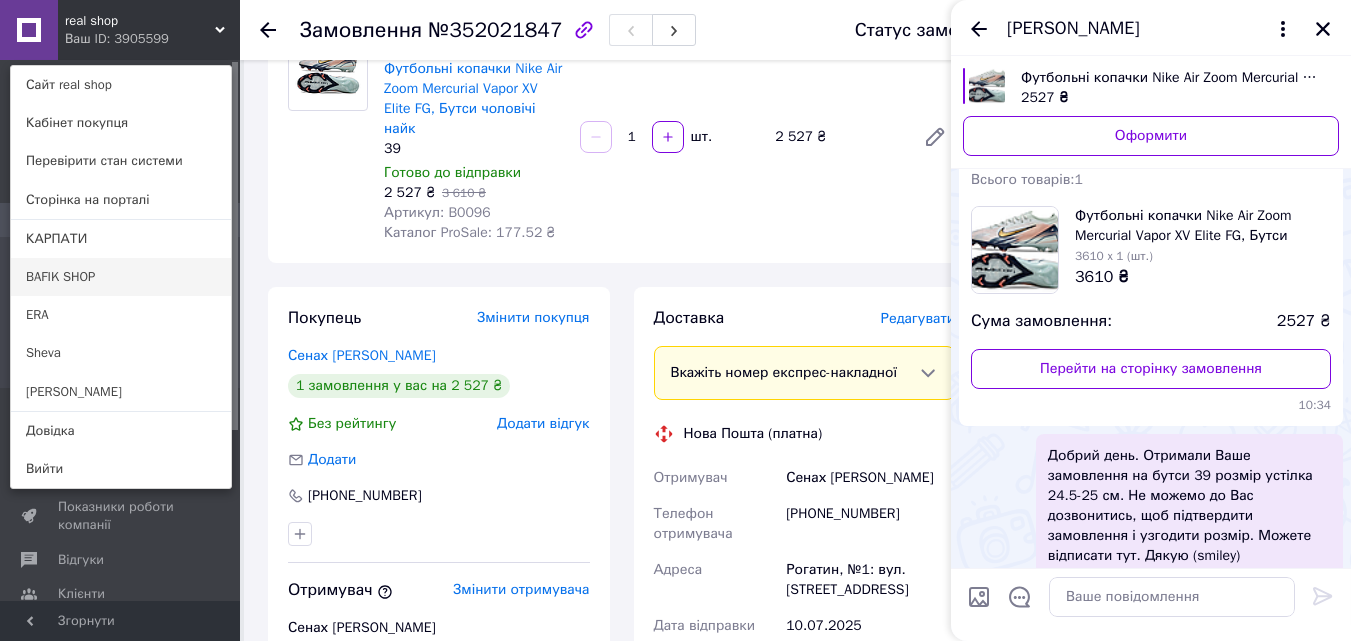 click on "BAFIK SHOP" at bounding box center (121, 277) 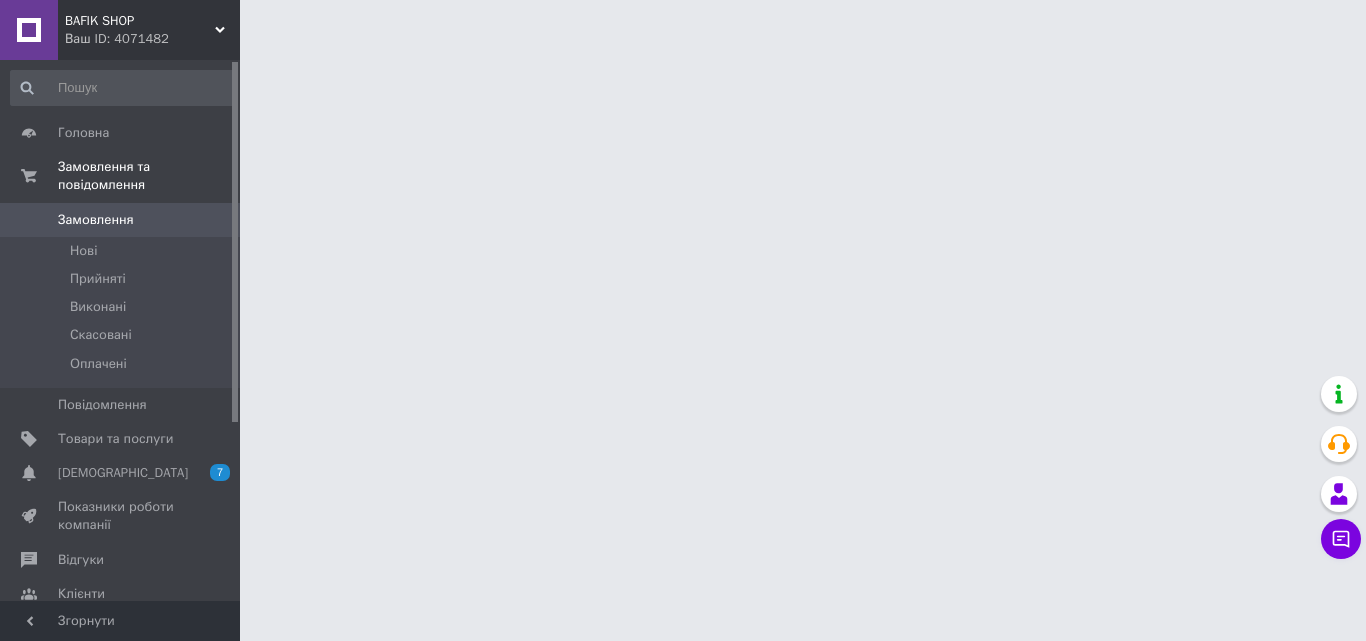 scroll, scrollTop: 0, scrollLeft: 0, axis: both 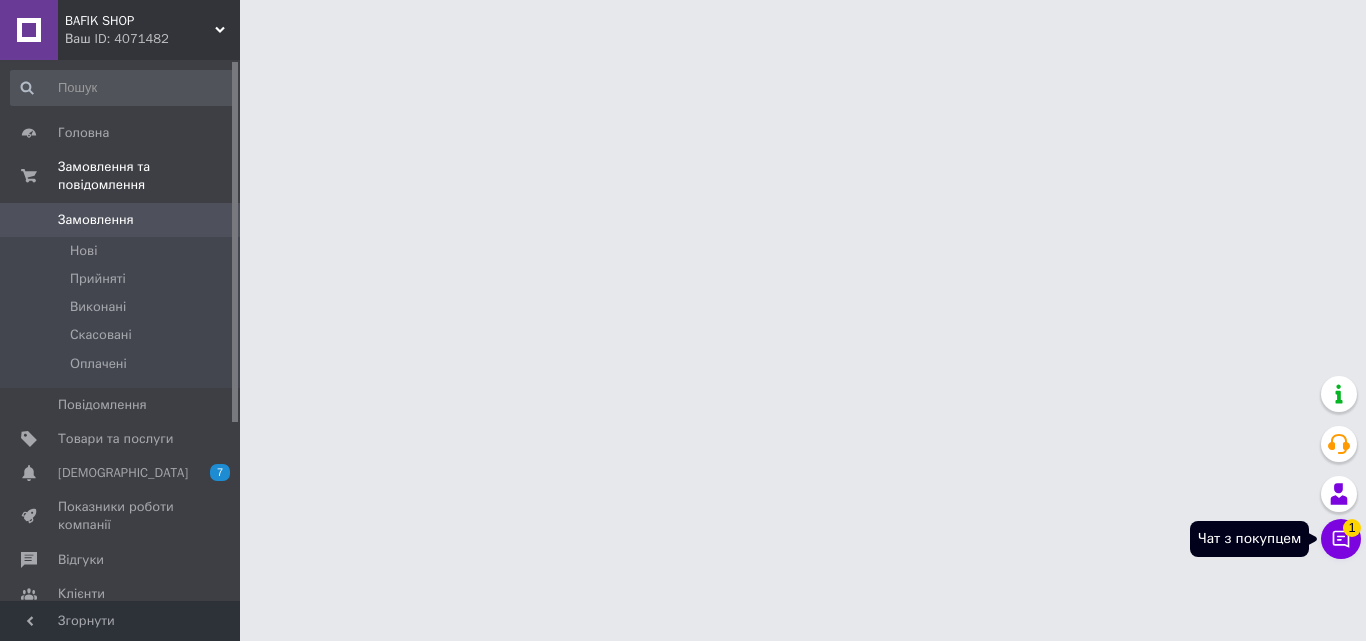 click on "1" at bounding box center (1352, 528) 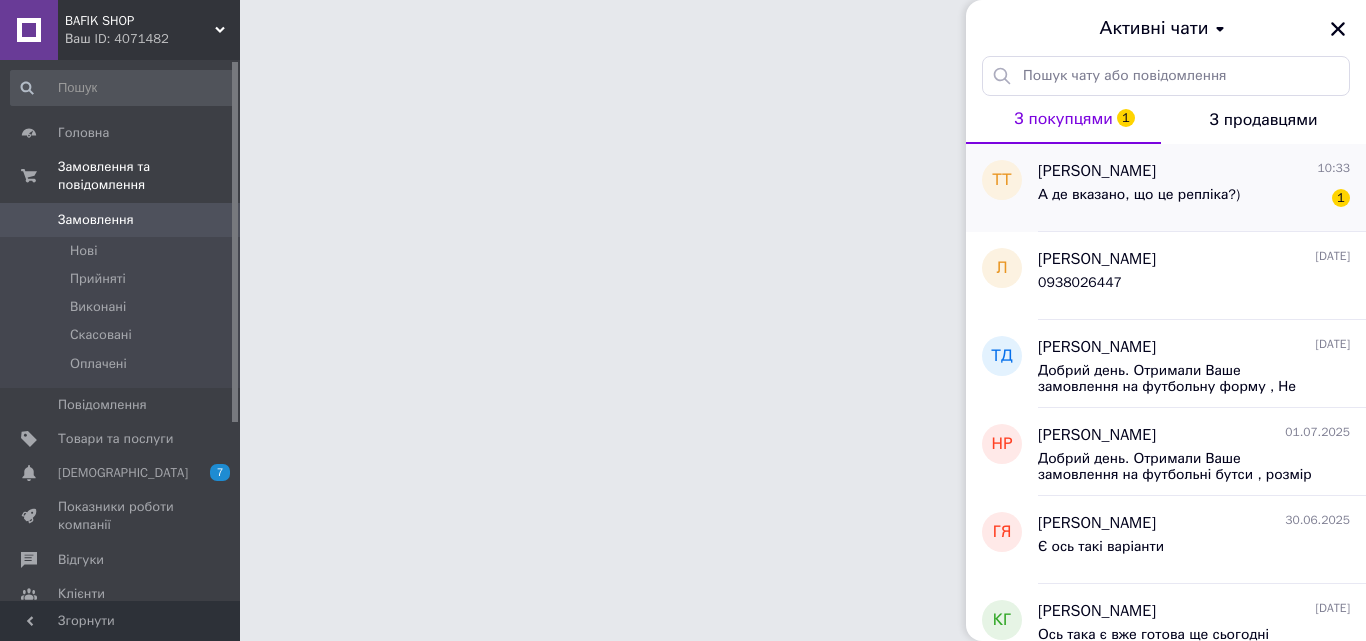 click on "А де вказано, що це репліка?)" at bounding box center [1139, 201] 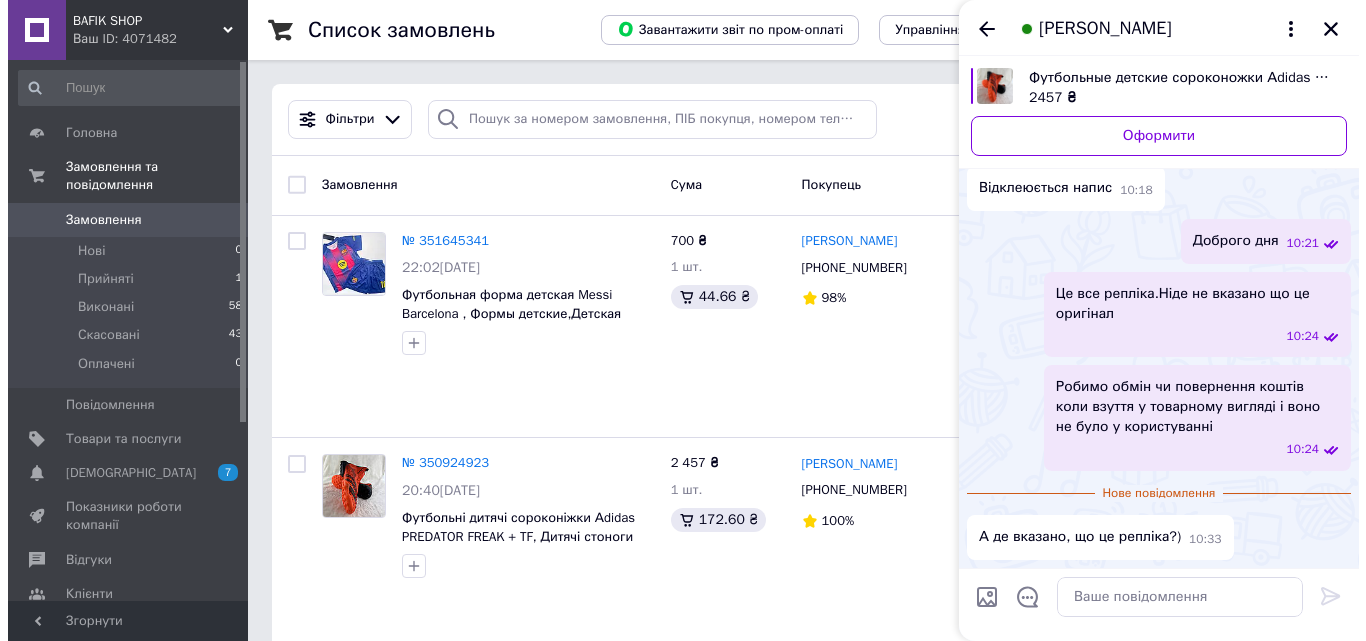 scroll, scrollTop: 2015, scrollLeft: 0, axis: vertical 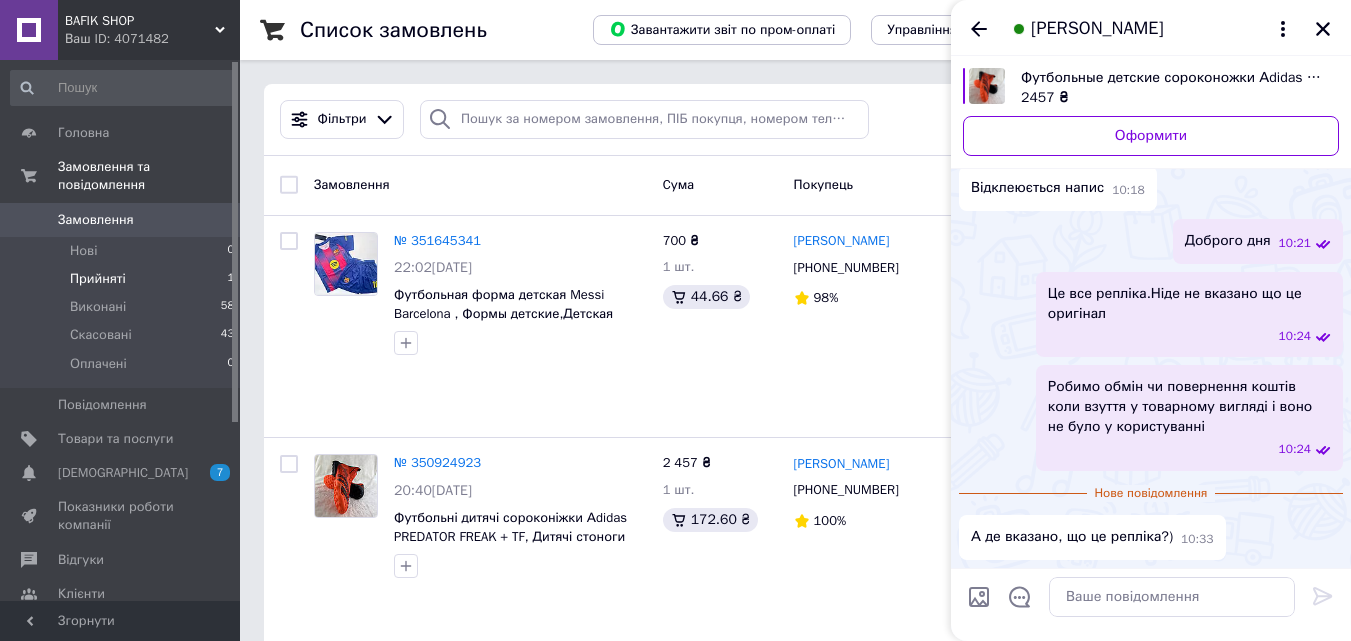 click on "Прийняті" at bounding box center [98, 279] 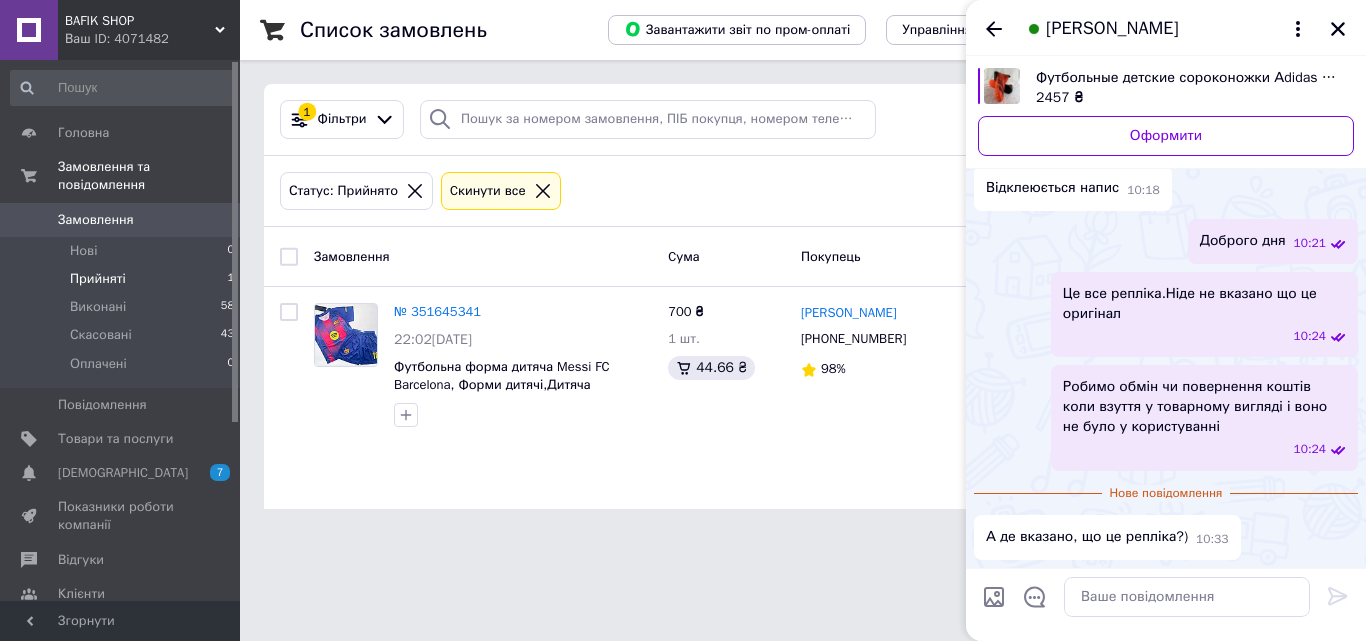 click on "Статус: Прийнято Cкинути все" at bounding box center (727, 191) 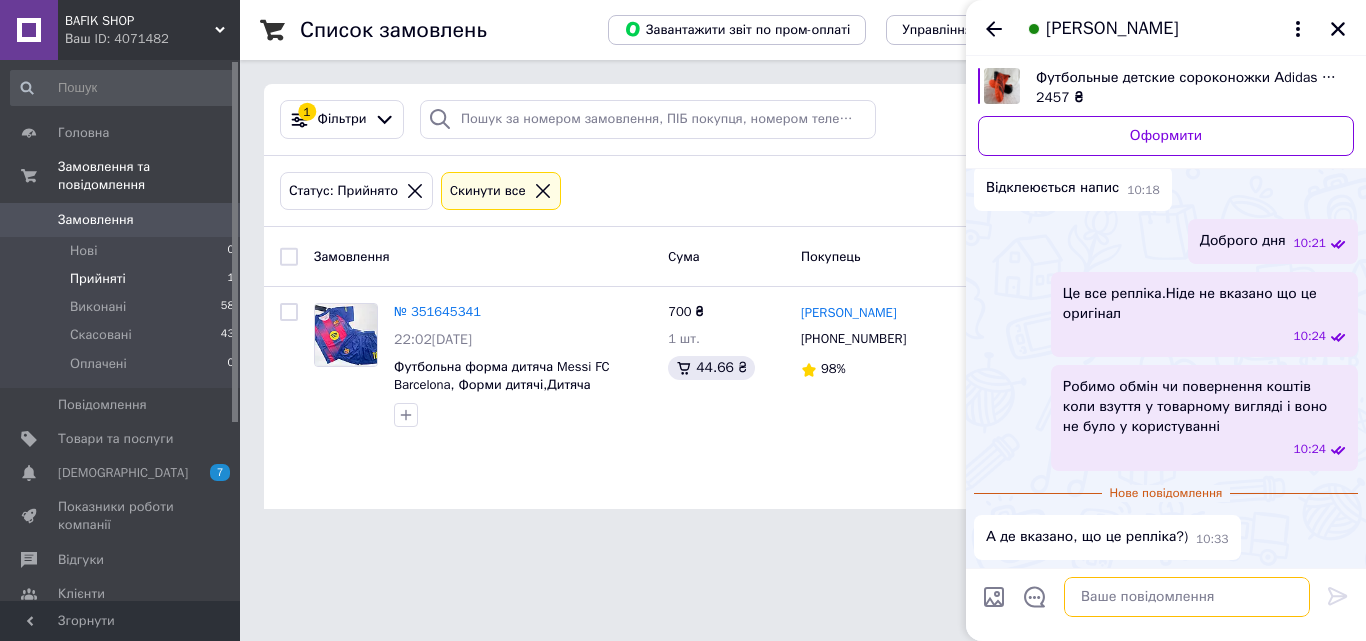 click at bounding box center (1187, 597) 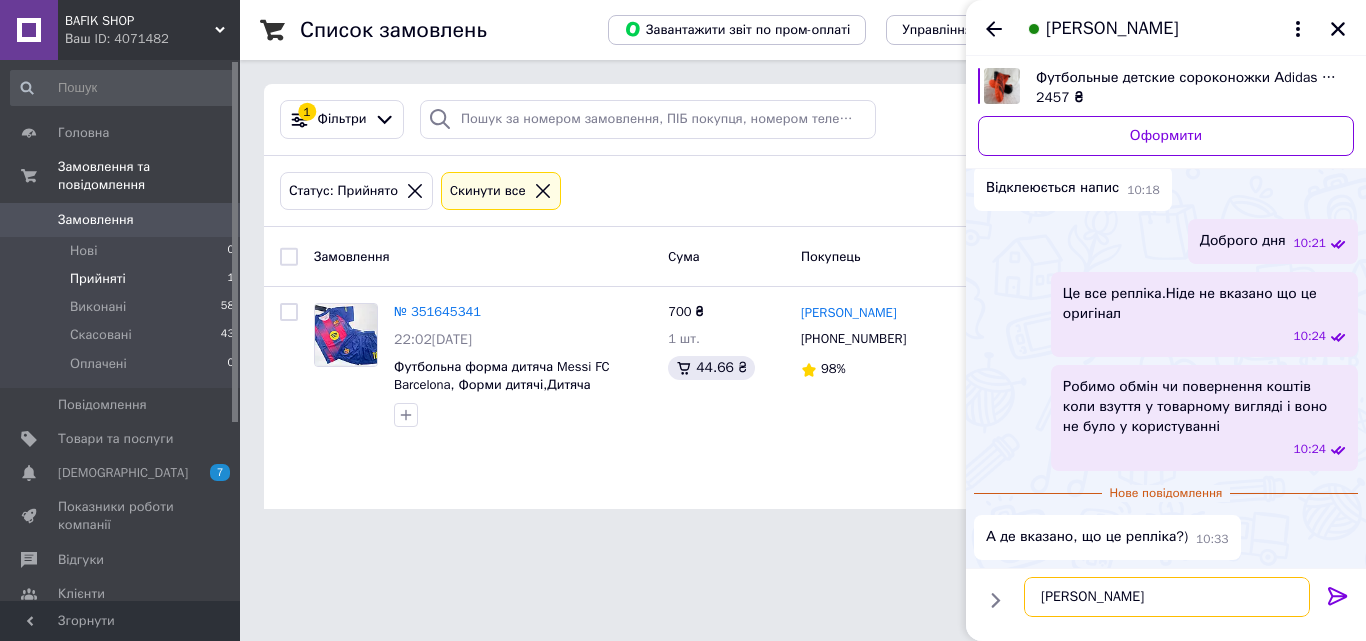 type on "М" 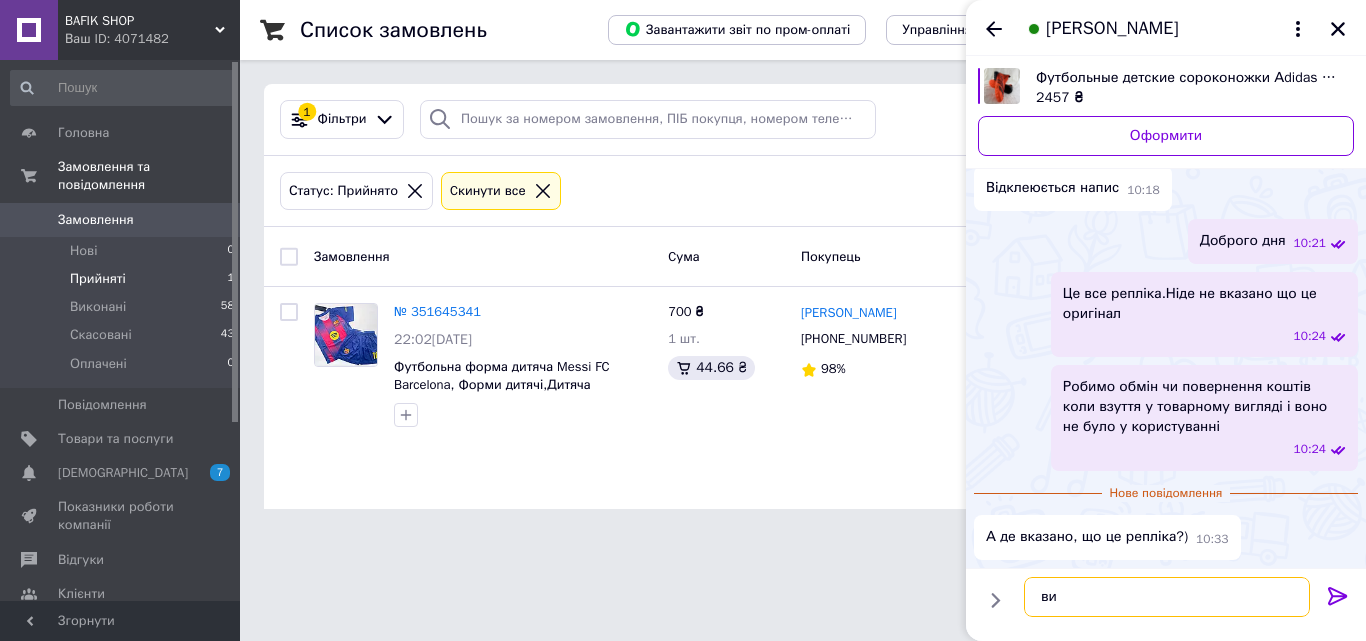 type on "в" 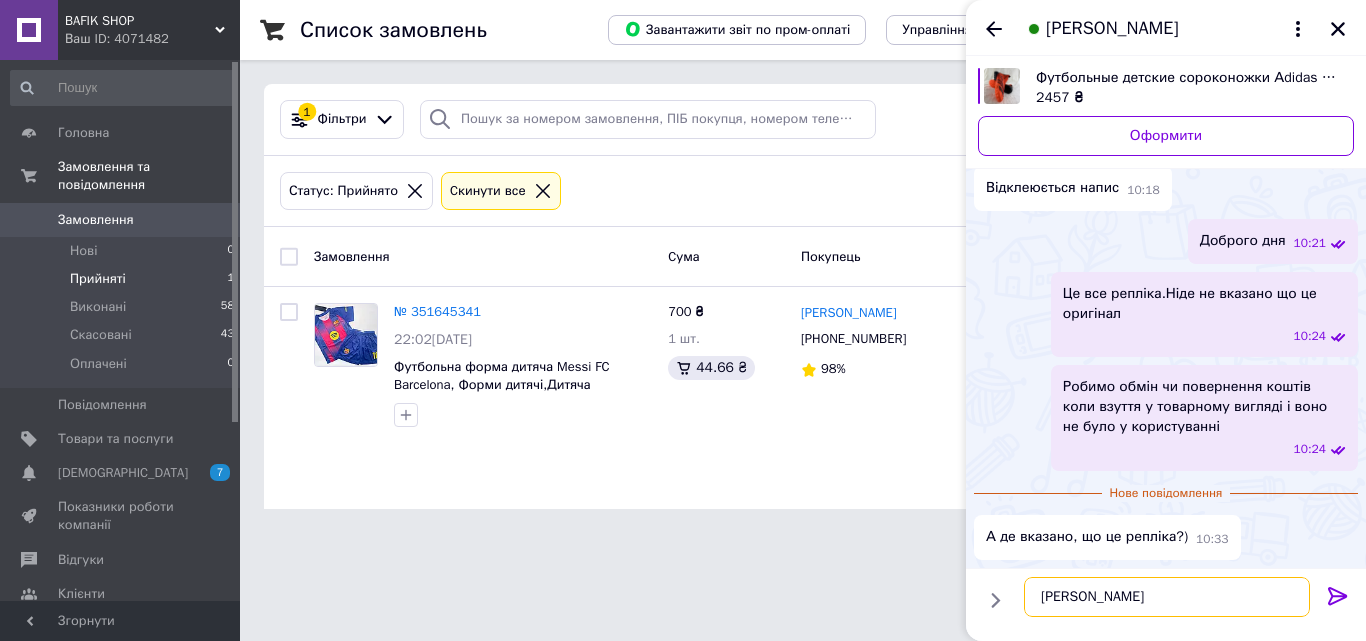 type on "Т" 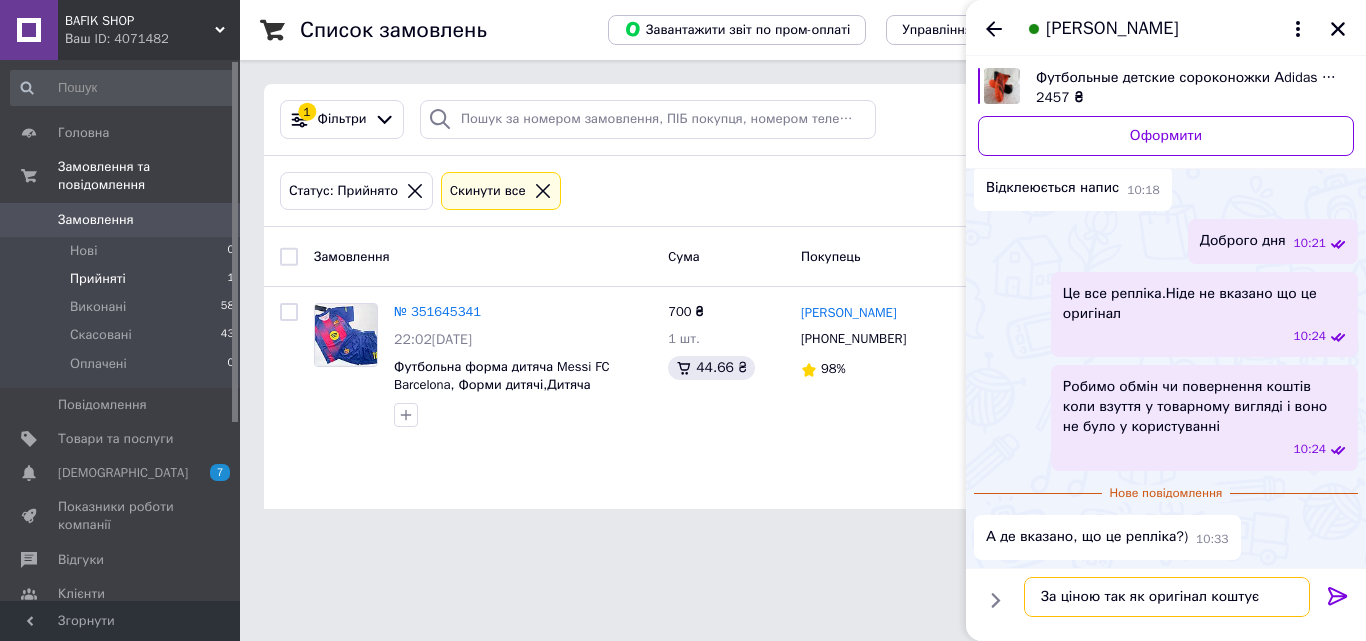 type on "За ціною так як оригінал коштує" 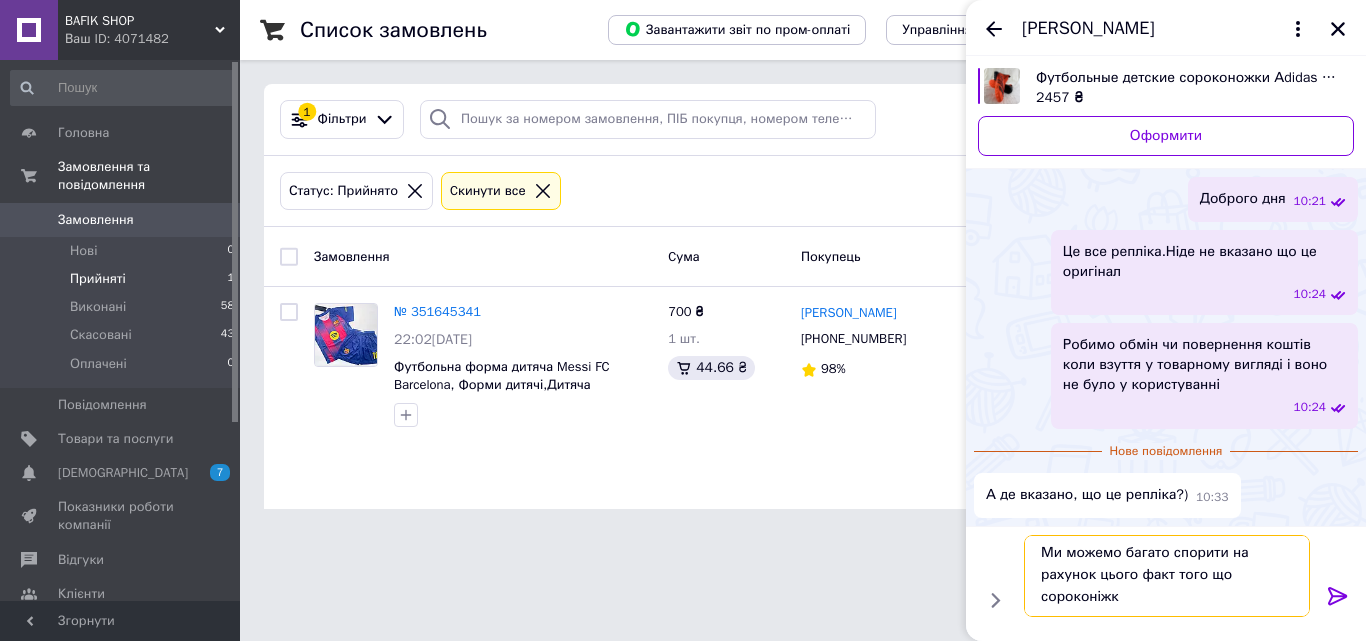 scroll, scrollTop: 2, scrollLeft: 0, axis: vertical 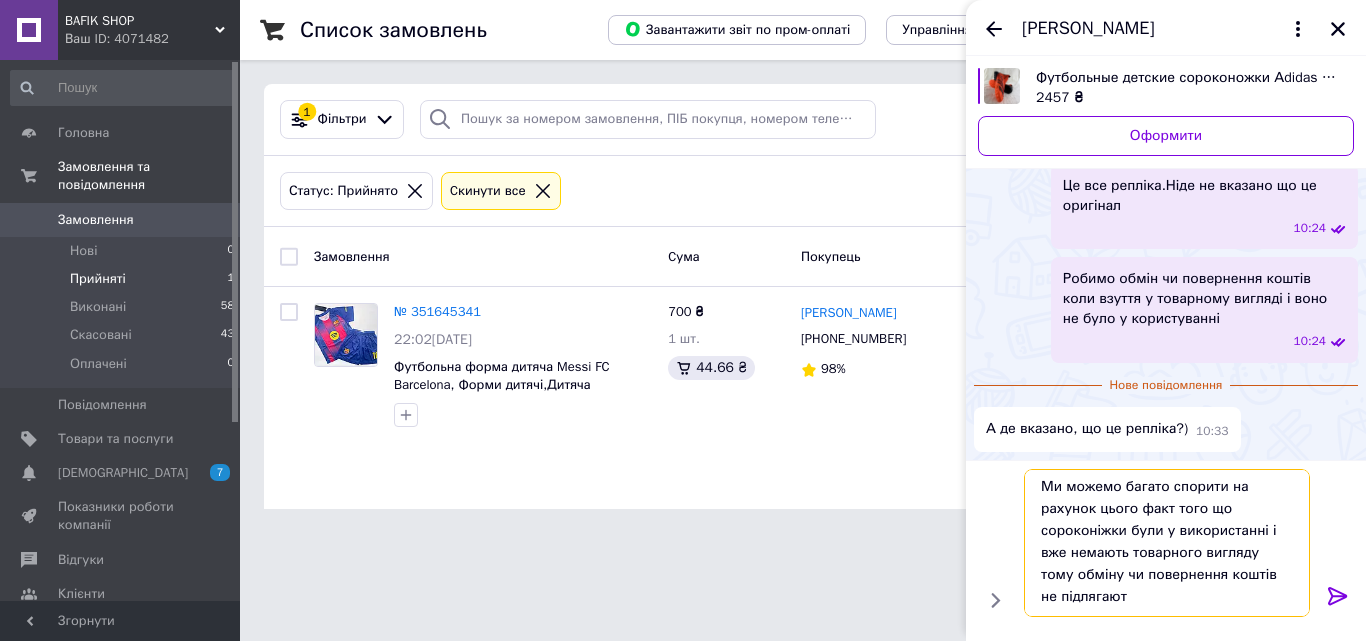 type on "Ми можемо багато спорити на рахунок цього факт того що сороконіжки були у використанні і вже немають товарного вигляду тому обміну чи повернення коштів не підлягають" 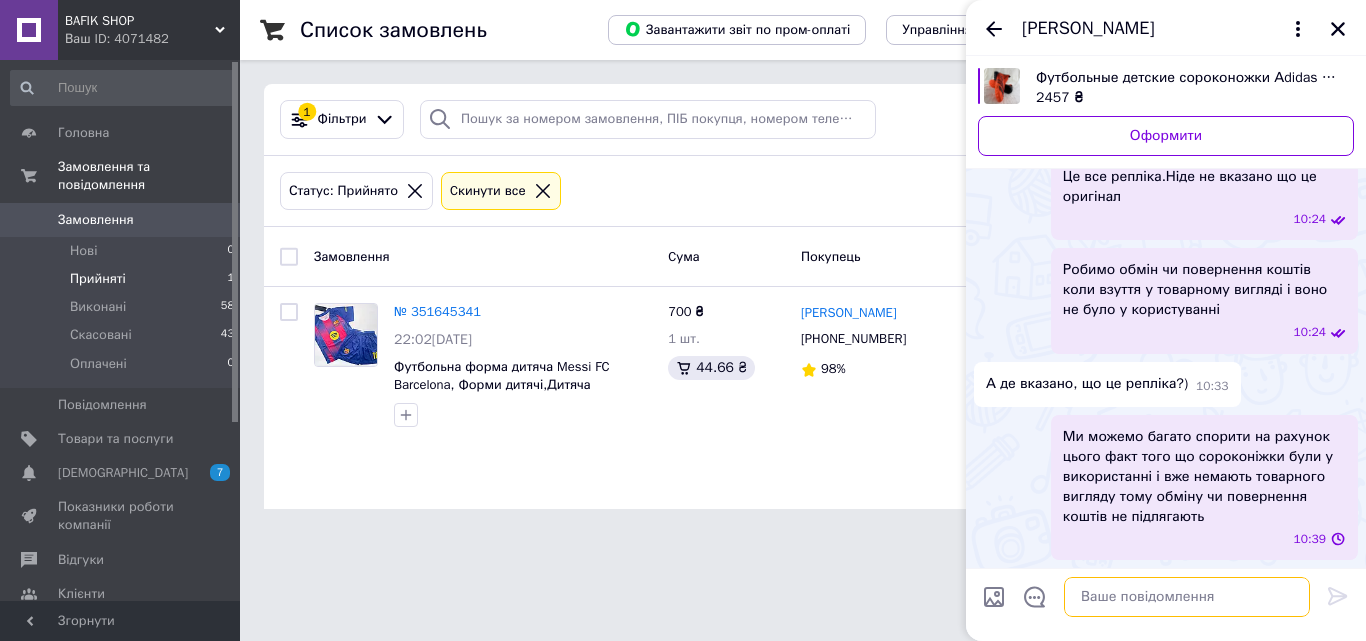 scroll, scrollTop: 0, scrollLeft: 0, axis: both 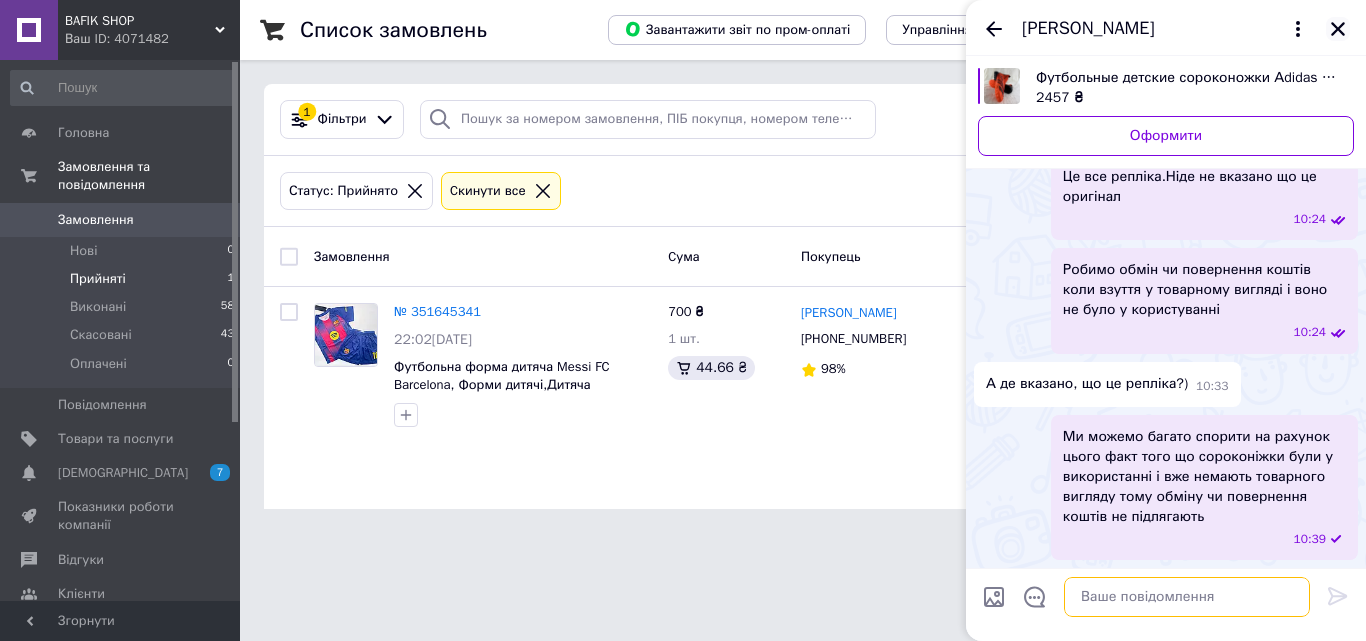 type 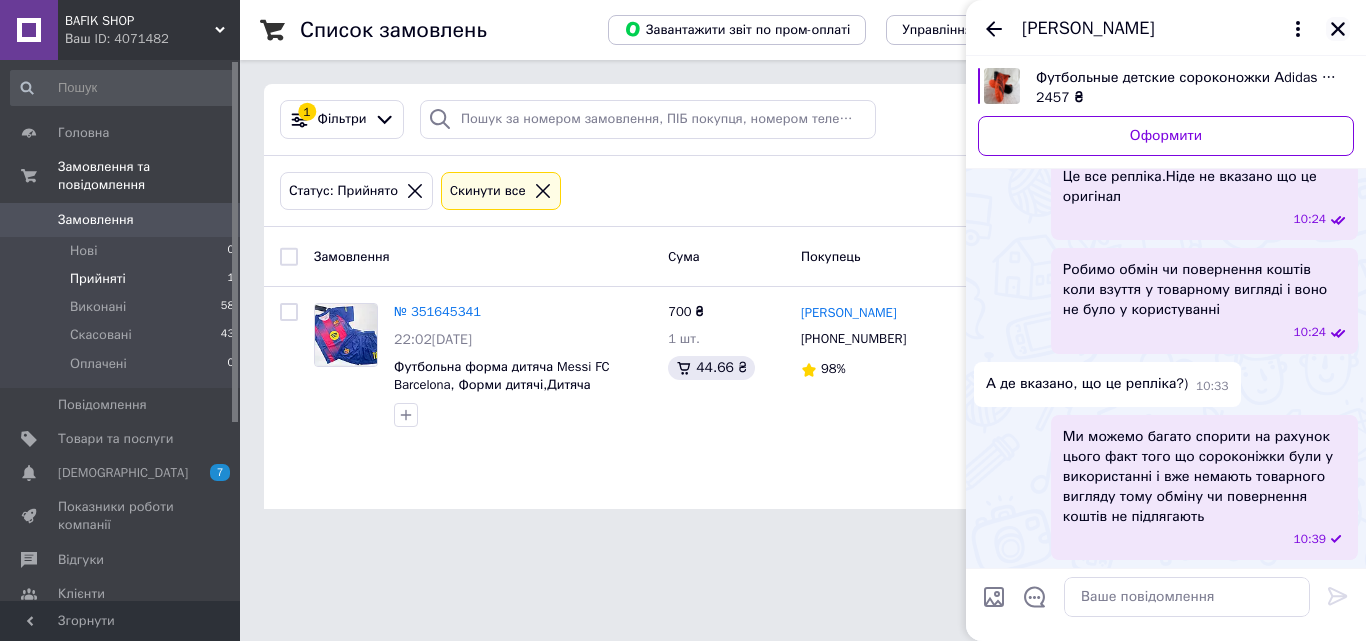click 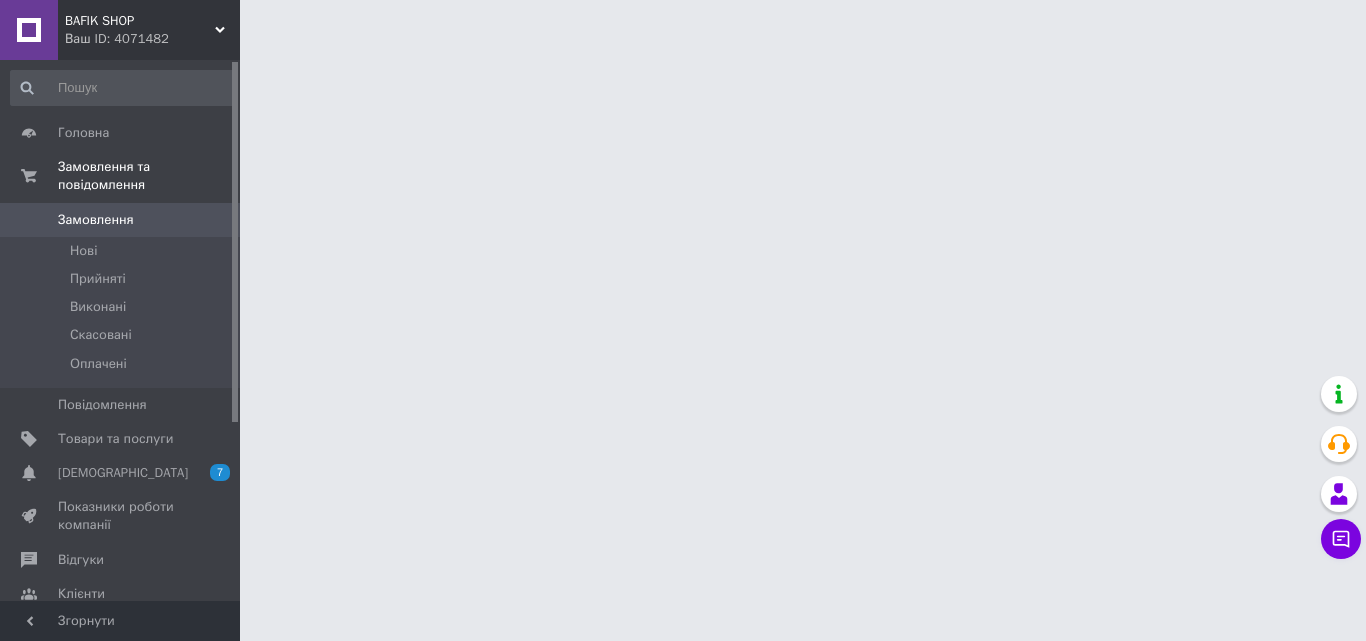 scroll, scrollTop: 0, scrollLeft: 0, axis: both 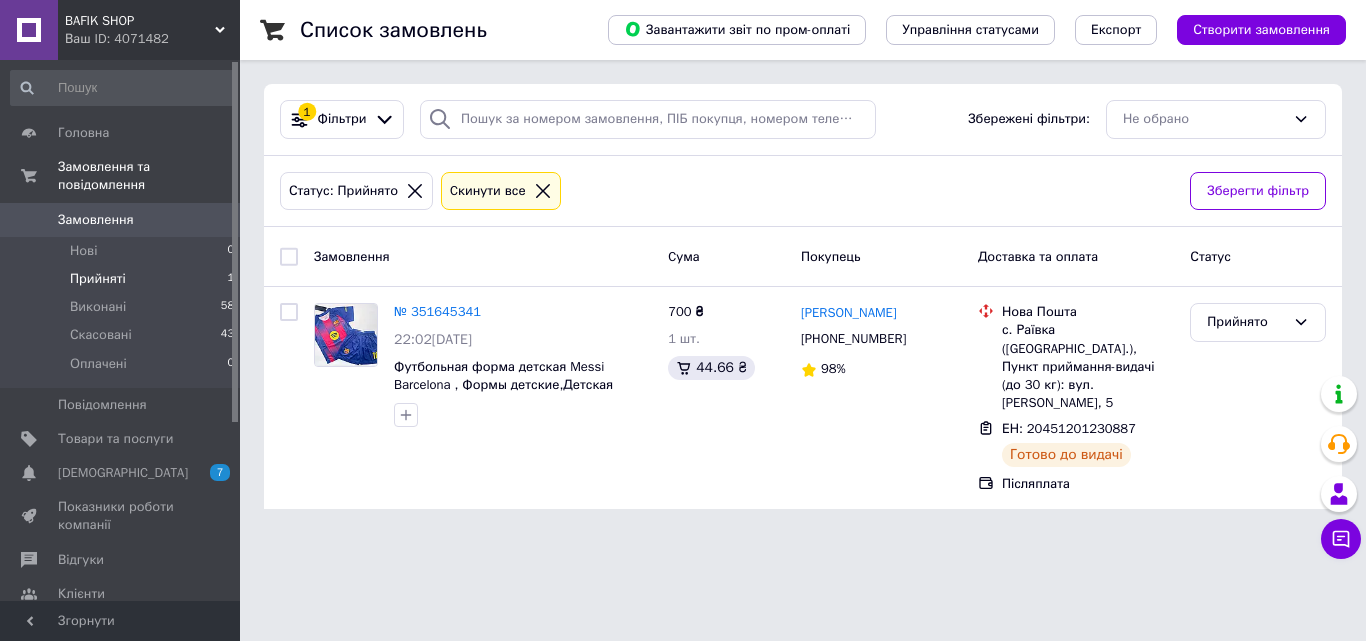 click on "Ваш ID: 4071482" at bounding box center [152, 39] 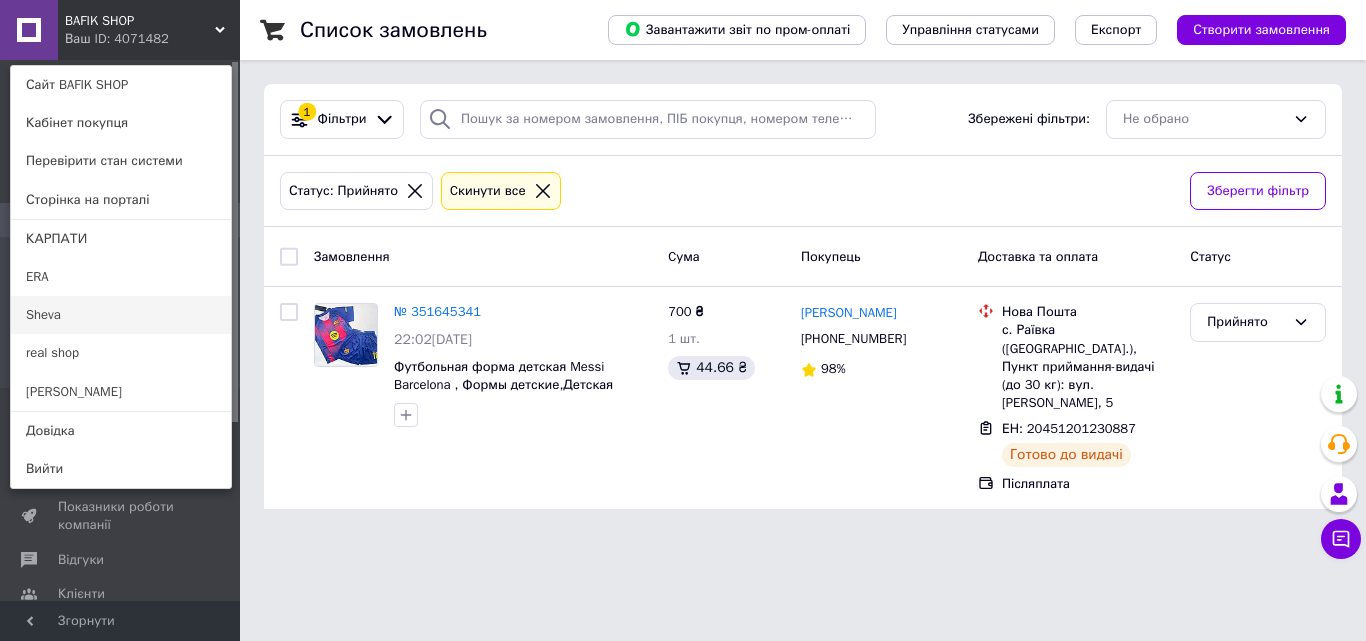 click on "Sheva" at bounding box center [121, 315] 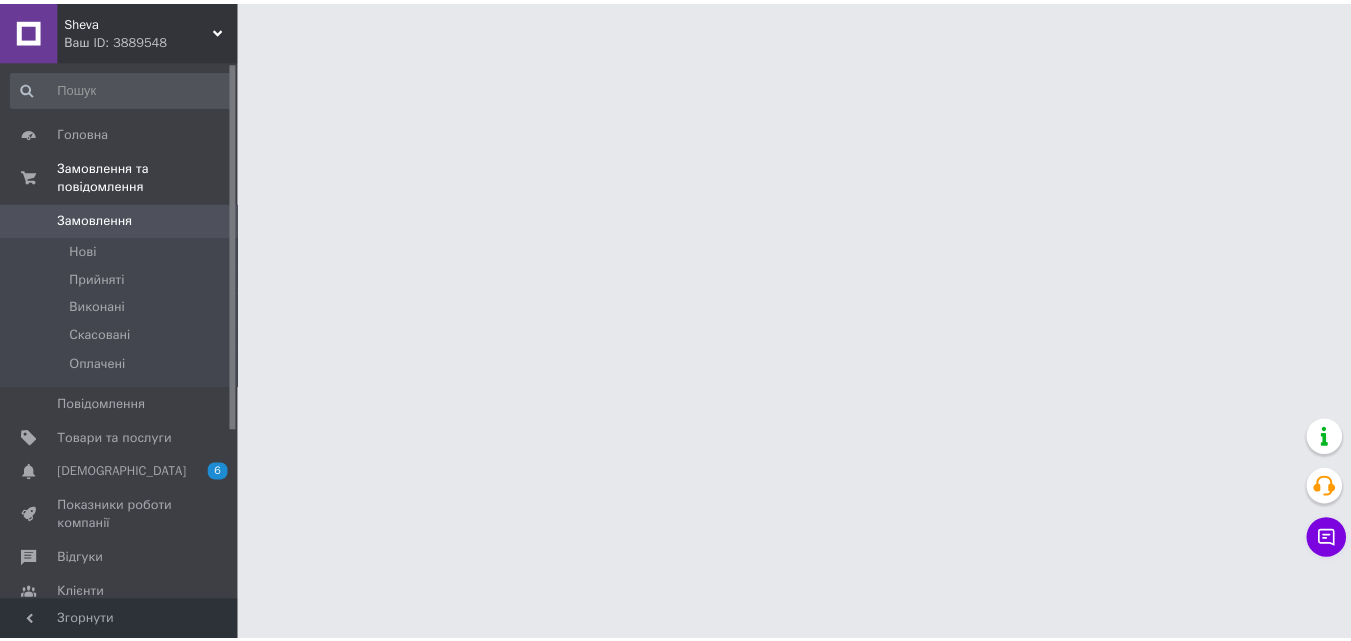 scroll, scrollTop: 0, scrollLeft: 0, axis: both 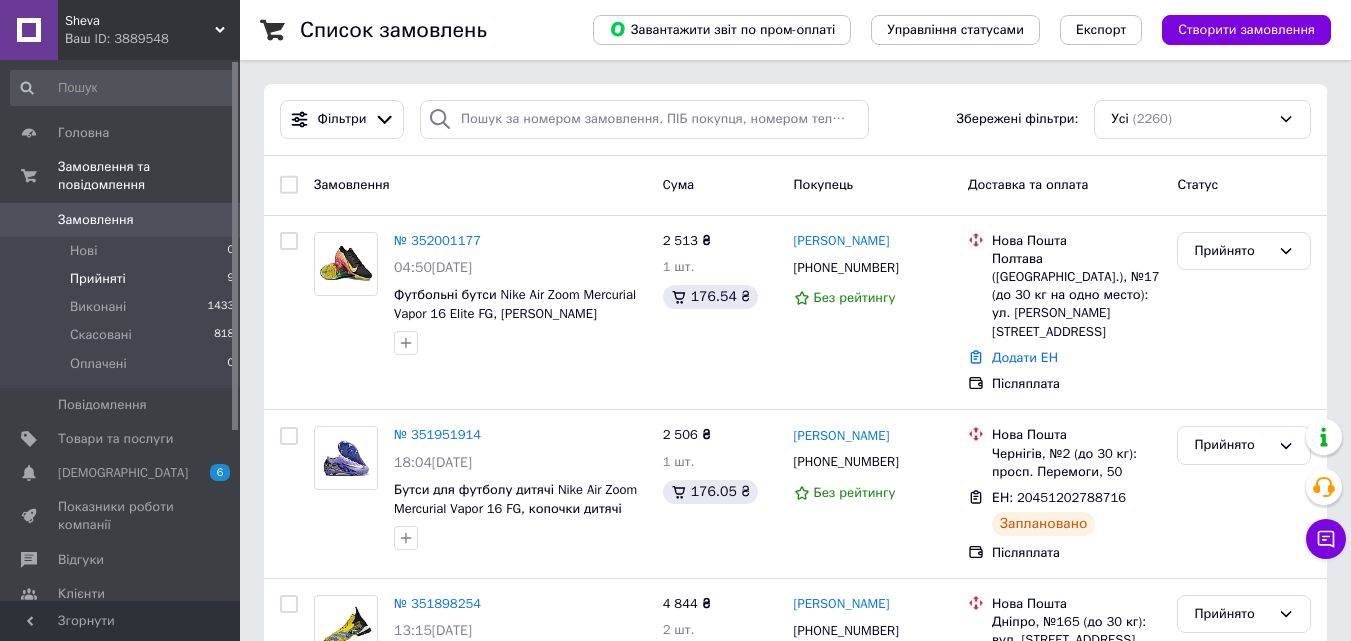 click on "Прийняті" at bounding box center (98, 279) 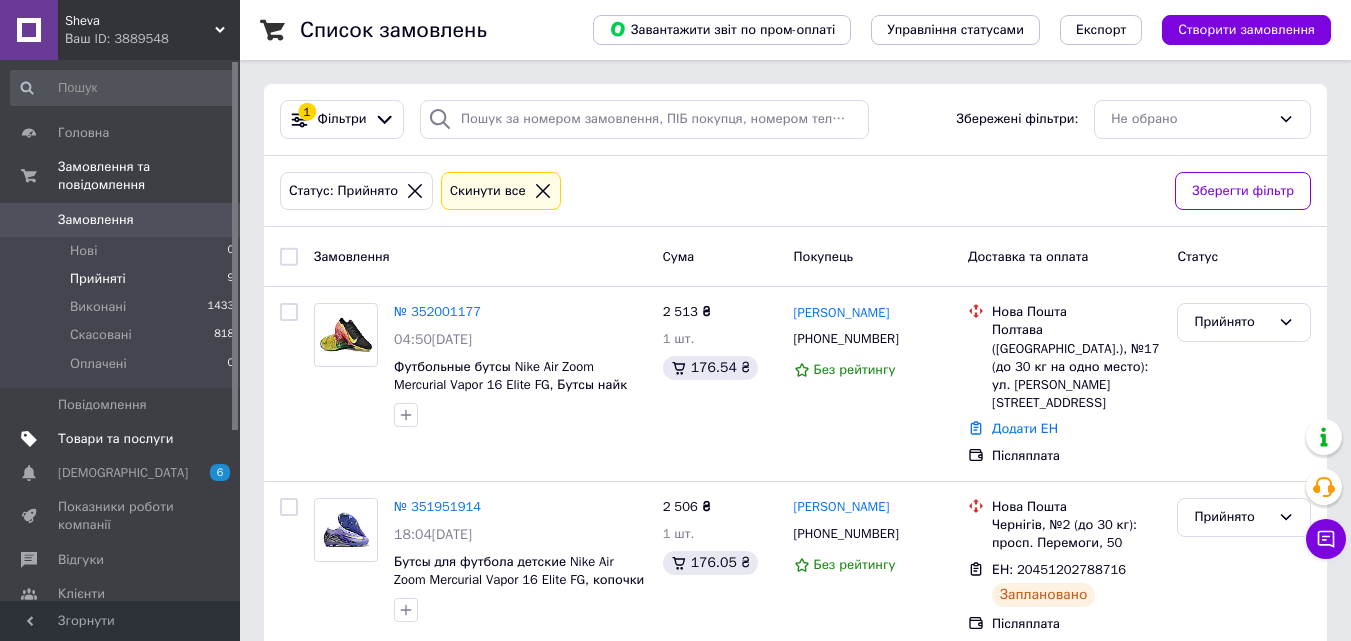 click on "Товари та послуги" at bounding box center (115, 439) 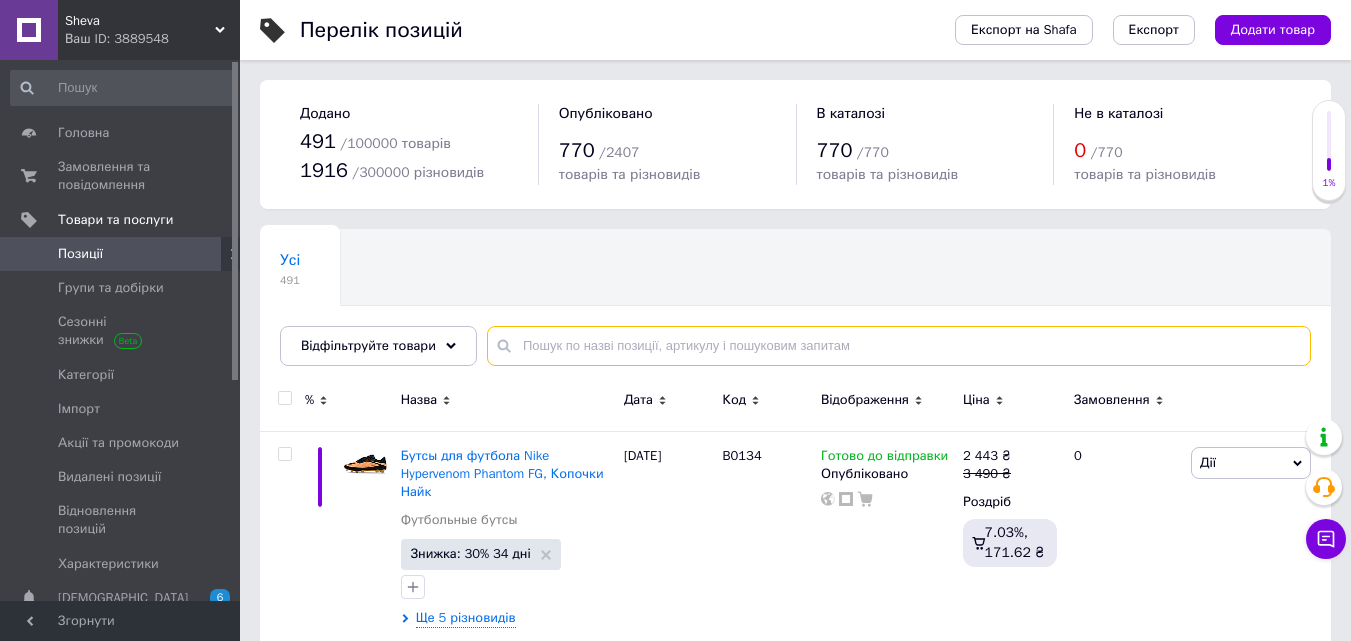 click at bounding box center [899, 346] 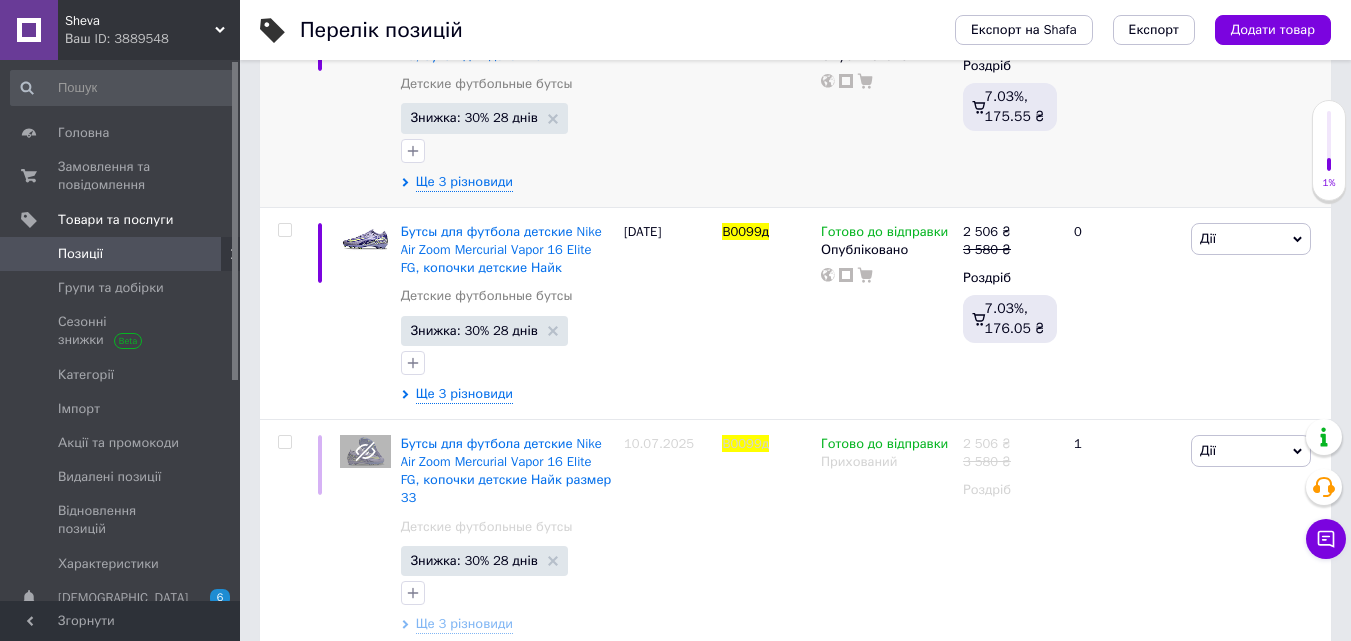scroll, scrollTop: 446, scrollLeft: 0, axis: vertical 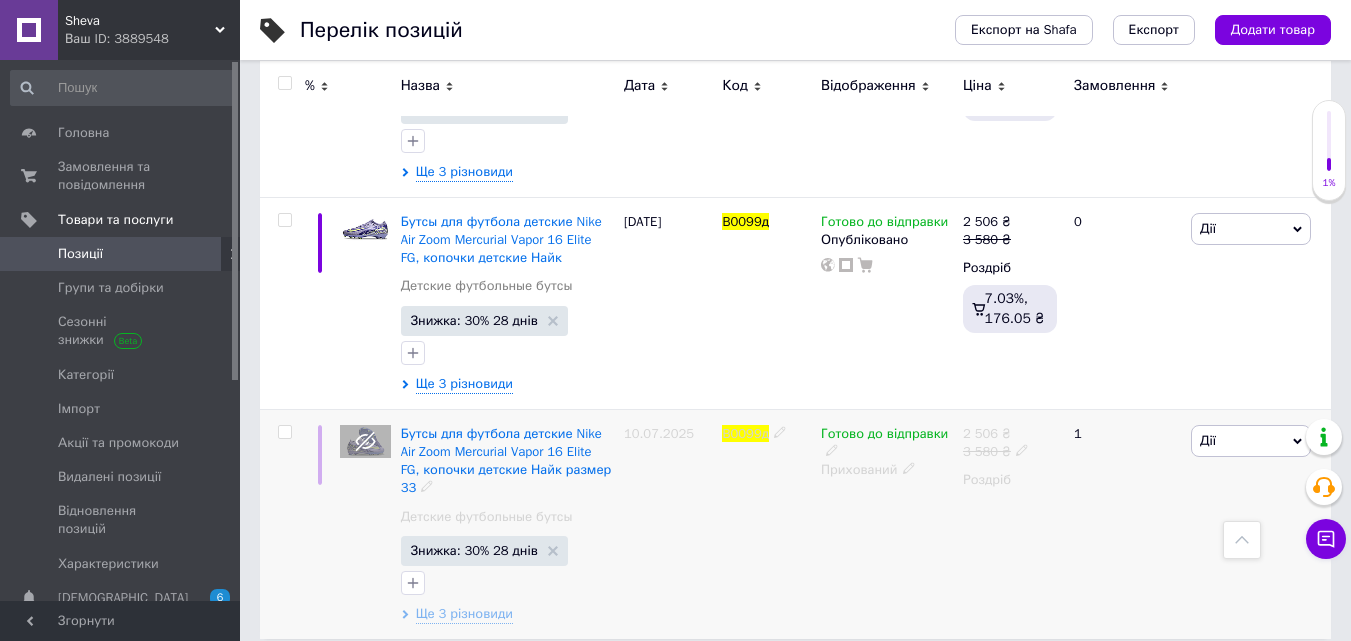 type on "B0099д" 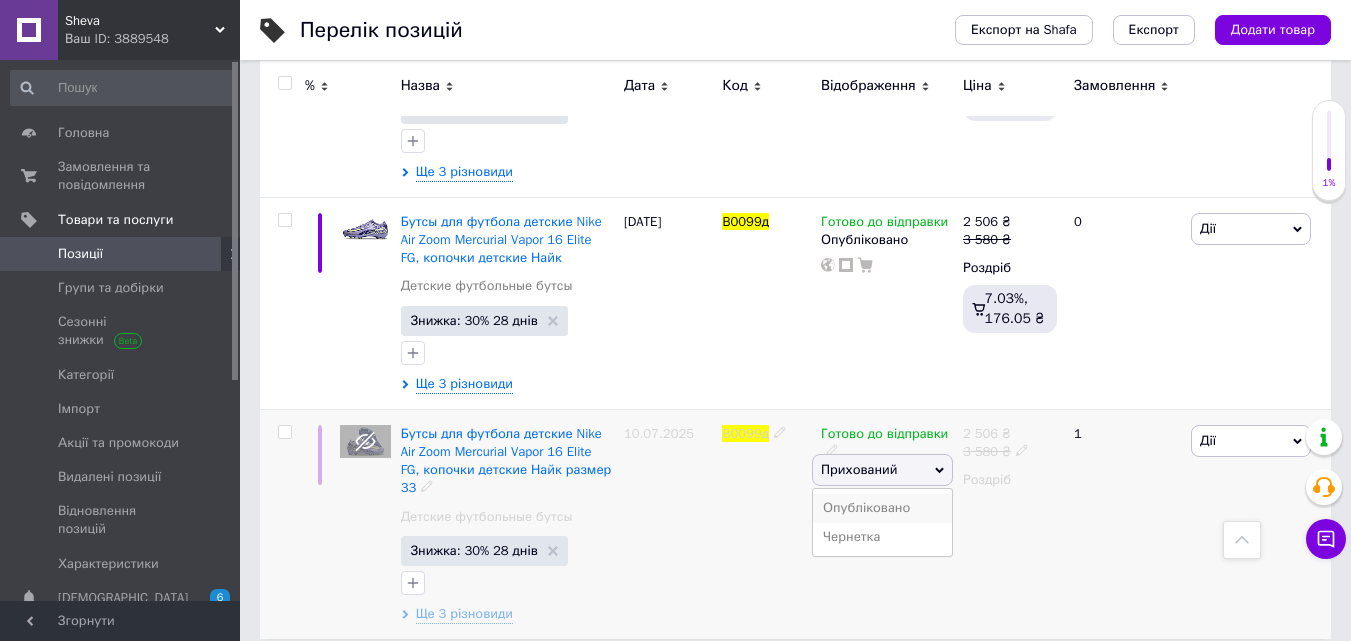 click on "Опубліковано" at bounding box center [882, 508] 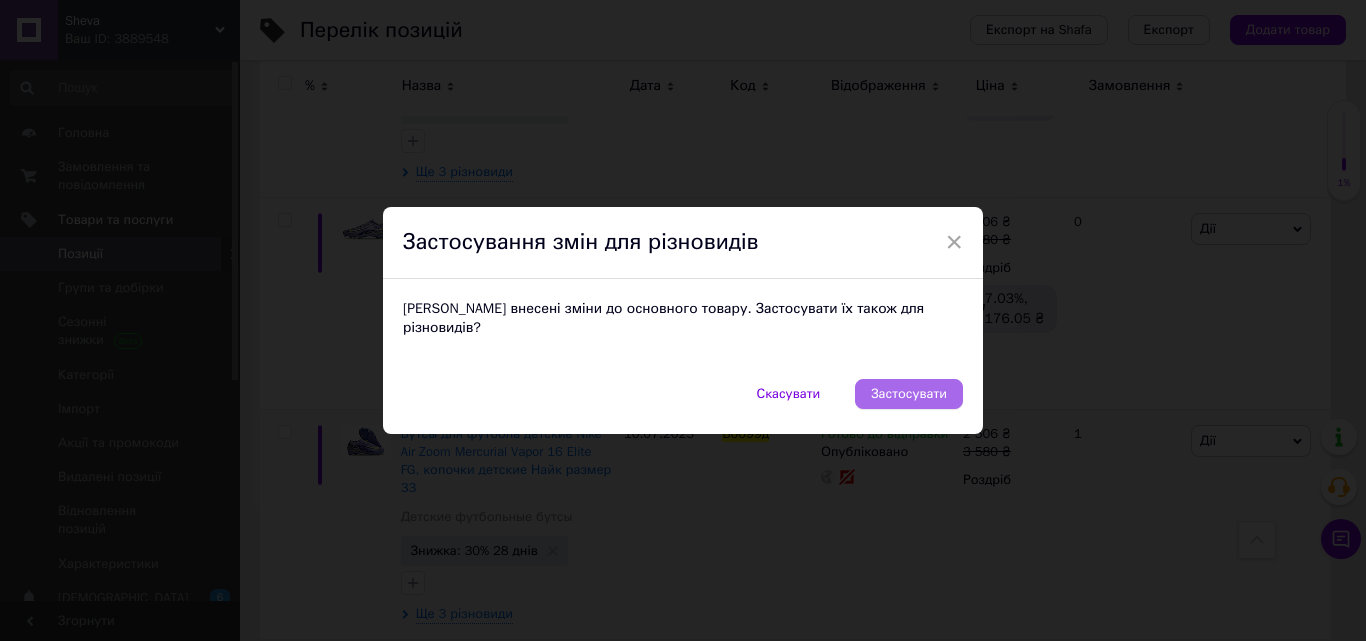 click on "Застосувати" at bounding box center [909, 394] 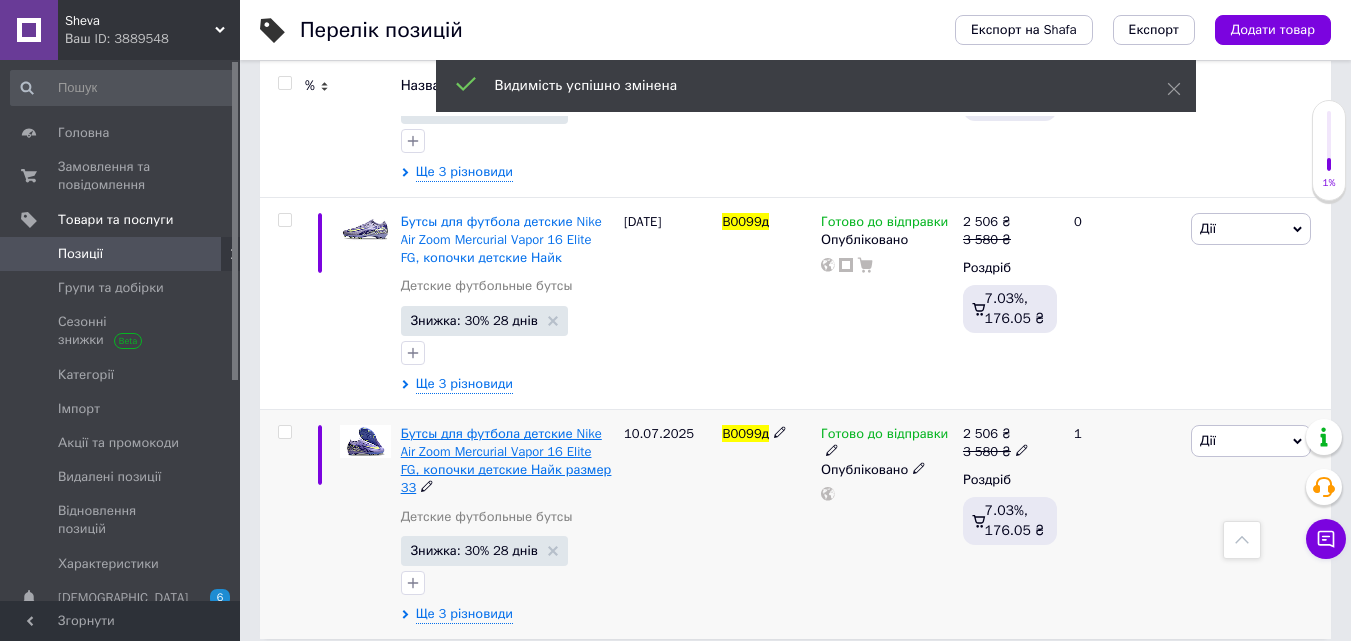 click on "Бутсы для футбола детские Nike Air Zoom Mercurial Vapor 16 Elite FG, копочки детские Найк размер 33" at bounding box center [506, 461] 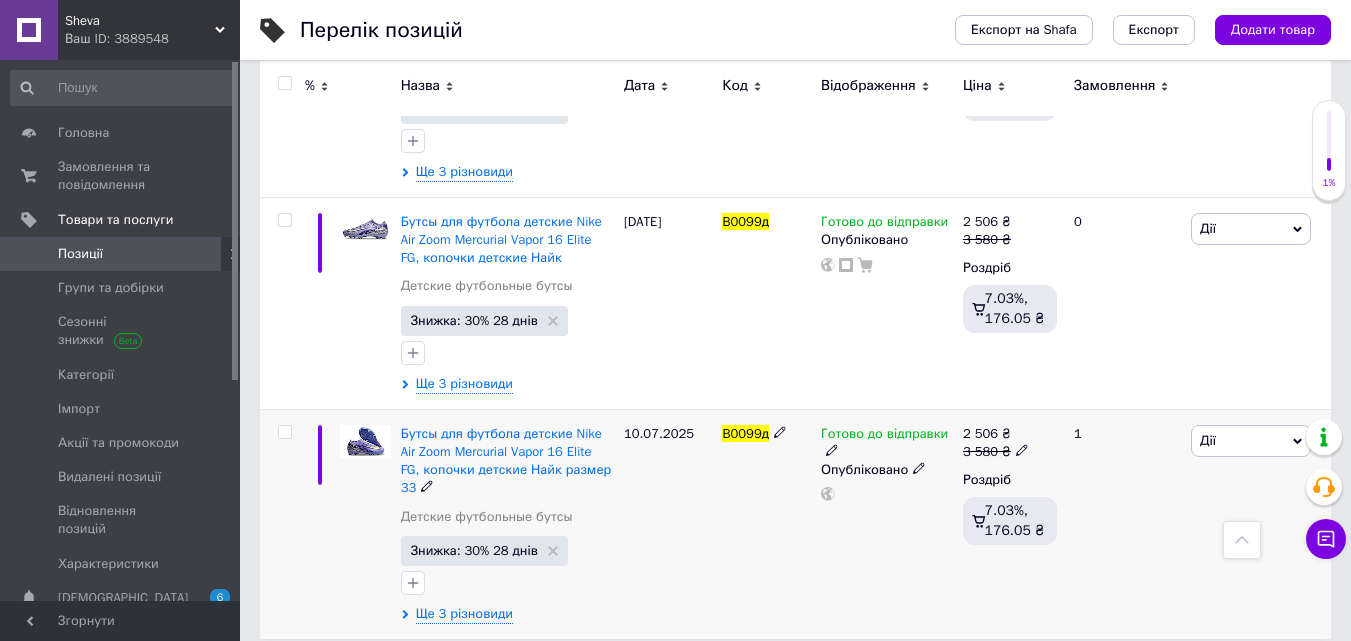 click on "Дії" at bounding box center (1251, 441) 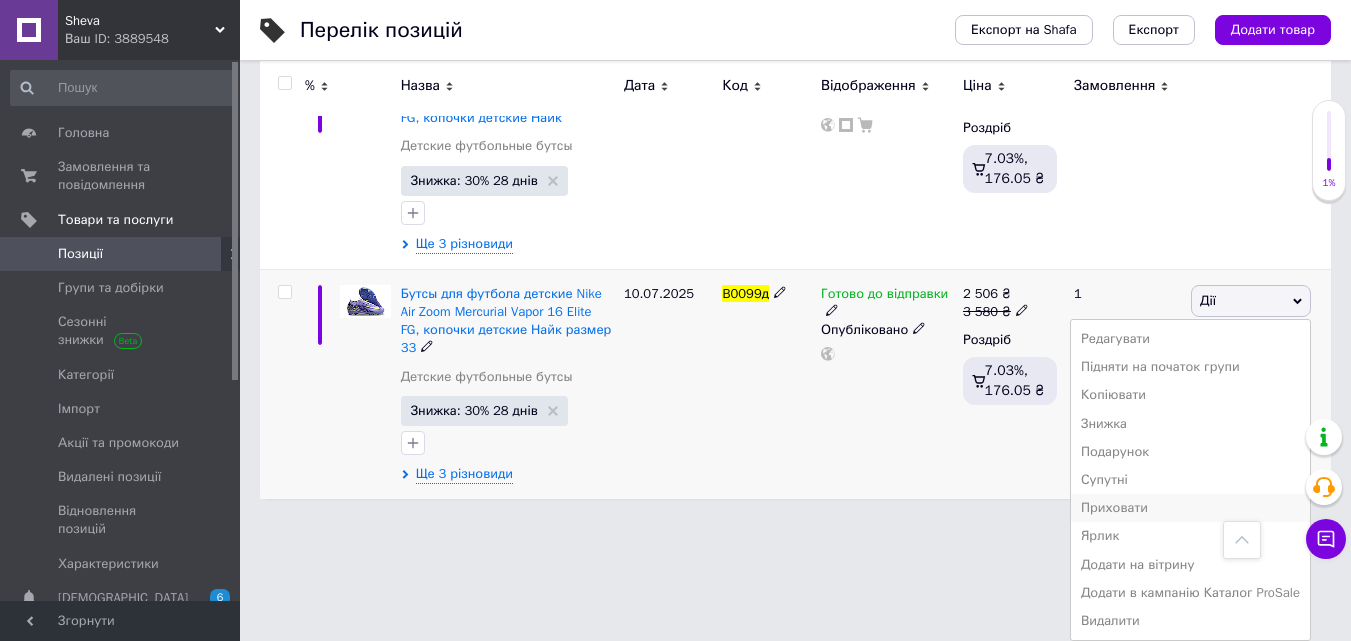 click on "Приховати" at bounding box center [1190, 508] 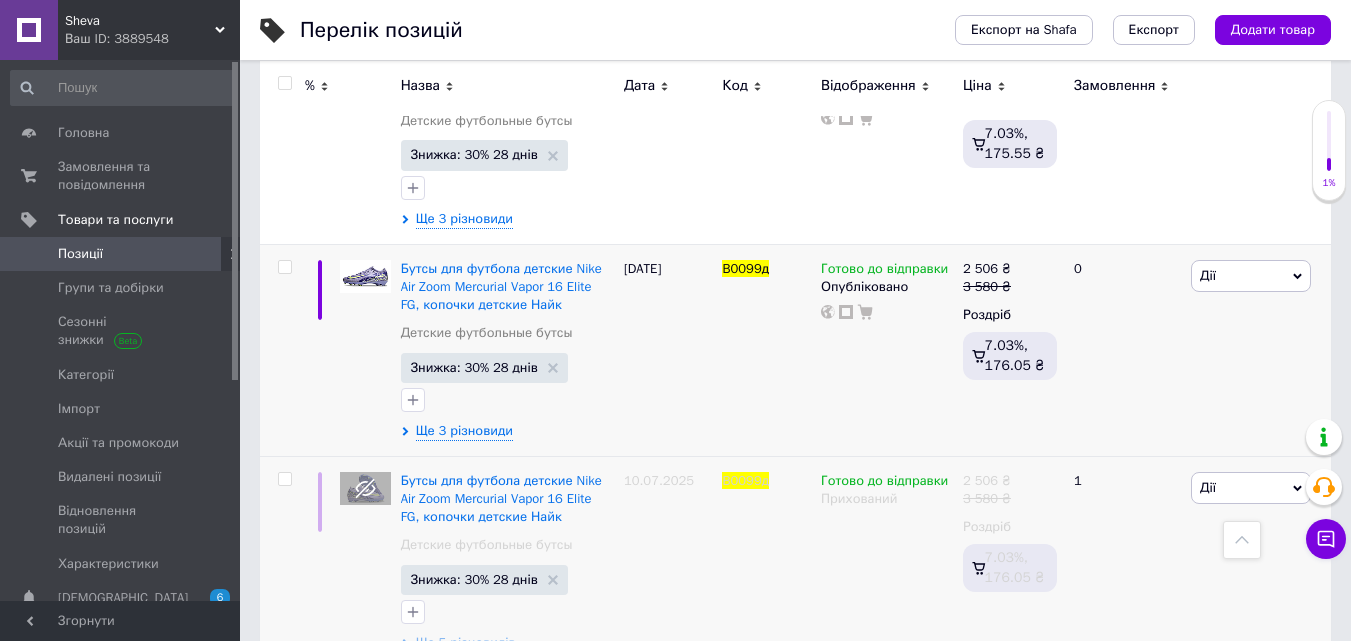 scroll, scrollTop: 446, scrollLeft: 0, axis: vertical 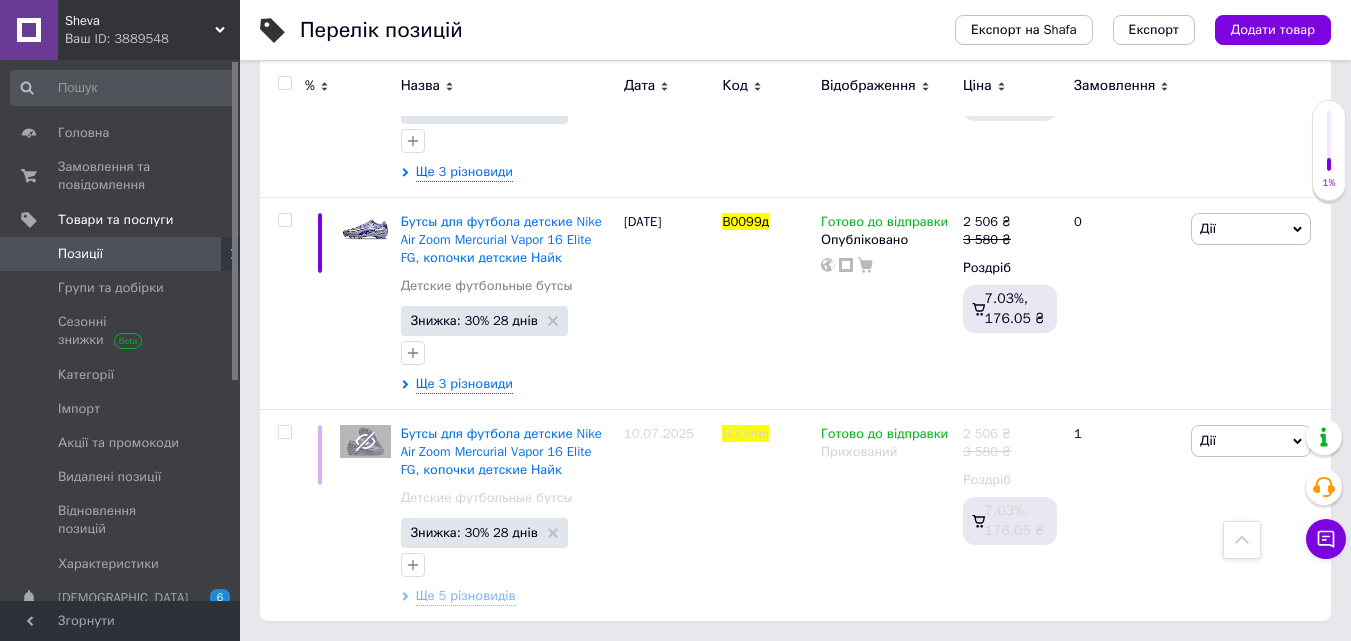 click on "Sheva" at bounding box center [140, 21] 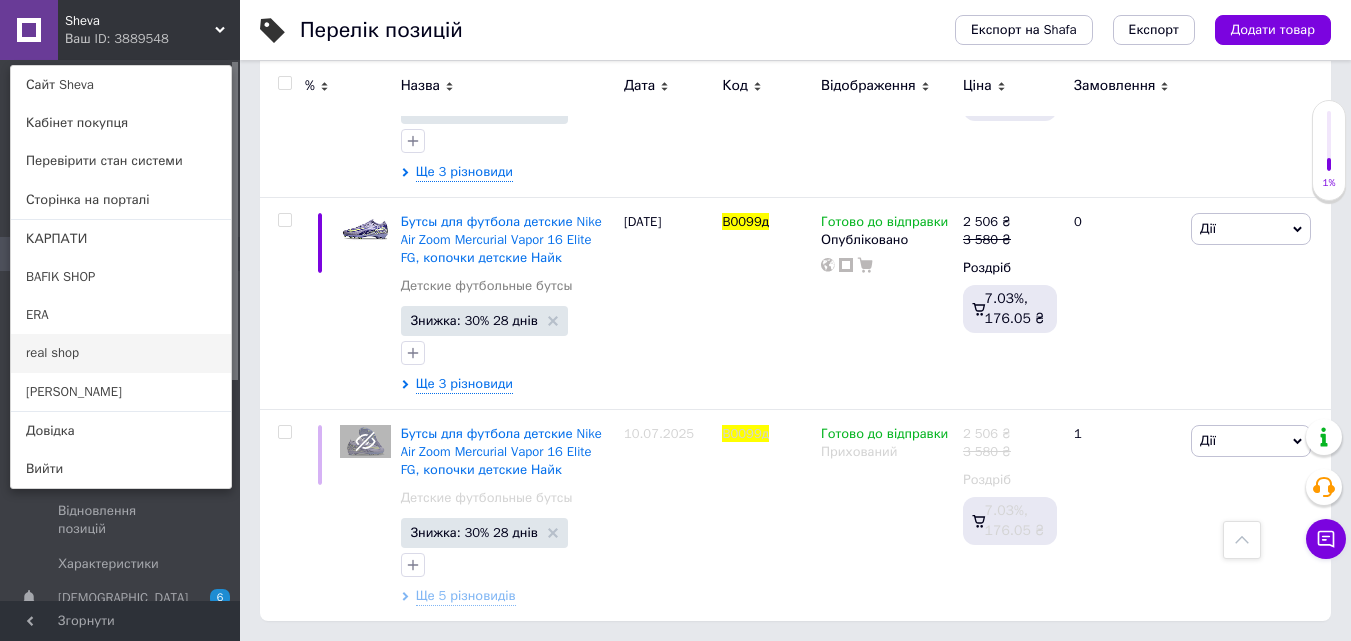 click on "real shop" at bounding box center [121, 353] 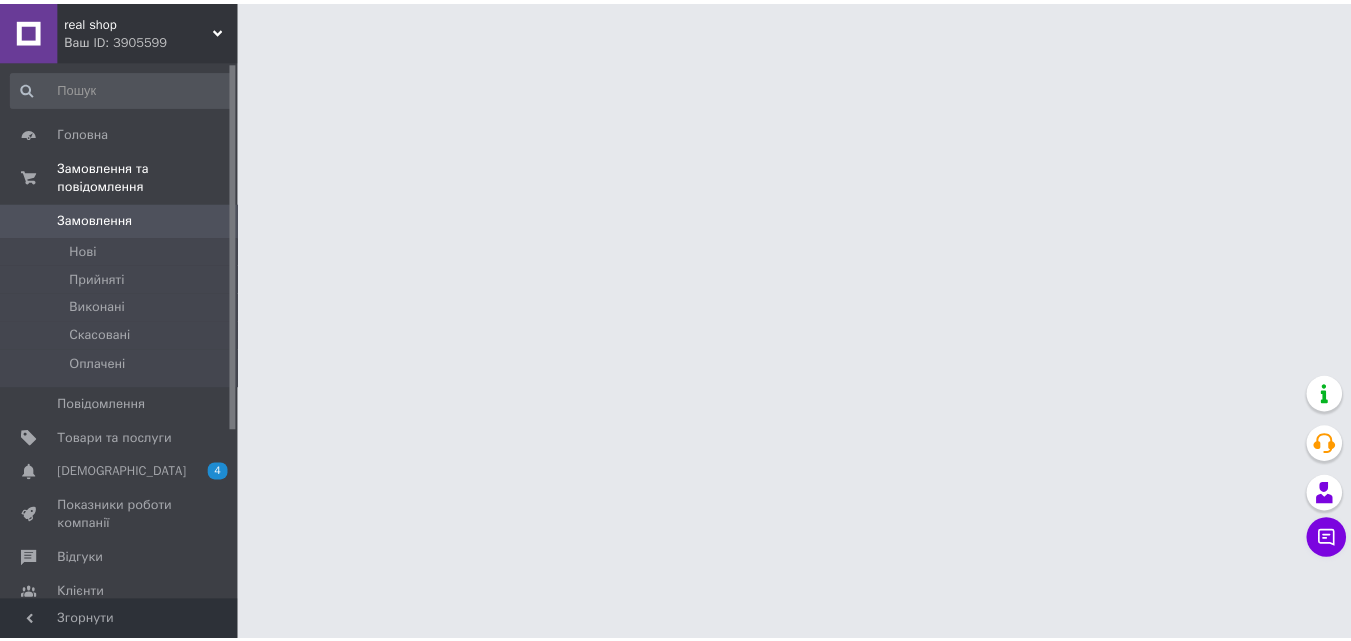 scroll, scrollTop: 0, scrollLeft: 0, axis: both 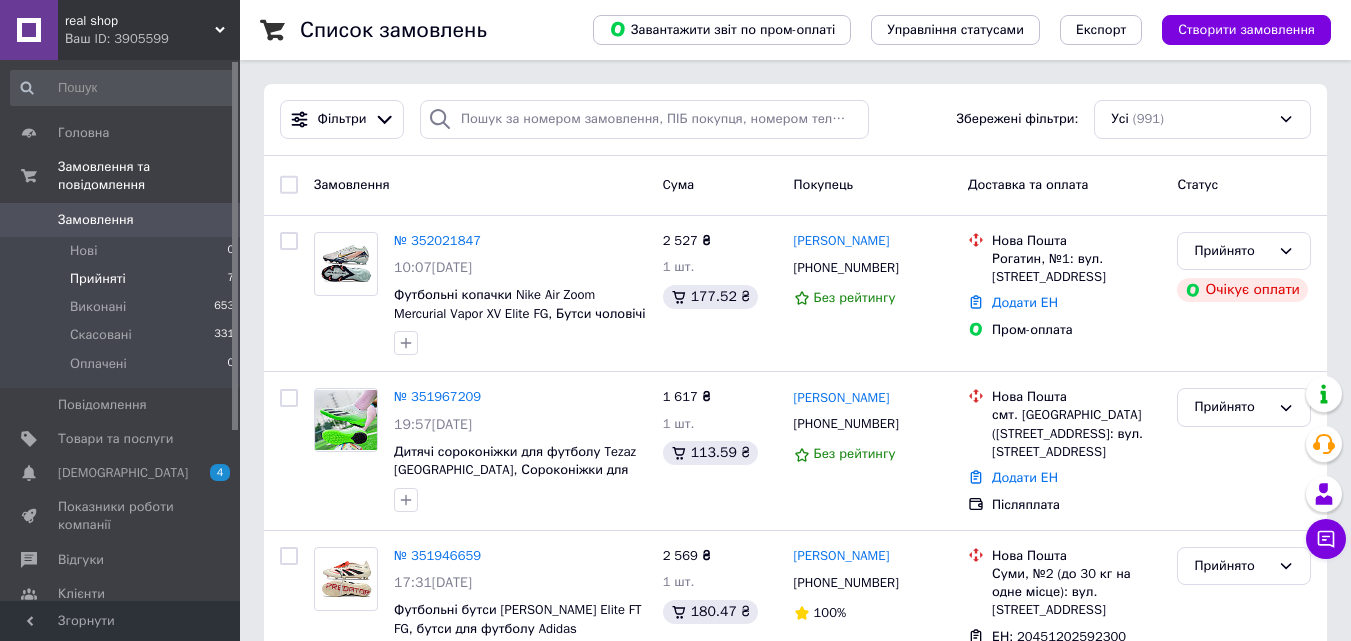 click on "Прийняті" at bounding box center [98, 279] 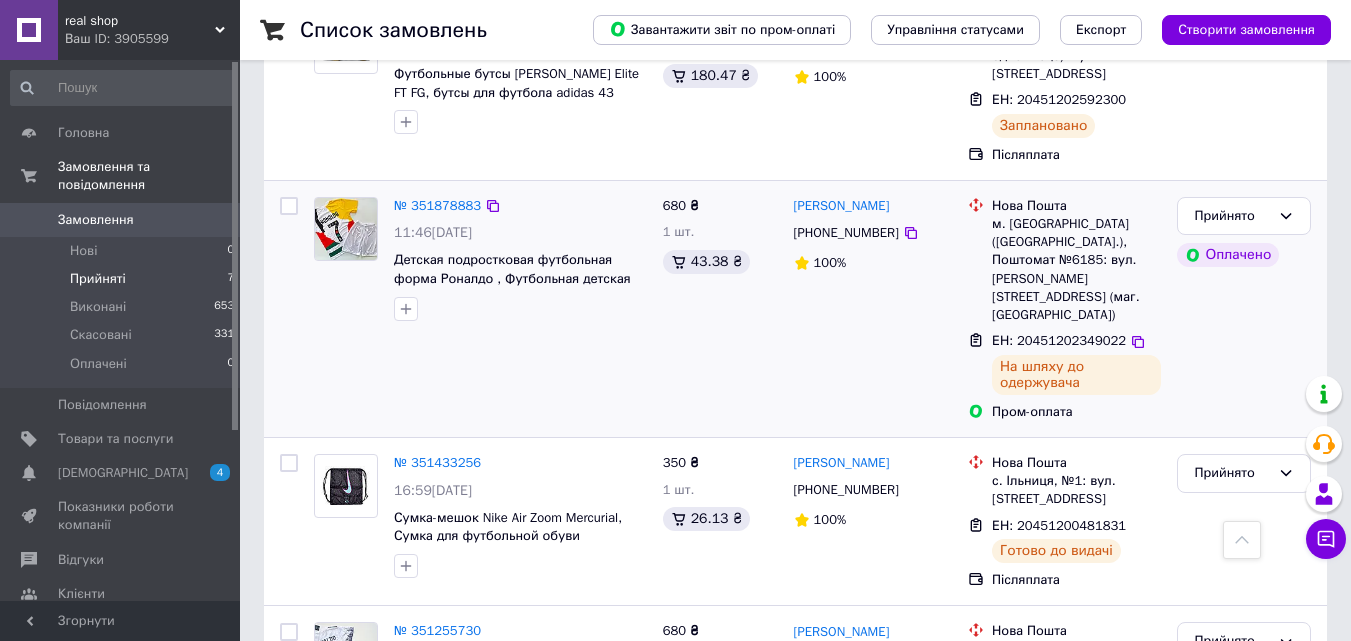 scroll, scrollTop: 440, scrollLeft: 0, axis: vertical 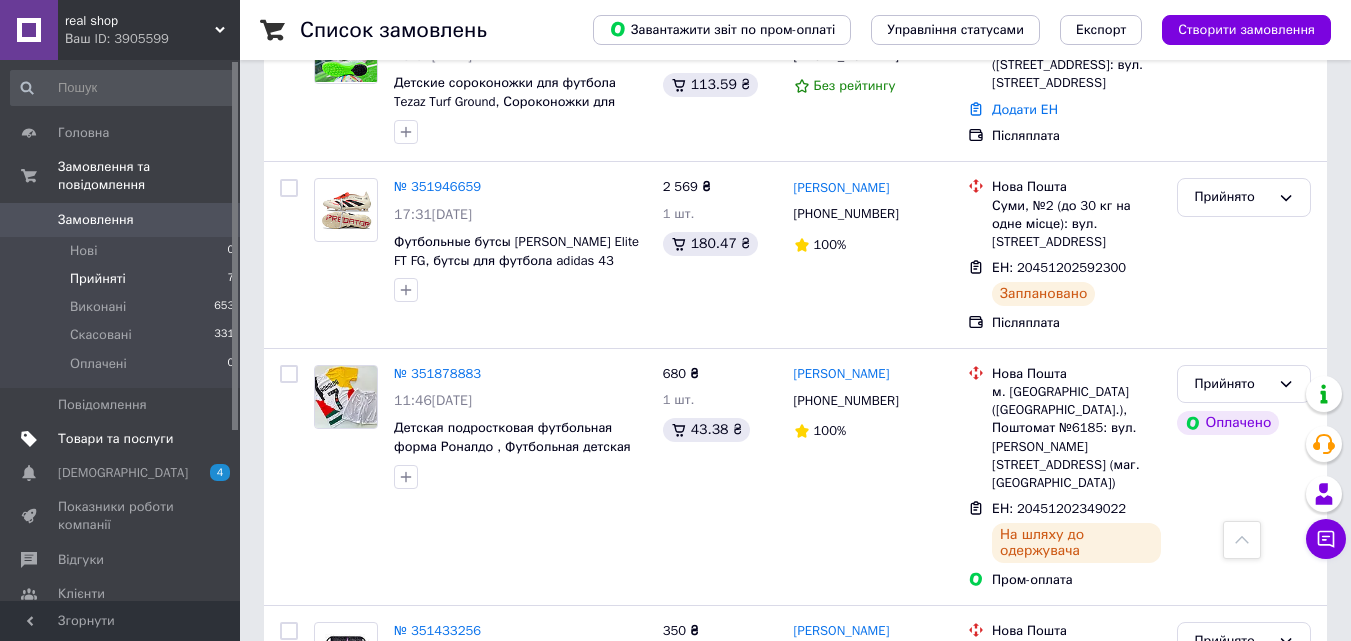 click on "Товари та послуги" at bounding box center [115, 439] 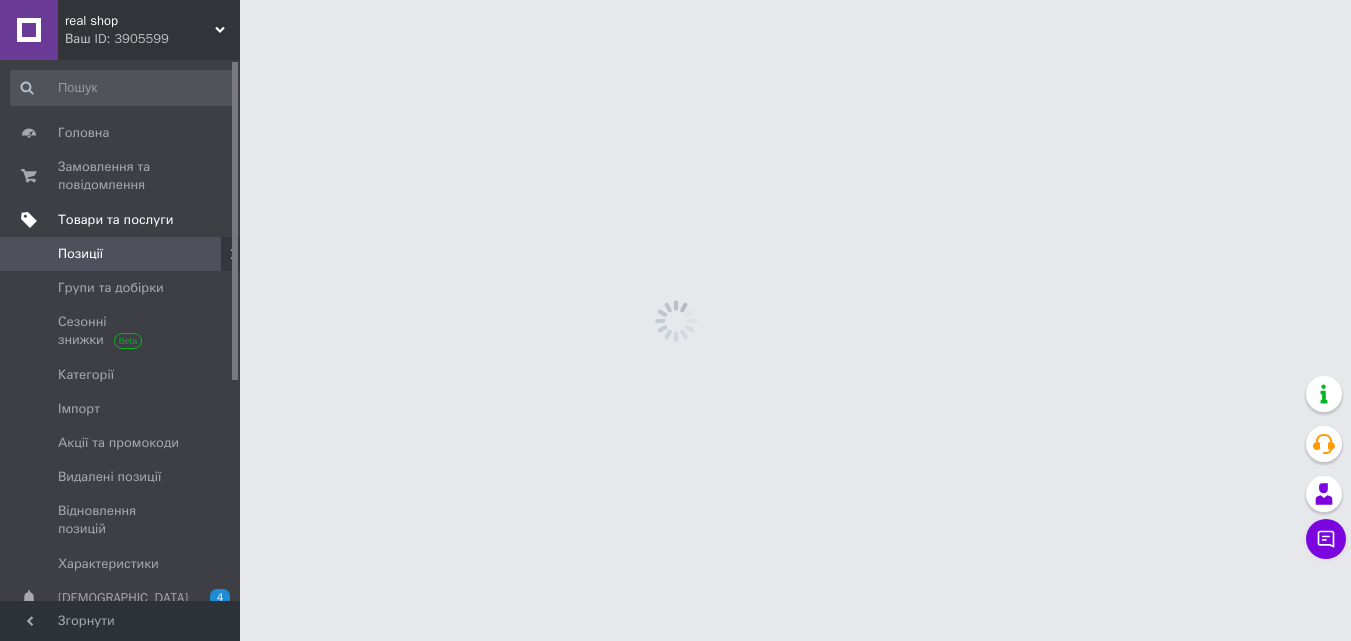scroll, scrollTop: 0, scrollLeft: 0, axis: both 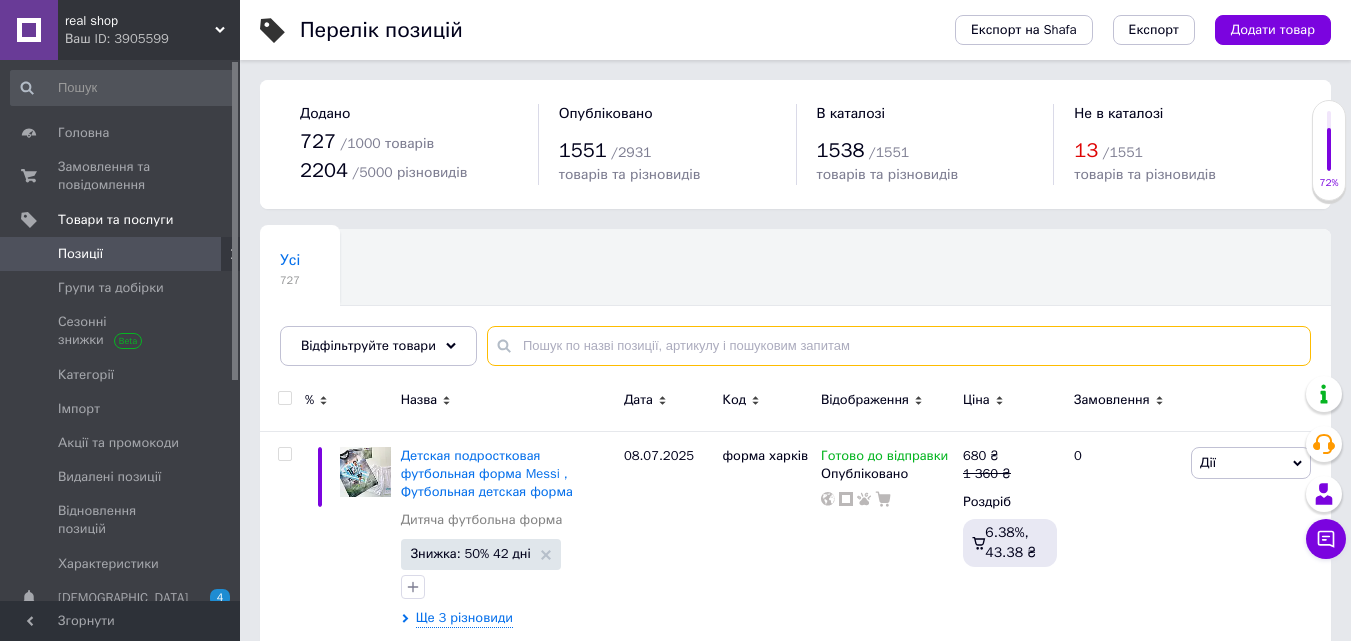 click at bounding box center [899, 346] 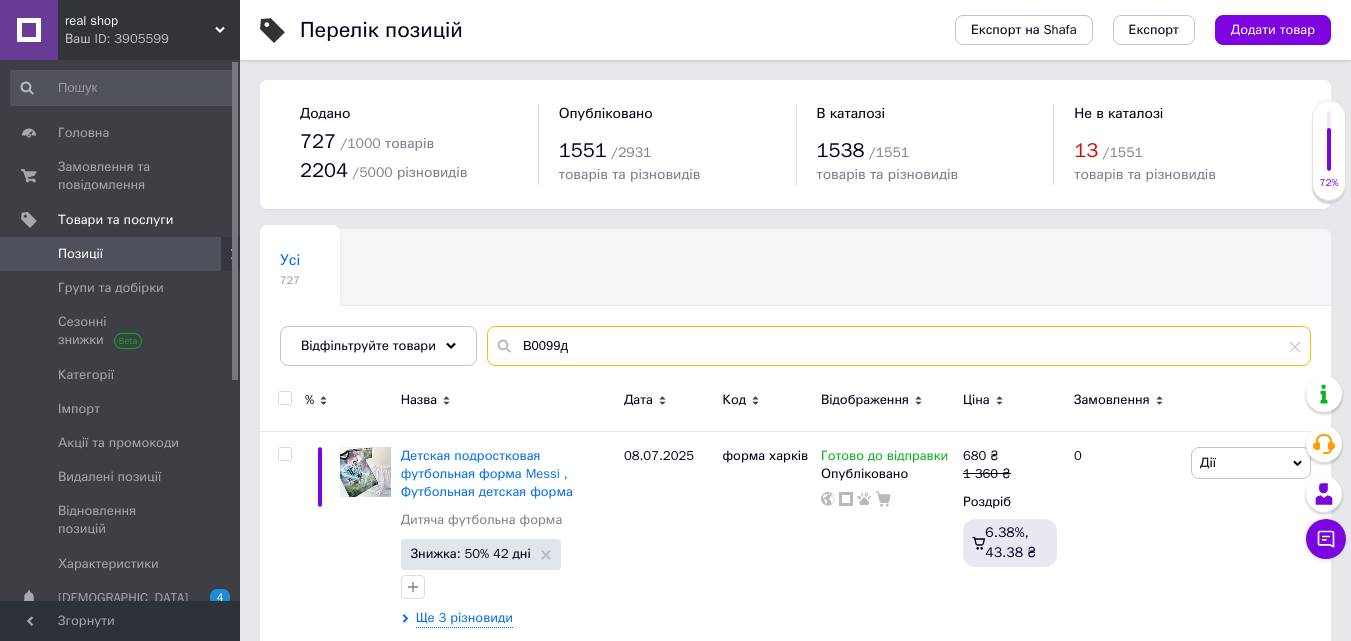 type on "B0099д" 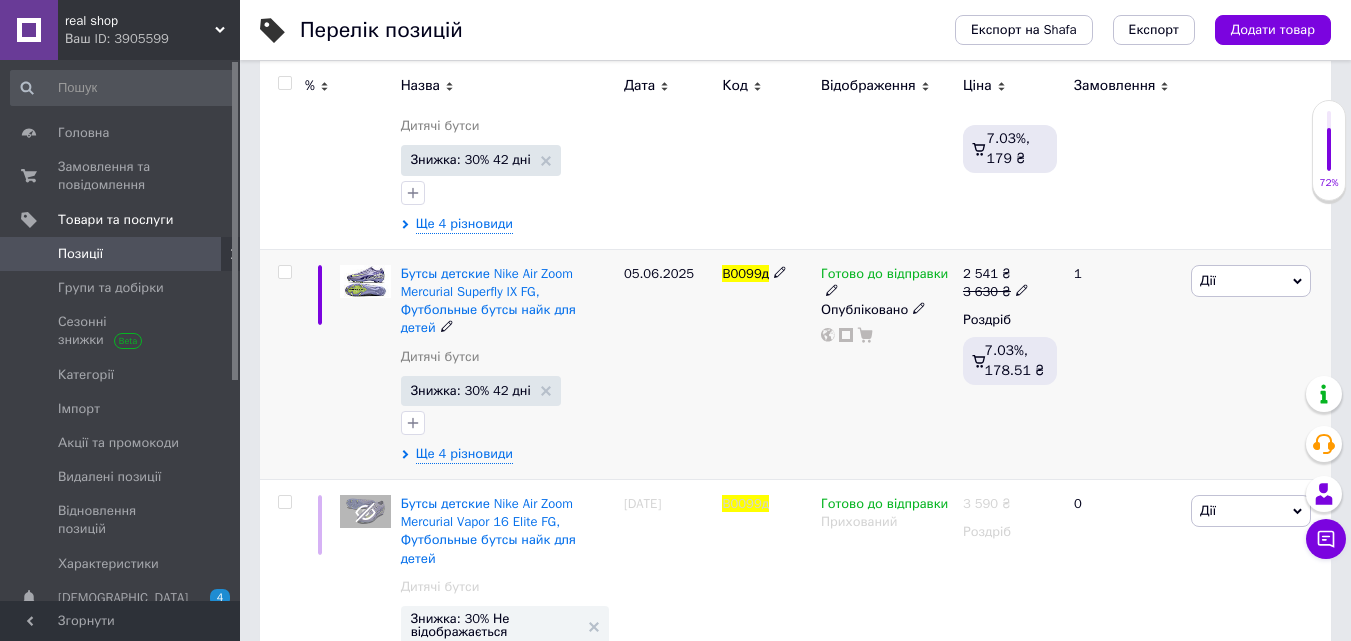 scroll, scrollTop: 475, scrollLeft: 0, axis: vertical 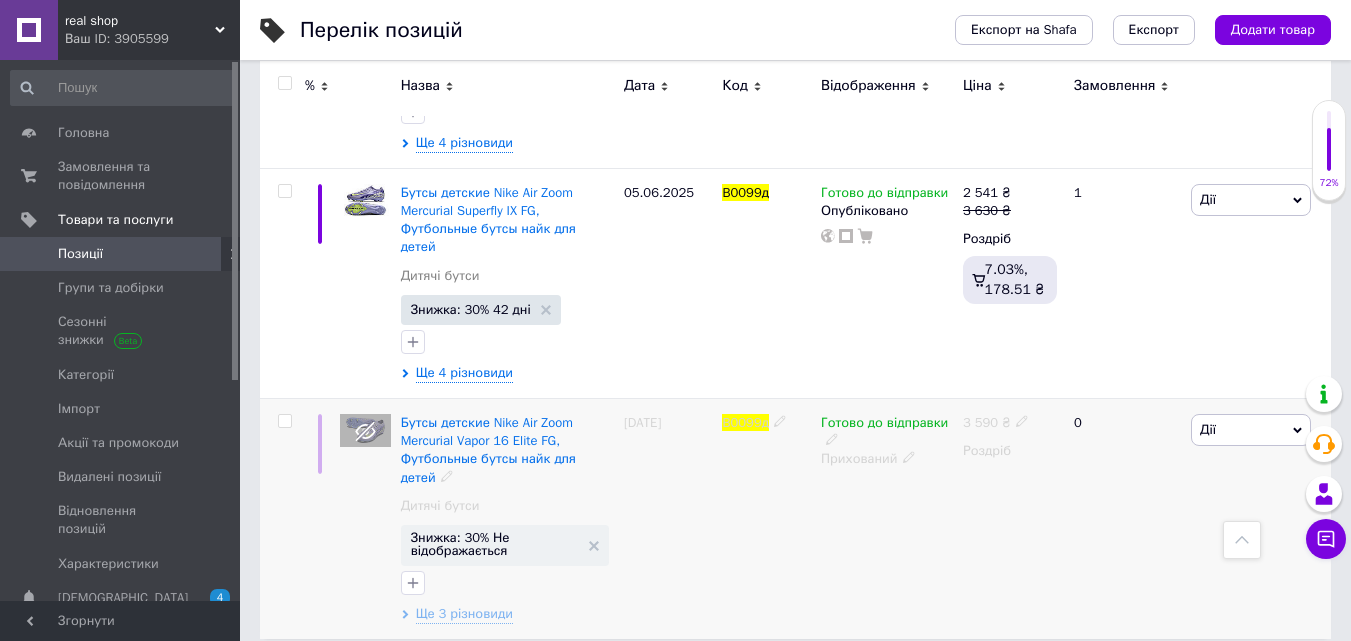 click 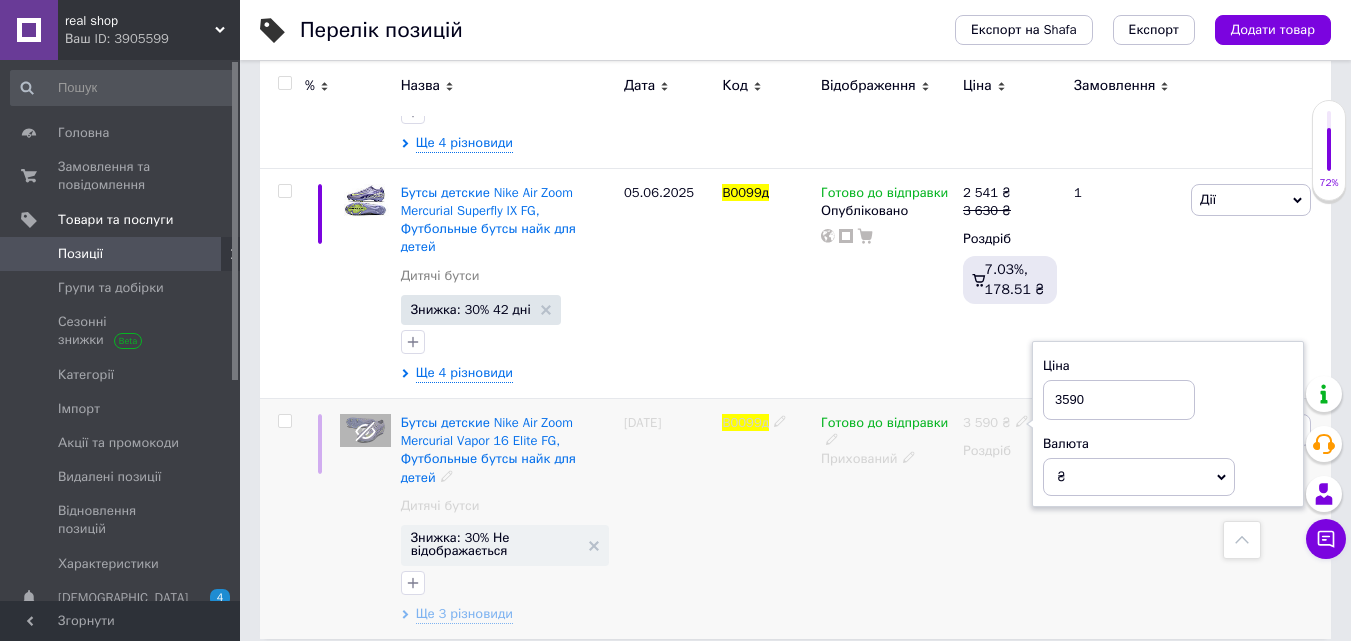 click on "3 590   ₴ Ціна 3590 Валюта ₴ $ EUR CHF GBP ¥ PLN ₸ MDL HUF KGS CNY TRY KRW lei Роздріб" at bounding box center (1010, 519) 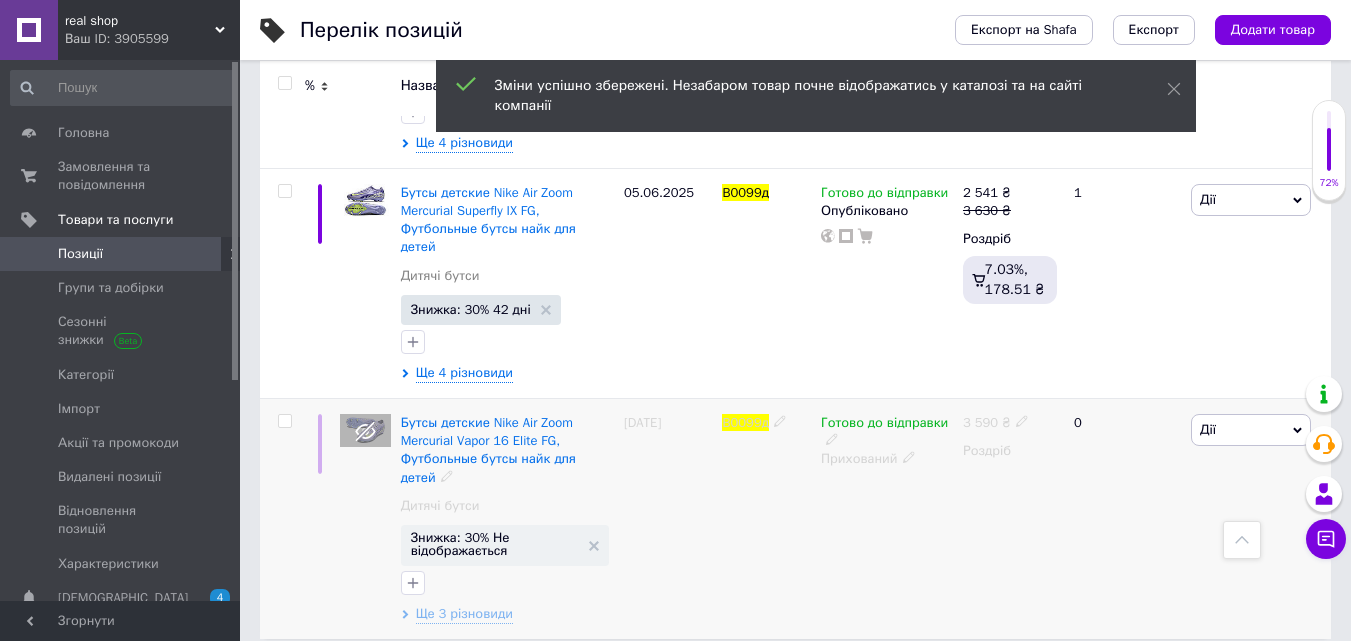 click 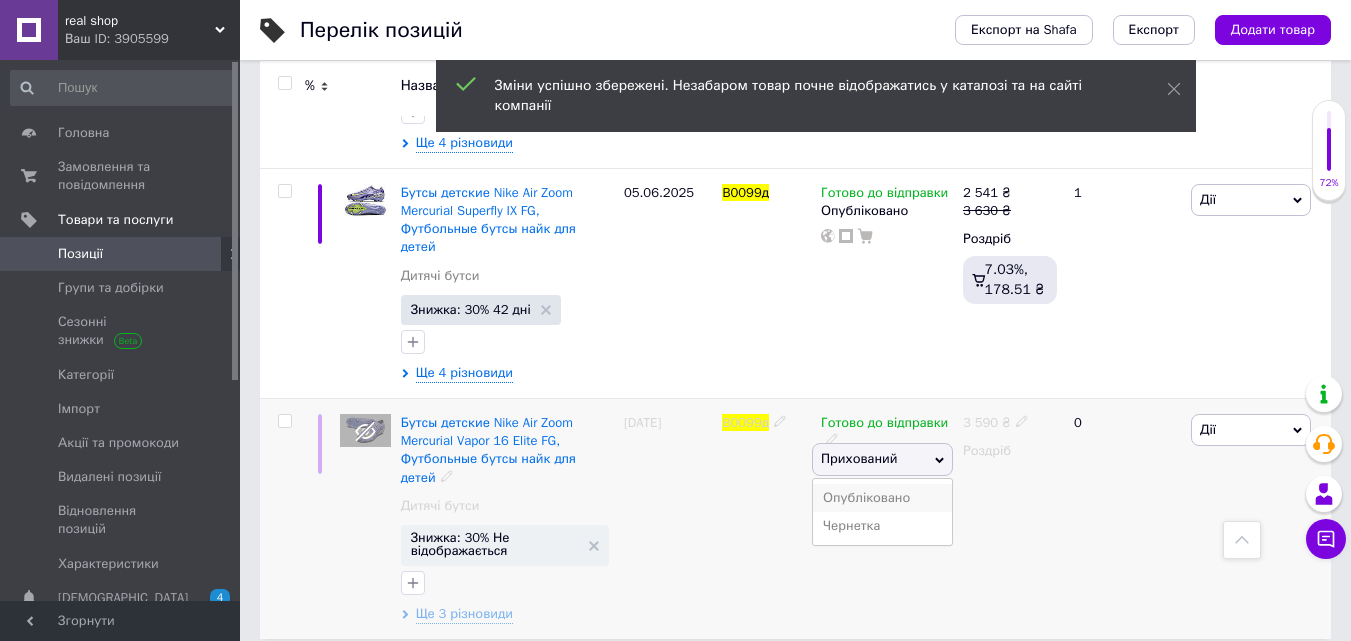 click on "Опубліковано" at bounding box center (882, 498) 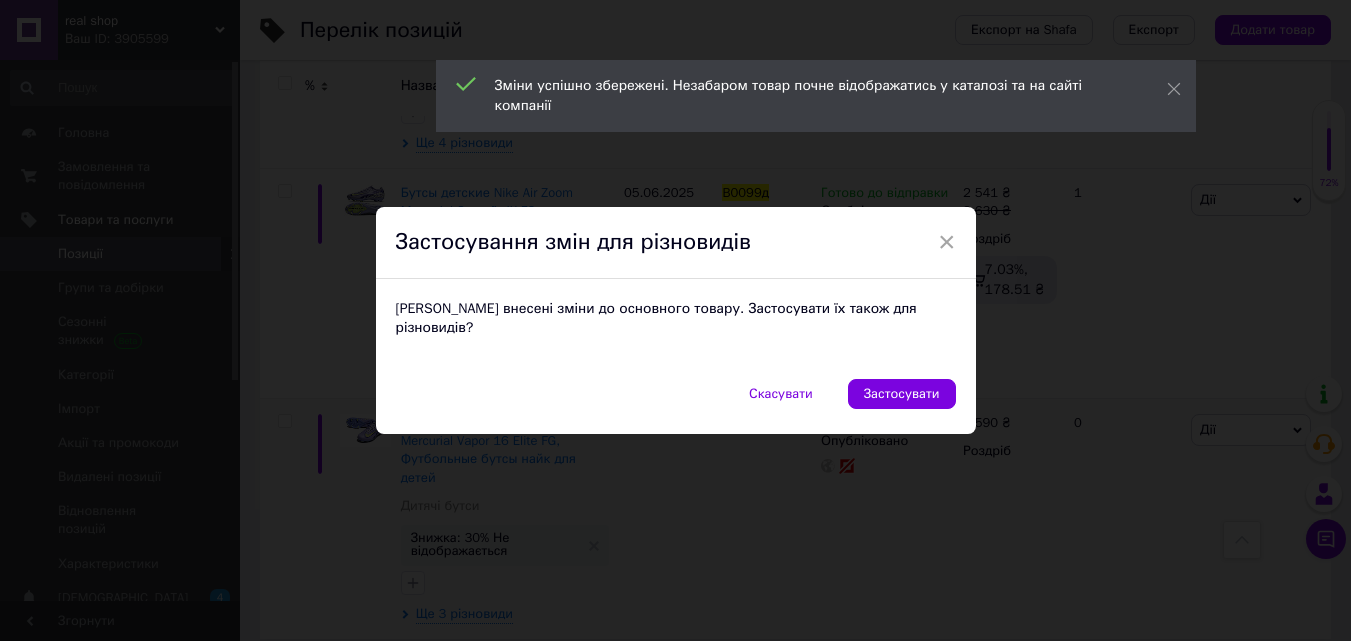 scroll, scrollTop: 457, scrollLeft: 0, axis: vertical 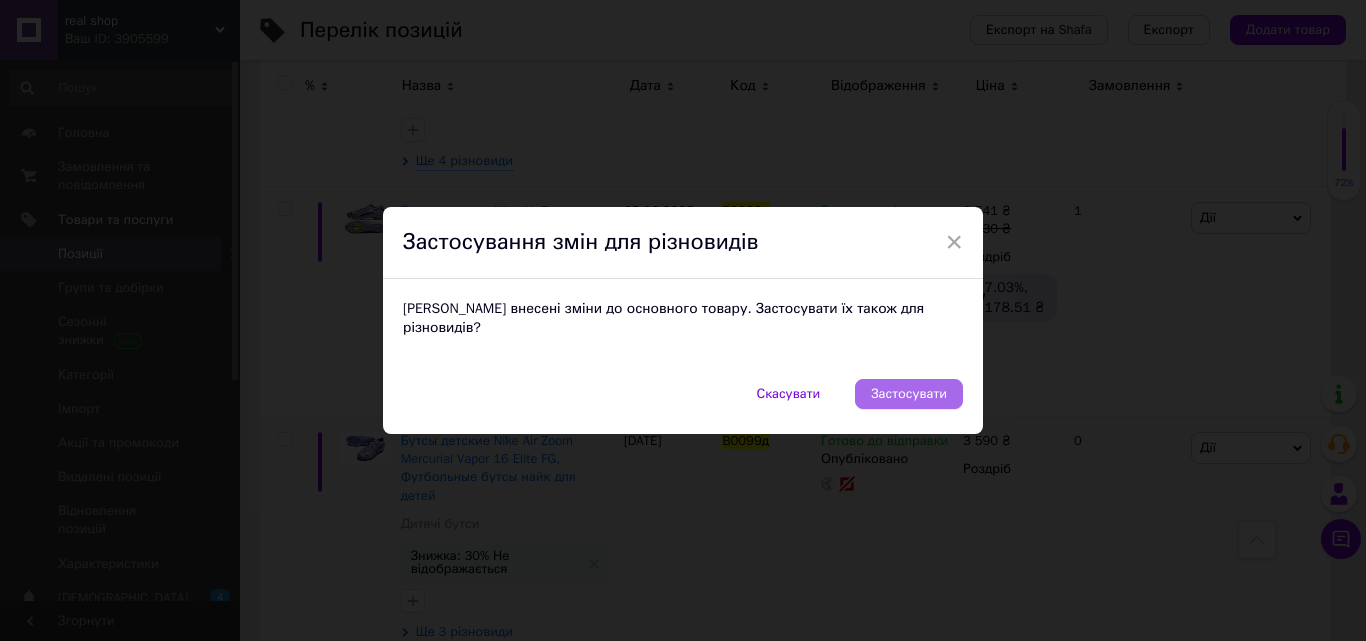 click on "Застосувати" at bounding box center [909, 394] 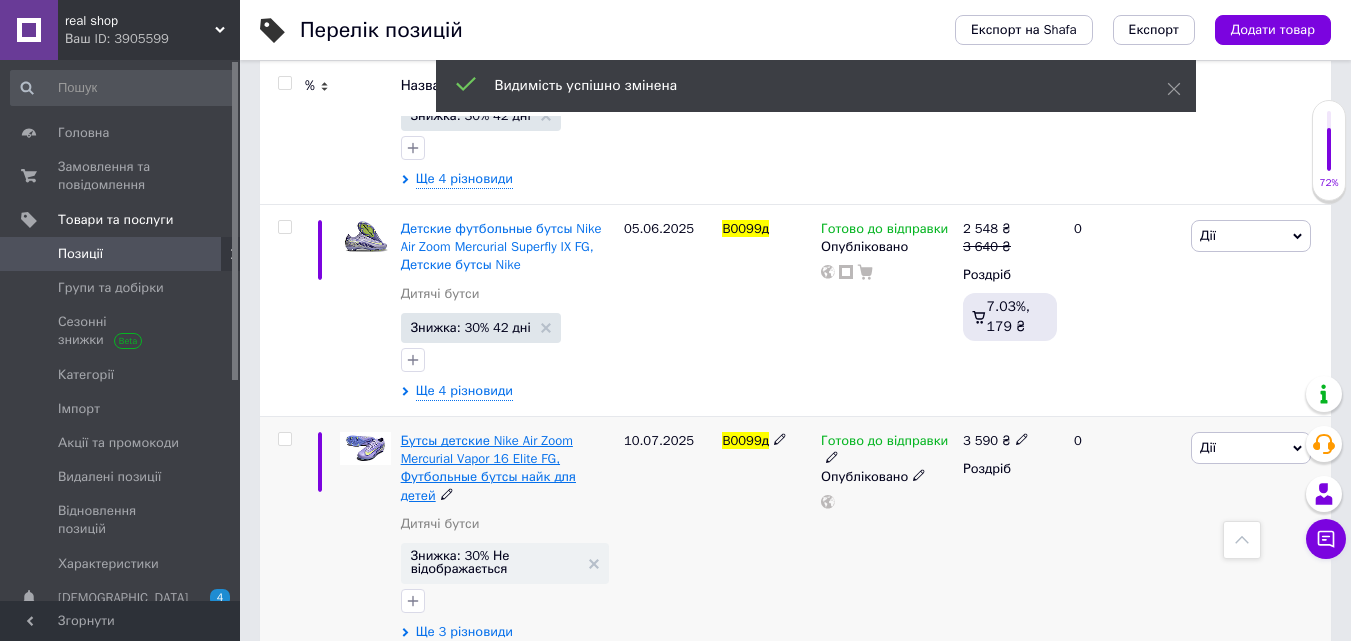 click on "Бутсы детские Nike Air Zoom Mercurial Vapor 16 Elite FG, Футбольные бутсы найк для детей" at bounding box center [488, 468] 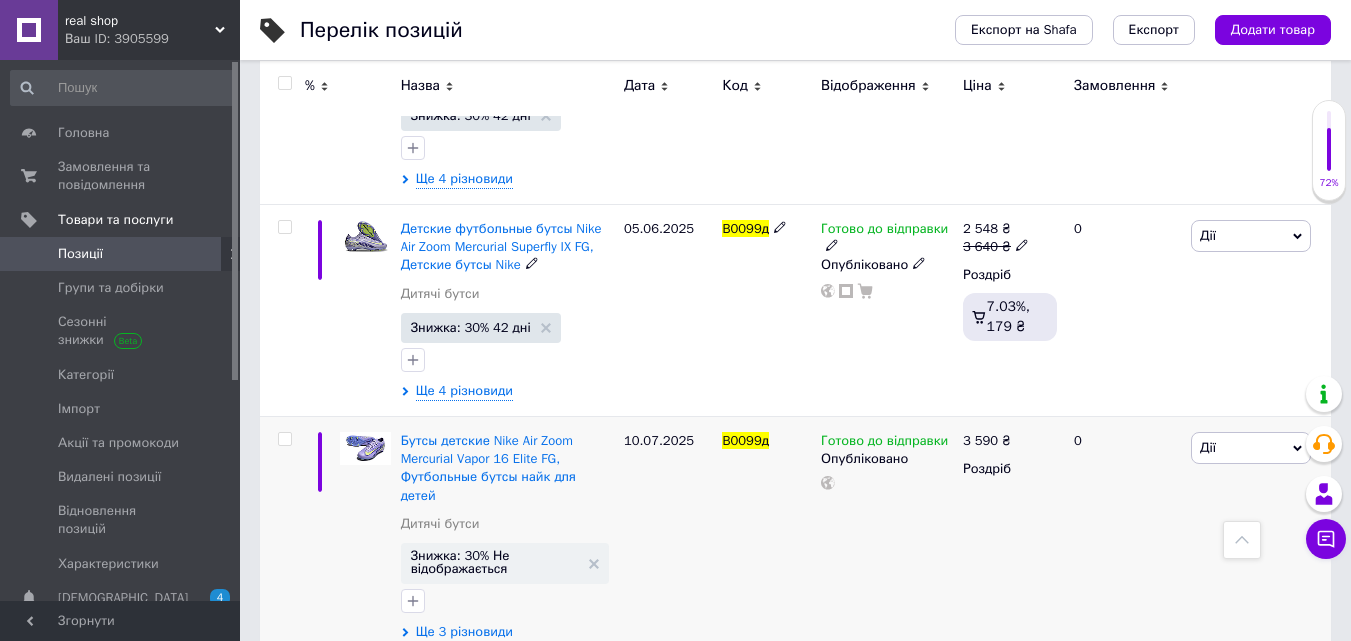 scroll, scrollTop: 475, scrollLeft: 0, axis: vertical 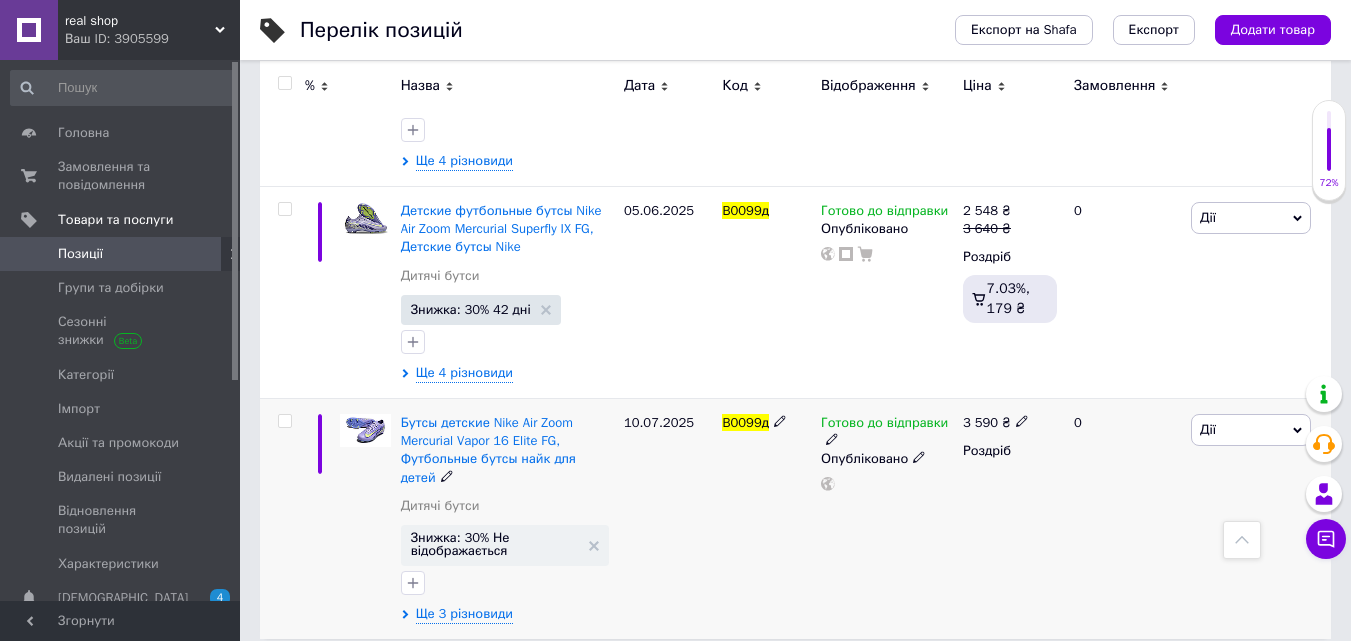 click on "Дії" at bounding box center [1208, 429] 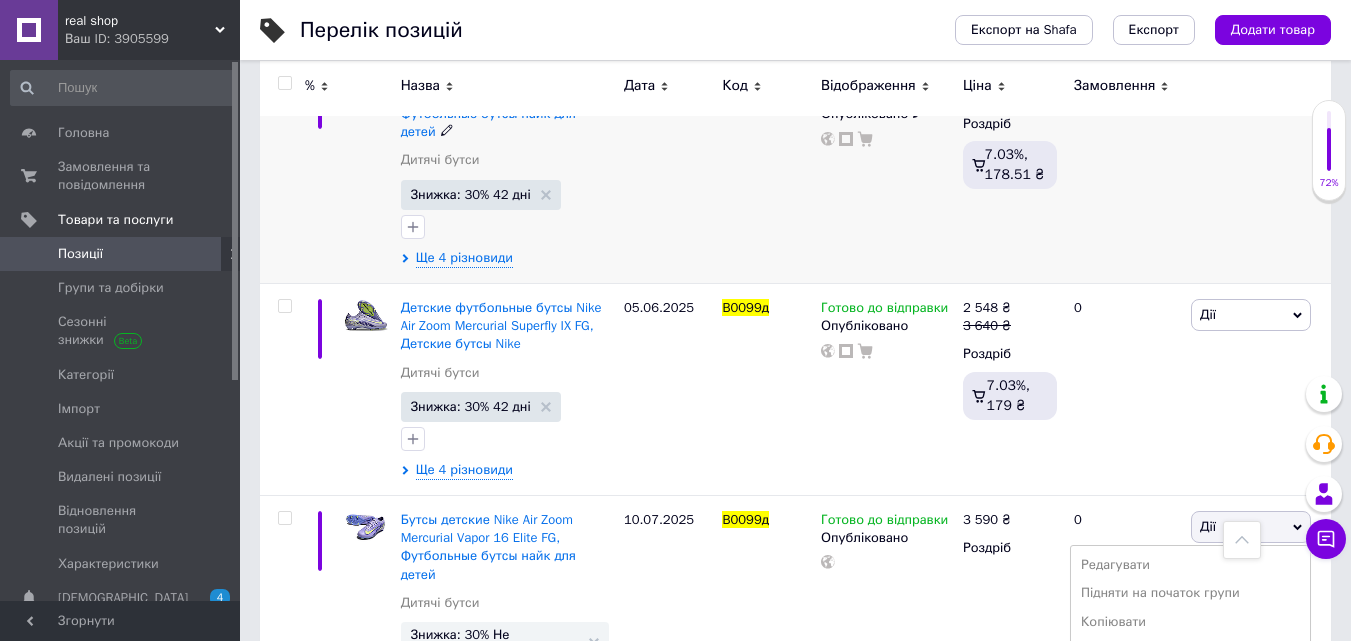 scroll, scrollTop: 75, scrollLeft: 0, axis: vertical 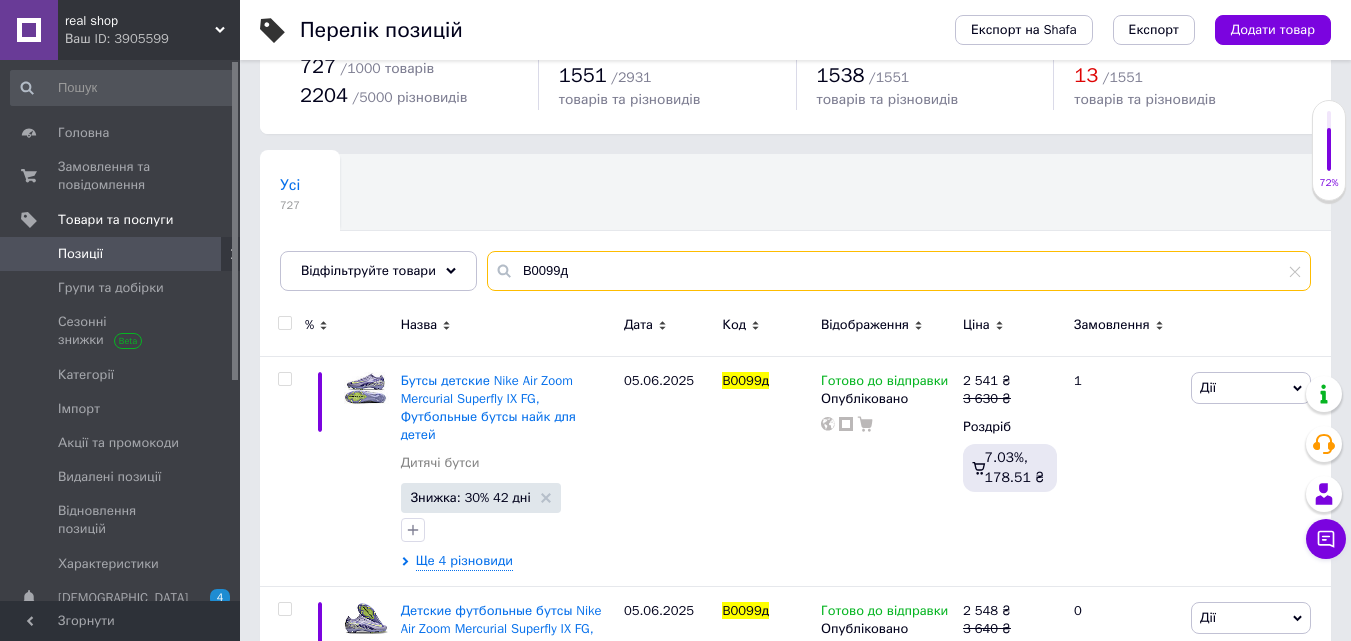drag, startPoint x: 527, startPoint y: 276, endPoint x: 506, endPoint y: 276, distance: 21 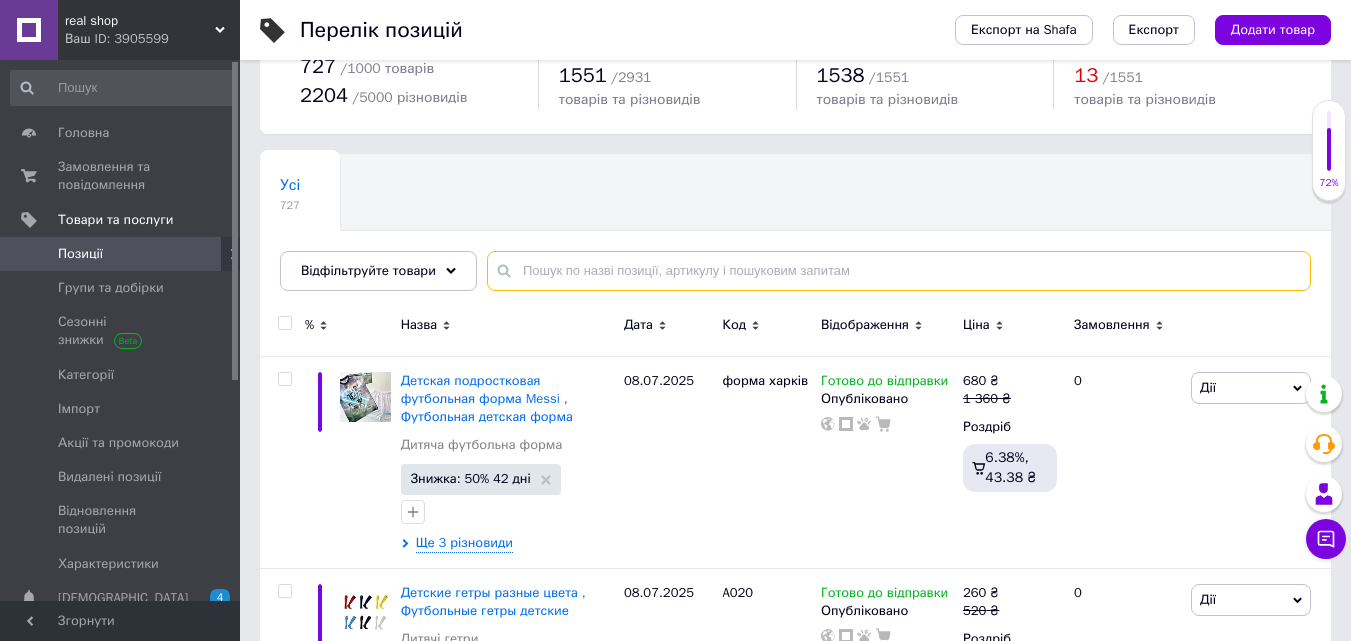 paste on "B0128д" 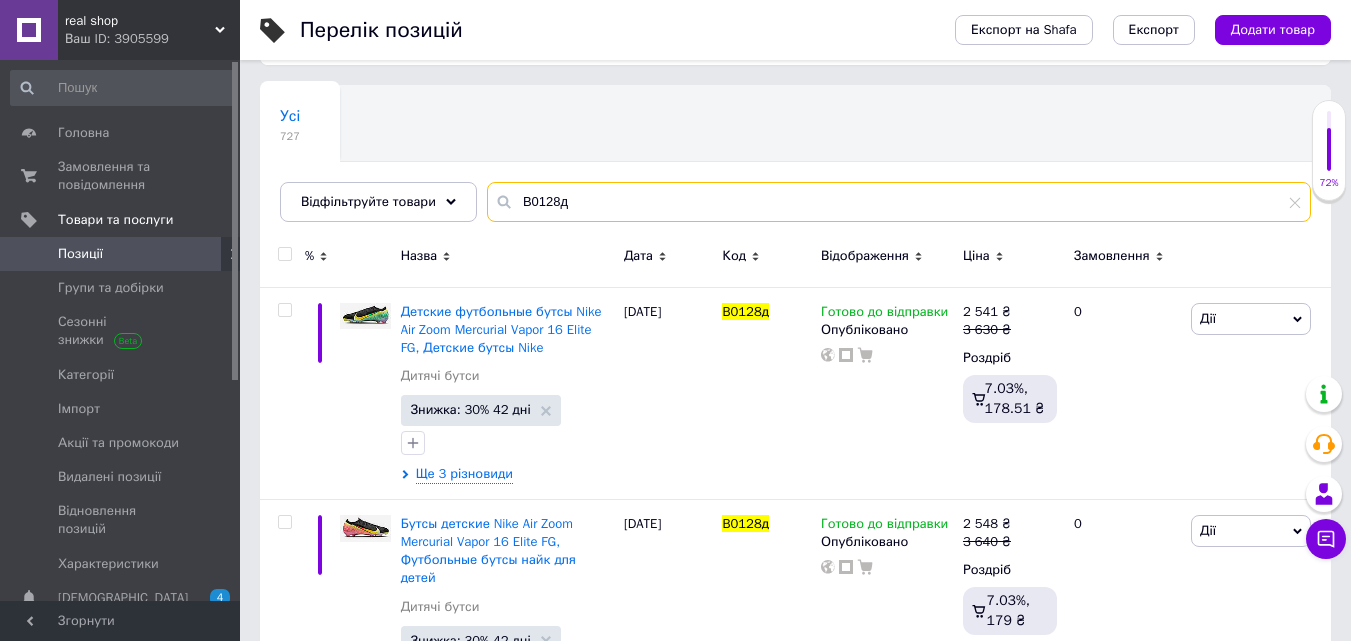 scroll, scrollTop: 175, scrollLeft: 0, axis: vertical 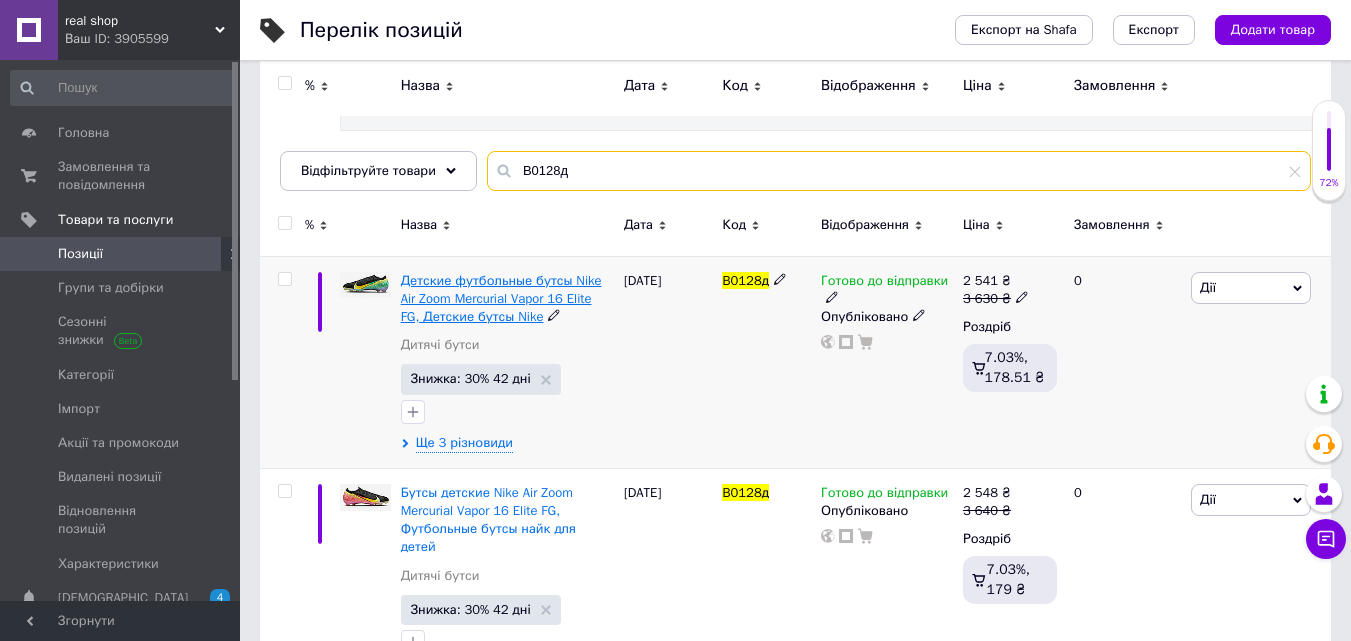 type on "B0128д" 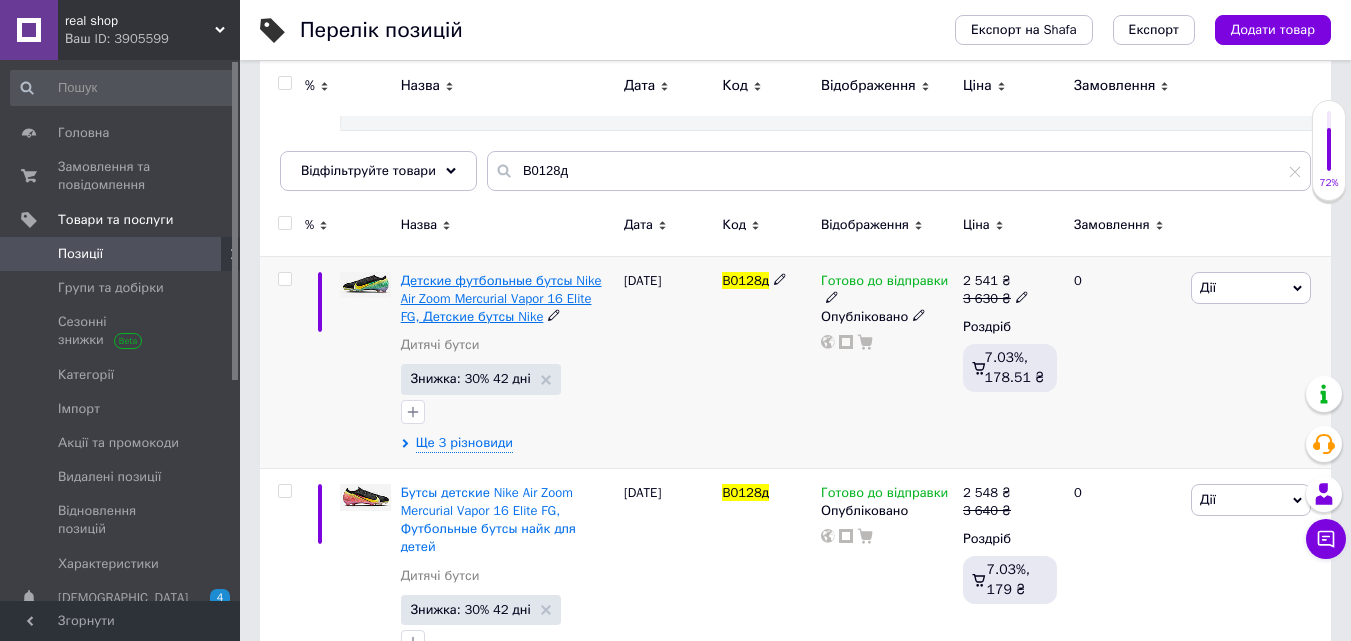 click on "Детские футбольные бутсы Nike Air Zoom Mercurial Vapor 16 Elite FG, Детские бутсы Nike" at bounding box center [501, 298] 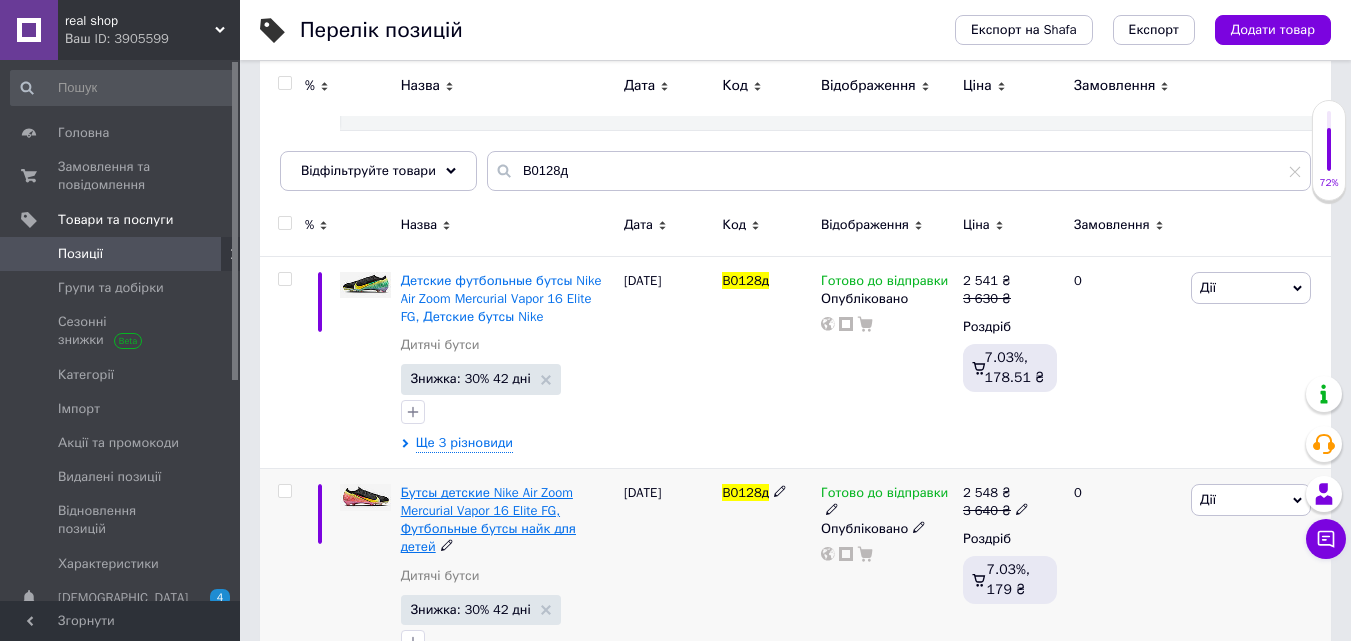 click on "Бутсы детские Nike Air Zoom Mercurial Vapor 16 Elite FG, Футбольные бутсы найк для детей" at bounding box center [488, 520] 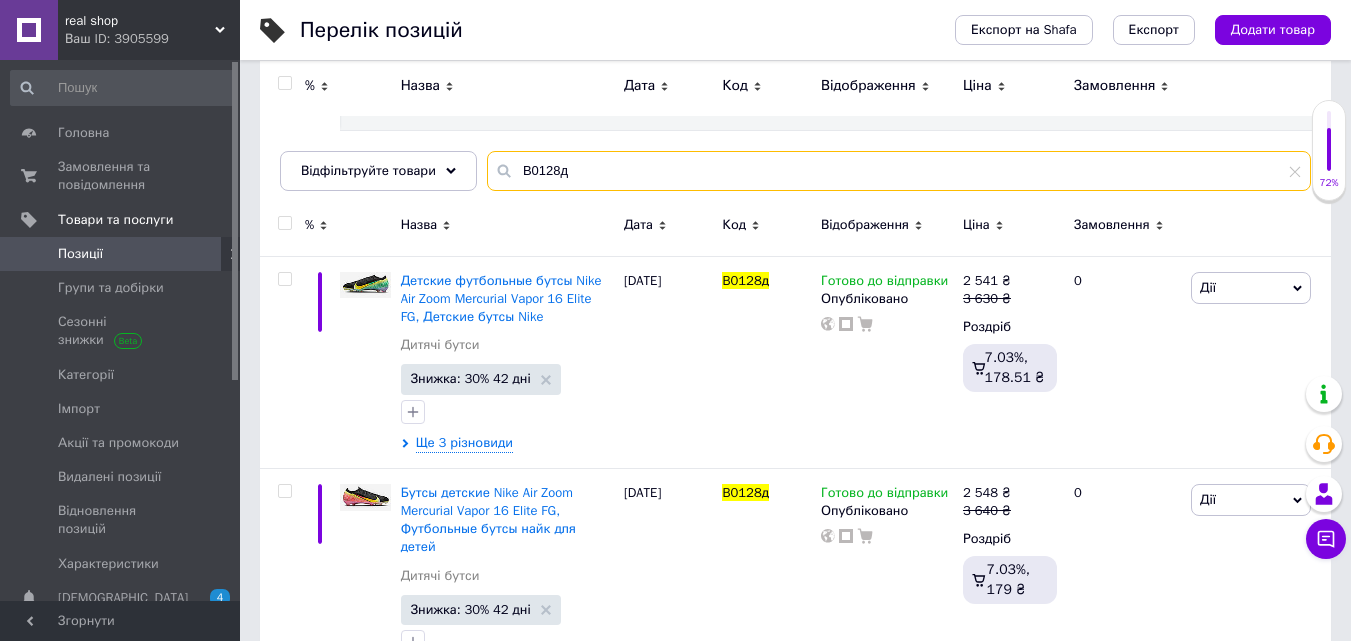 drag, startPoint x: 598, startPoint y: 174, endPoint x: 515, endPoint y: 173, distance: 83.00603 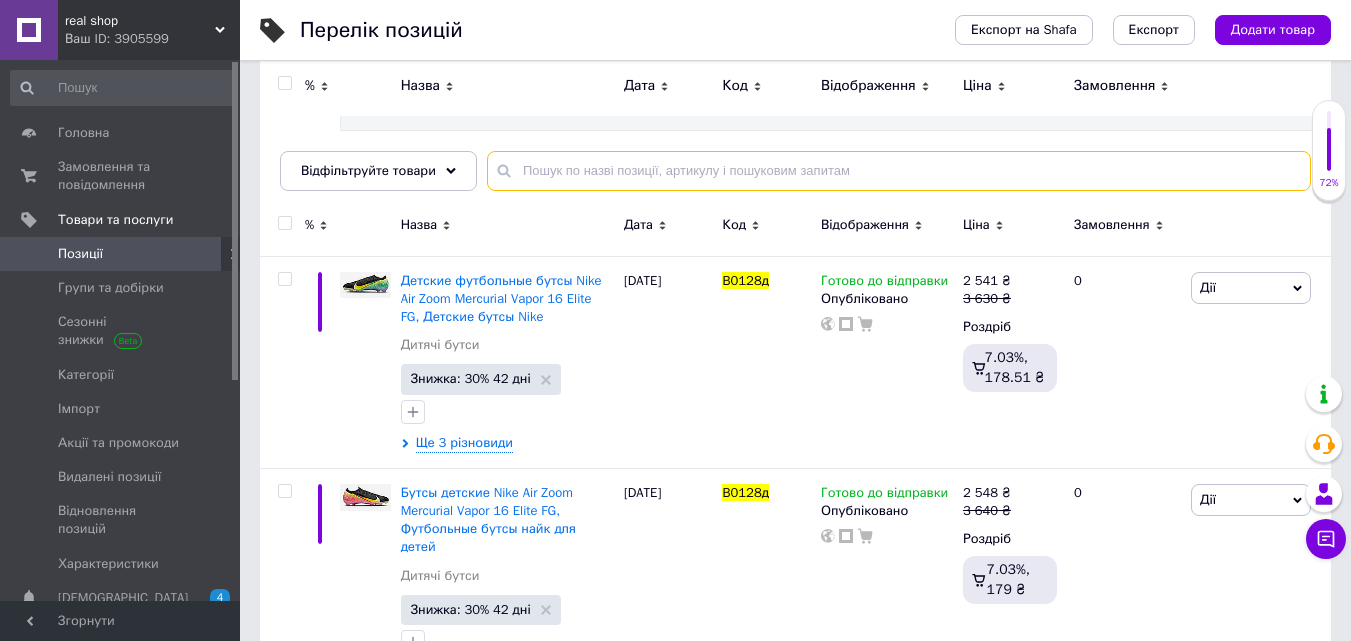 paste on "B0122д" 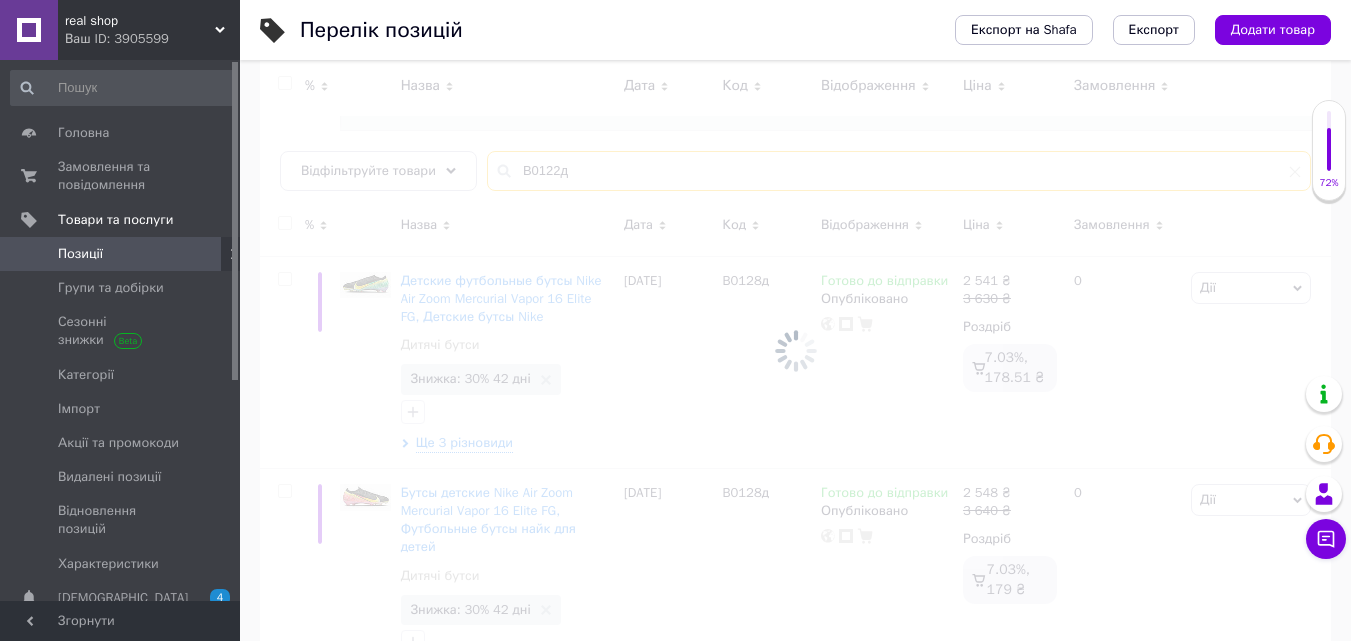 type on "B0122д" 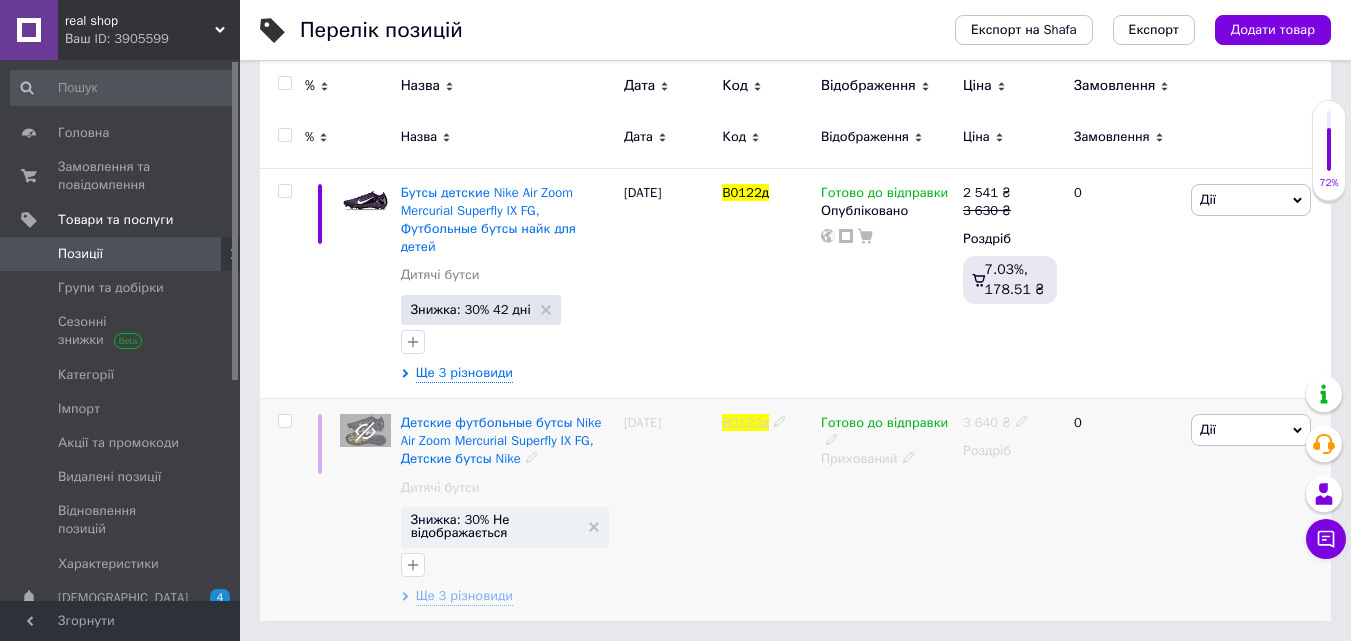scroll, scrollTop: 245, scrollLeft: 0, axis: vertical 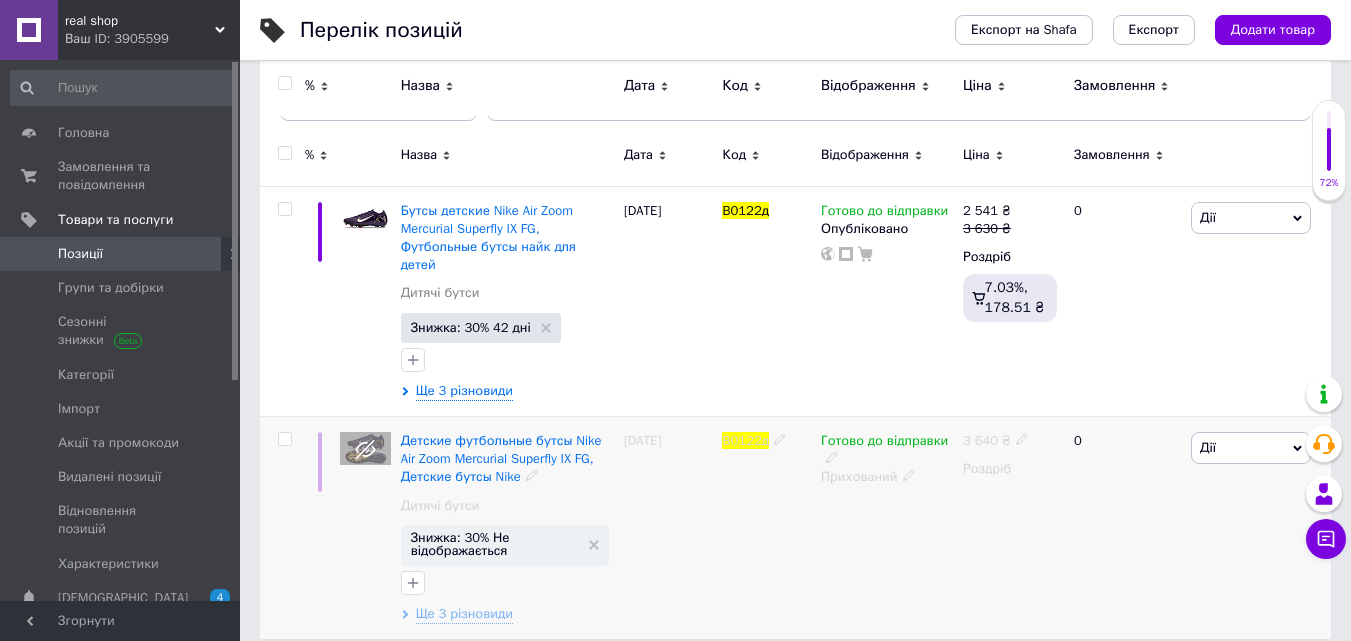 click 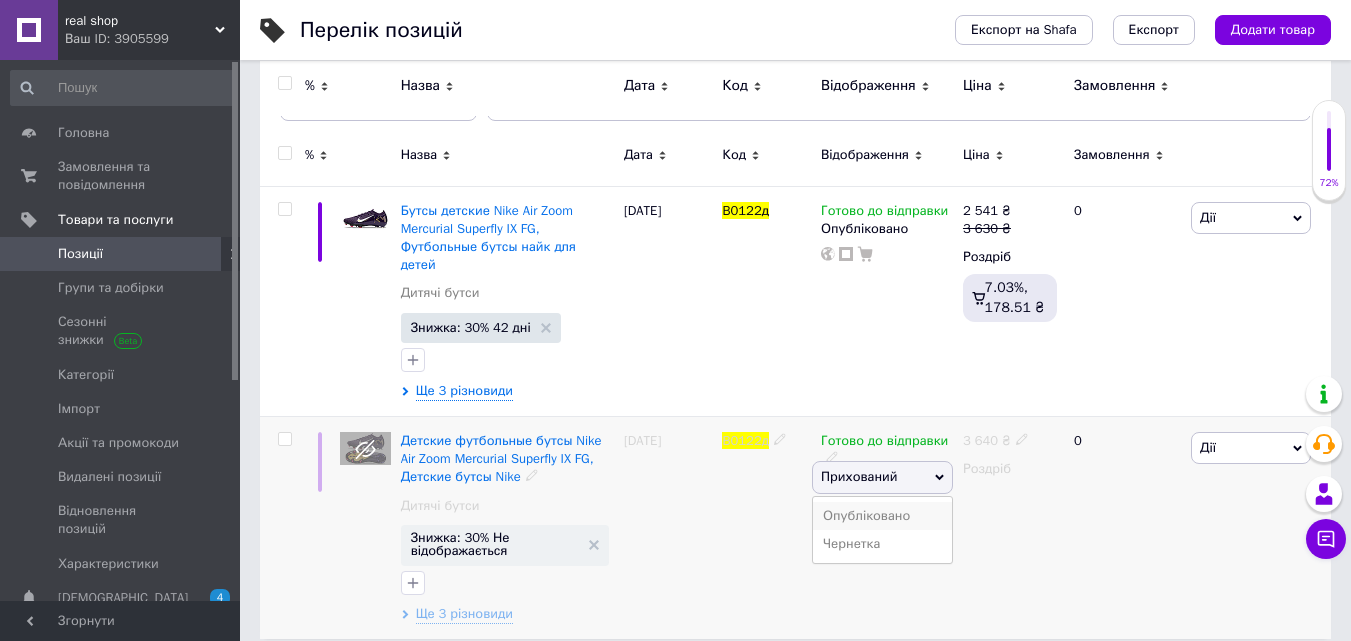click on "Опубліковано" at bounding box center (882, 516) 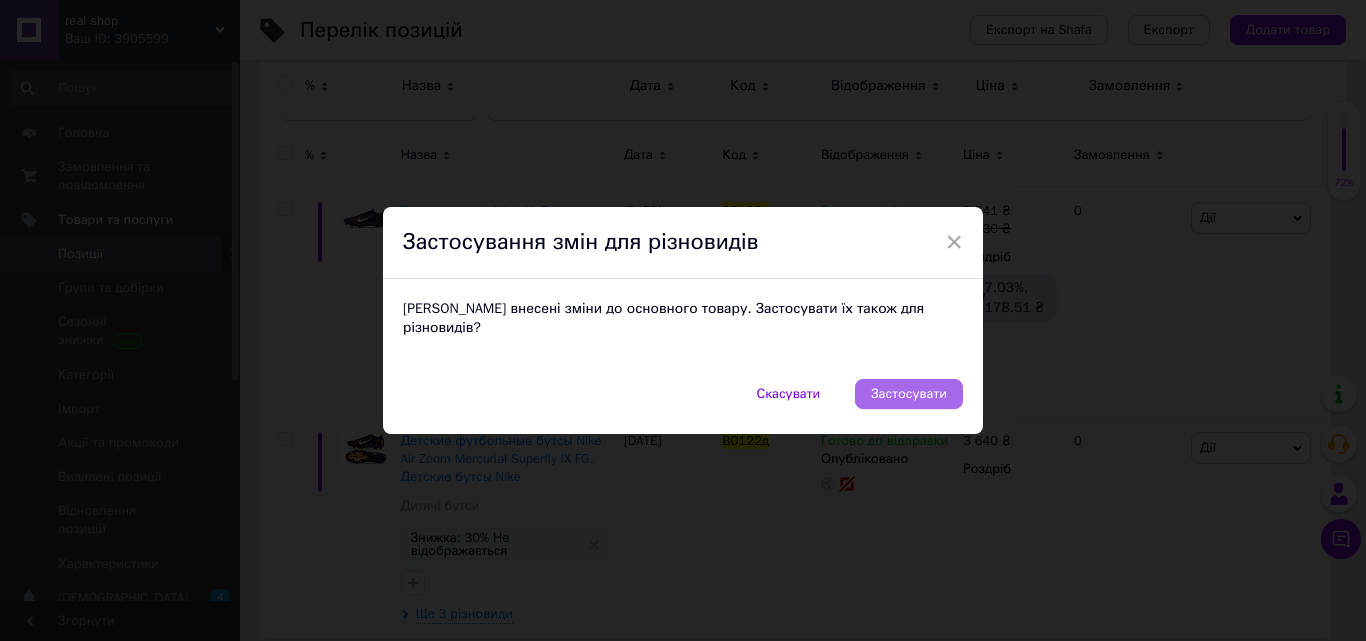 click on "Застосувати" at bounding box center (909, 394) 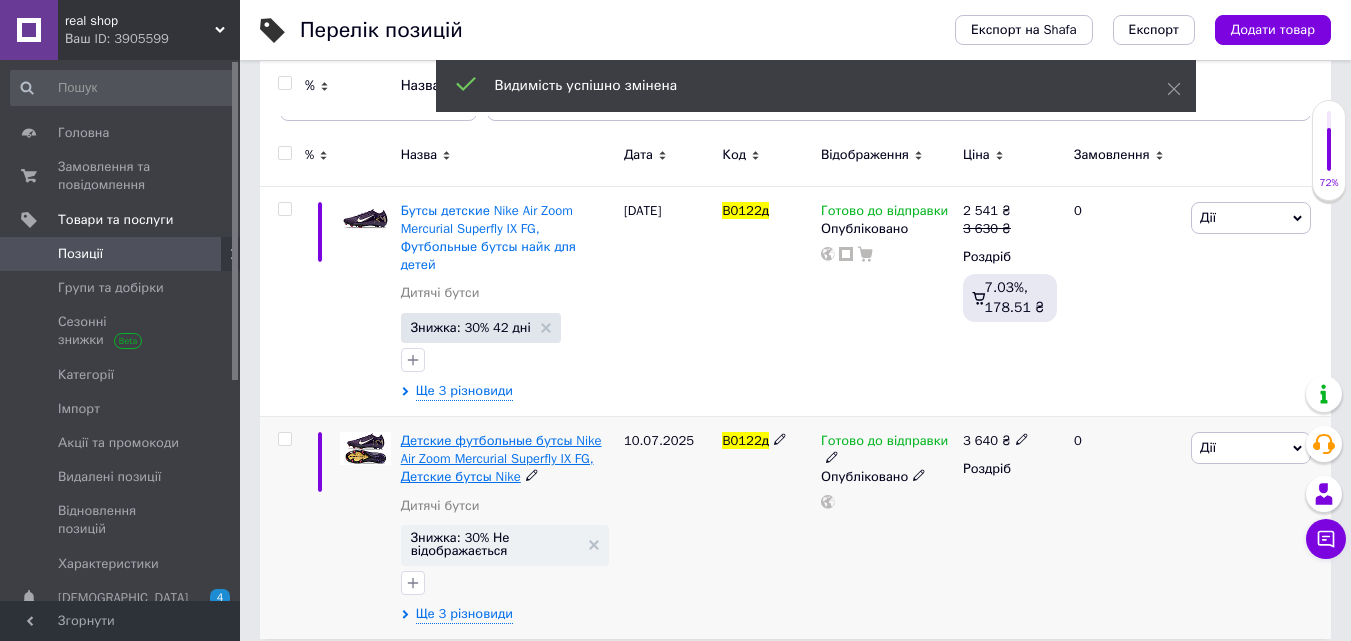 click on "Детские футбольные бутсы Nike Air Zoom Mercurial Superfly IX FG, Детские бутсы Nike" at bounding box center [501, 458] 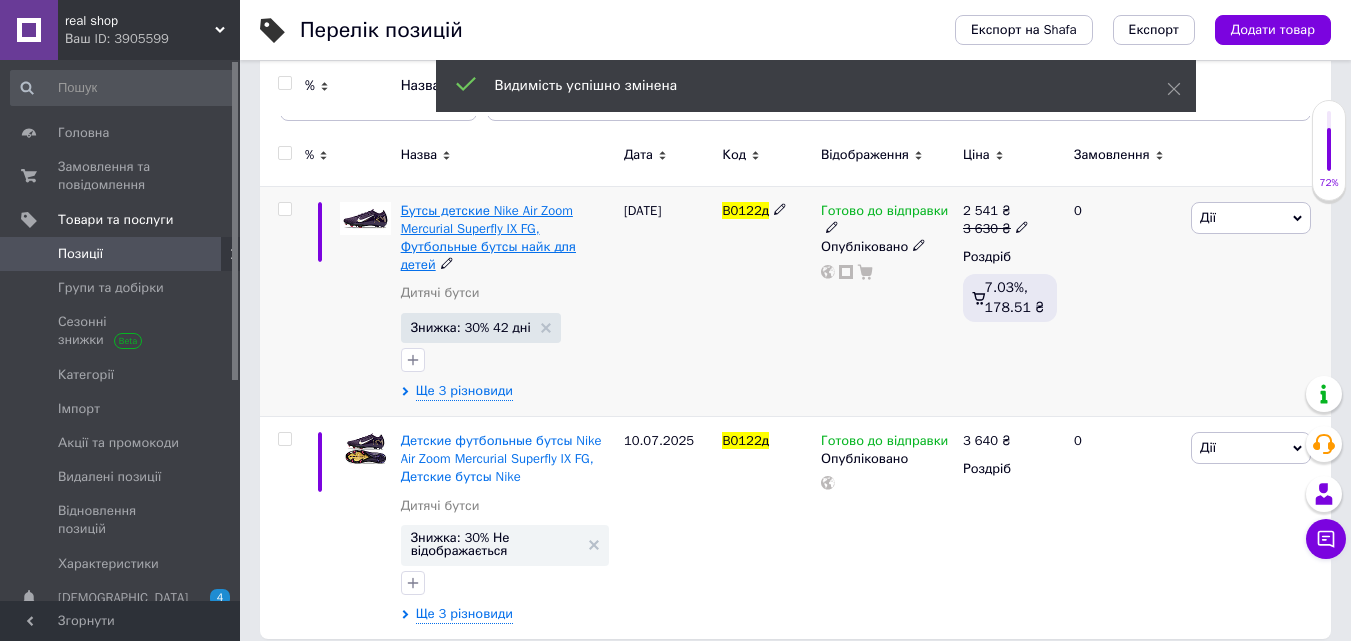 click on "Бутсы детские Nike Air Zoom Mercurial Superfly IX FG, Футбольные бутсы найк для детей" at bounding box center [488, 238] 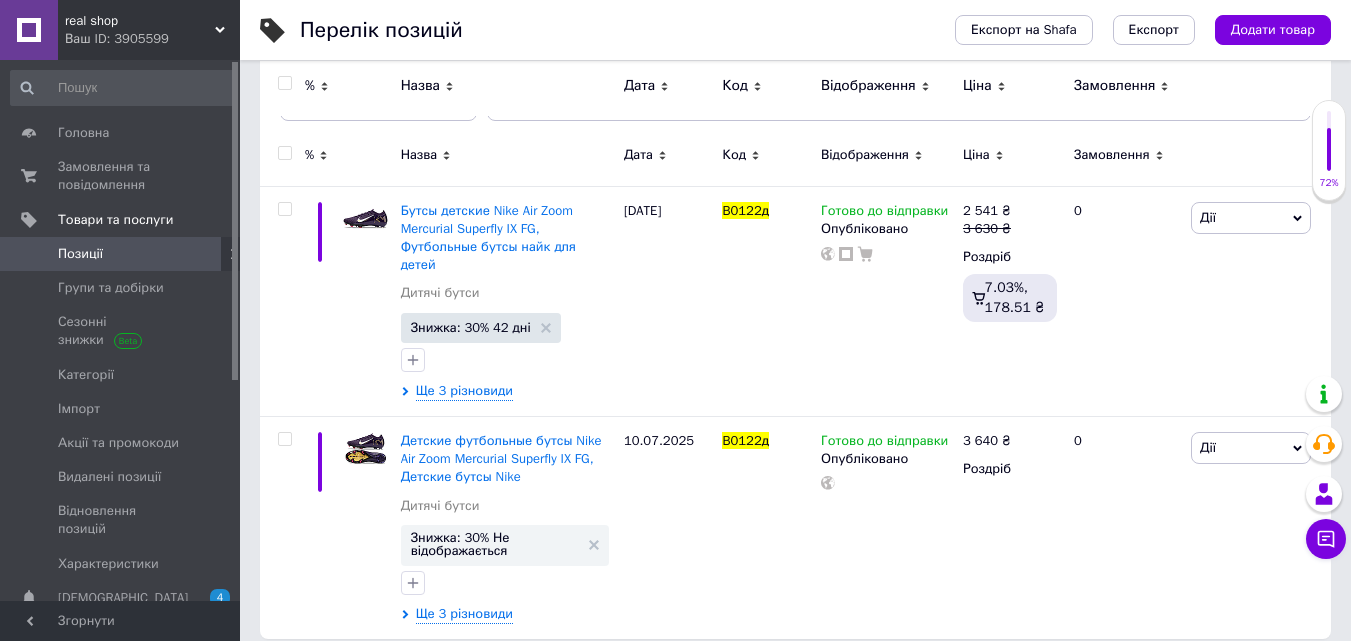click on "Позиції" at bounding box center [80, 254] 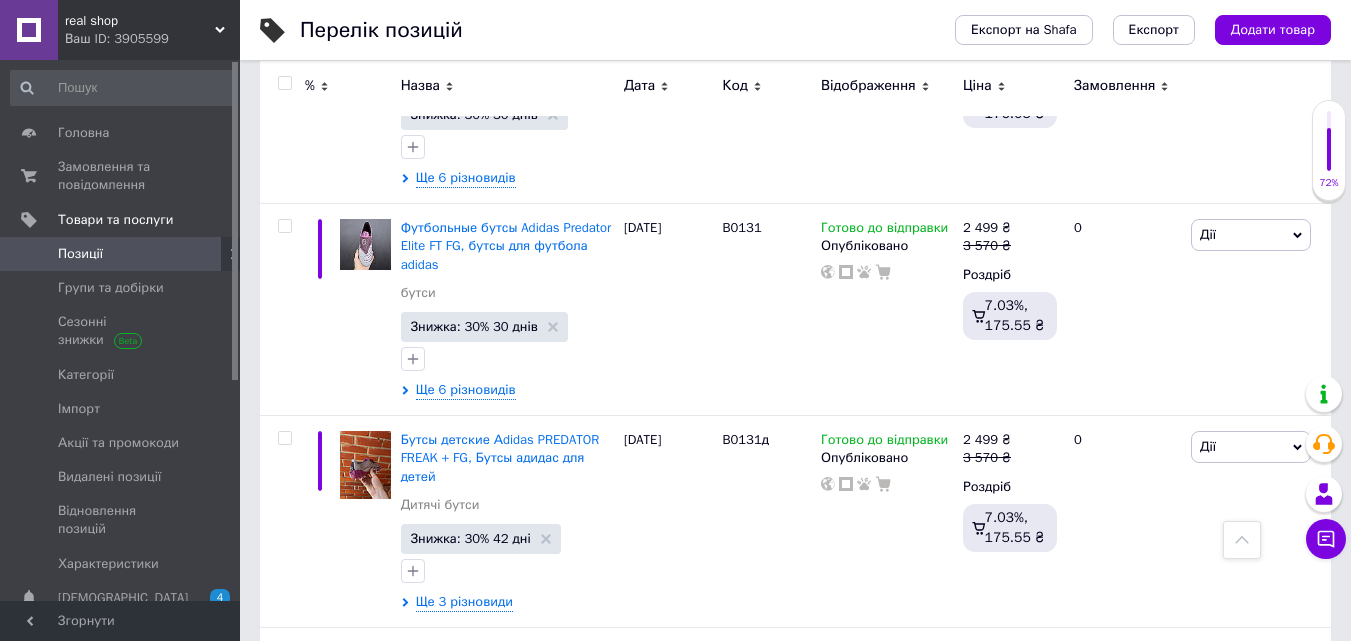 scroll, scrollTop: 1700, scrollLeft: 0, axis: vertical 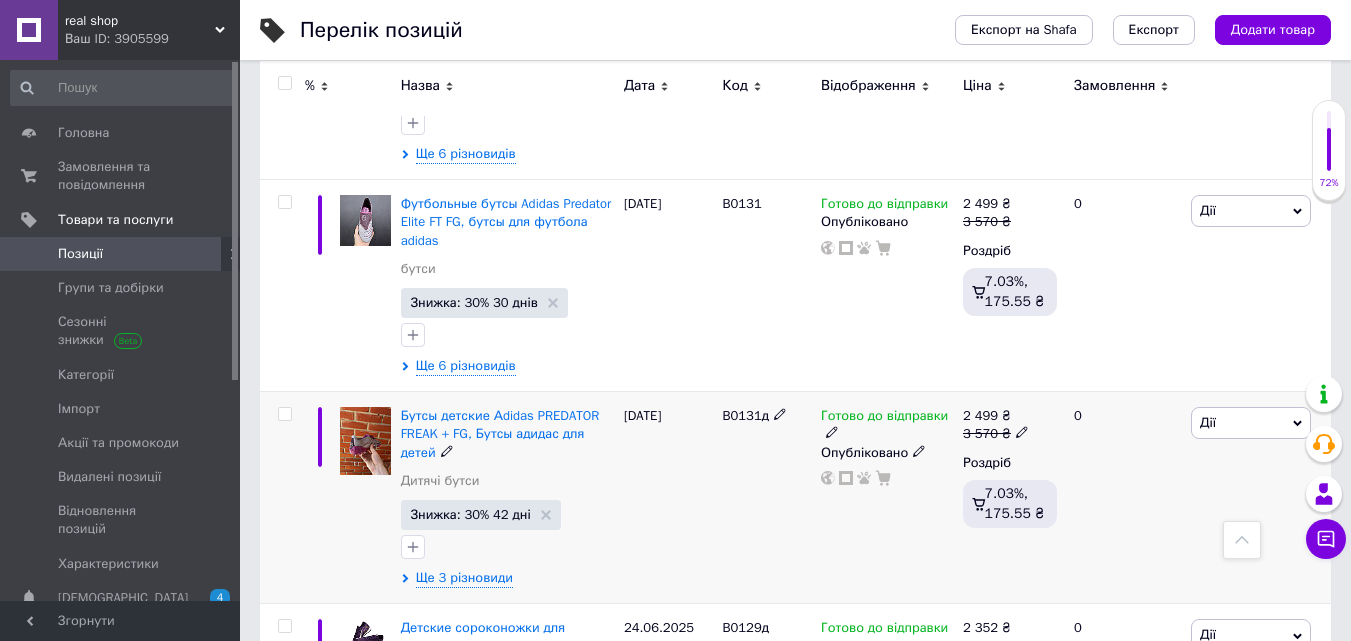 click on "Дії" at bounding box center (1251, 423) 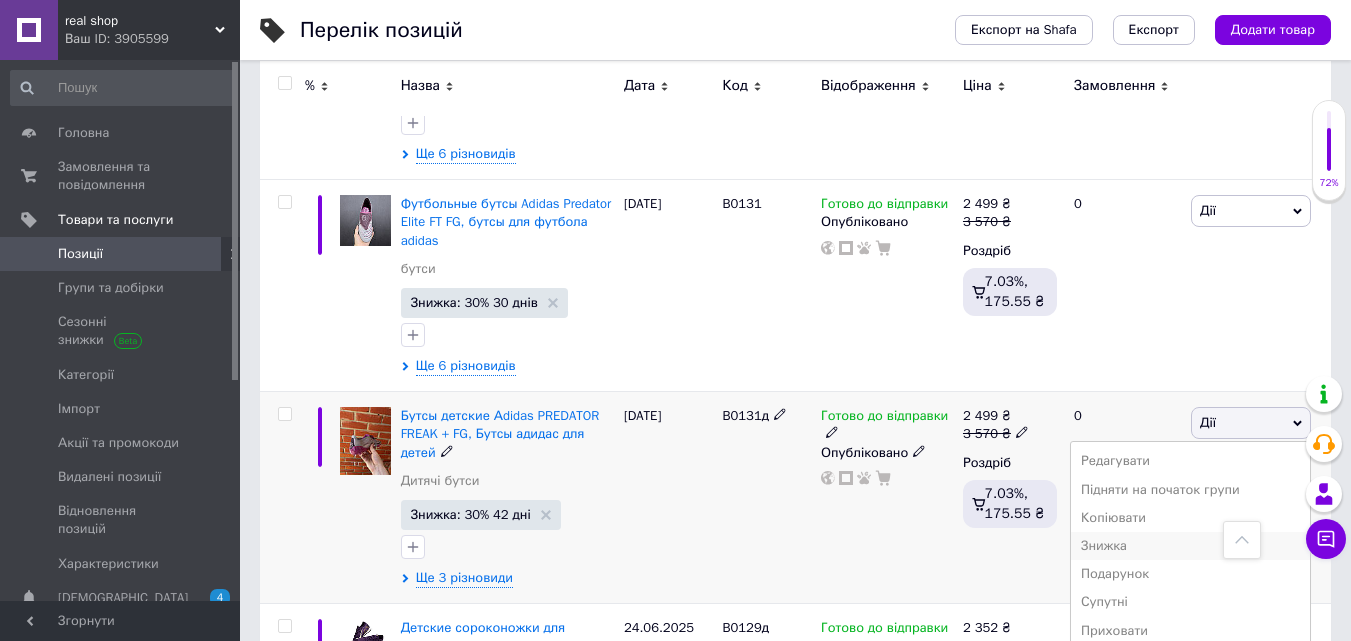 click on "Знижка" at bounding box center [1190, 546] 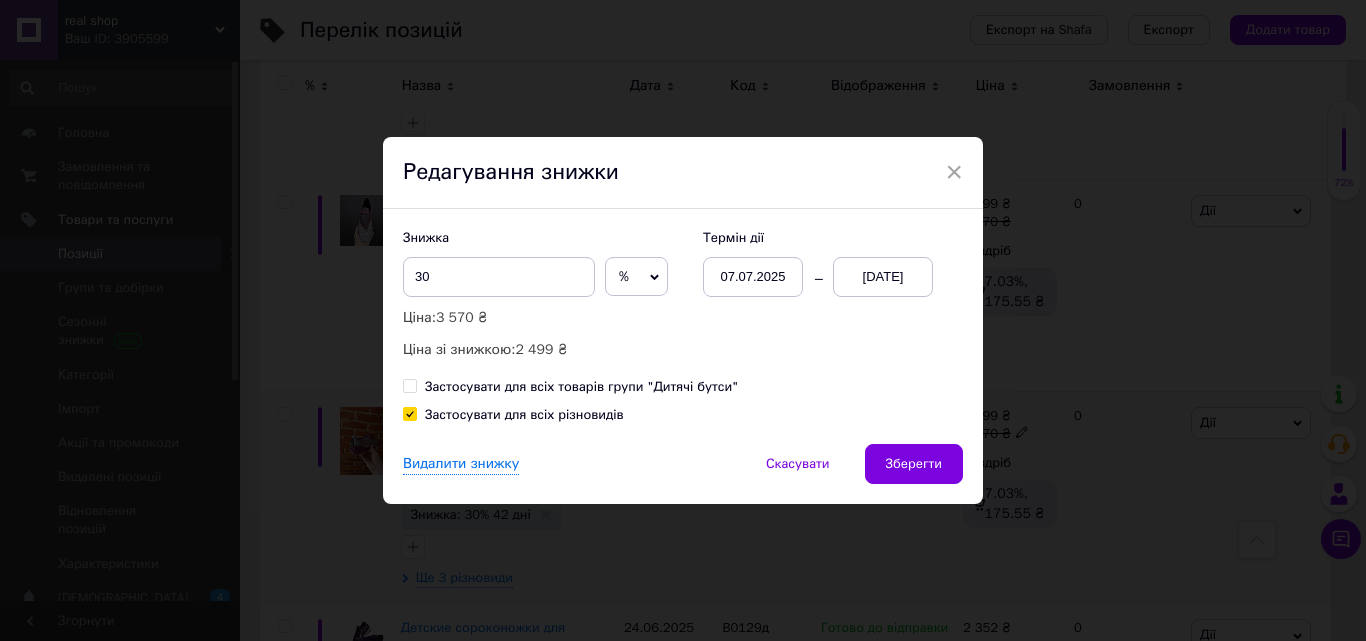 click on "Застосувати для всіх товарів групи "Дитячі бутси"" at bounding box center [409, 385] 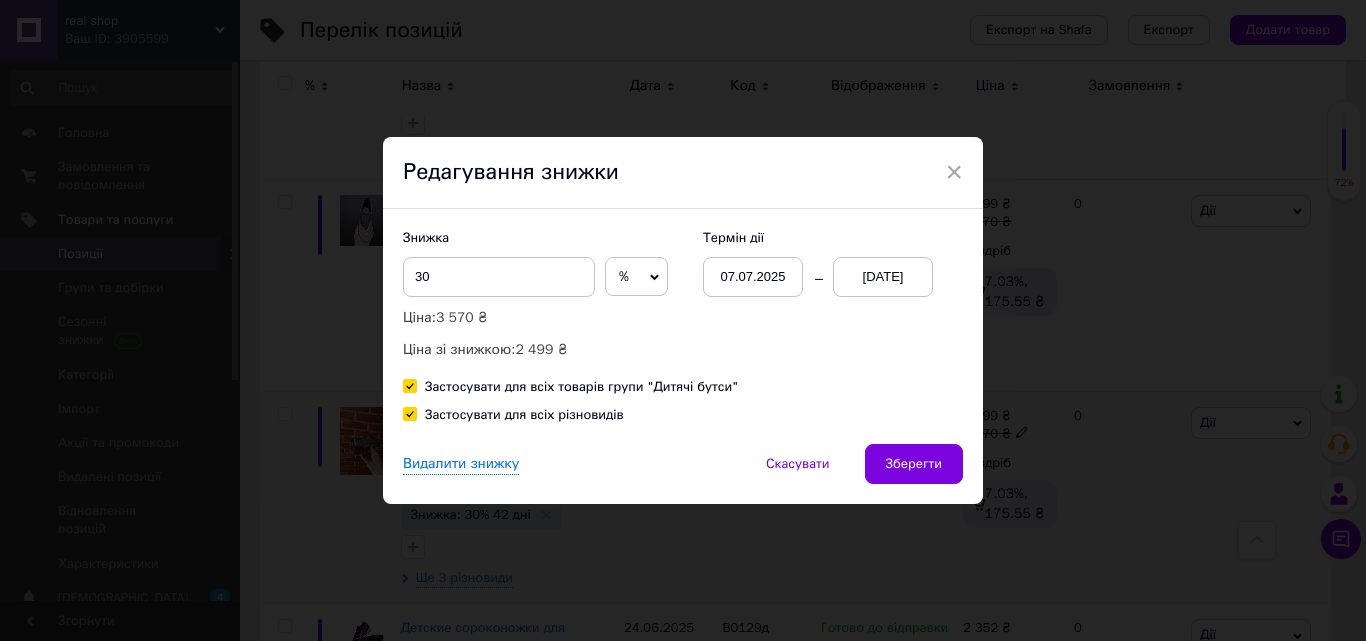 checkbox on "true" 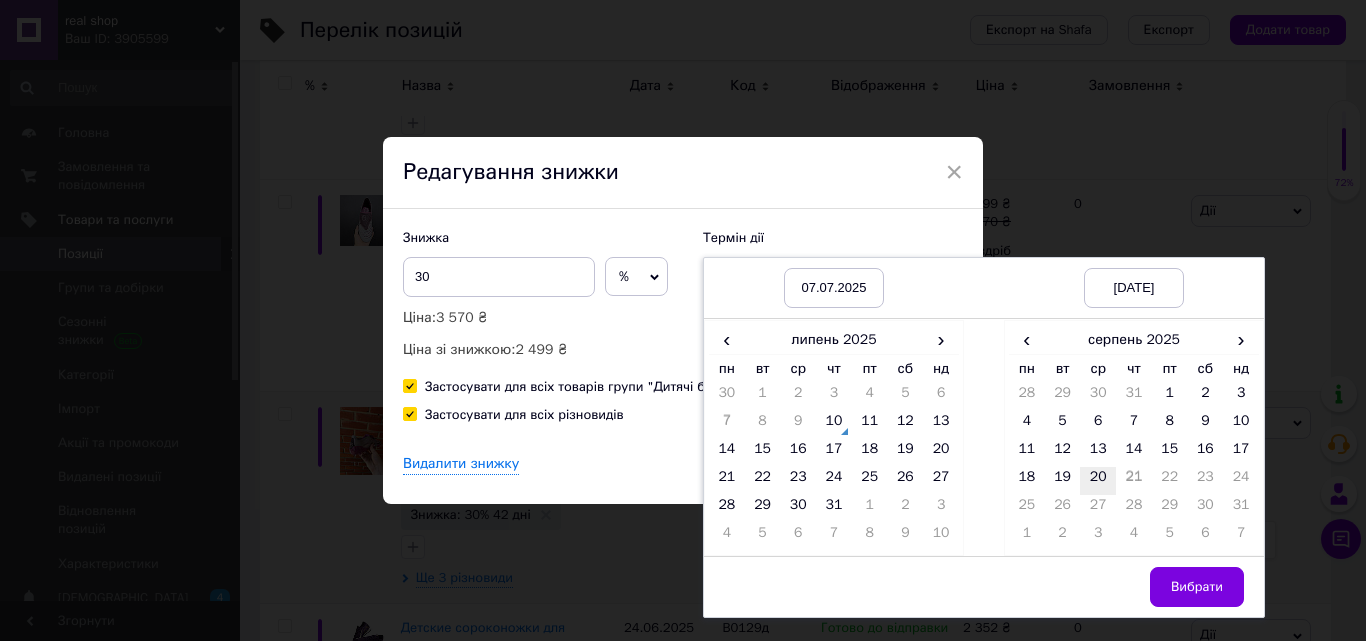 click on "20" at bounding box center (1098, 481) 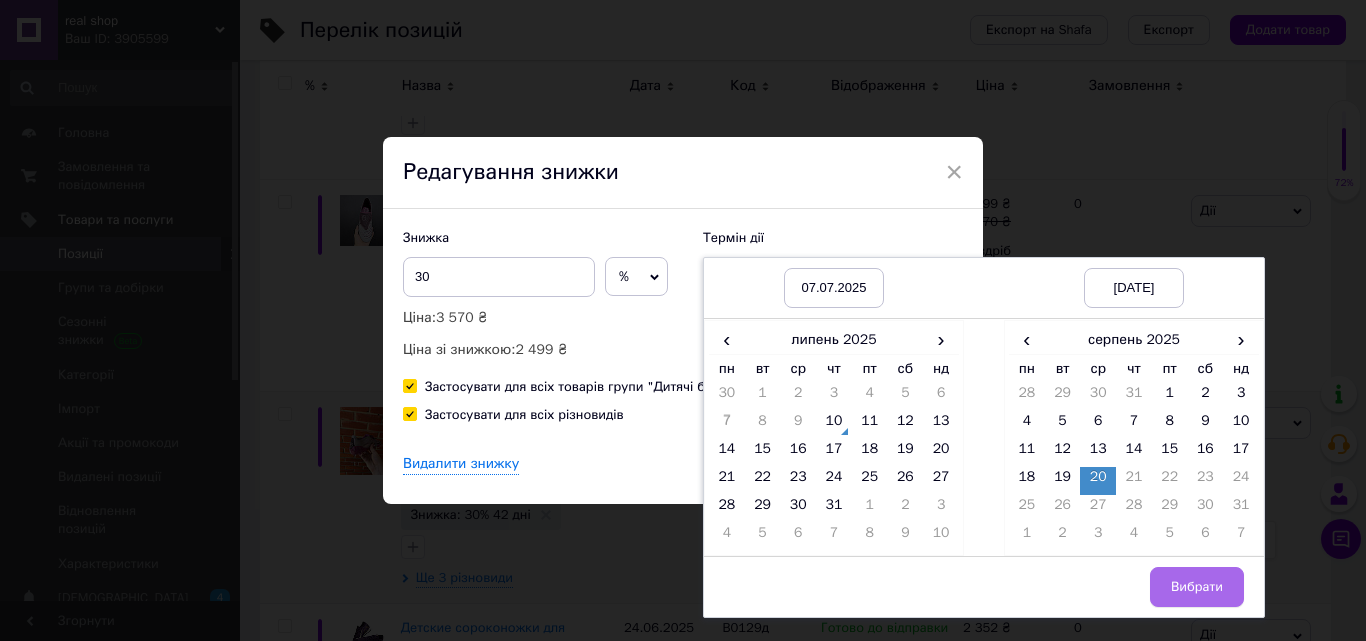 click on "Вибрати" at bounding box center [1197, 587] 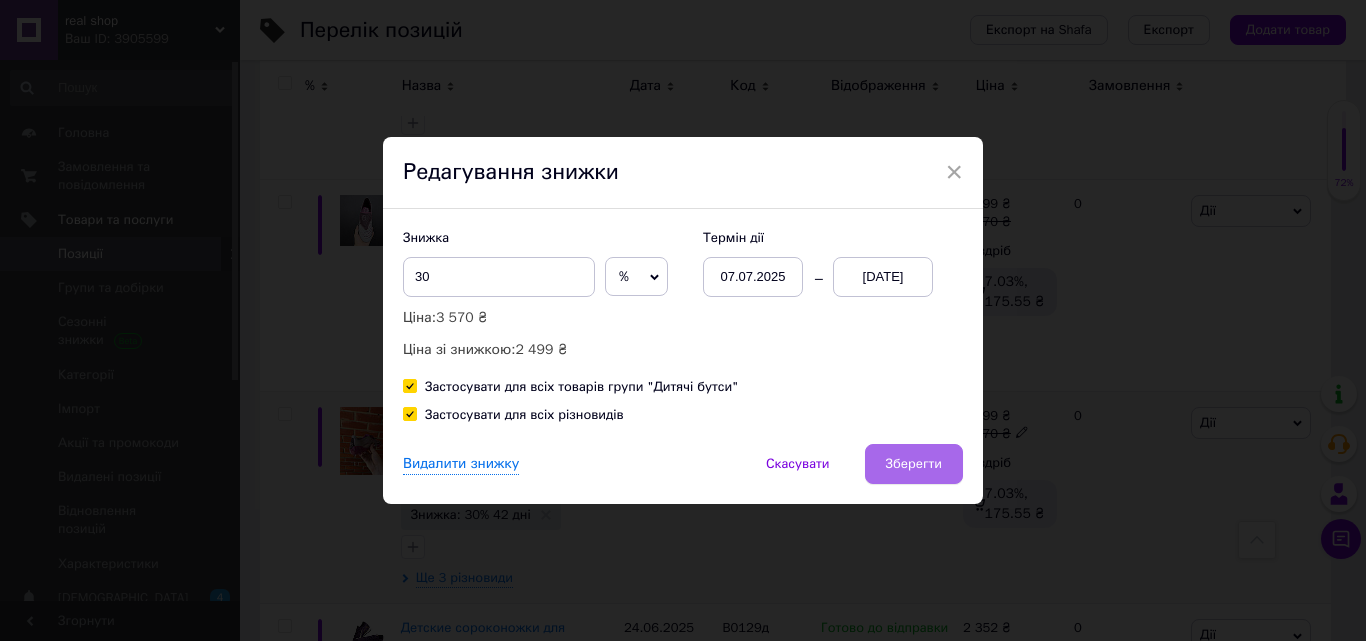 click on "Зберегти" at bounding box center [914, 464] 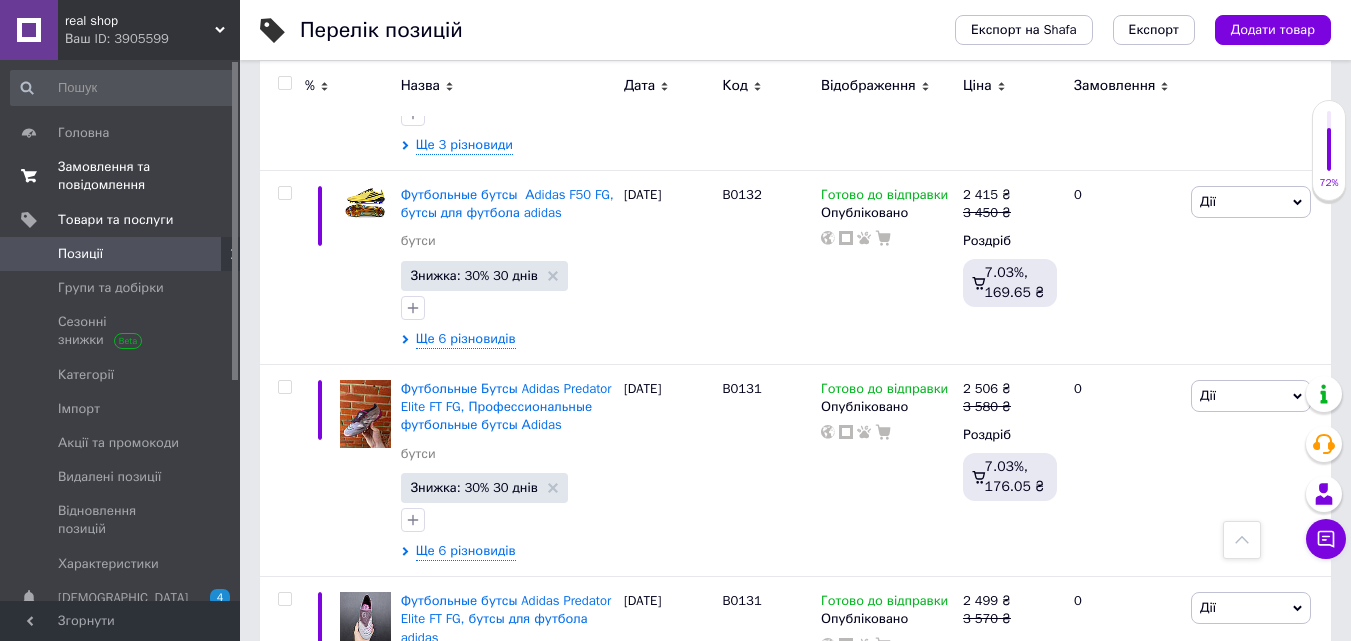 scroll, scrollTop: 1100, scrollLeft: 0, axis: vertical 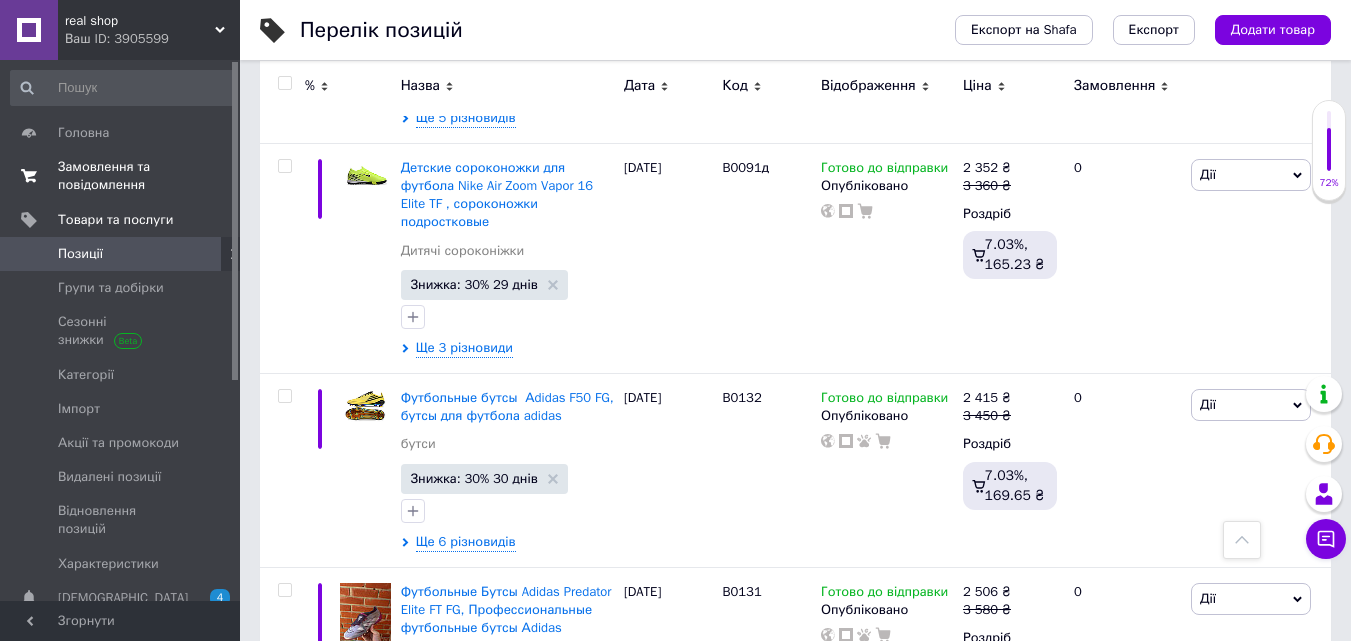 click on "Замовлення та повідомлення" at bounding box center [121, 176] 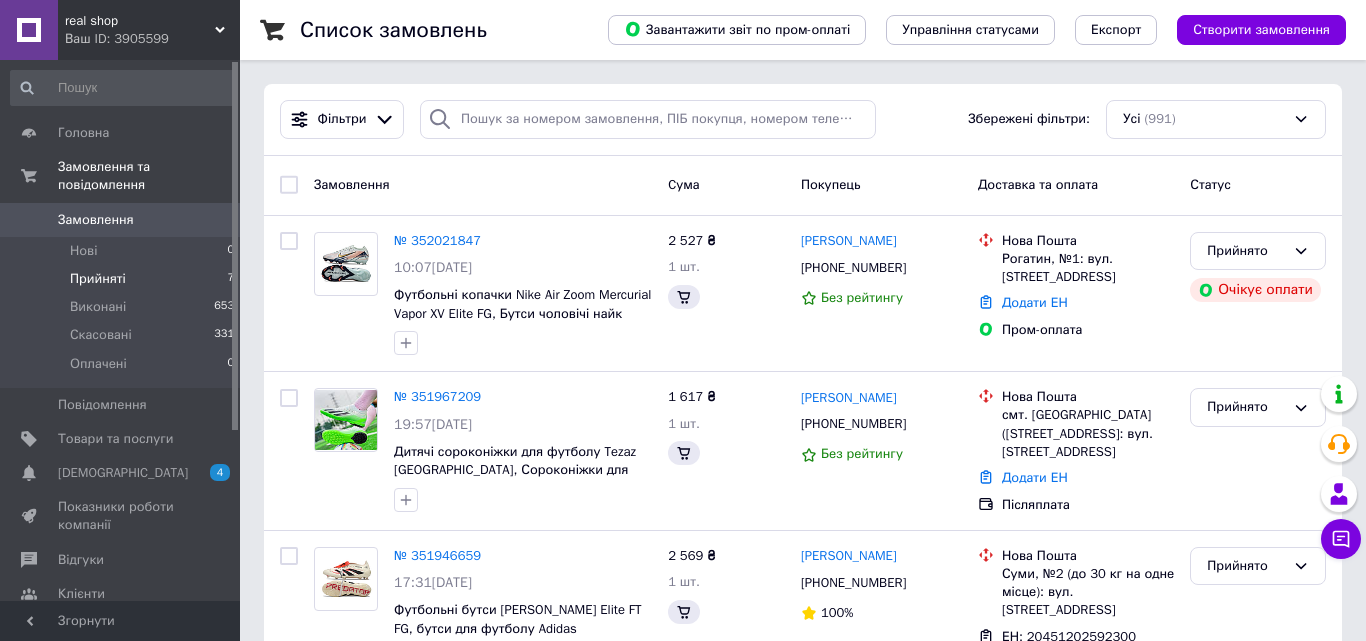 click on "Прийняті 7" at bounding box center (123, 279) 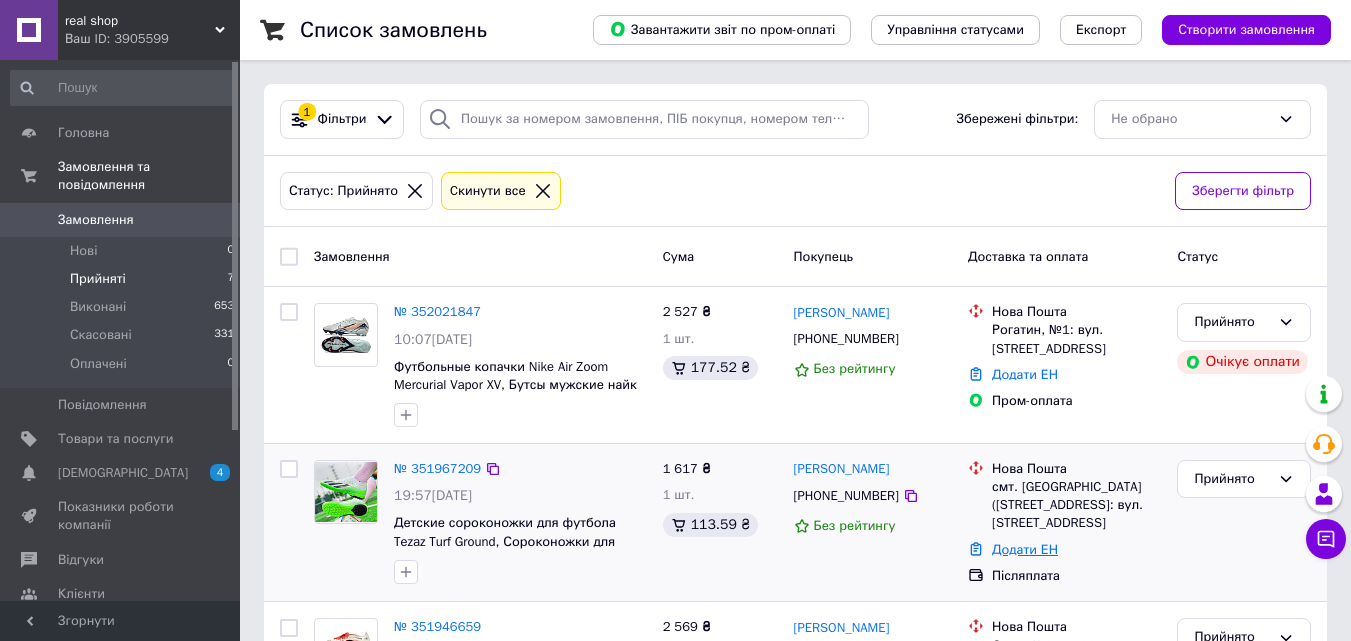 click on "Додати ЕН" at bounding box center [1025, 549] 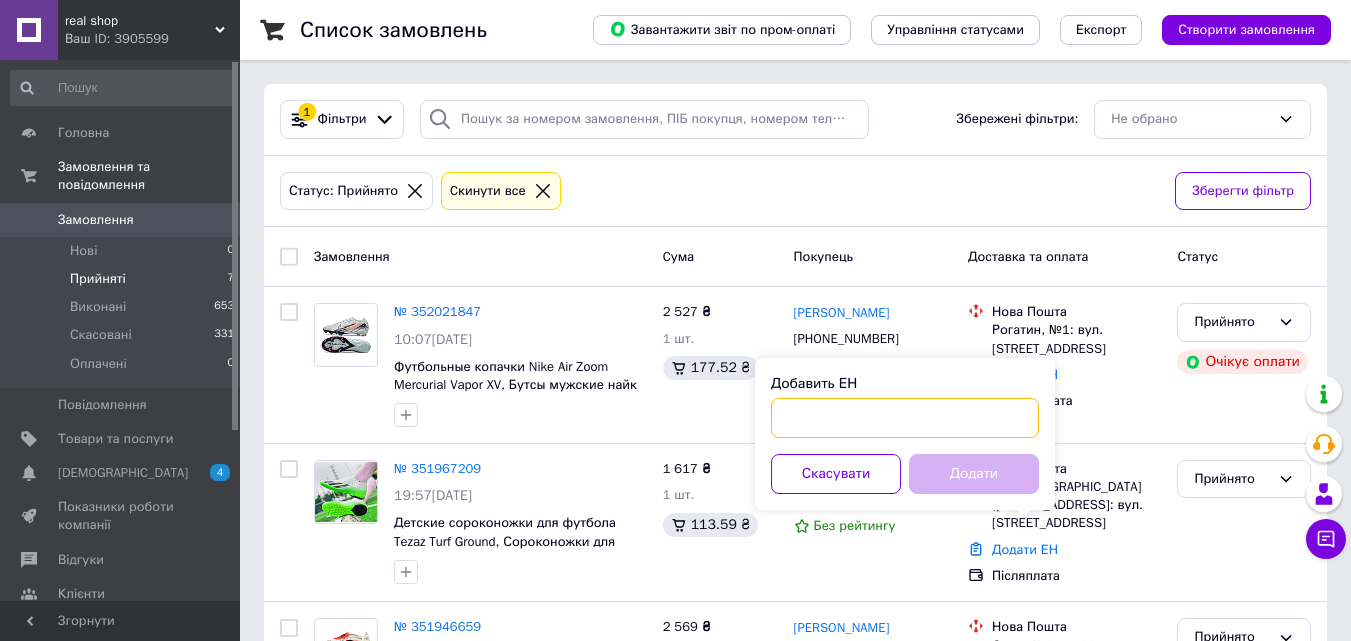 click on "Добавить ЕН" at bounding box center (905, 418) 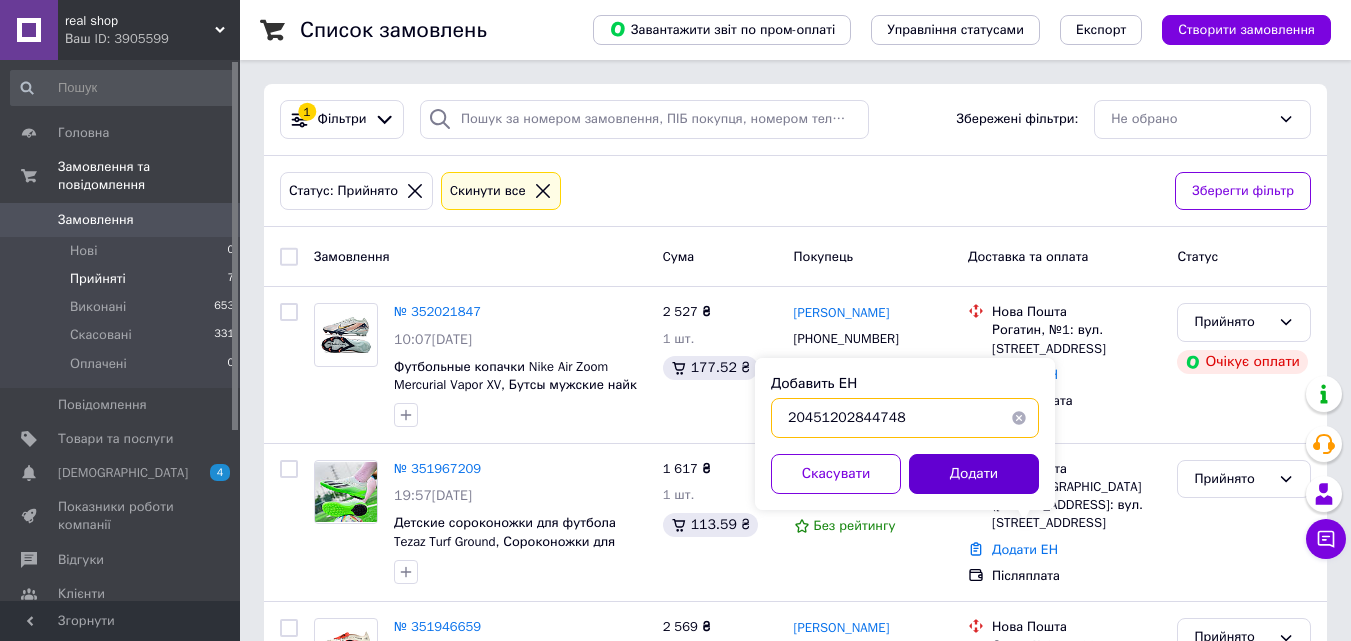 type on "20451202844748" 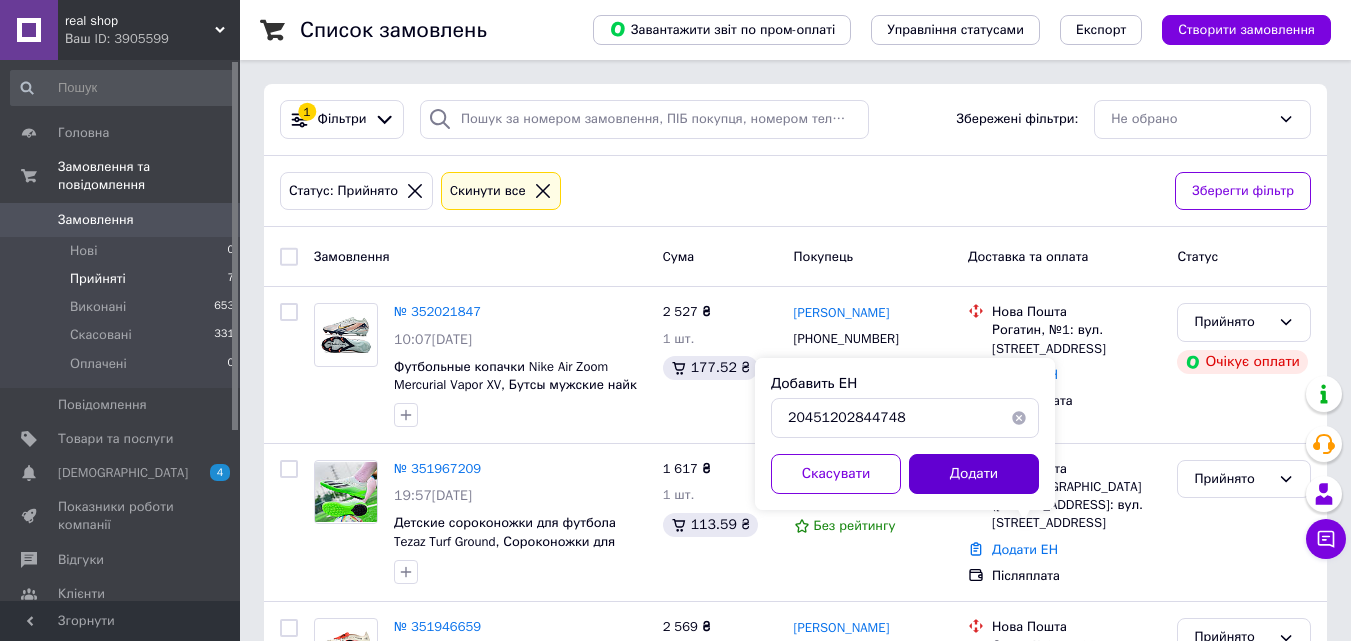 click on "Додати" at bounding box center (974, 474) 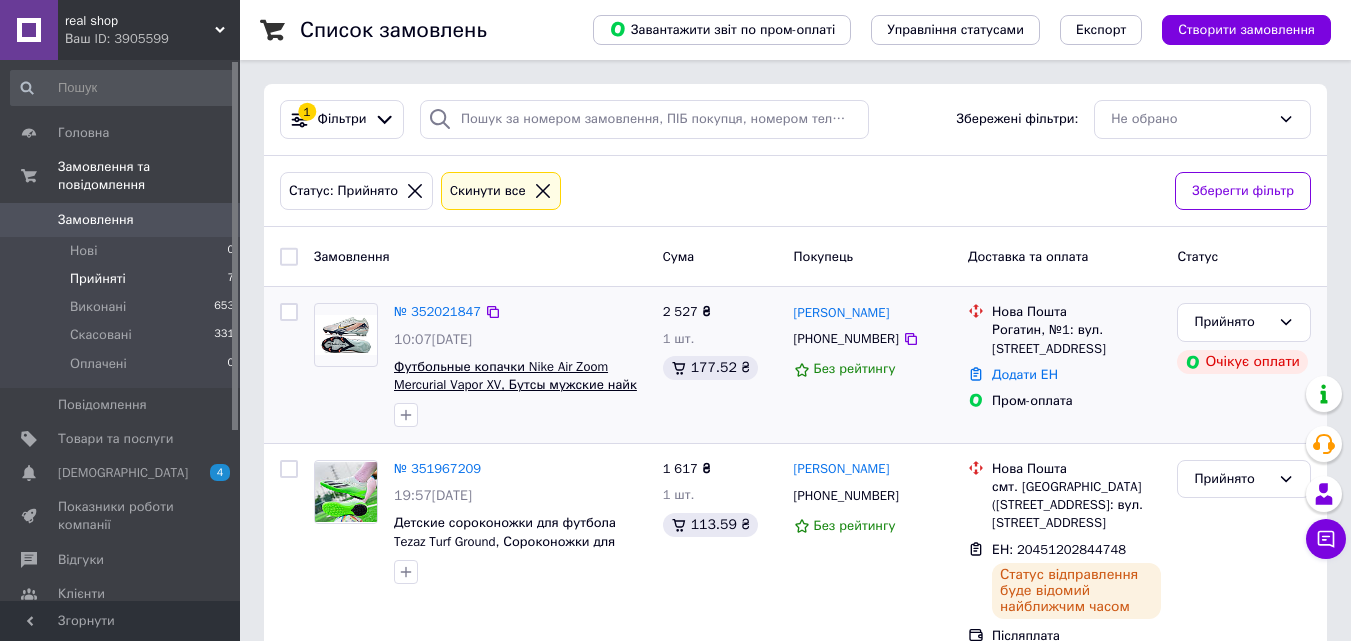 click on "Футбольные копачки Nike Air Zoom Mercurial Vapor XV, Бутсы мужские найк" at bounding box center [515, 376] 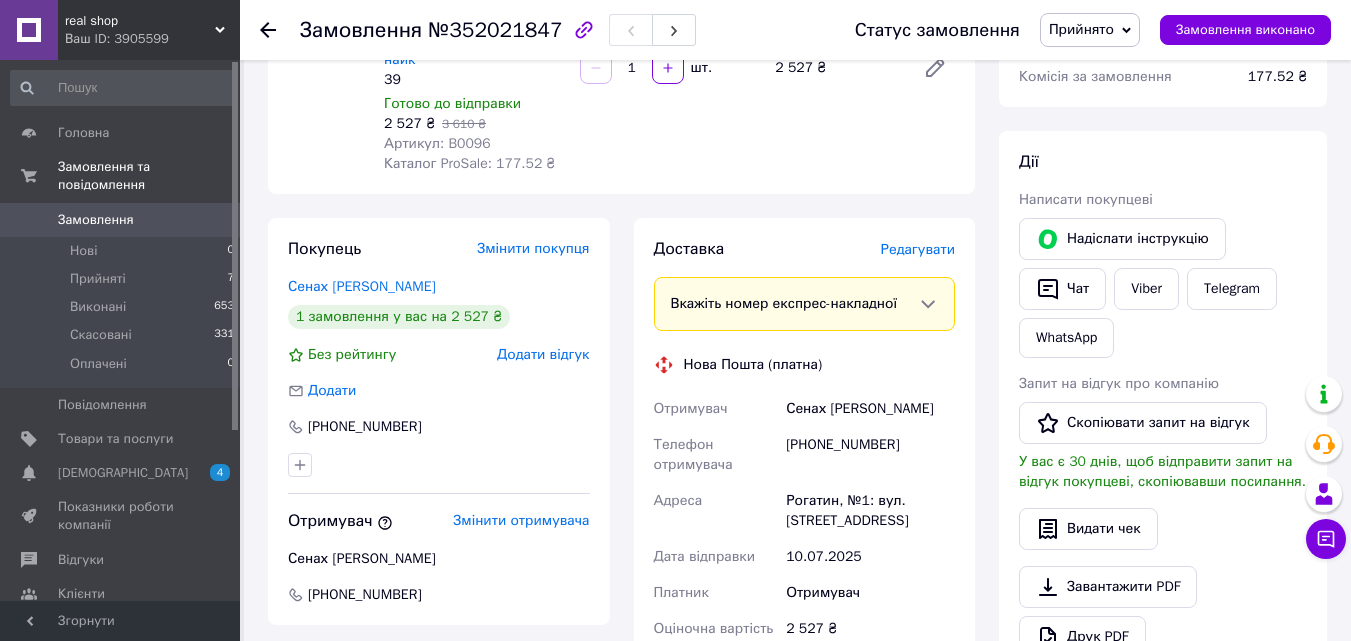 scroll, scrollTop: 265, scrollLeft: 0, axis: vertical 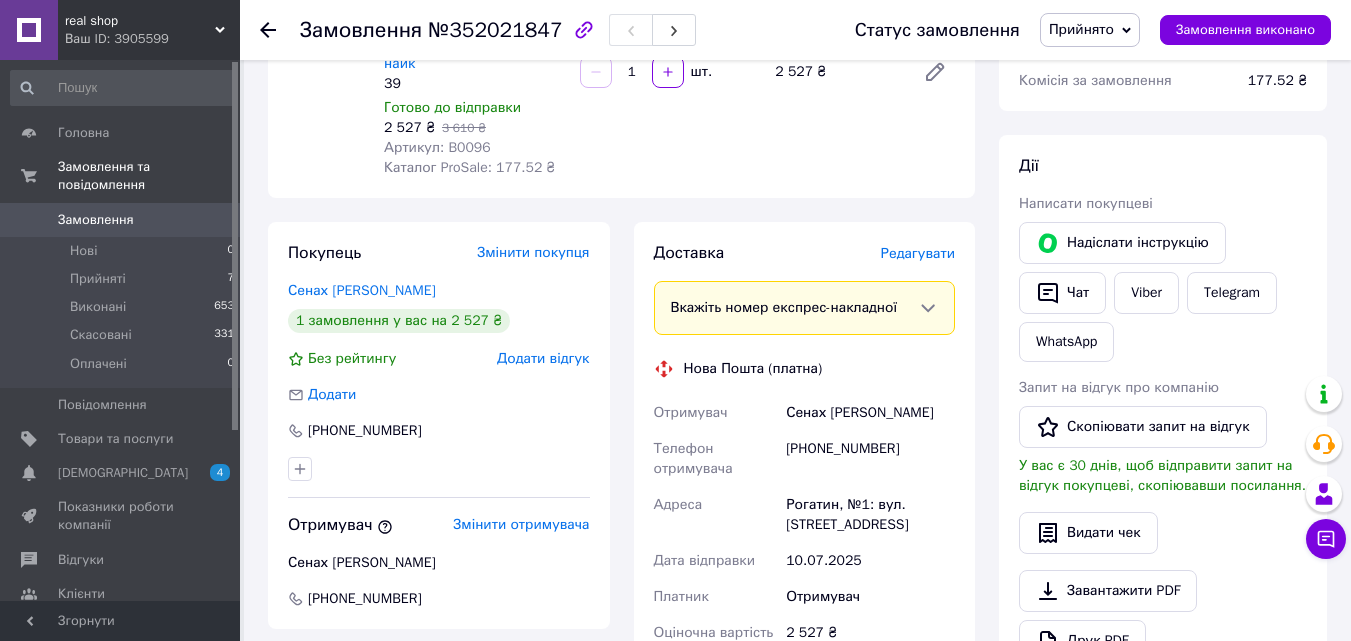 click on "Сенах [PERSON_NAME]" at bounding box center (870, 413) 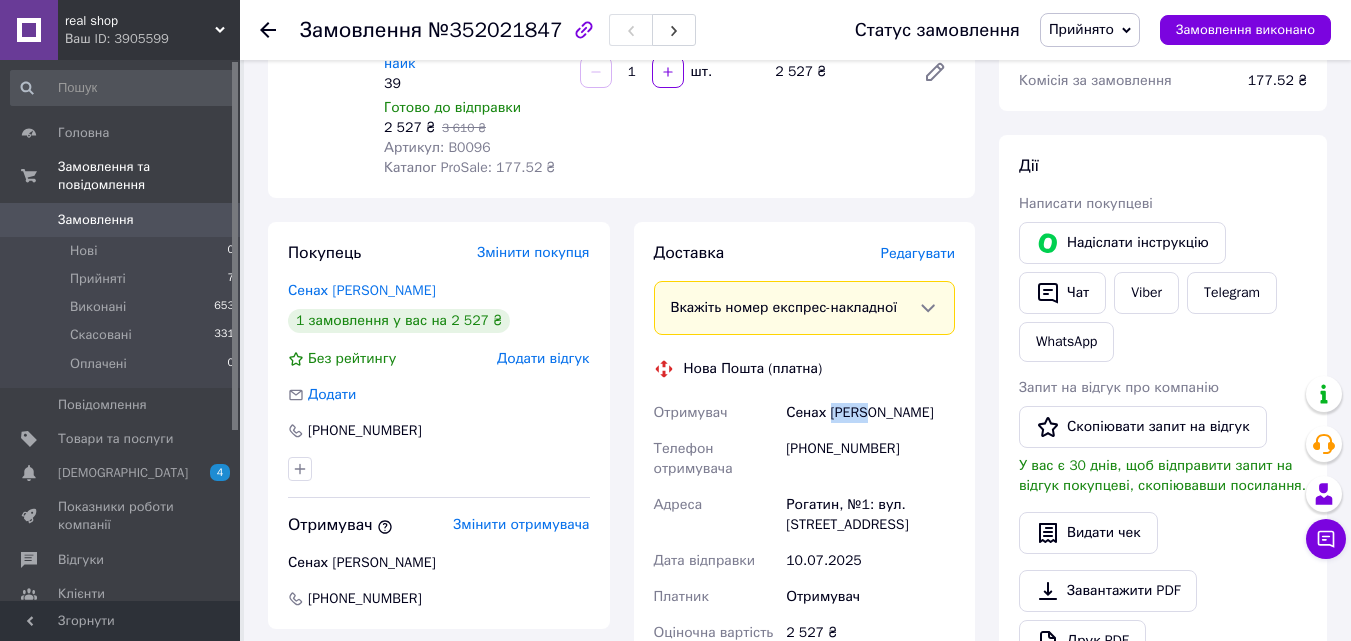 click on "Сенах [PERSON_NAME]" at bounding box center [870, 413] 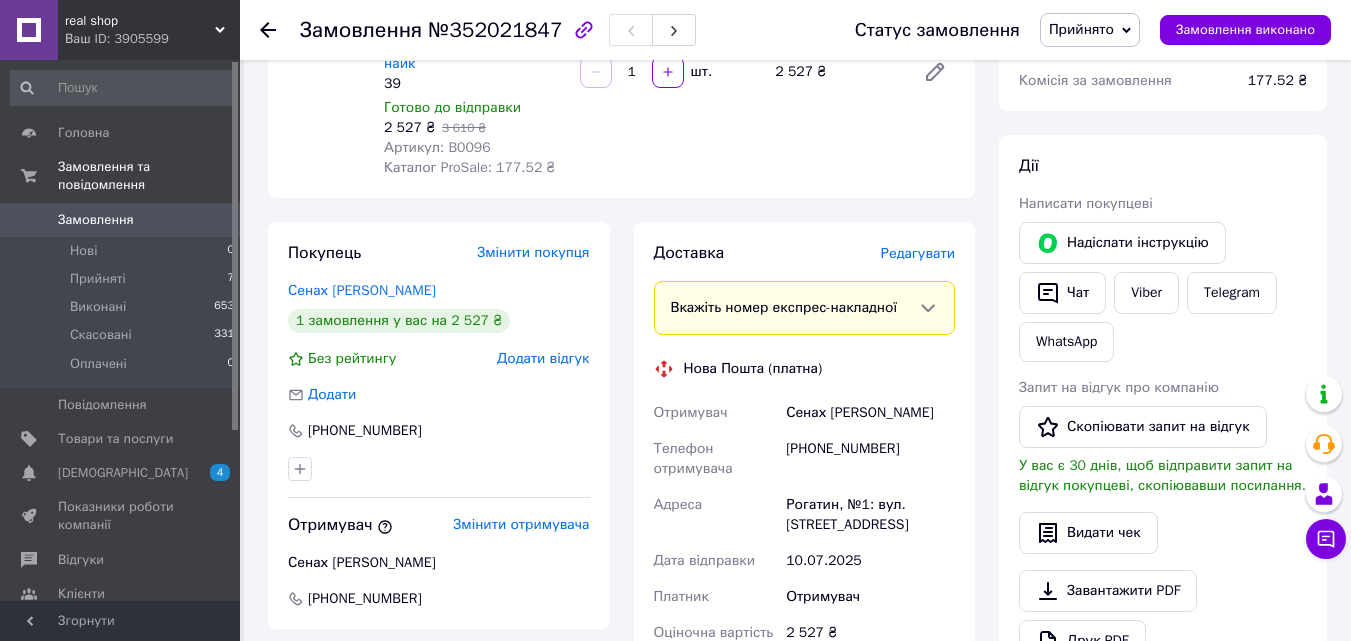 click on "Сенах [PERSON_NAME]" at bounding box center (870, 413) 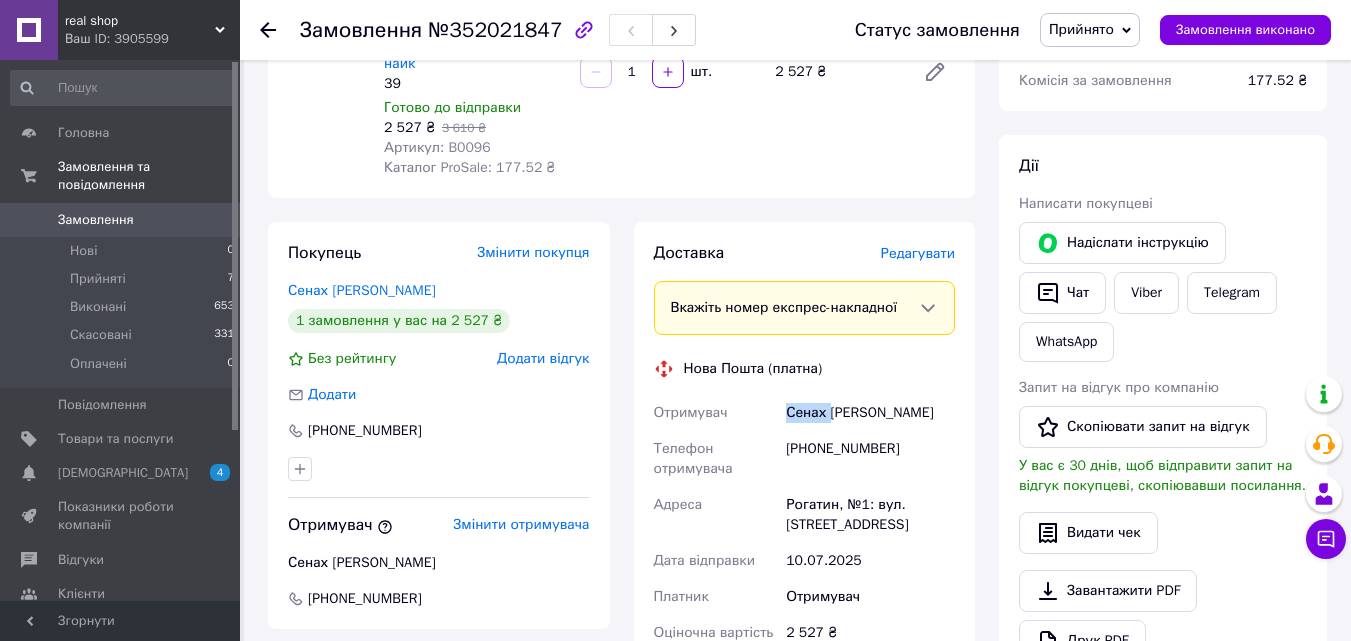 click on "Сенах [PERSON_NAME]" at bounding box center [870, 413] 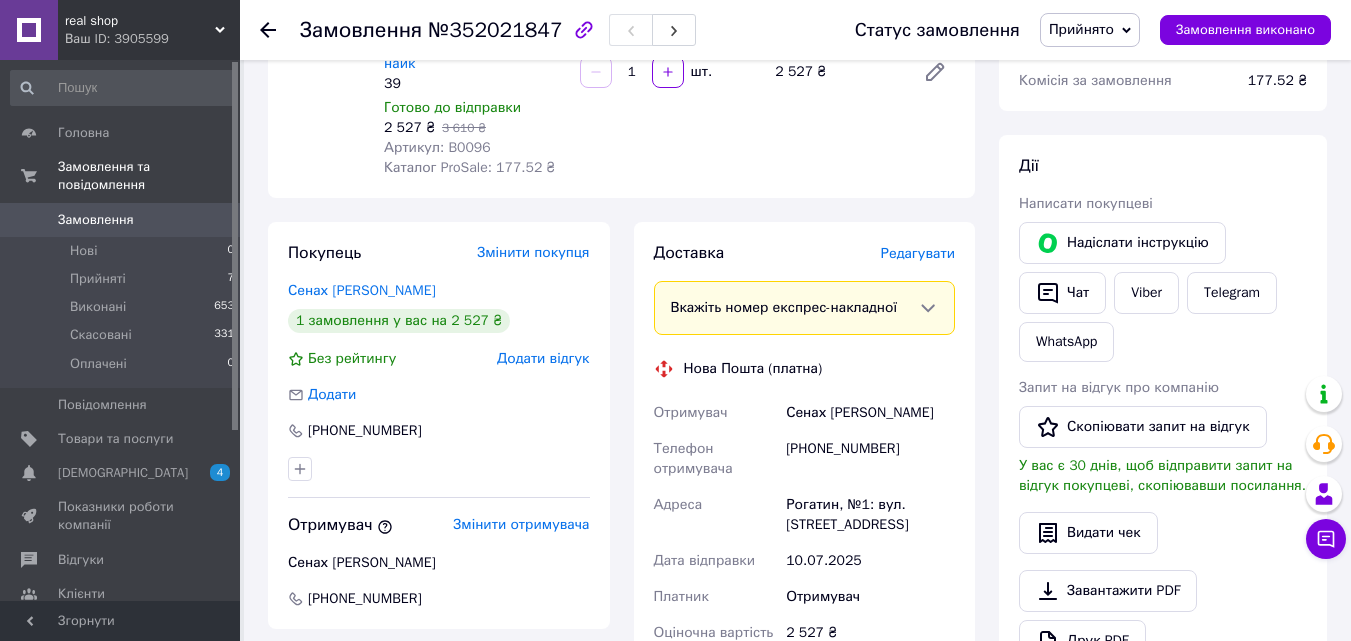 click on "[PHONE_NUMBER]" at bounding box center [870, 459] 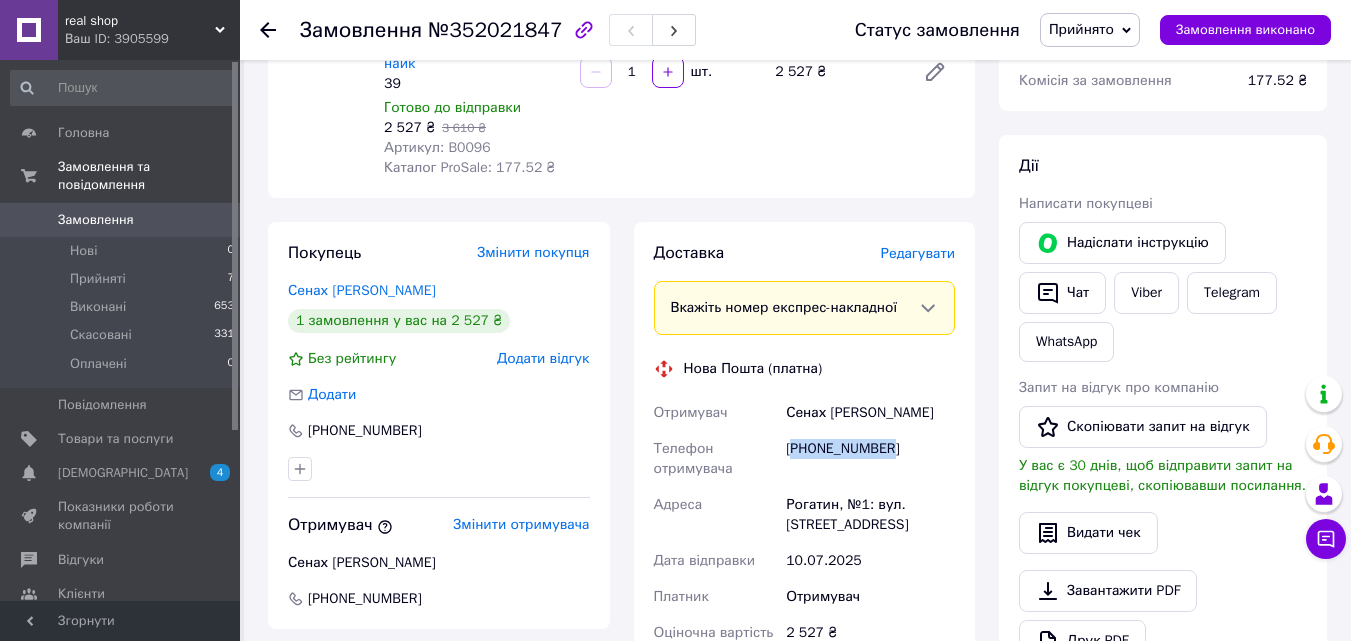 click on "[PHONE_NUMBER]" at bounding box center (870, 459) 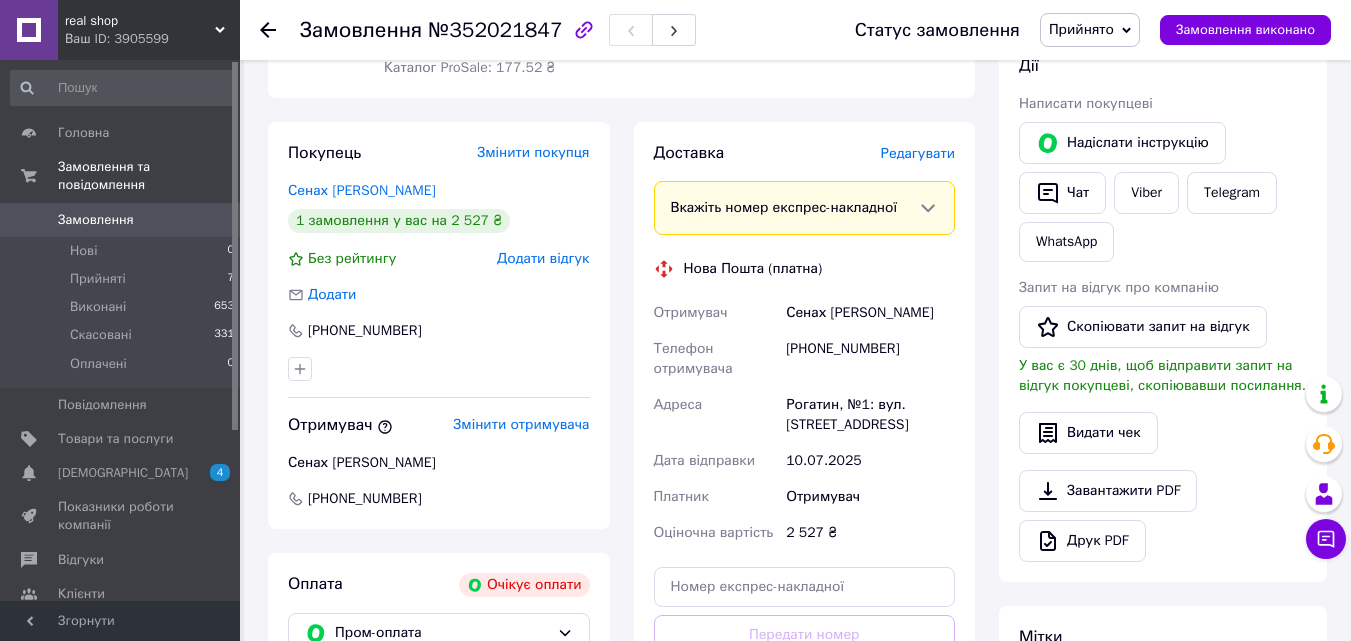 click on "real shop" at bounding box center [140, 21] 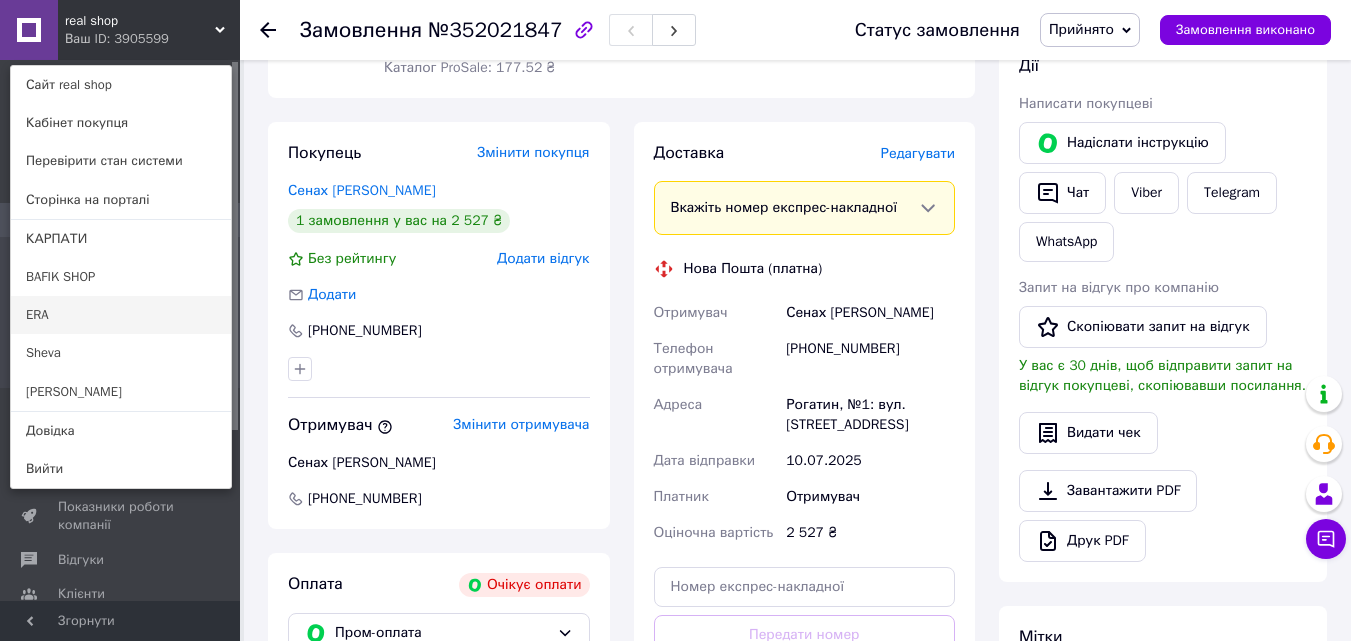 click on "ERA" at bounding box center (121, 315) 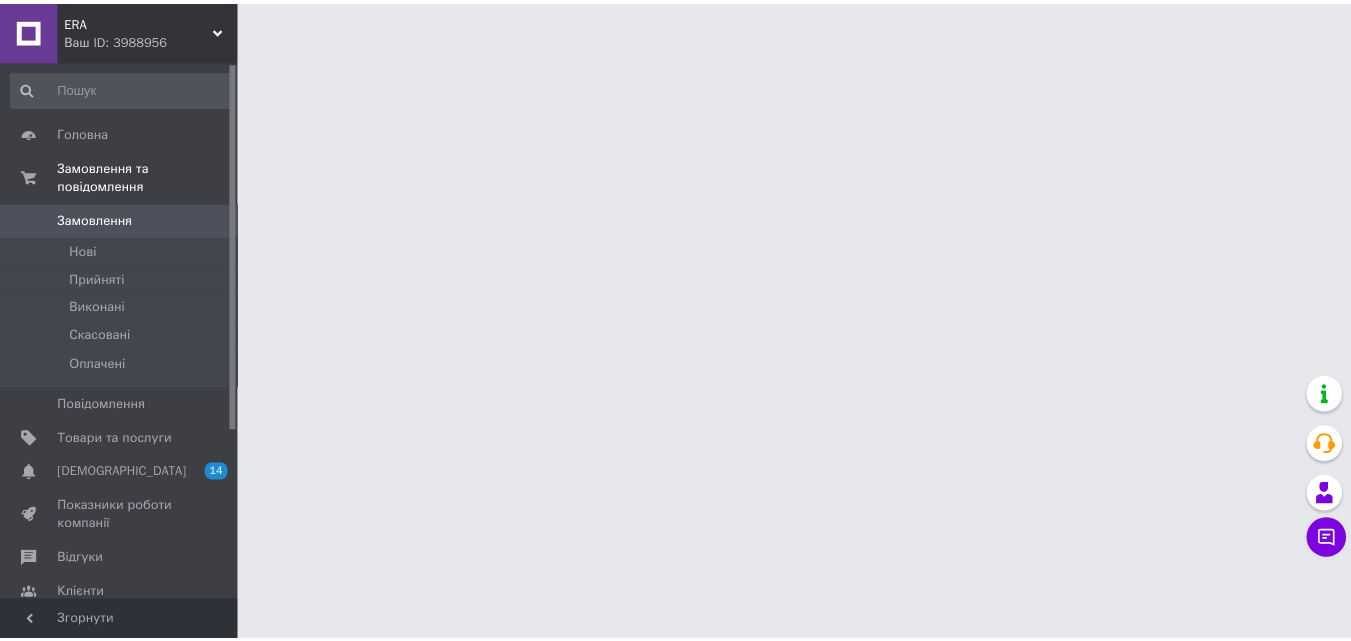 scroll, scrollTop: 0, scrollLeft: 0, axis: both 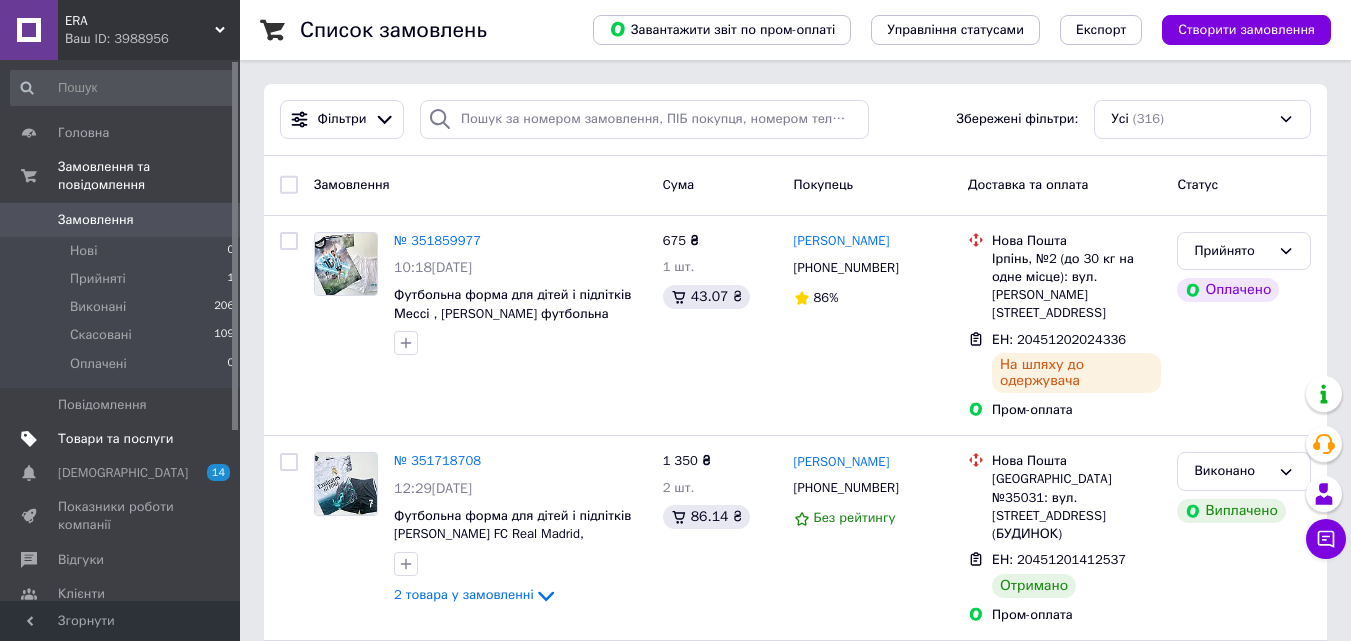 click on "Товари та послуги" at bounding box center [115, 439] 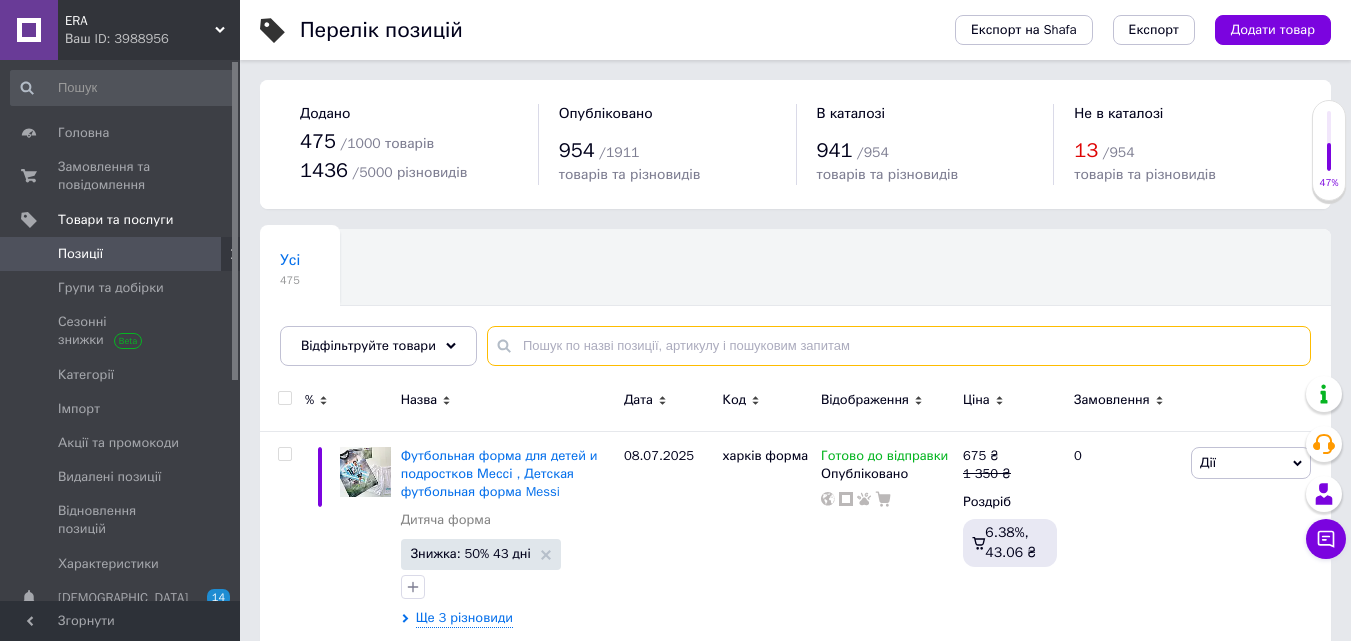 click at bounding box center [899, 346] 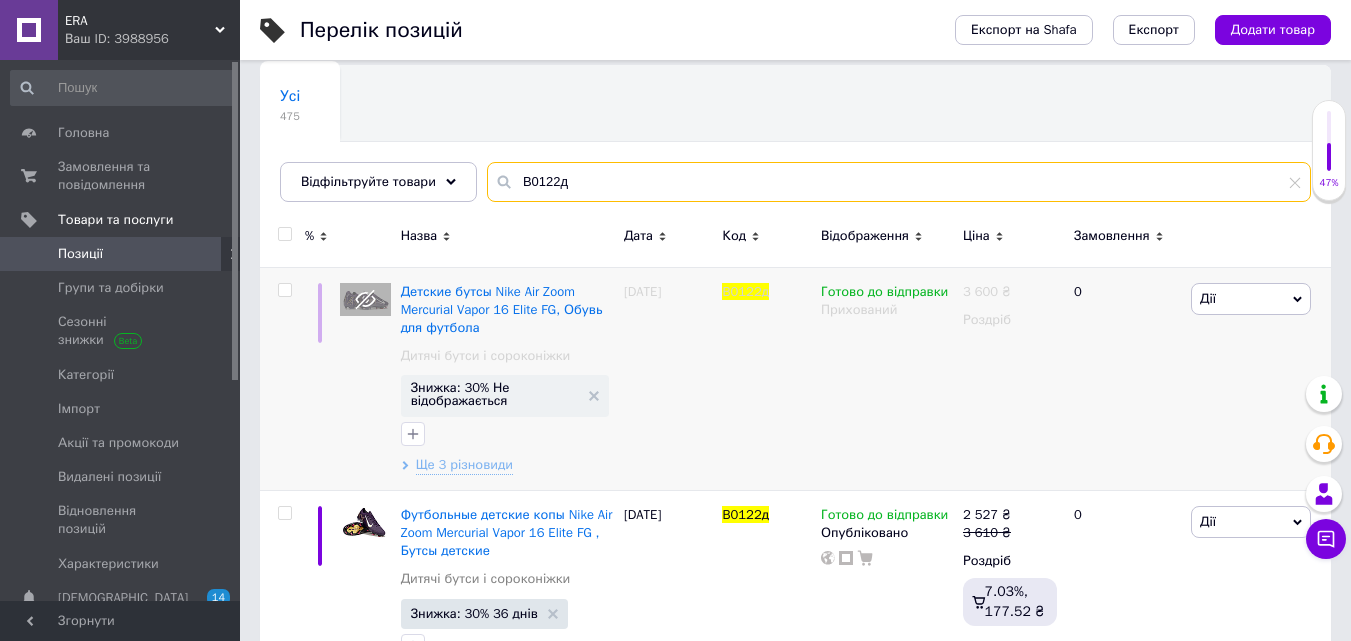 scroll, scrollTop: 200, scrollLeft: 0, axis: vertical 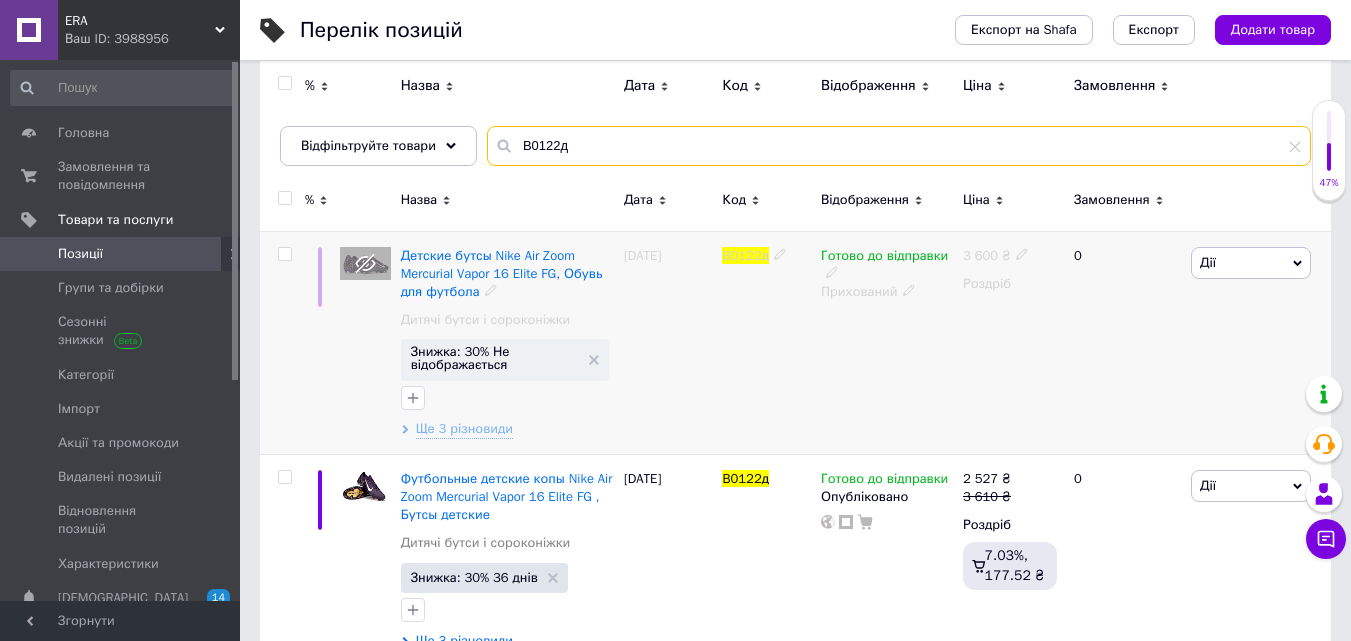 type on "B0122д" 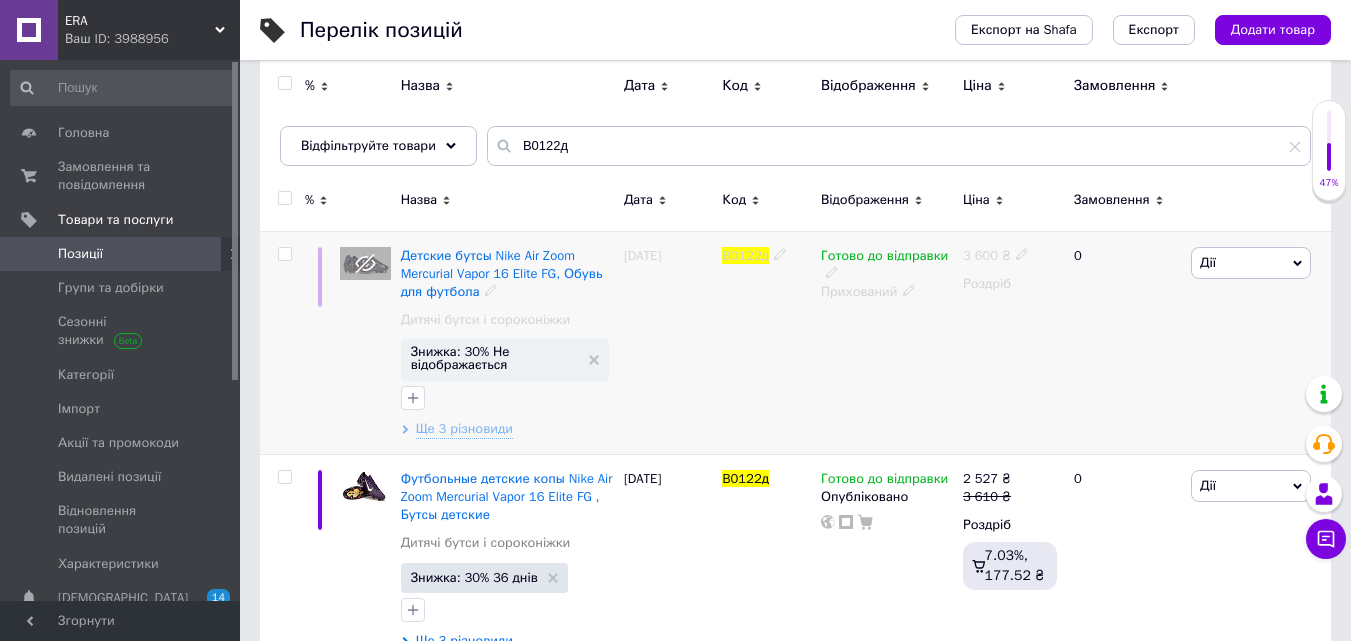 click 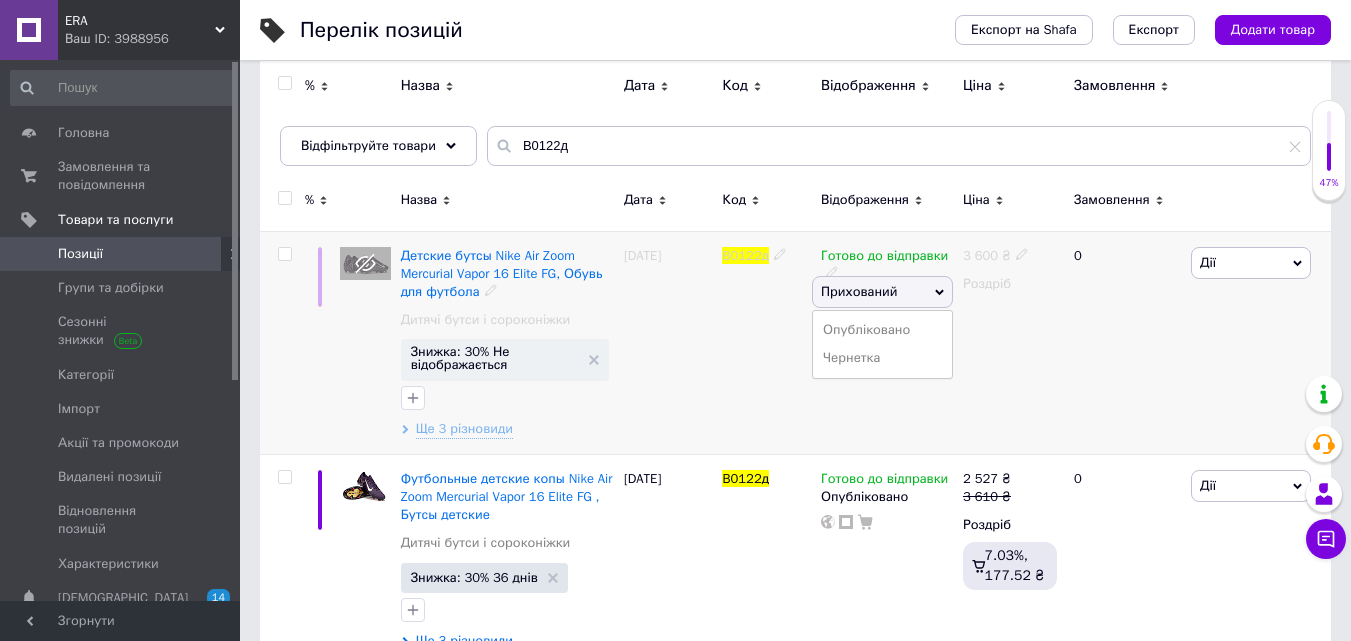 click on "Опубліковано" at bounding box center (882, 330) 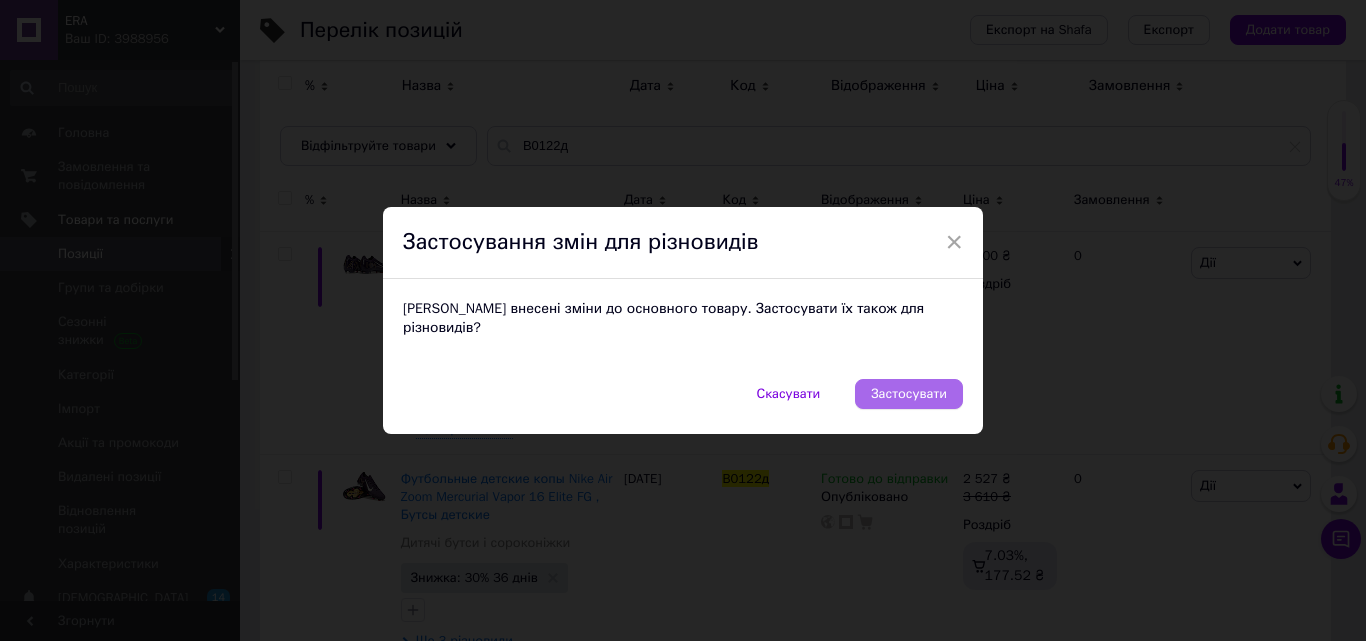 click on "Застосувати" at bounding box center [909, 394] 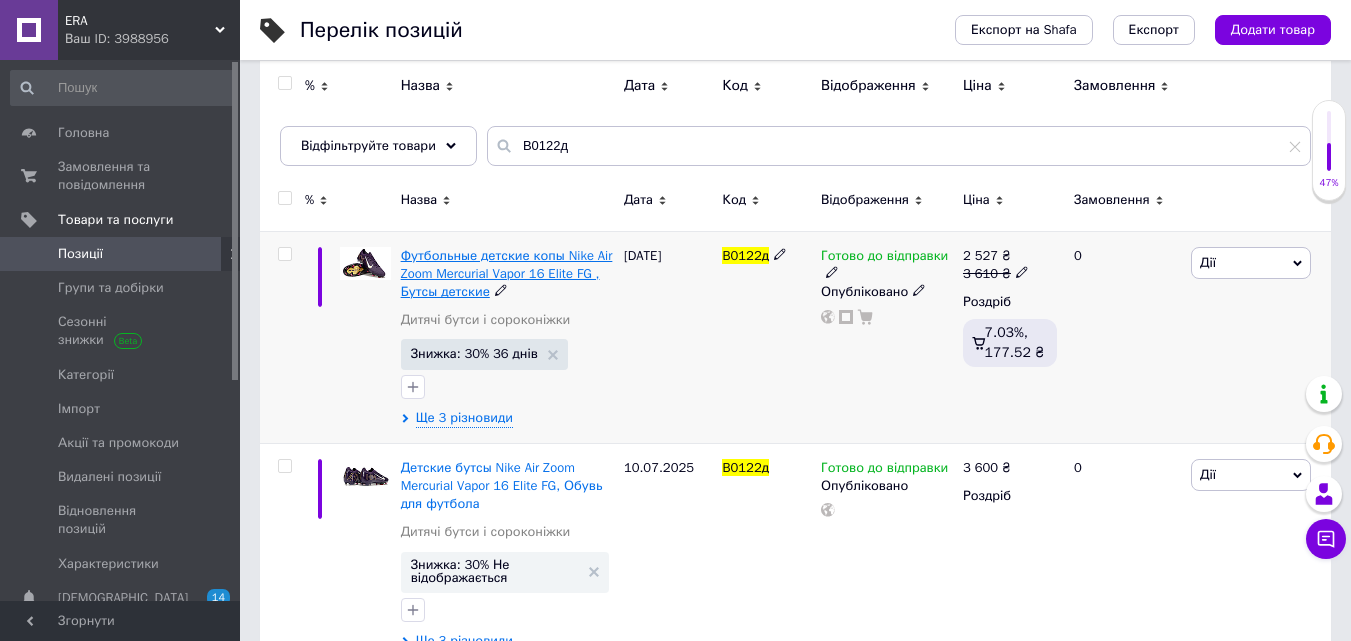 click on "Футбольные детские копы Nike Air Zoom Mercurial Vapor 16 Elite FG , Бутсы детские" at bounding box center [507, 273] 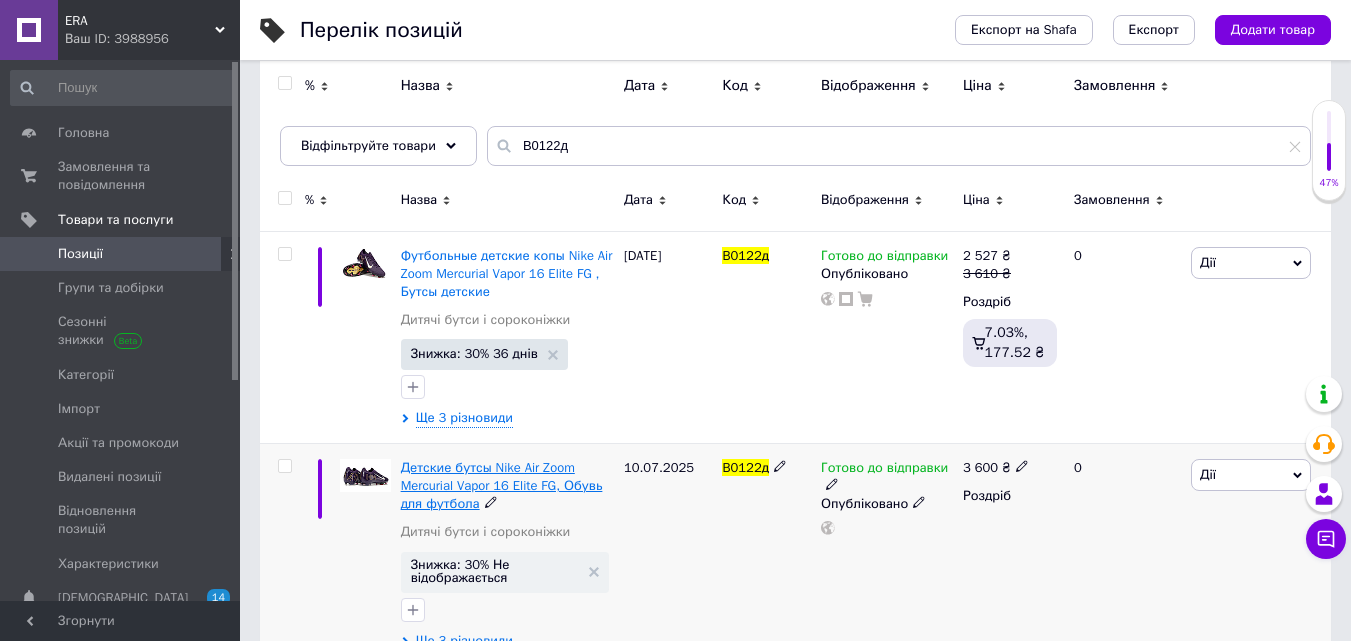 click on "Детские бутсы Nike Air Zoom Mercurial Vapor 16 Elite FG, Обувь для футбола" at bounding box center (502, 485) 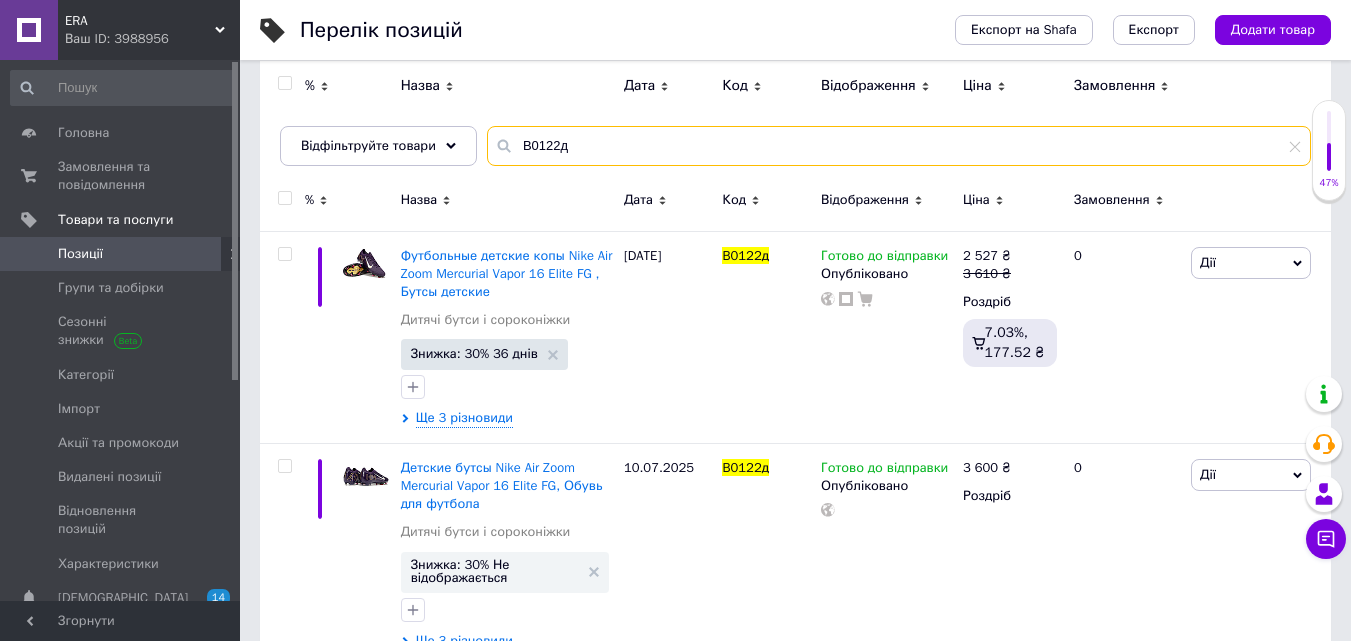 drag, startPoint x: 548, startPoint y: 153, endPoint x: 516, endPoint y: 154, distance: 32.01562 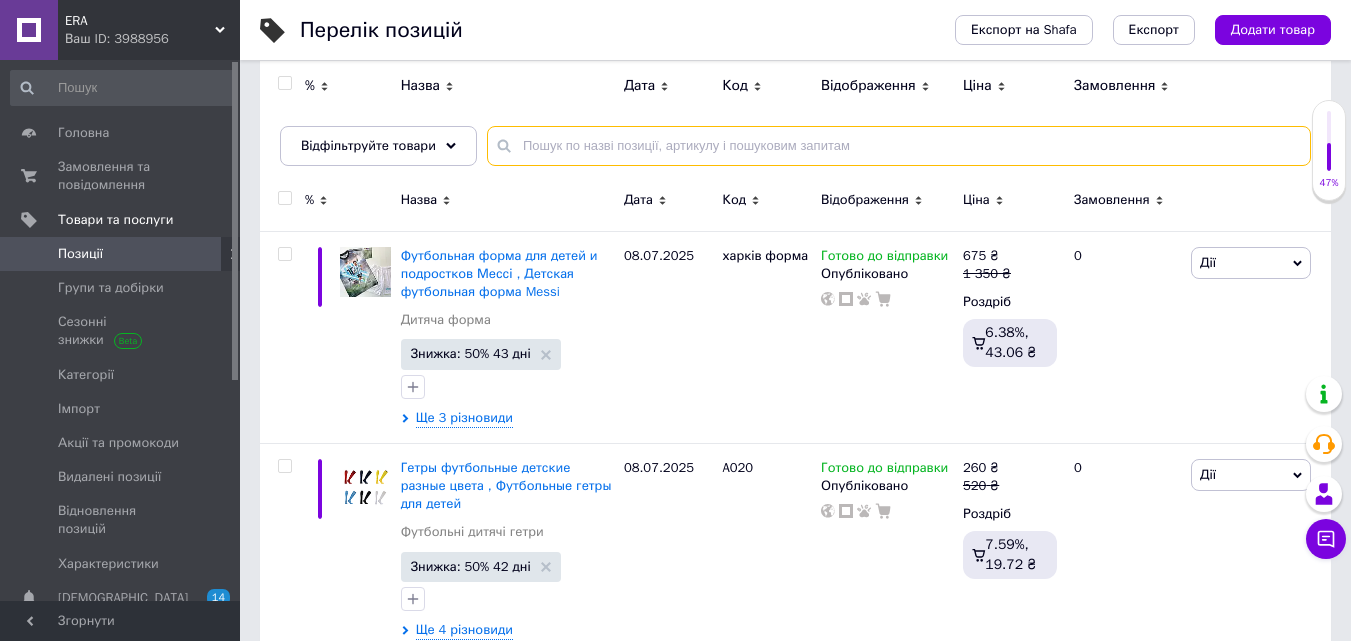 click at bounding box center (899, 146) 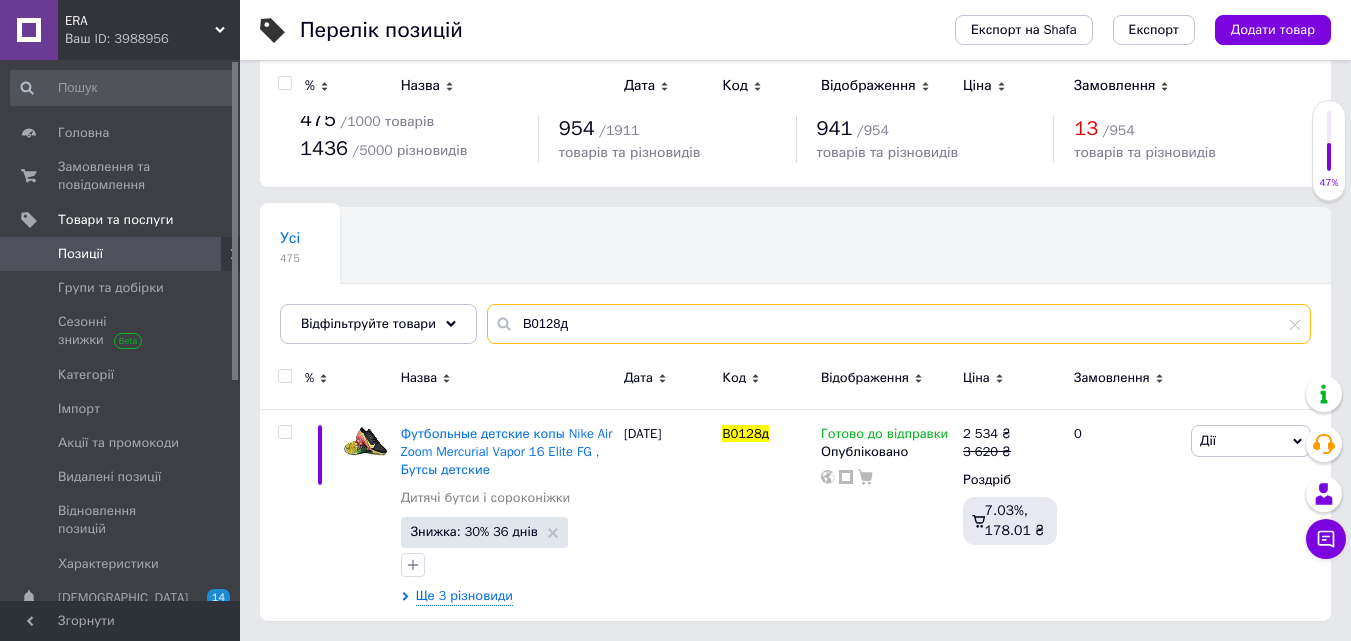 scroll, scrollTop: 22, scrollLeft: 0, axis: vertical 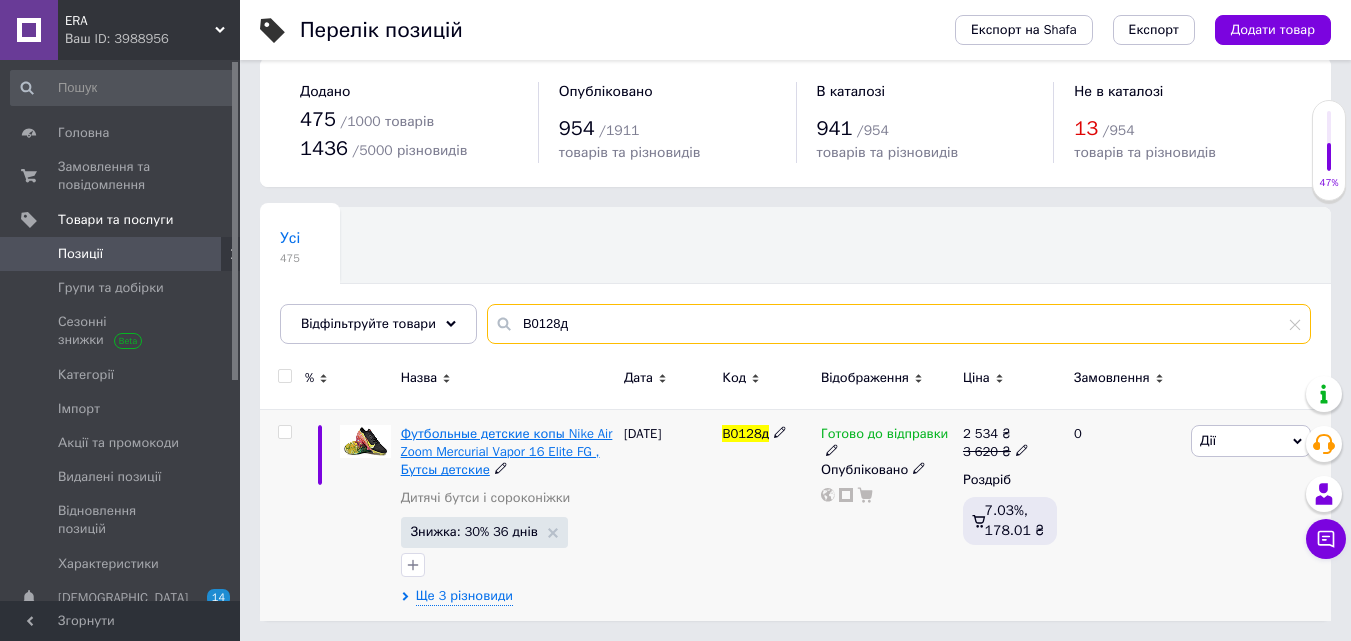 type on "B0128д" 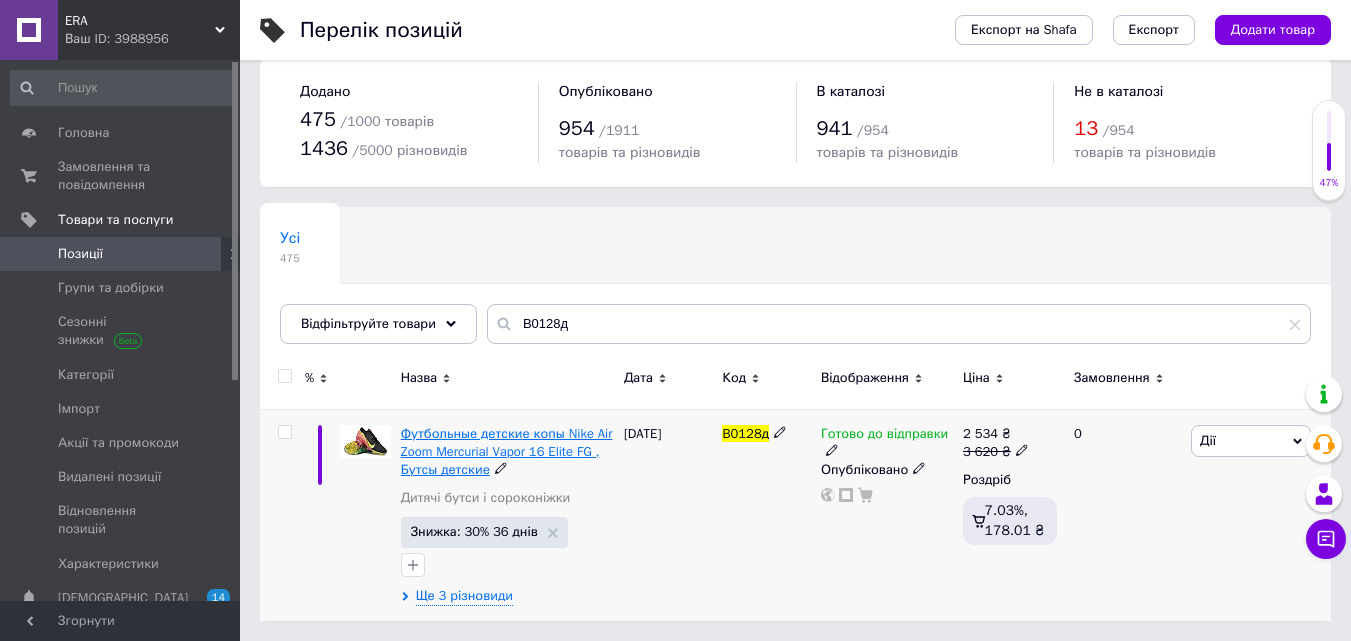 click on "Футбольные детские копы Nike Air Zoom Mercurial Vapor 16 Elite FG , Бутсы детские" at bounding box center [507, 451] 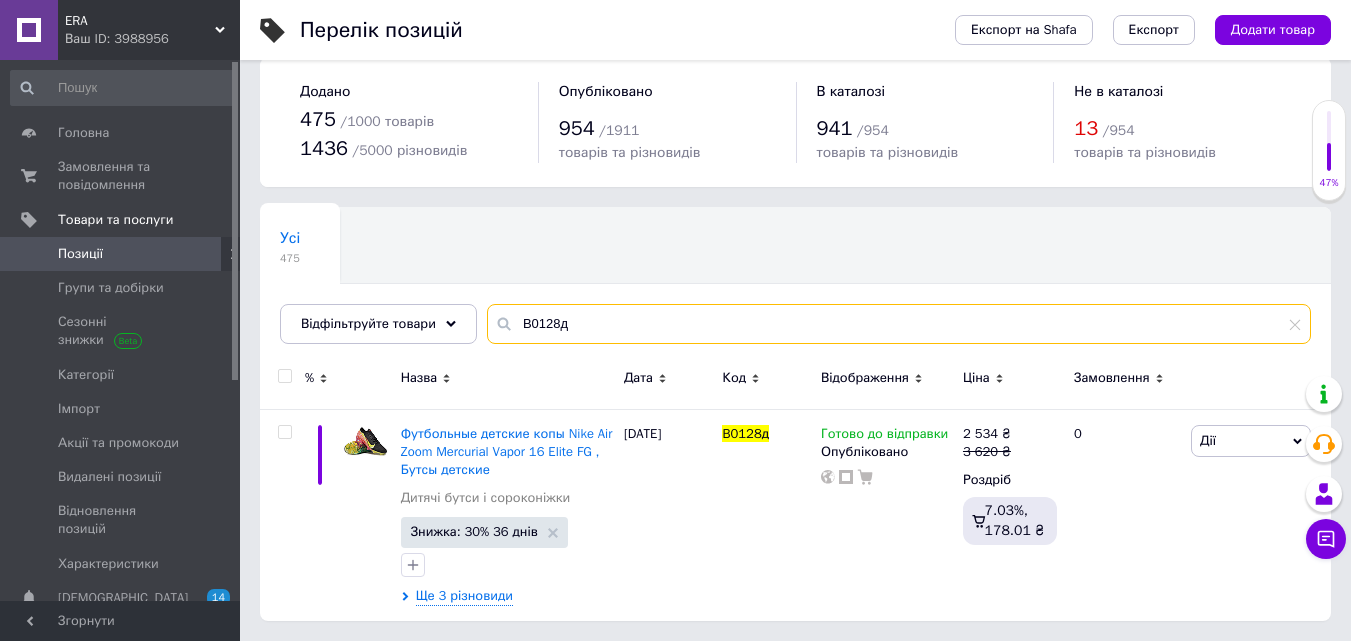 drag, startPoint x: 545, startPoint y: 329, endPoint x: 513, endPoint y: 325, distance: 32.24903 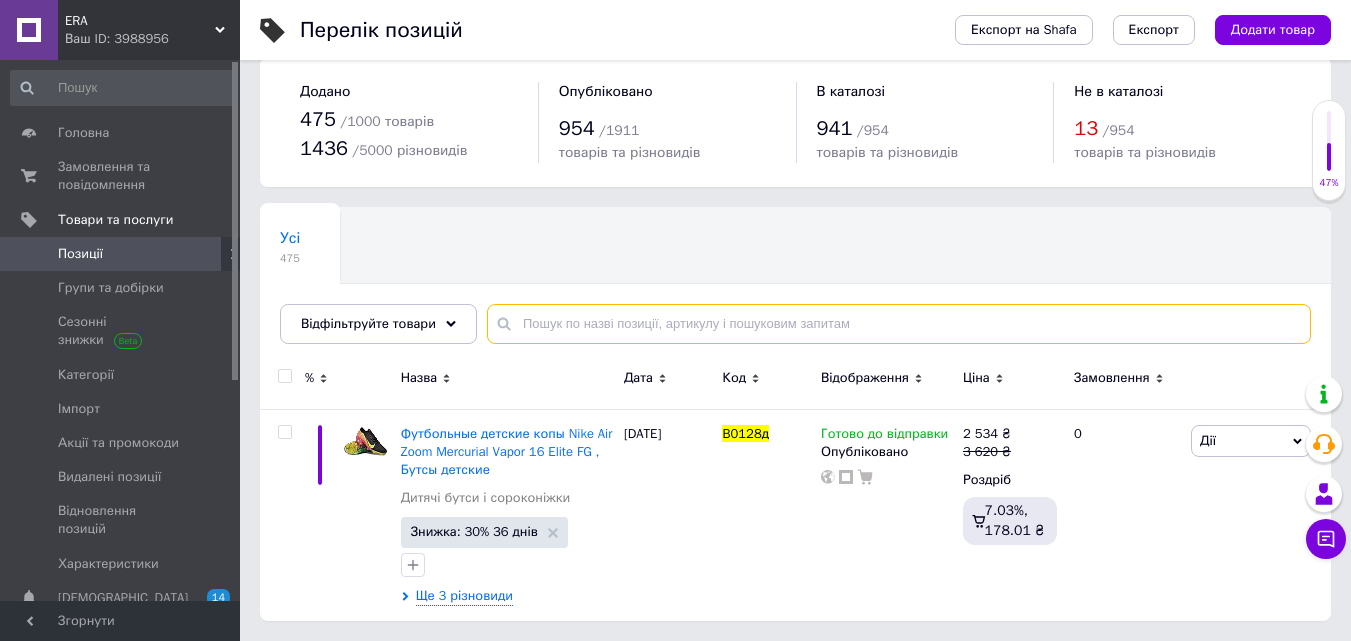 paste on "B0099д" 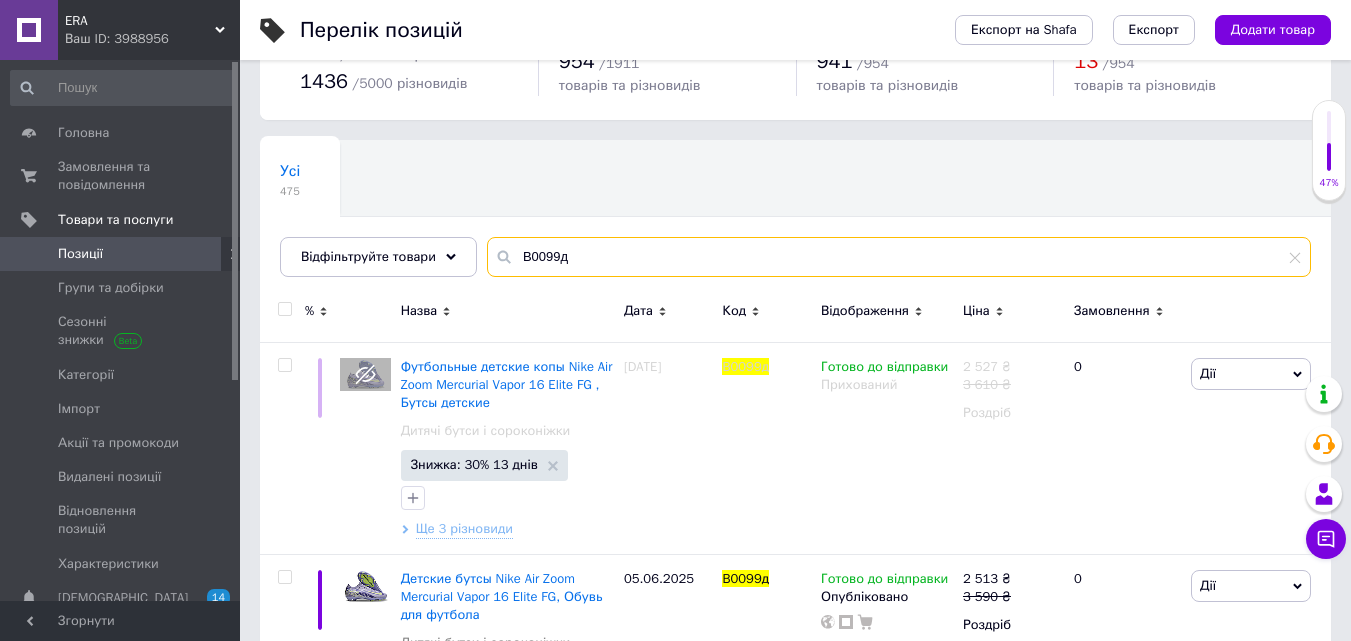 scroll, scrollTop: 122, scrollLeft: 0, axis: vertical 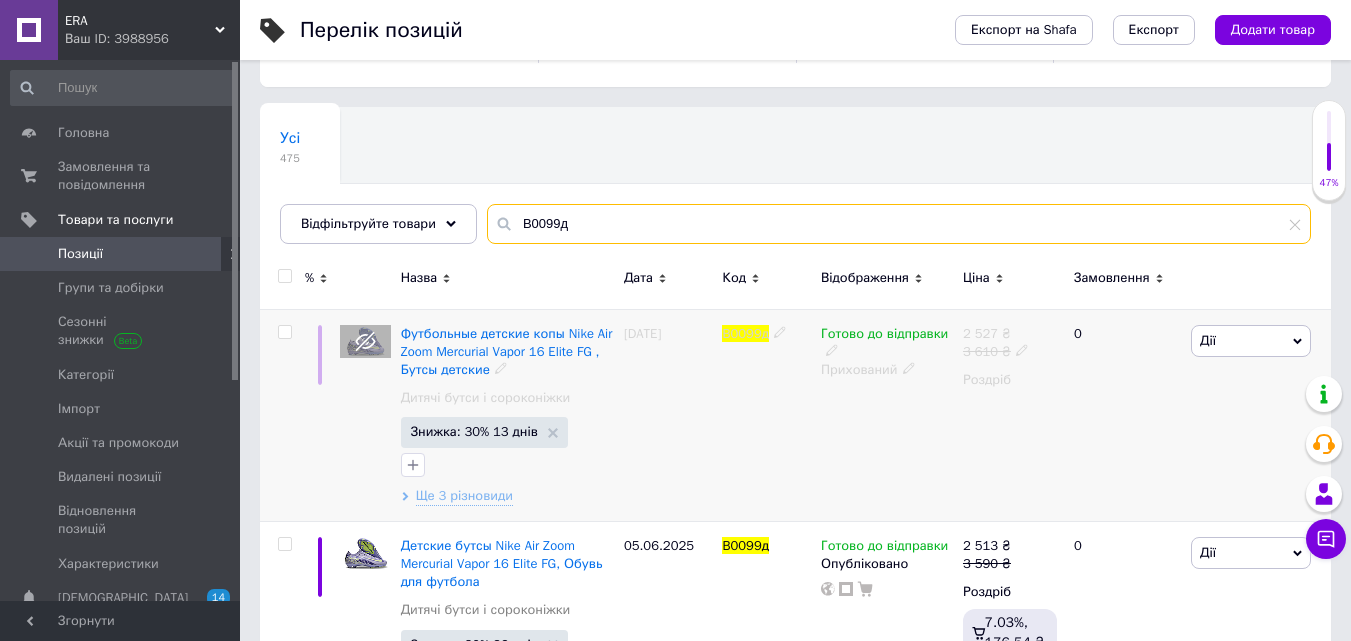 type on "B0099д" 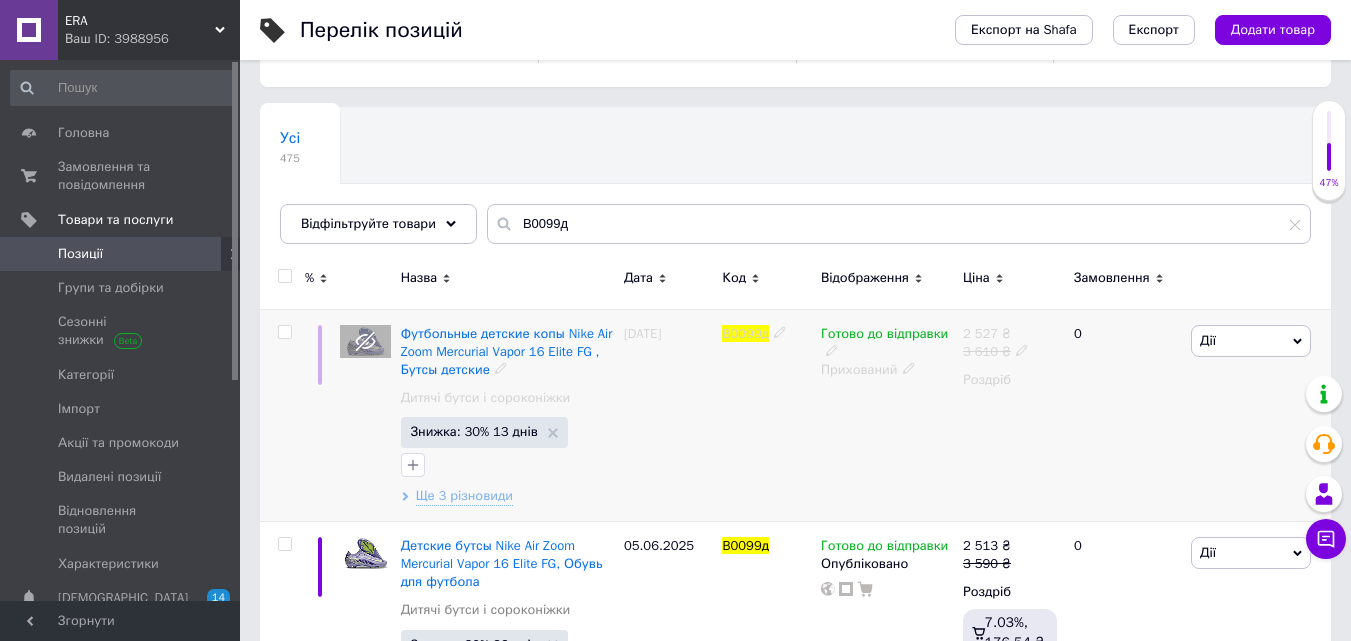 click 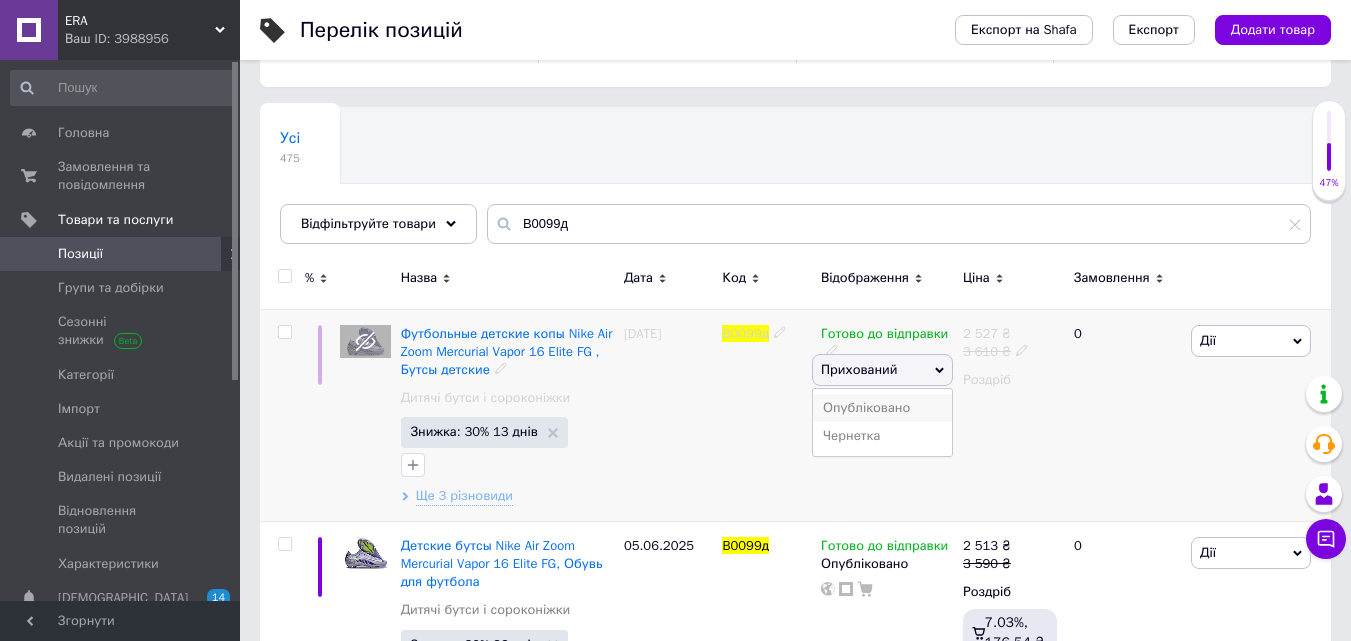 click on "Опубліковано" at bounding box center (882, 408) 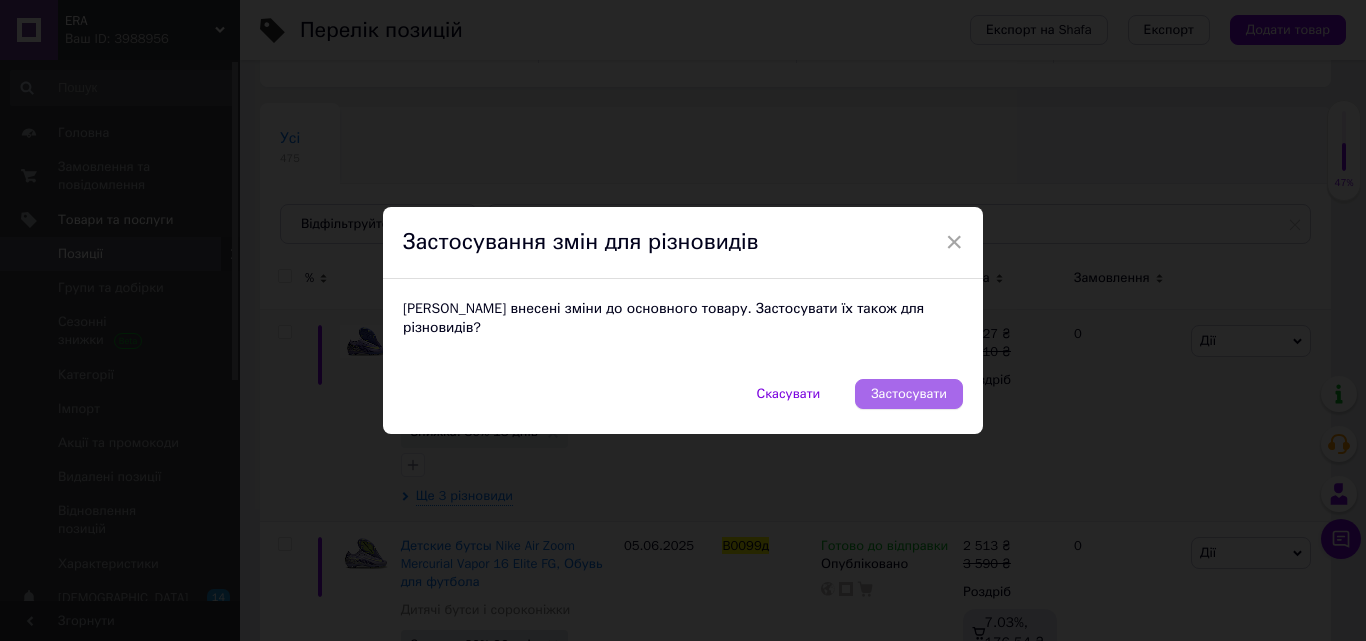 click on "Застосувати" at bounding box center (909, 394) 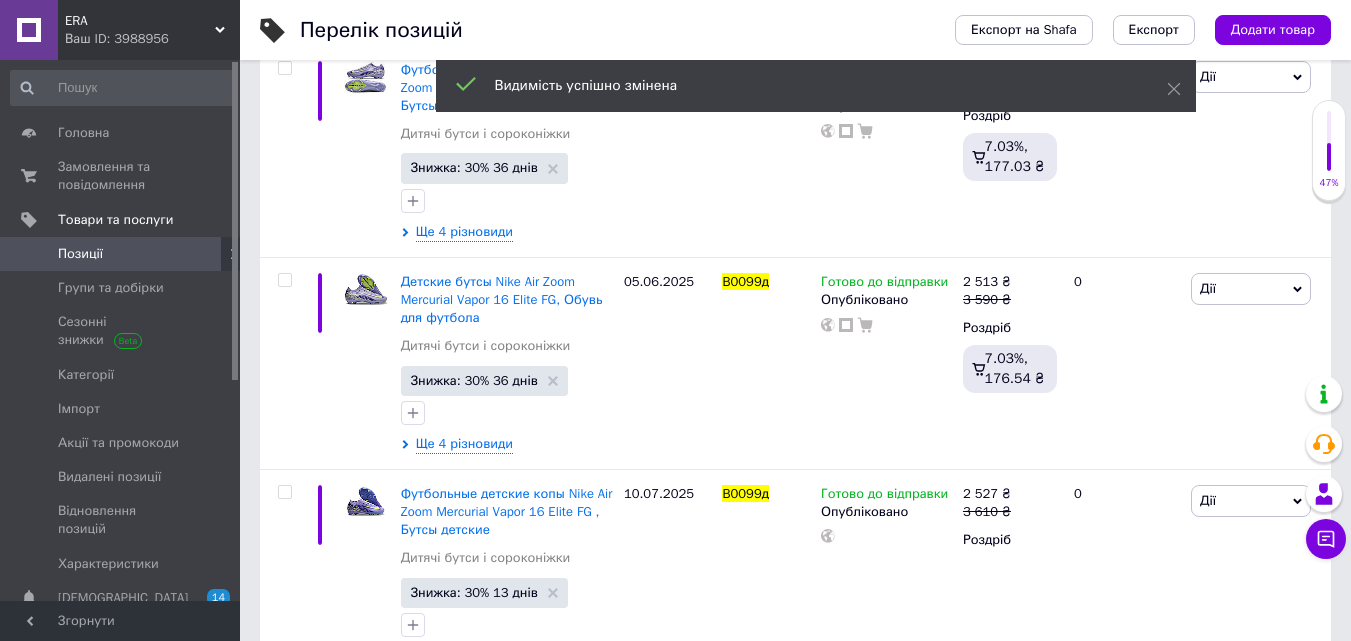 scroll, scrollTop: 422, scrollLeft: 0, axis: vertical 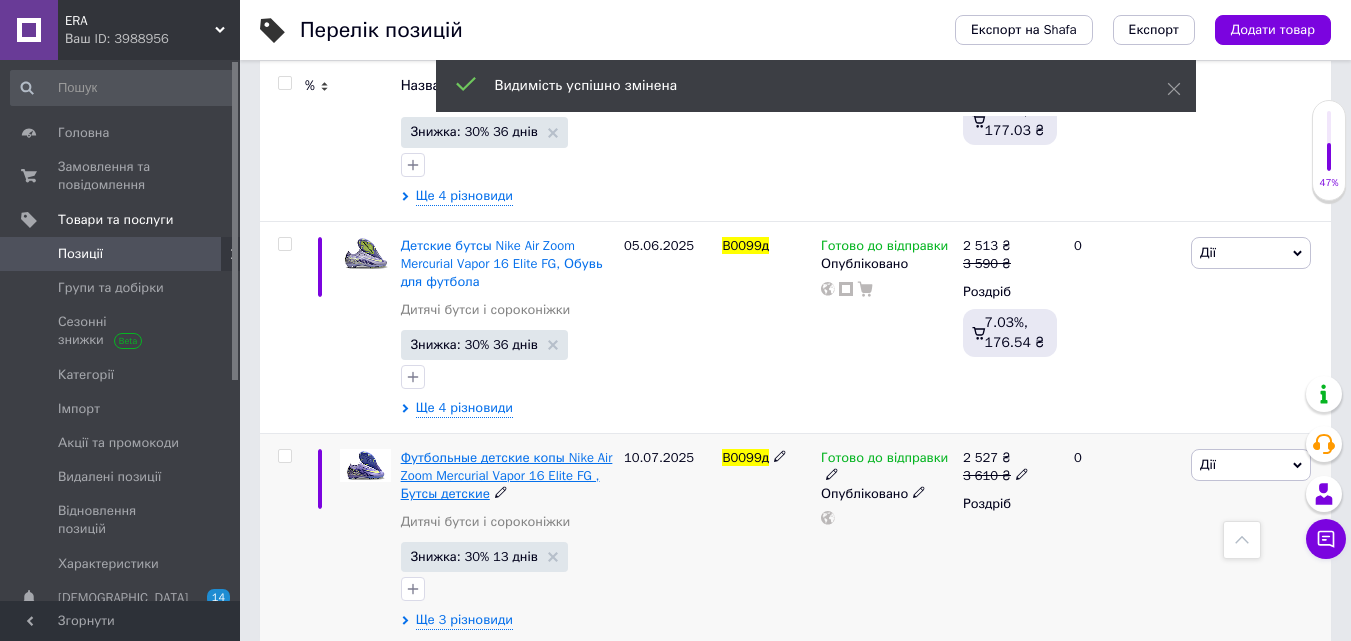 click on "Футбольные детские копы Nike Air Zoom Mercurial Vapor 16 Elite FG , Бутсы детские" at bounding box center (507, 475) 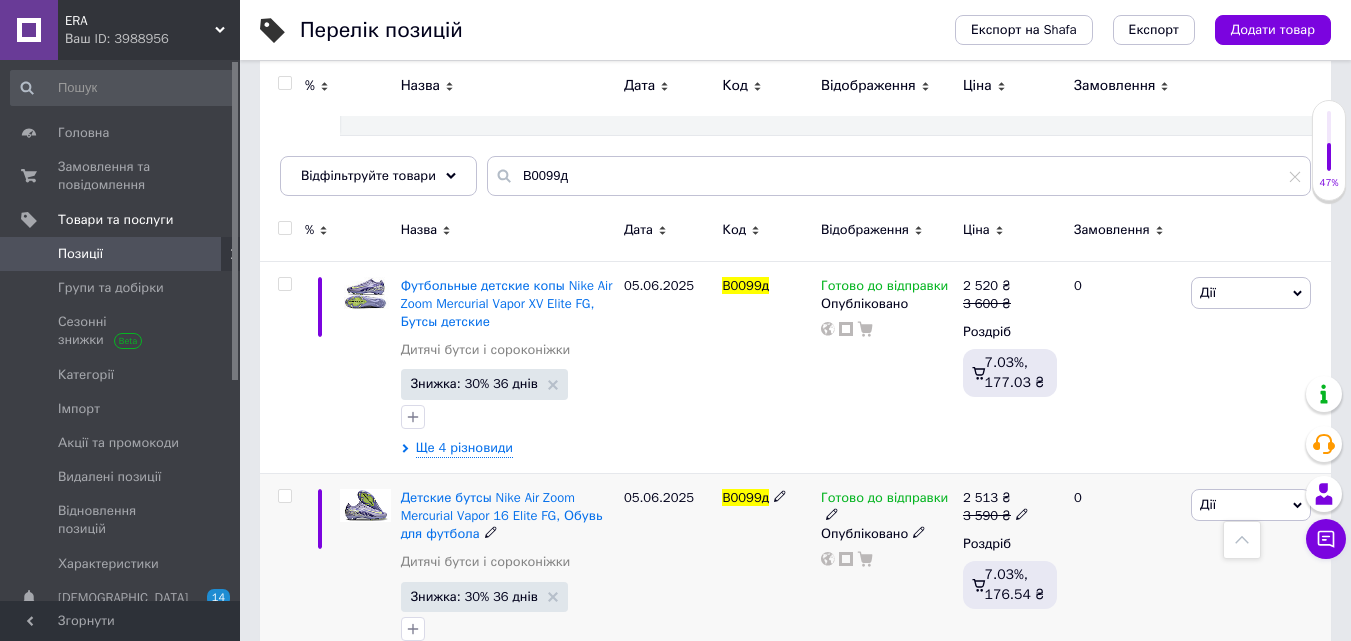 scroll, scrollTop: 122, scrollLeft: 0, axis: vertical 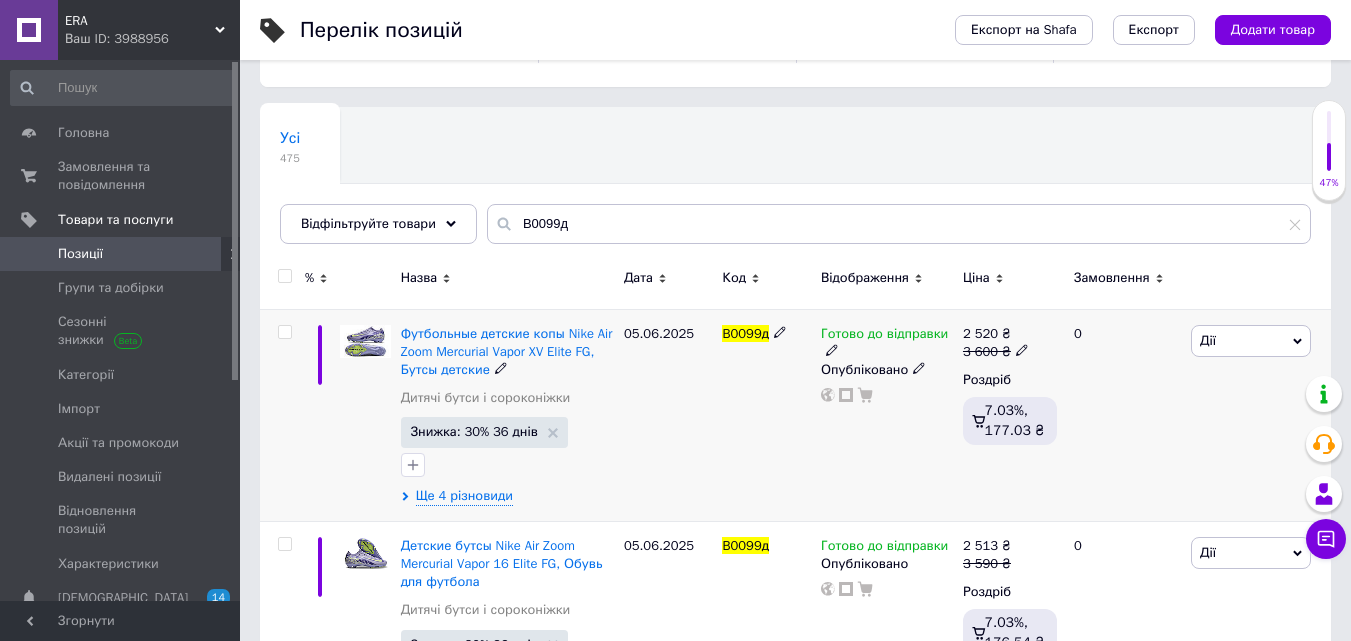 click on "Дії" at bounding box center [1251, 341] 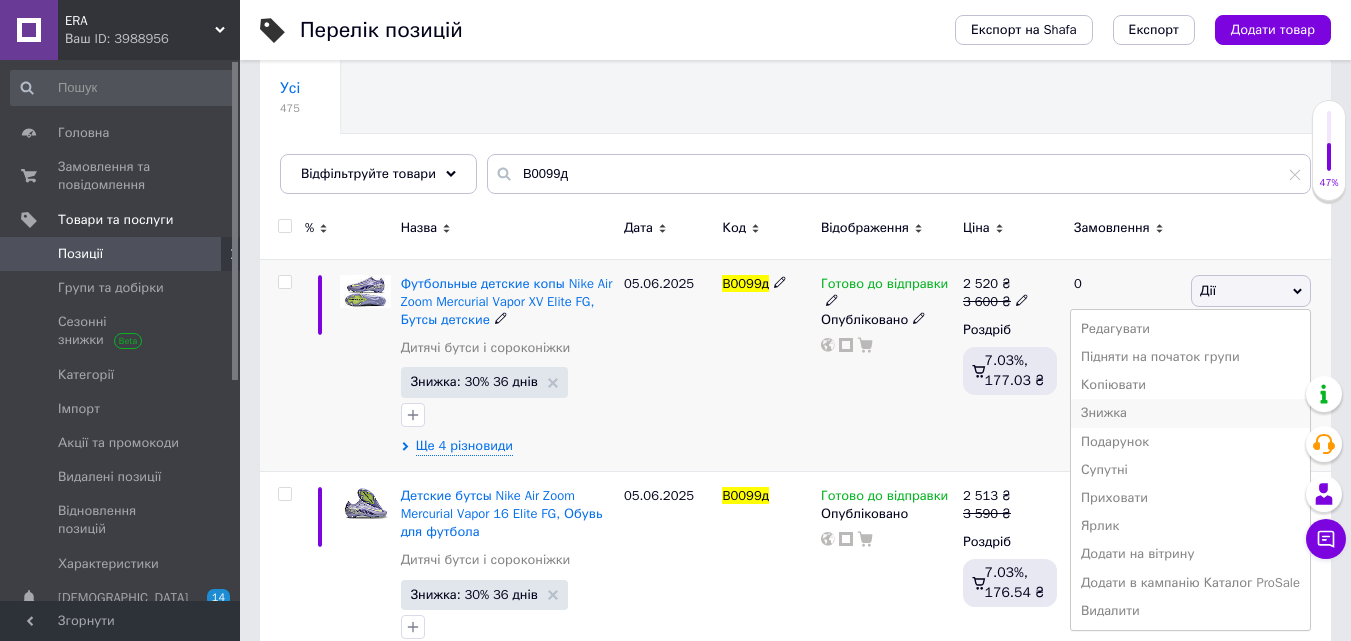 scroll, scrollTop: 222, scrollLeft: 0, axis: vertical 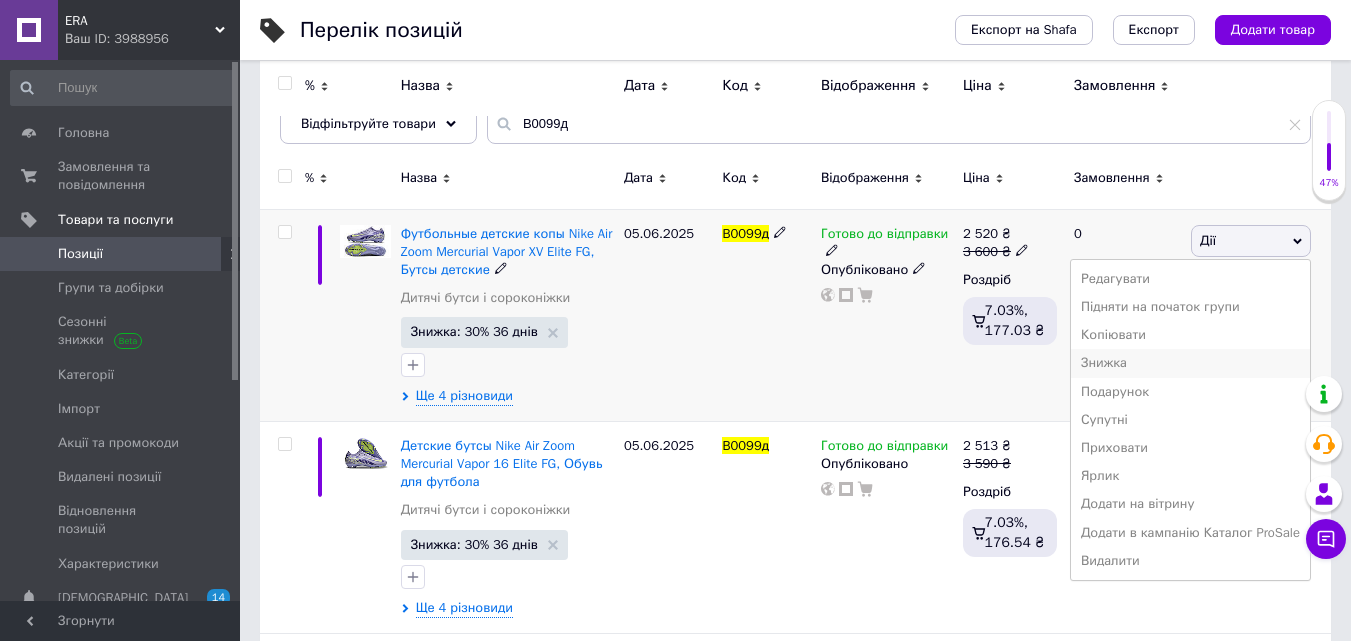 click on "Знижка" at bounding box center (1190, 363) 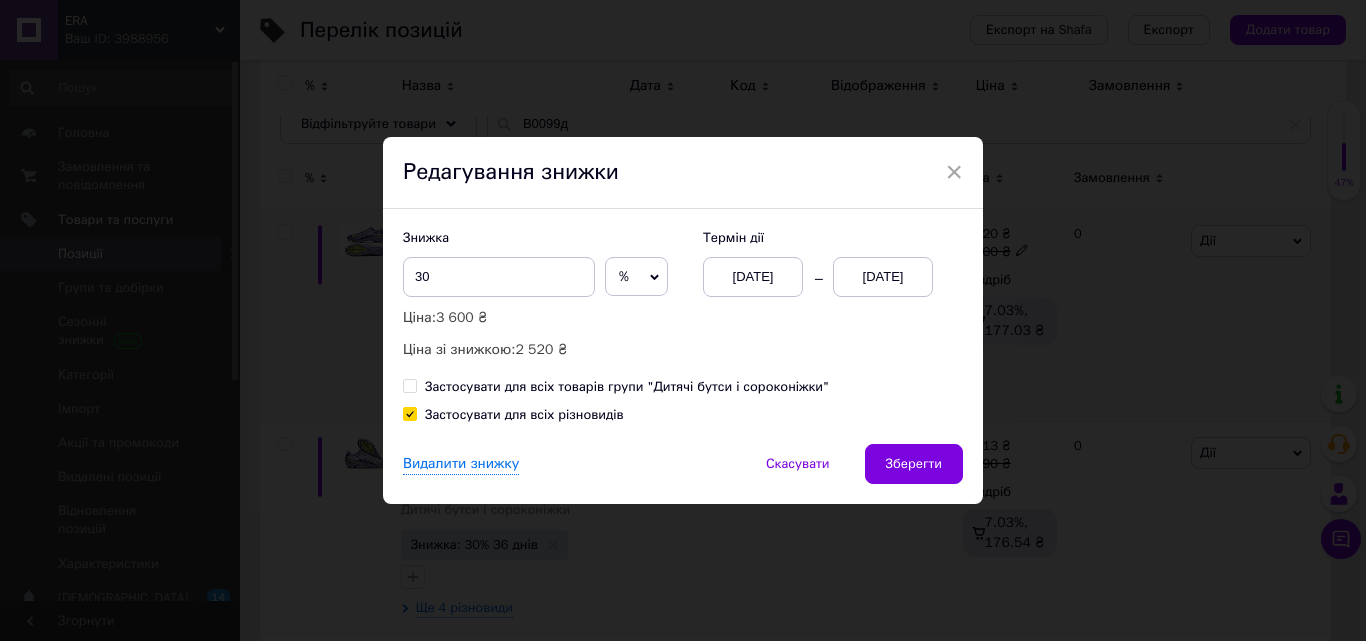 click on "Застосувати для всіх товарів групи "Дитячі бутси і сороконіжки"" at bounding box center [409, 385] 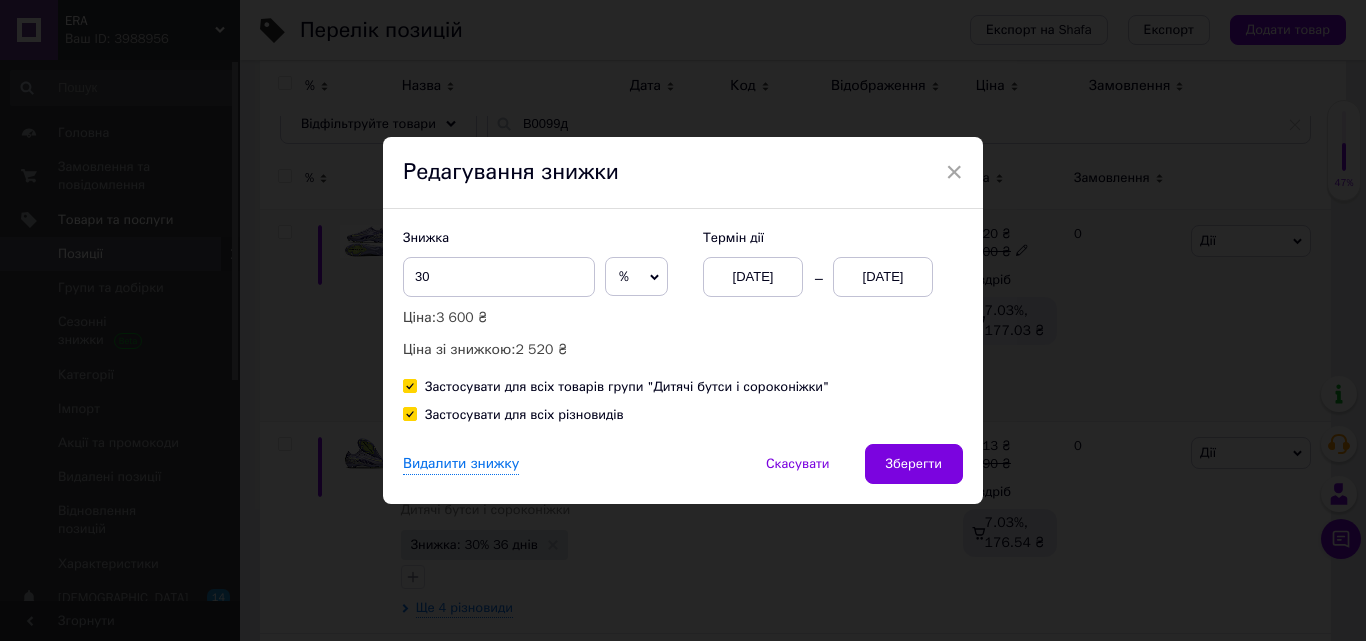 checkbox on "true" 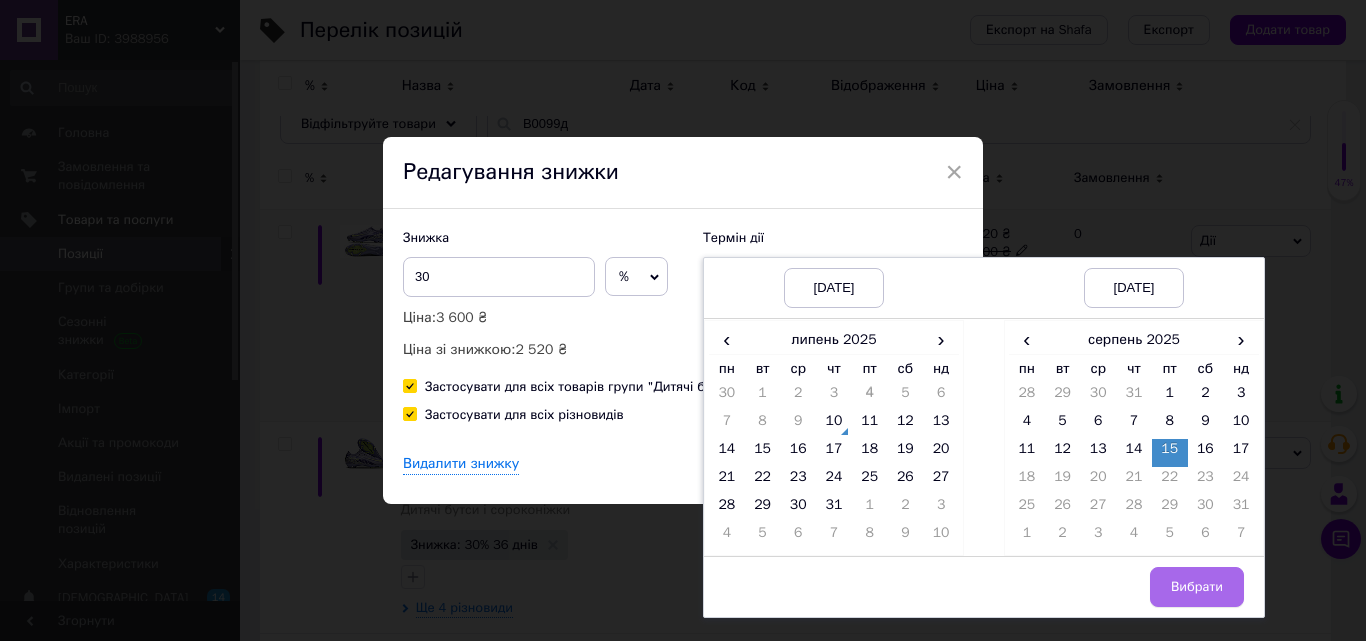 click on "Вибрати" at bounding box center [1197, 587] 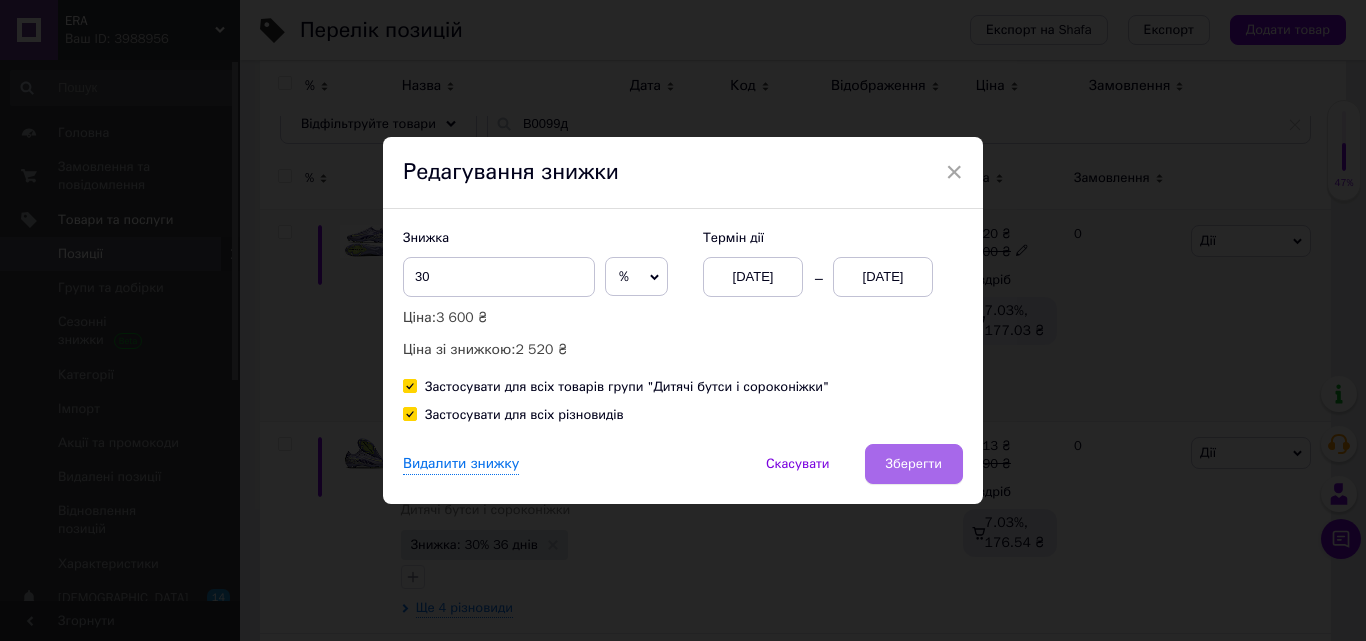 click on "Зберегти" at bounding box center (914, 464) 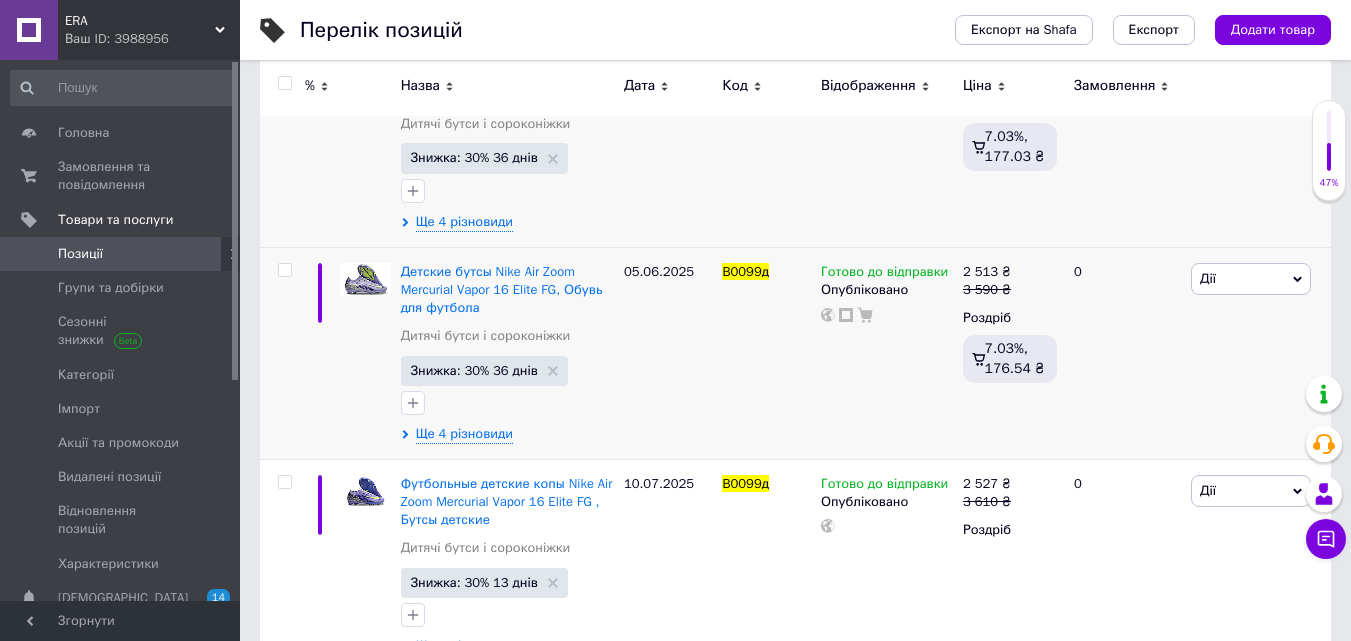scroll, scrollTop: 446, scrollLeft: 0, axis: vertical 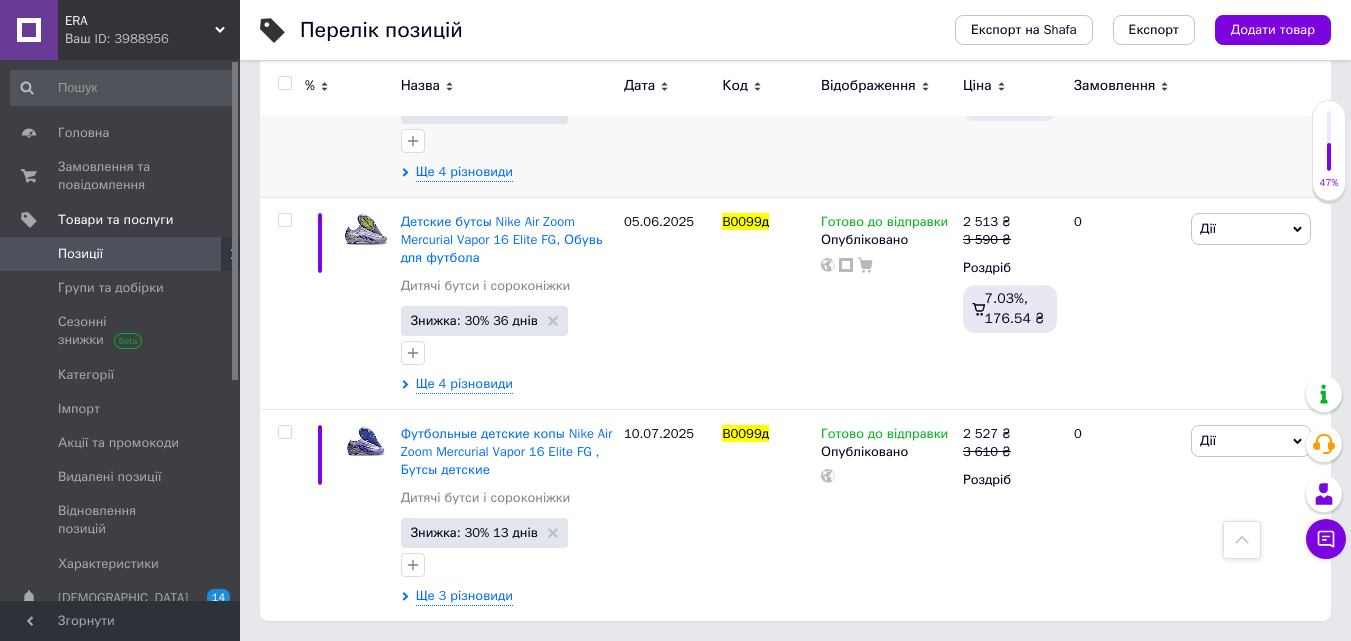 click on "ERA" at bounding box center (140, 21) 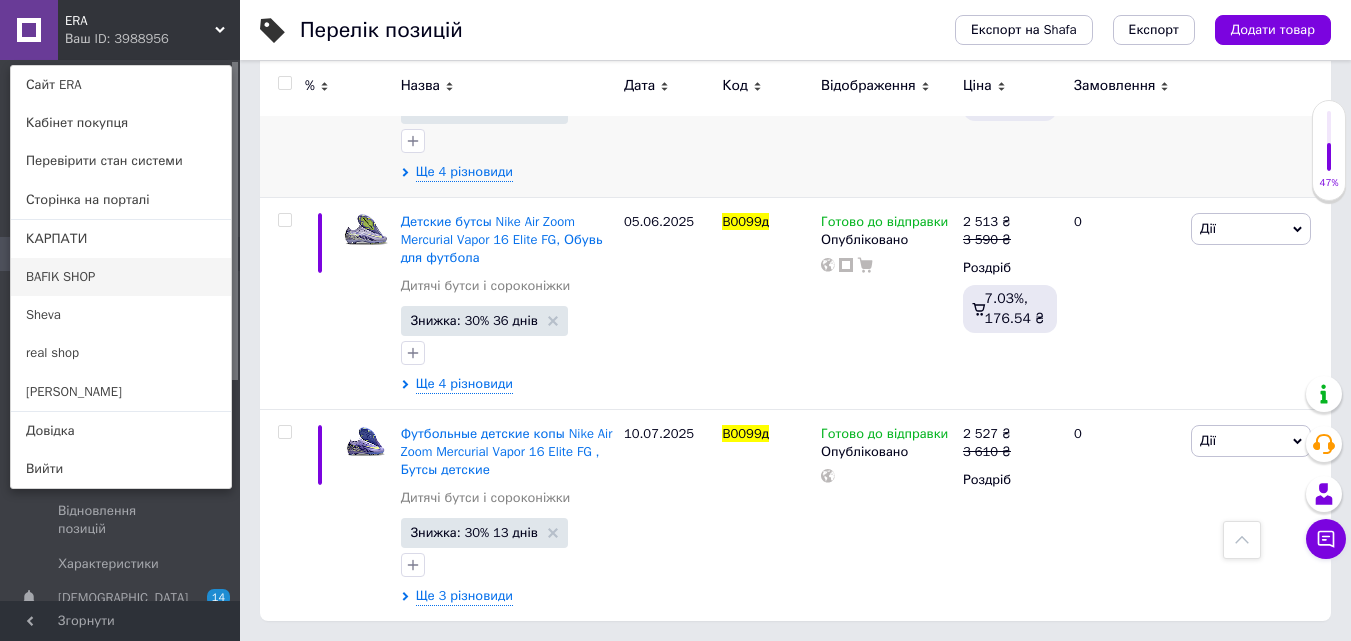 click on "BAFIK SHOP" at bounding box center [121, 277] 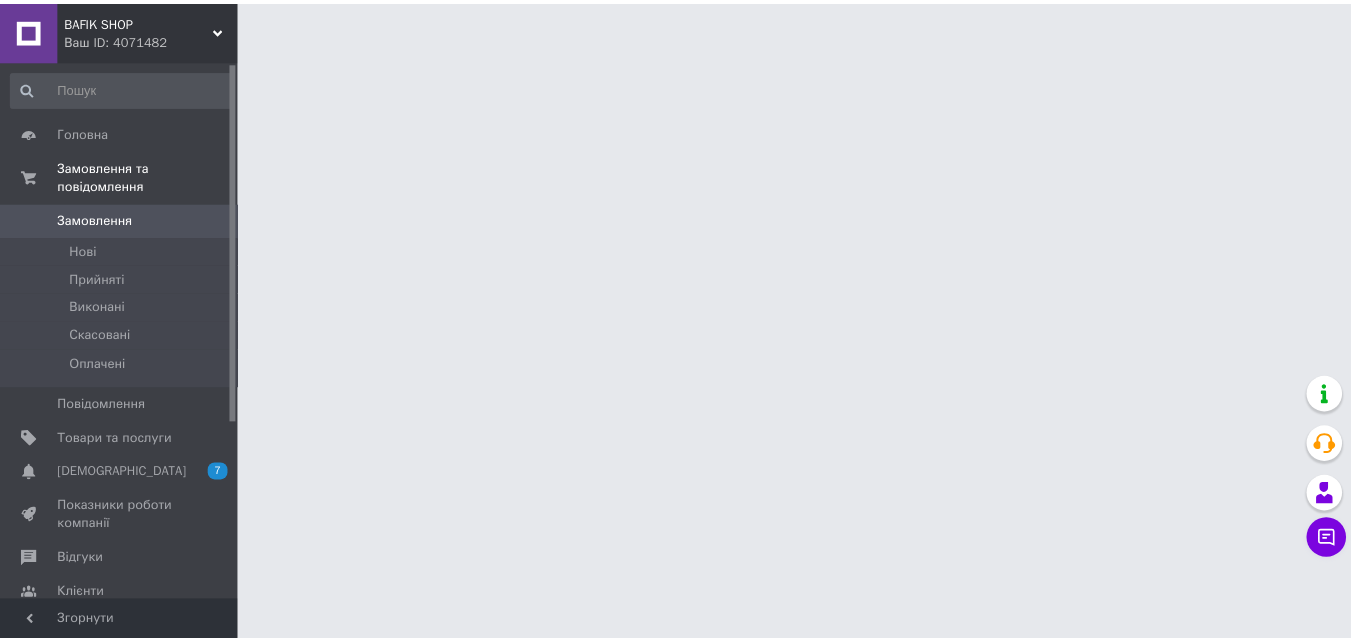 scroll, scrollTop: 0, scrollLeft: 0, axis: both 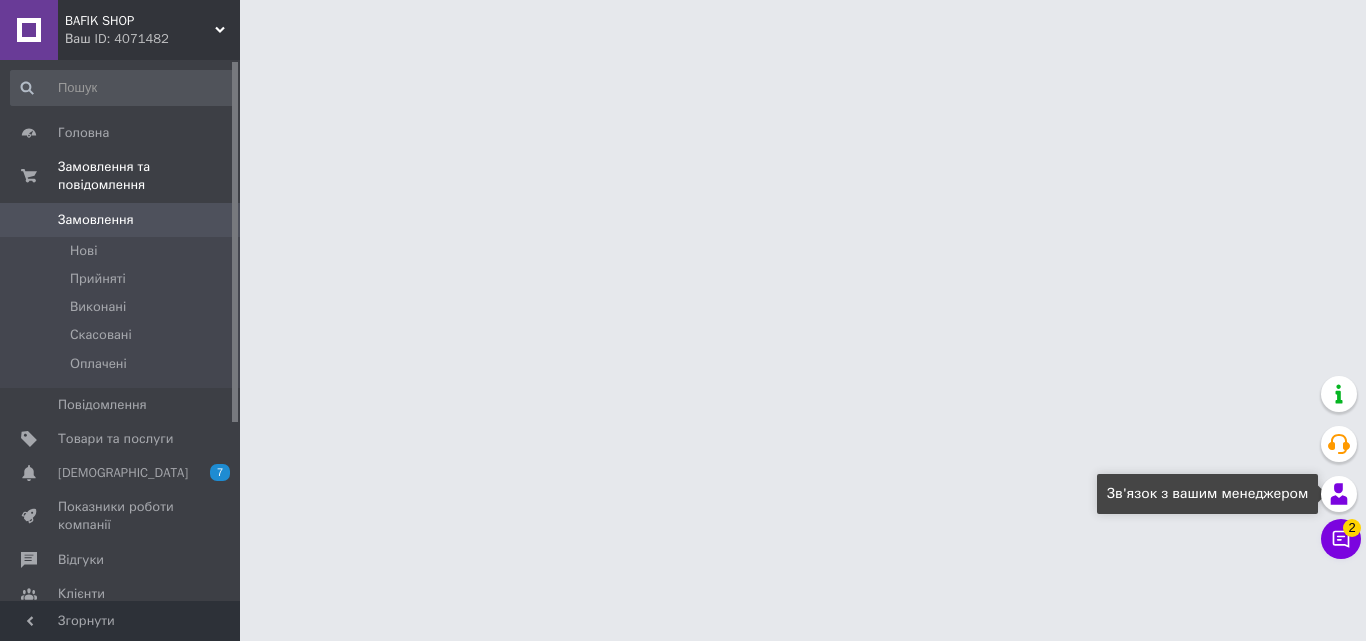click on "2" at bounding box center [1352, 528] 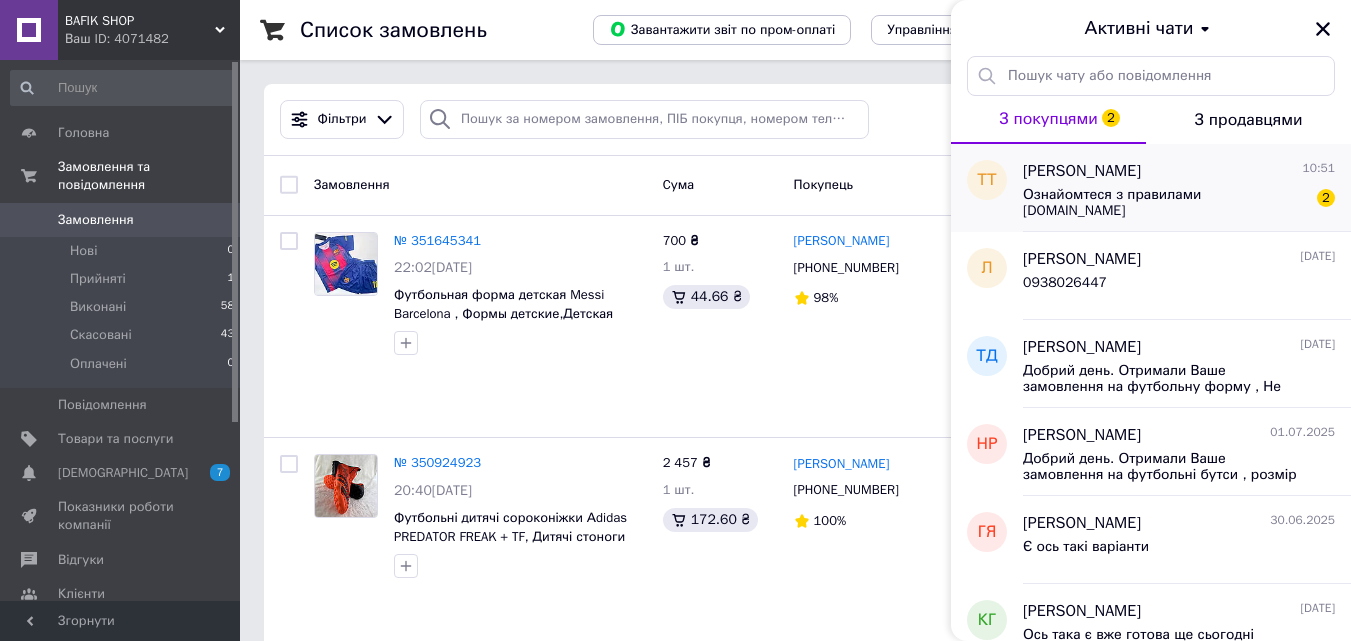 click on "Ознайомтеся з правилами [DOMAIN_NAME] 2" at bounding box center (1179, 201) 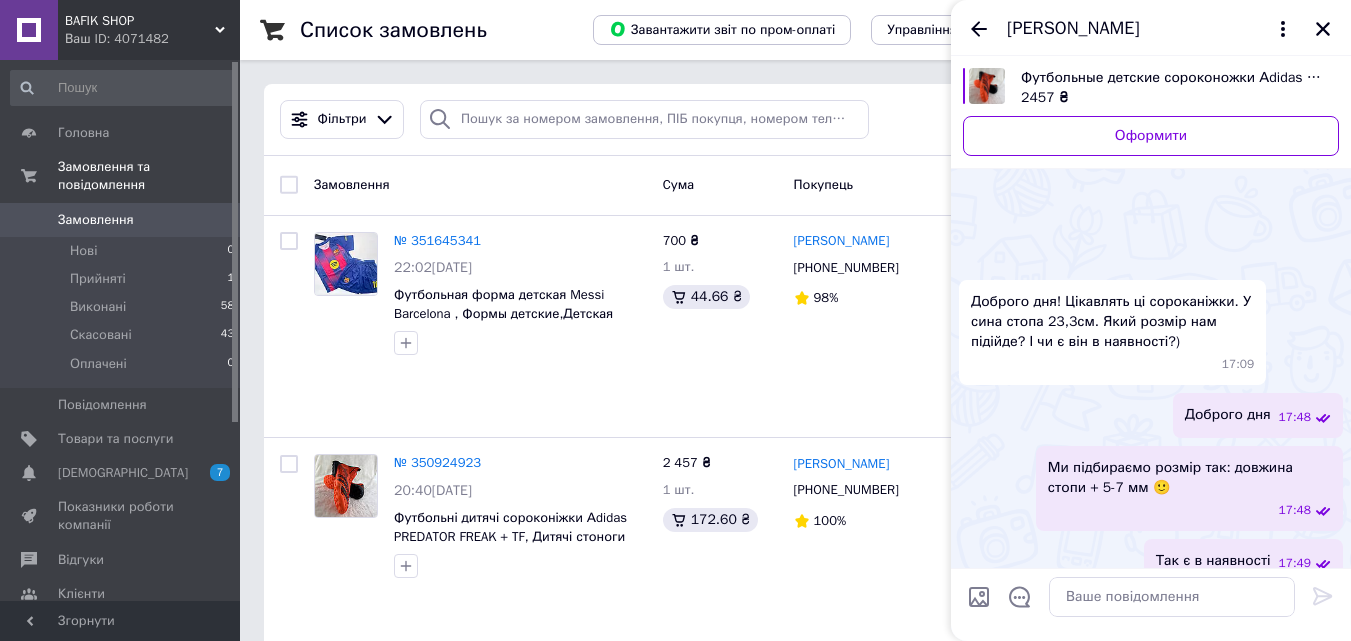 scroll, scrollTop: 2325, scrollLeft: 0, axis: vertical 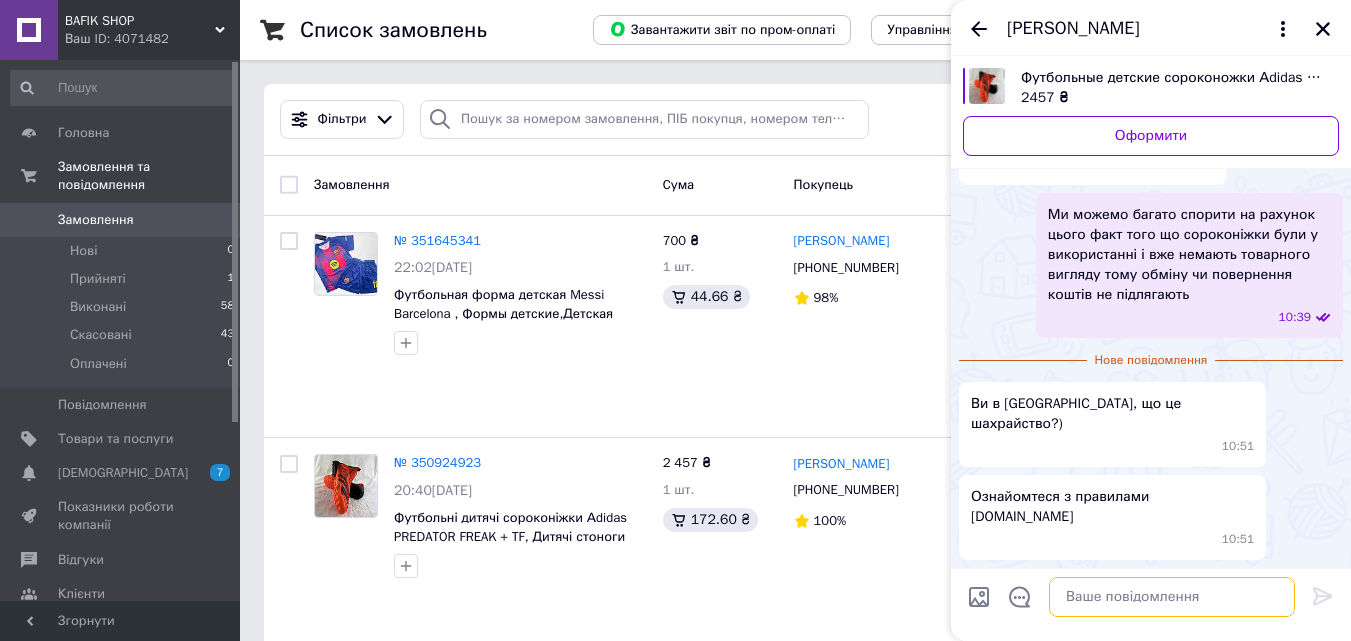 click at bounding box center (1172, 597) 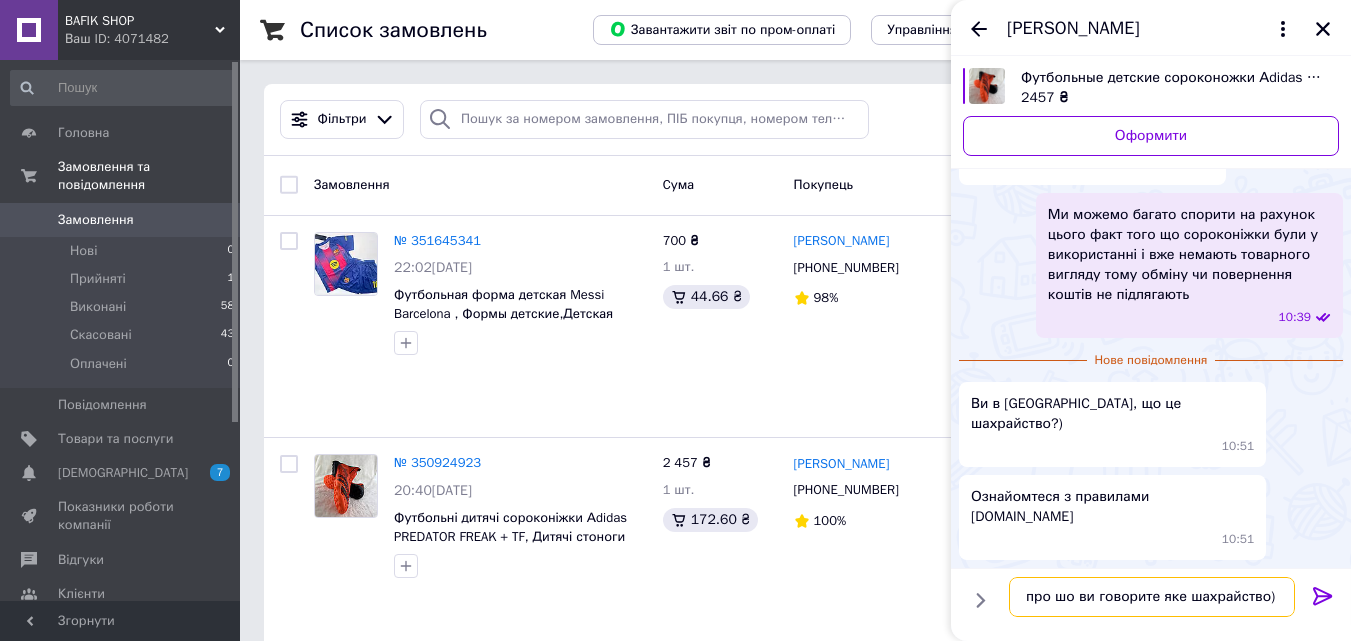type on "про шо ви говорите яке шахрайство))" 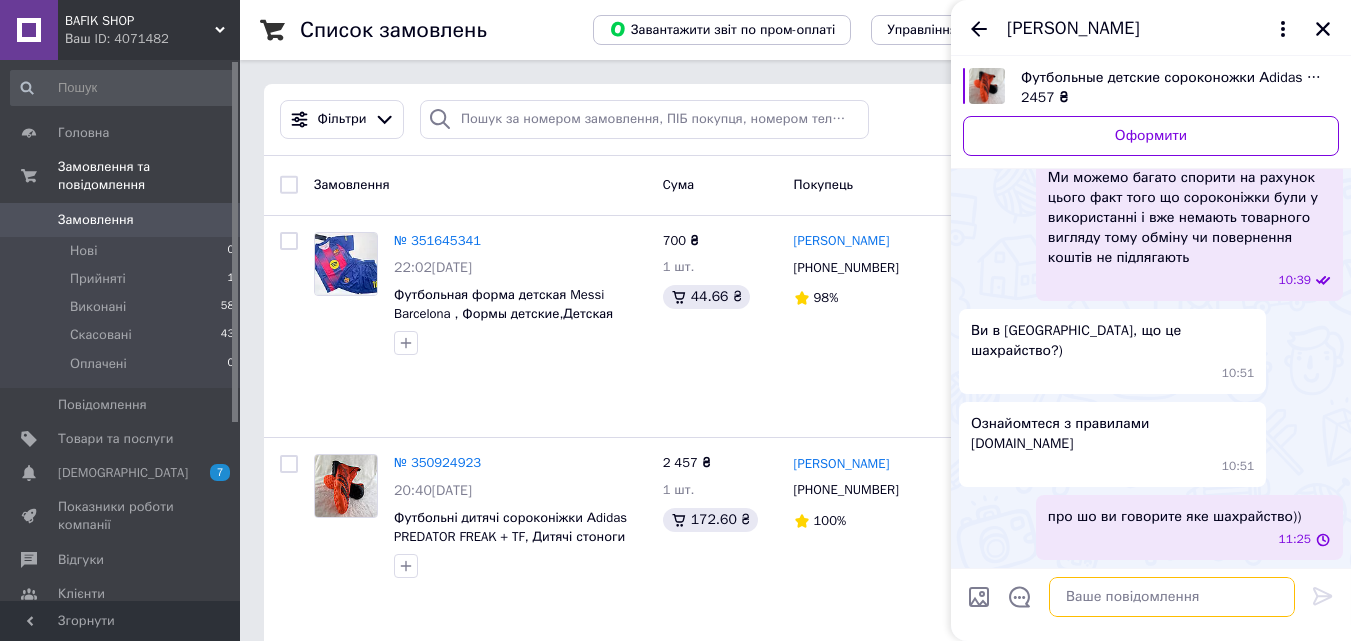scroll, scrollTop: 2311, scrollLeft: 0, axis: vertical 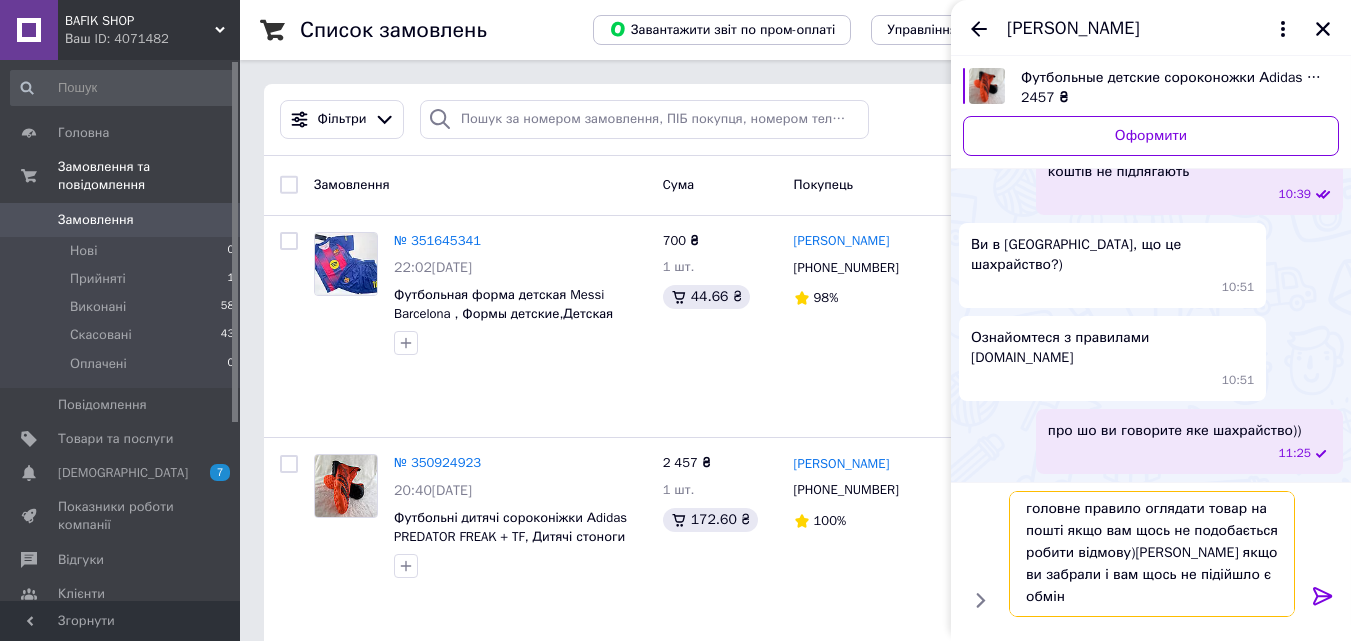 type on "головне правило оглядати товар на пошті якщо вам щось не подобається робити відмову)Навіть якщо ви забрали і вам щось не підійшло є обмін" 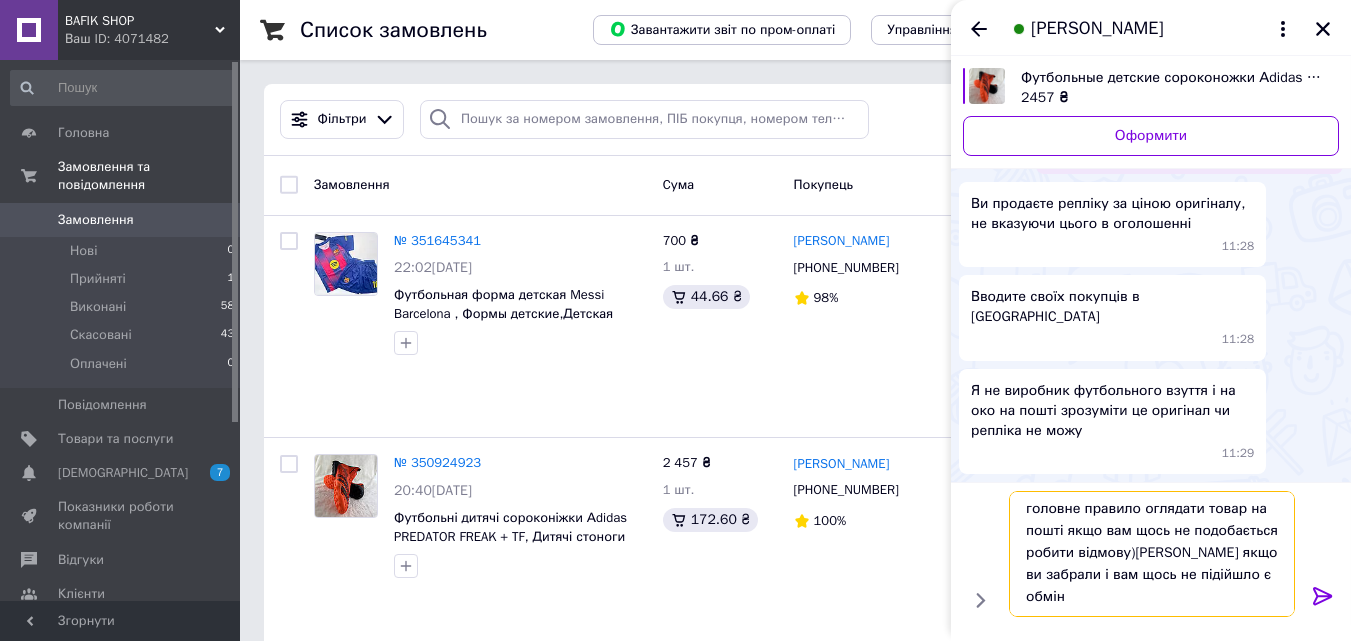 scroll, scrollTop: 2657, scrollLeft: 0, axis: vertical 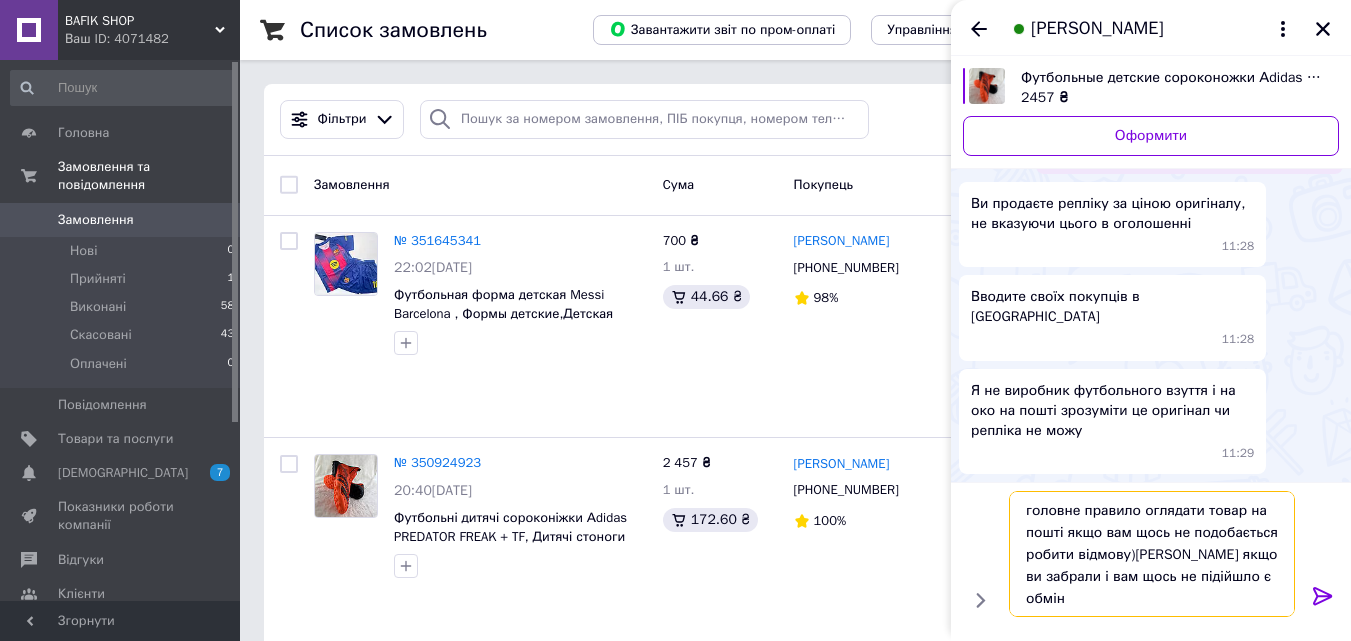 drag, startPoint x: 1072, startPoint y: 596, endPoint x: 1020, endPoint y: 505, distance: 104.80935 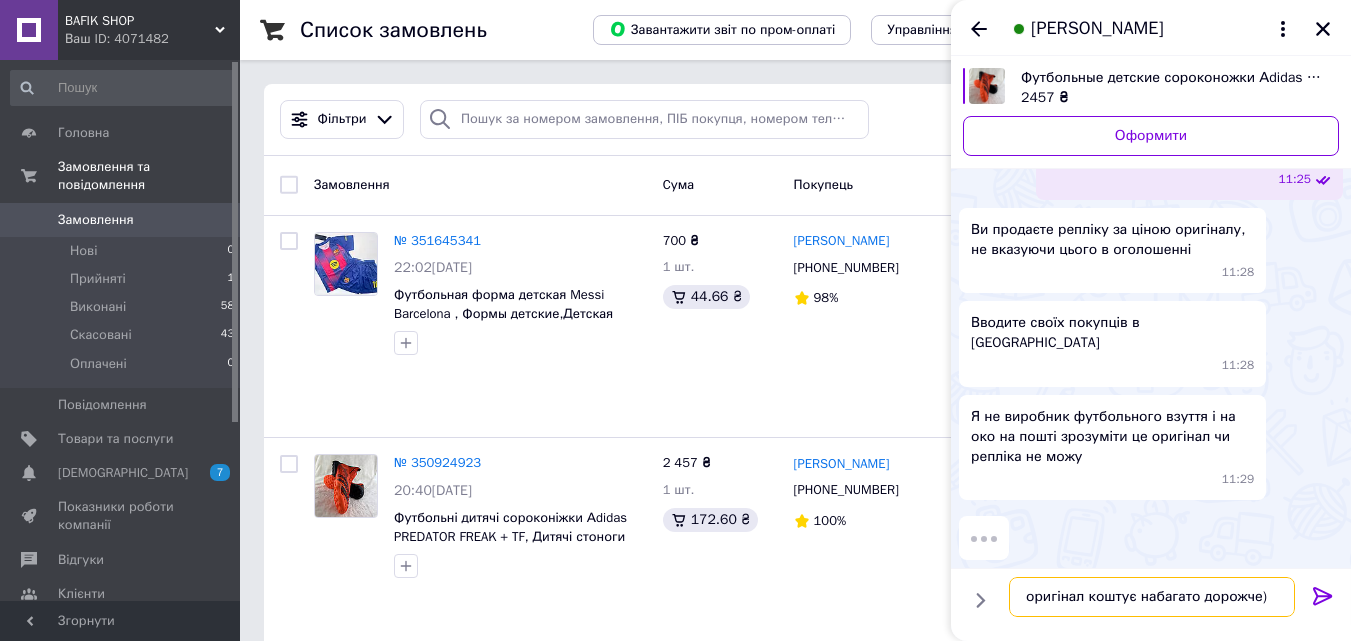 scroll, scrollTop: 2631, scrollLeft: 0, axis: vertical 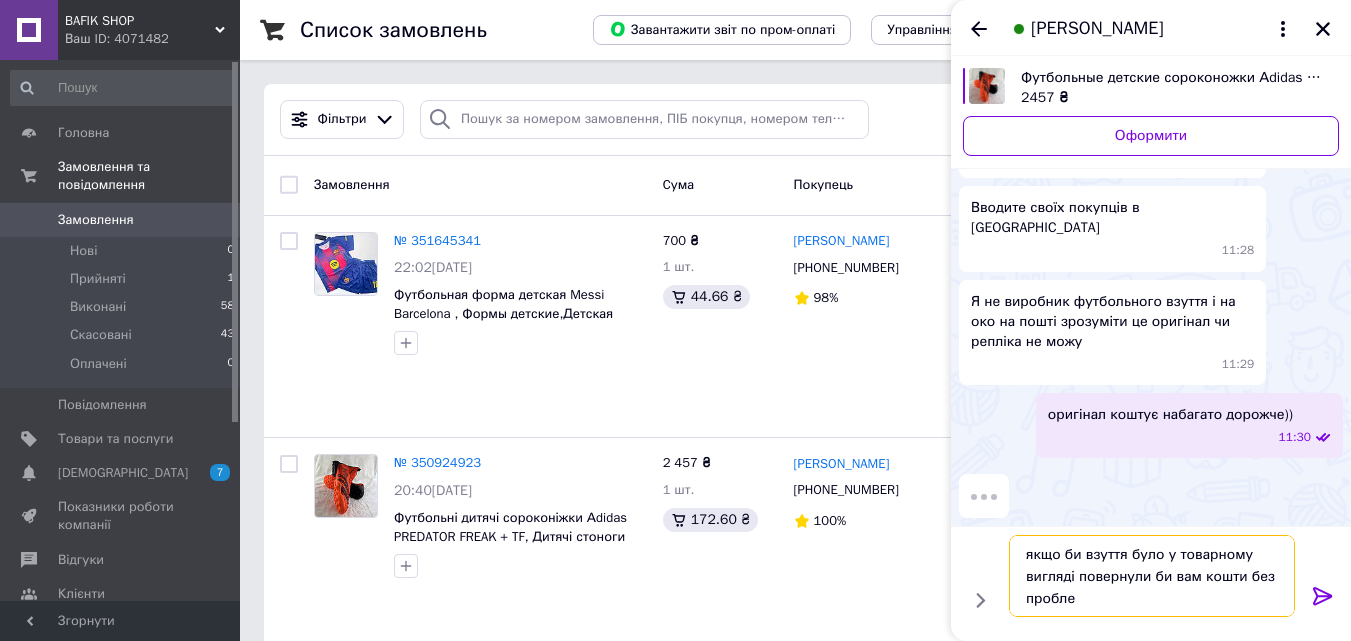 type on "якщо би взуття було у товарному вигляді повернули би вам кошти без проблем" 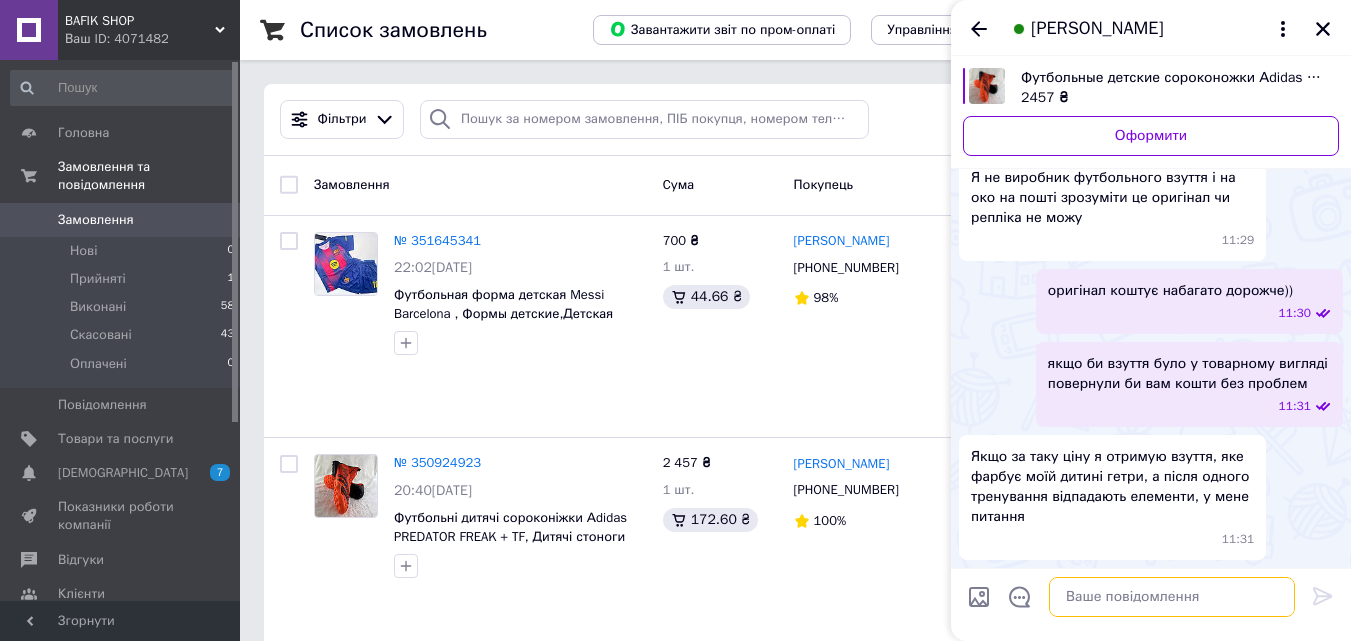 scroll, scrollTop: 2870, scrollLeft: 0, axis: vertical 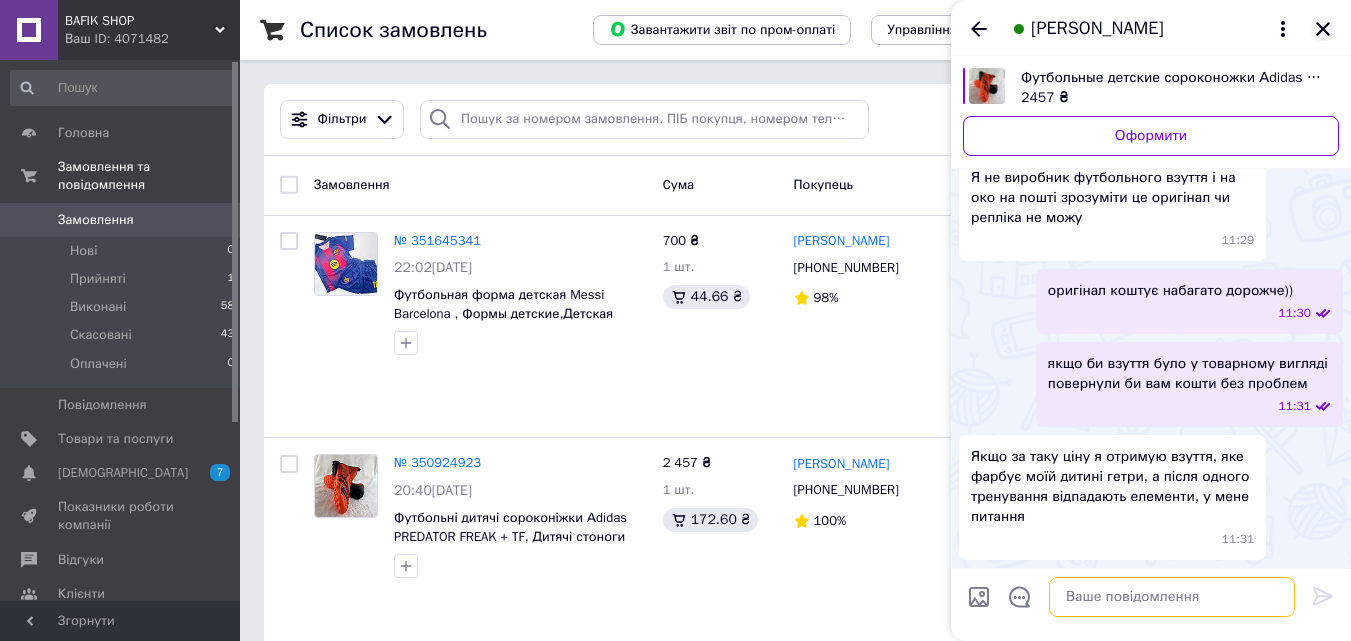 type 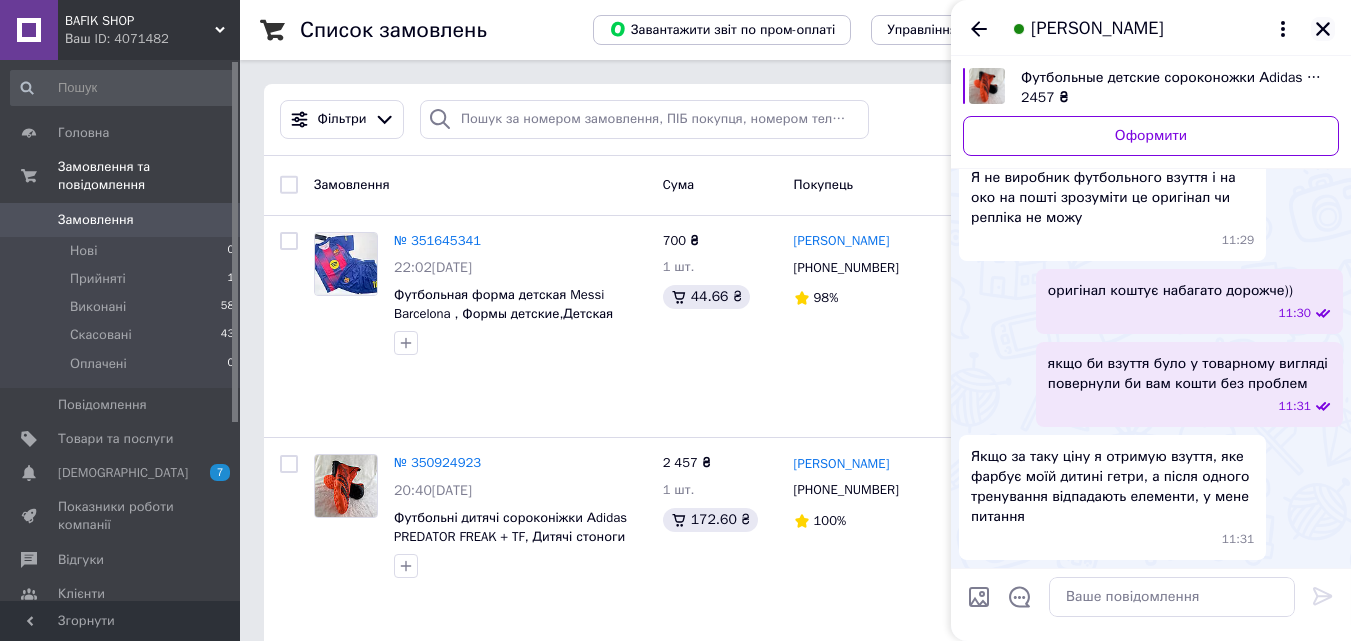 click 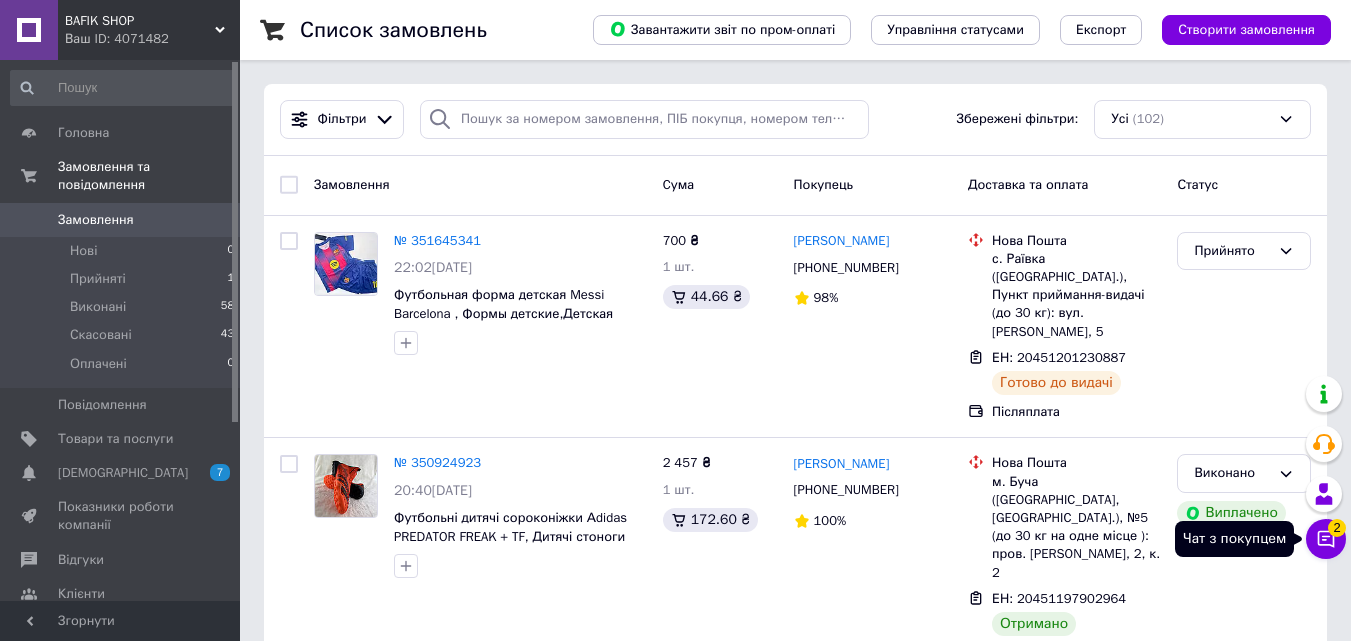 click 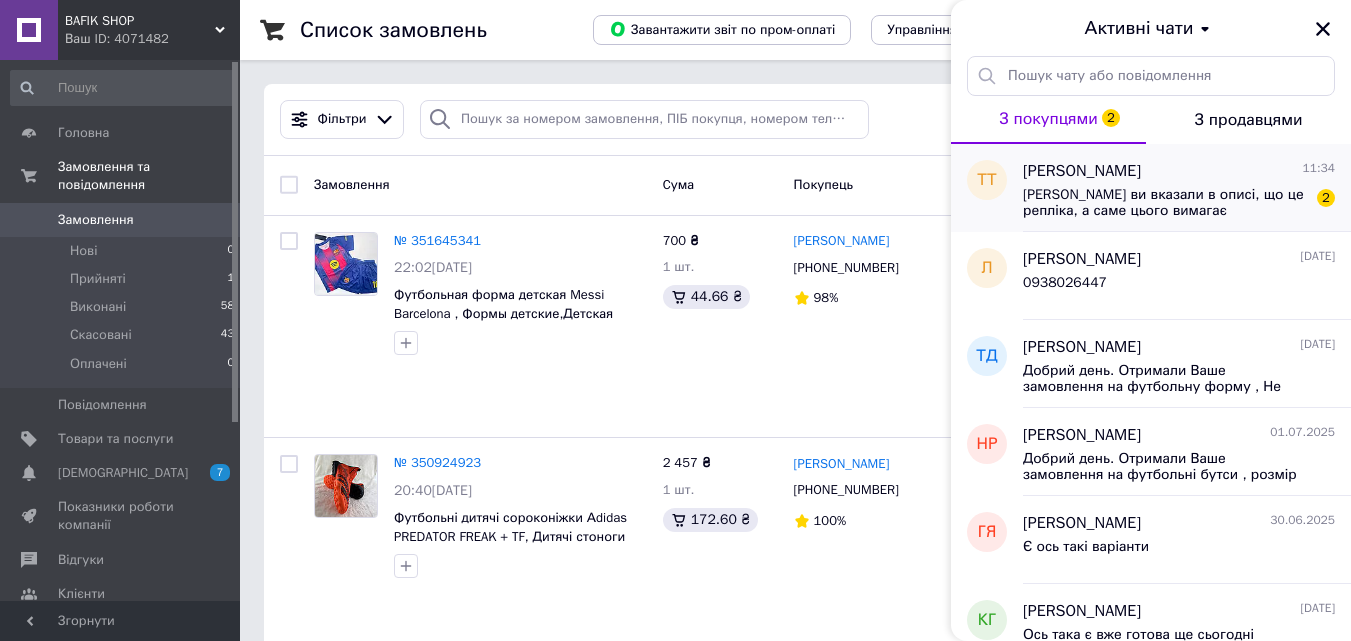 click on "Якби ви вказали в описі, що це репліка, а саме цього вимагає платформа, то до вас би питань не було" at bounding box center [1165, 203] 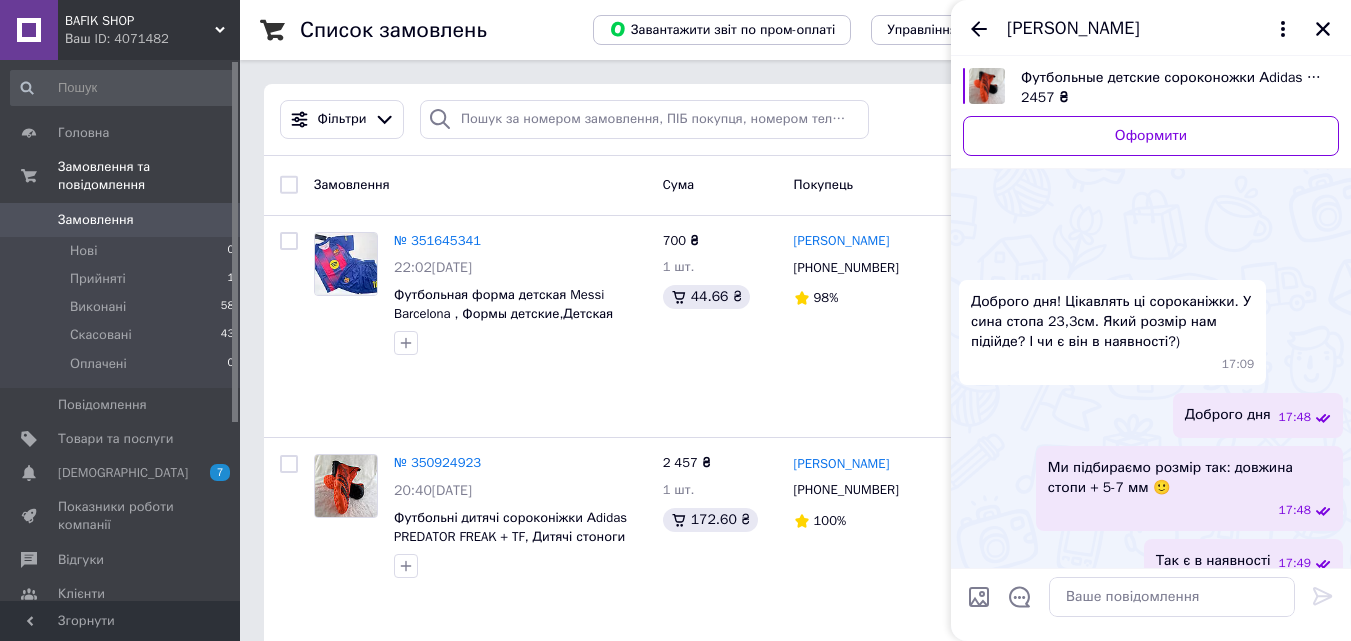 scroll, scrollTop: 3123, scrollLeft: 0, axis: vertical 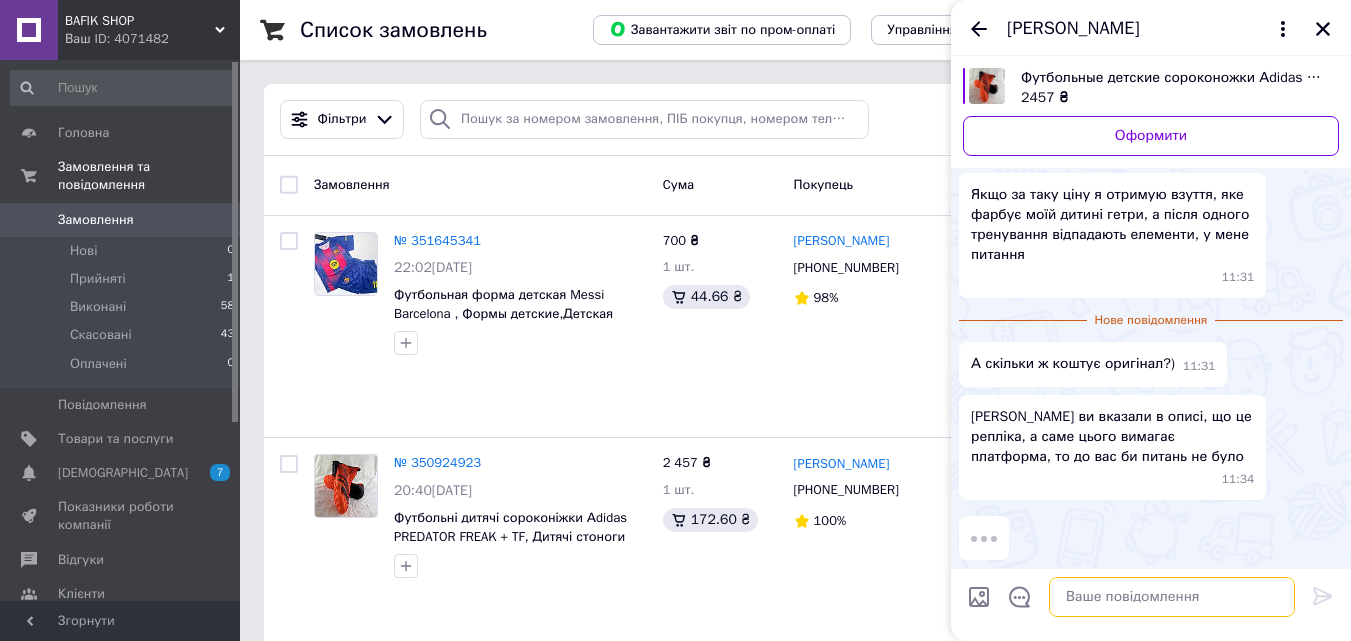 click at bounding box center [1172, 597] 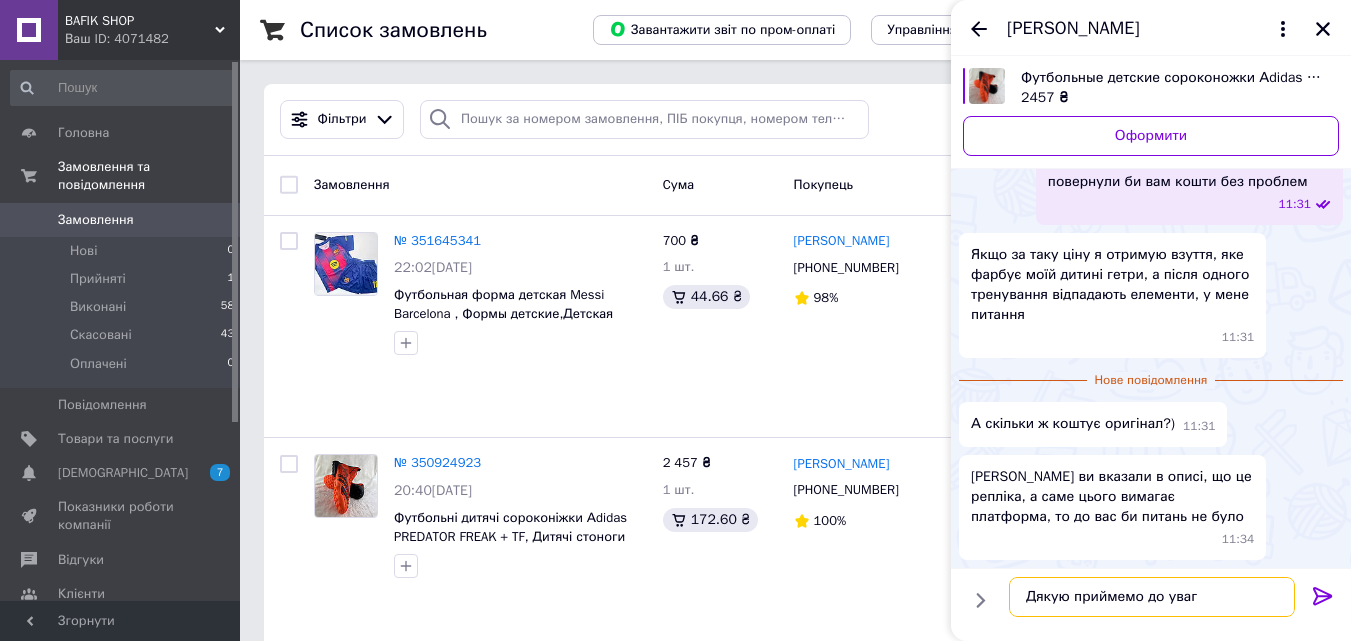 type on "Дякую приймемо до уваги" 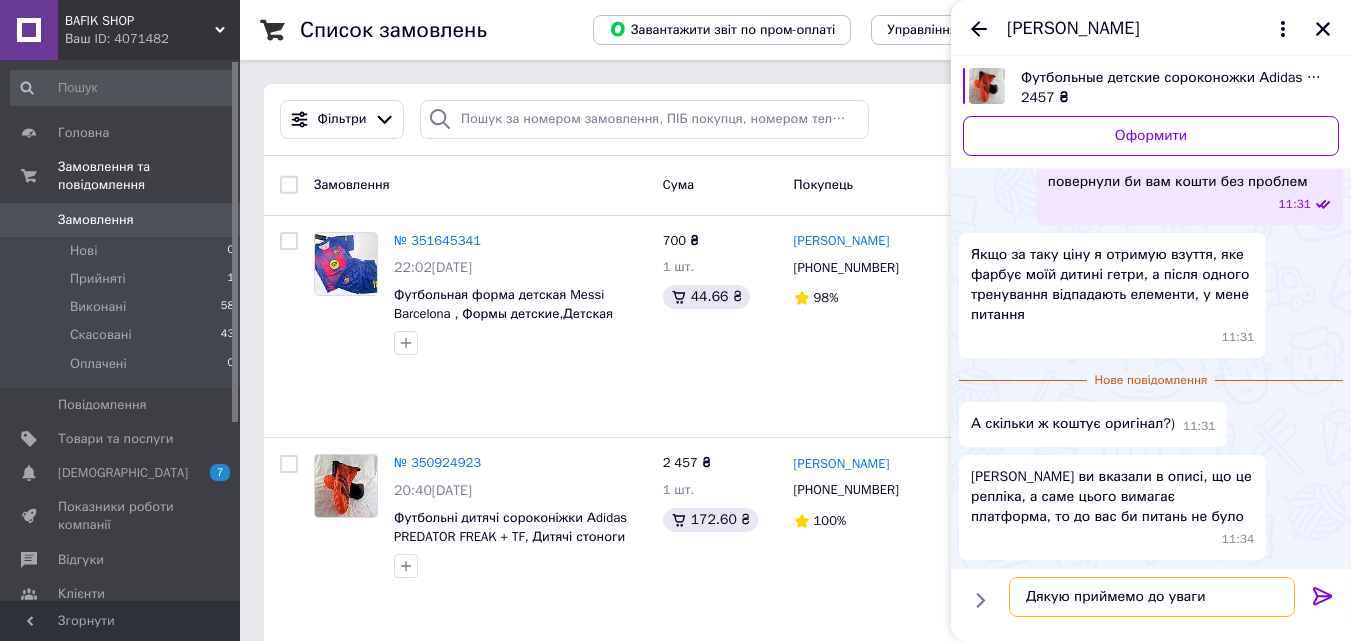 type 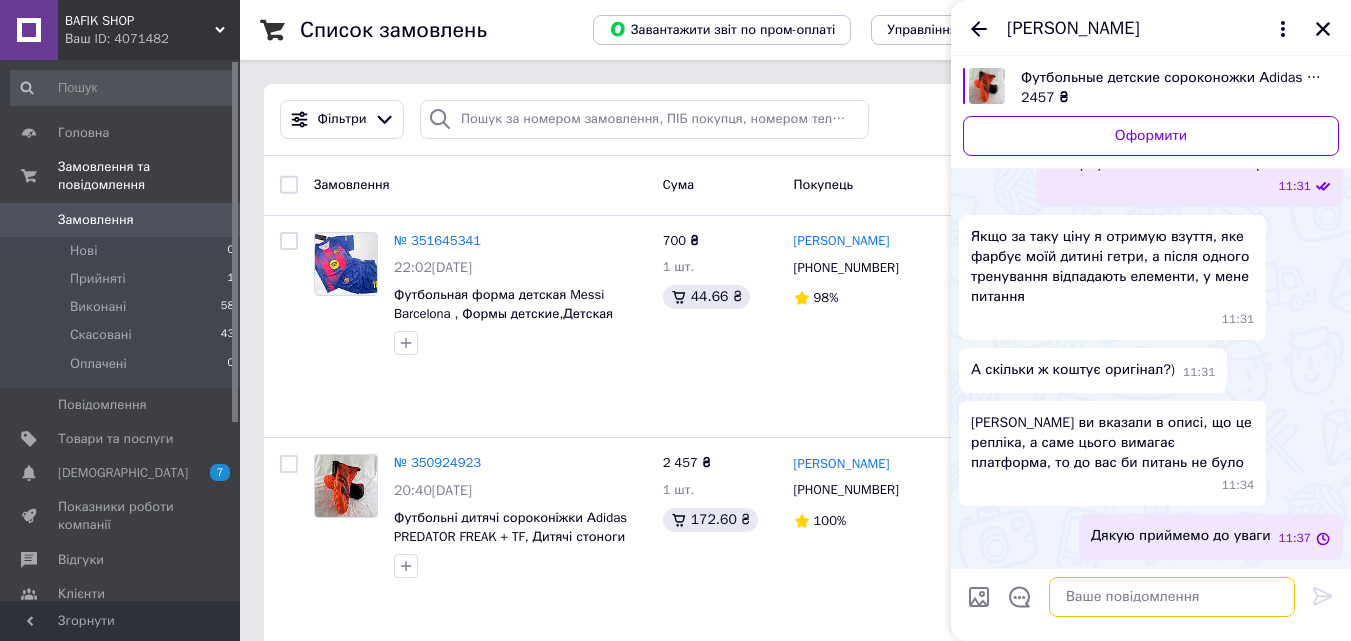 scroll, scrollTop: 3090, scrollLeft: 0, axis: vertical 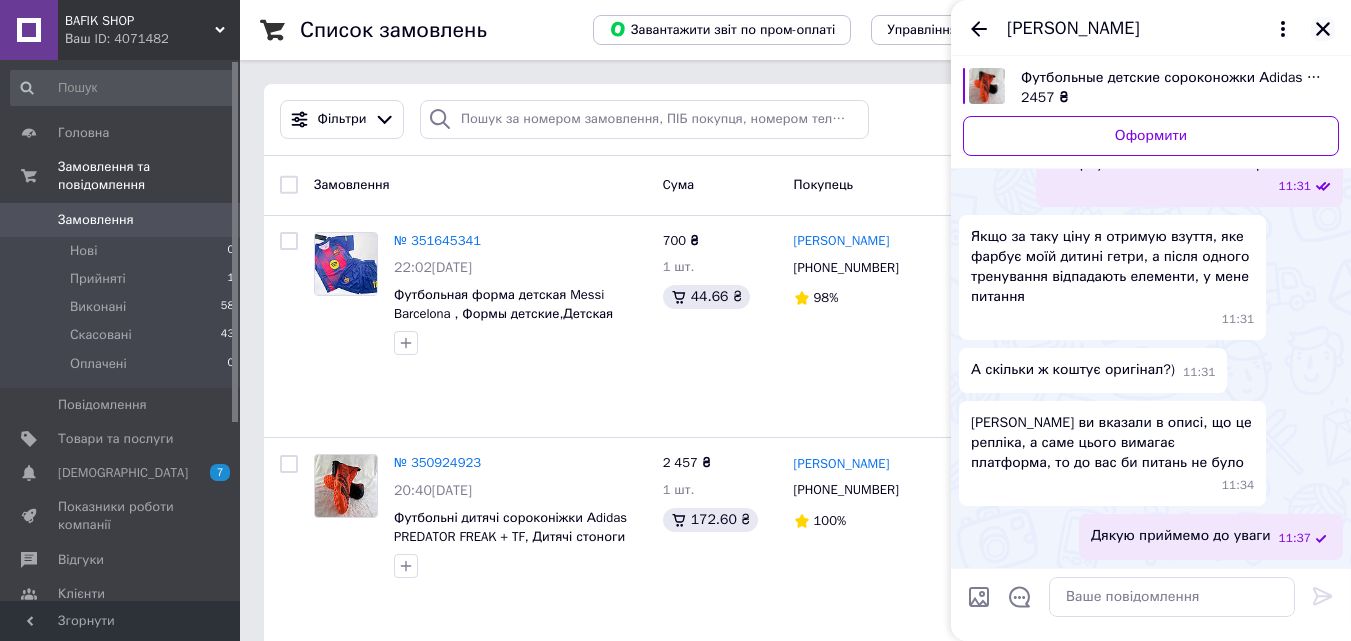 click 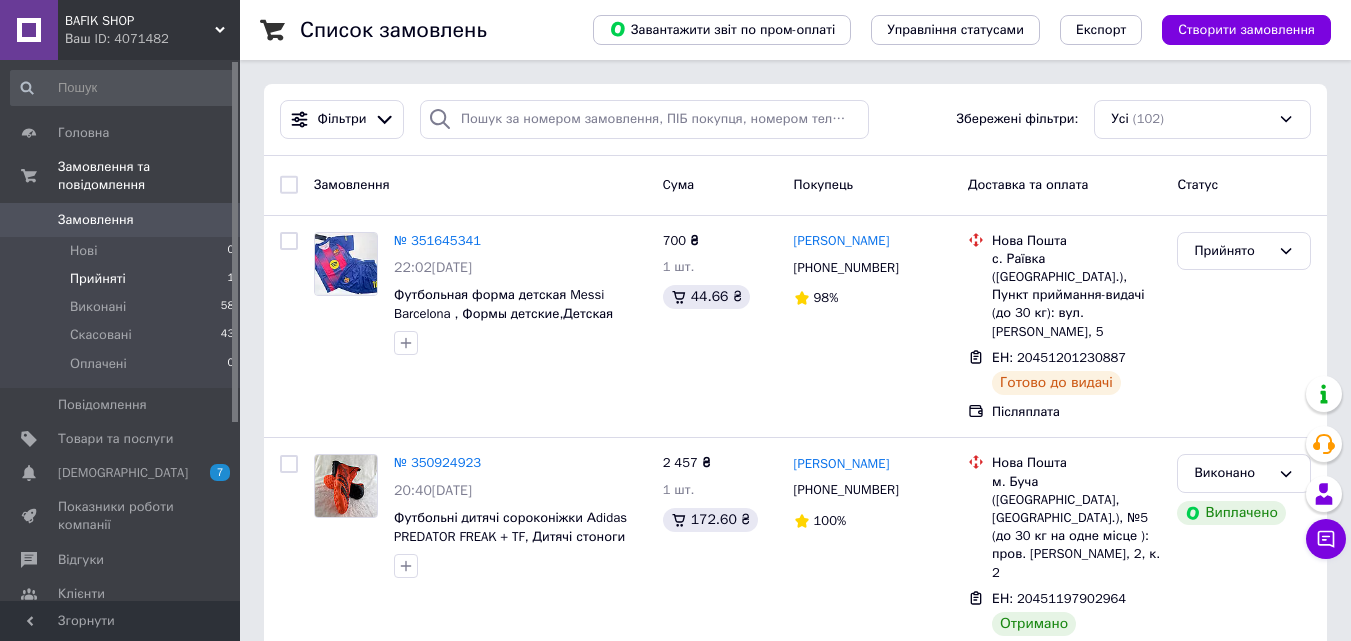 click on "Прийняті 1" at bounding box center (123, 279) 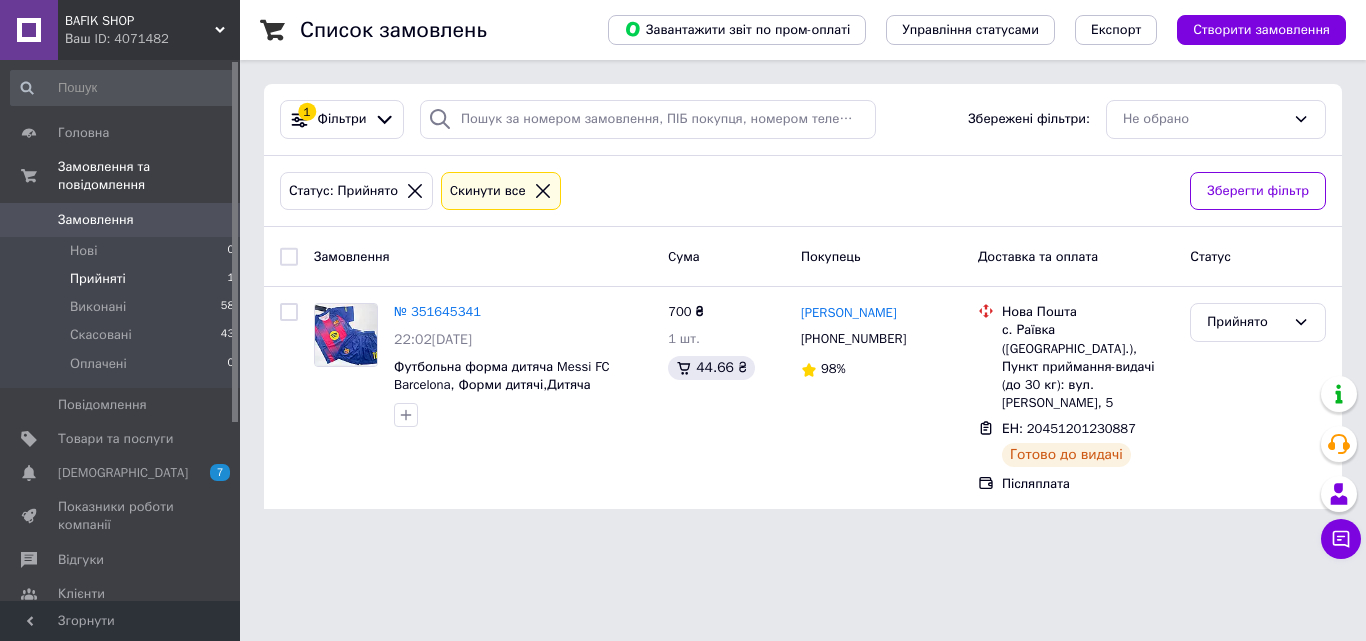 click 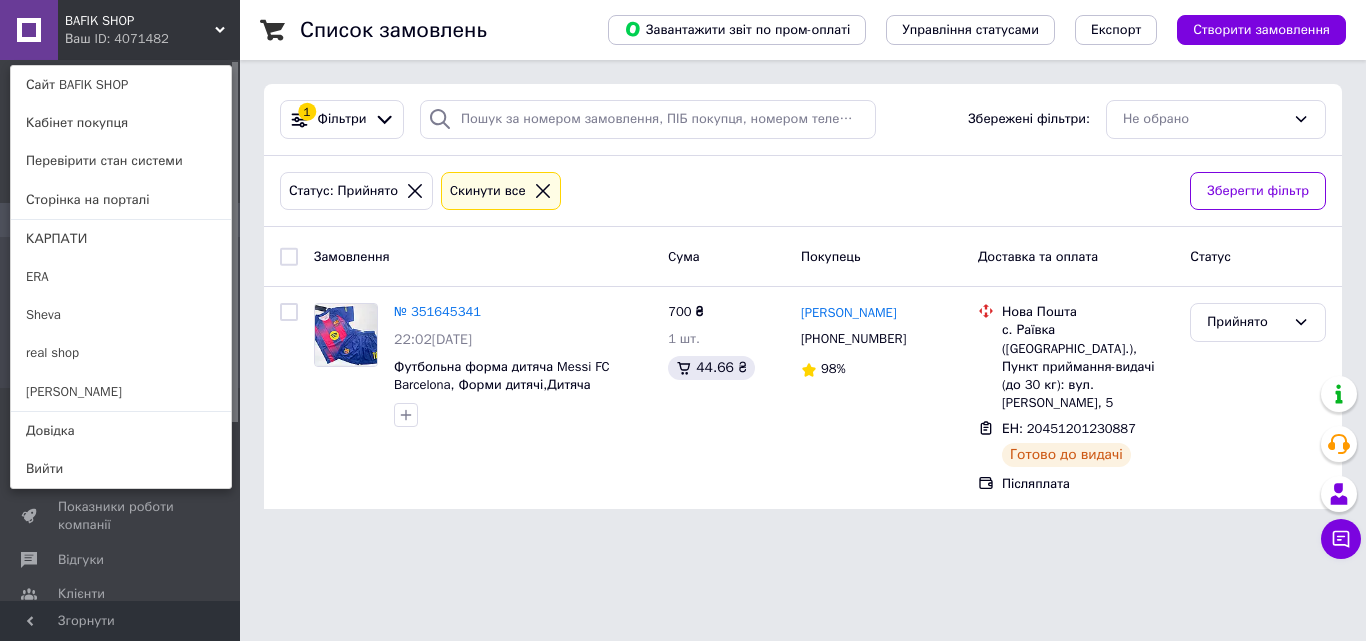 click on "BAFIK SHOP Ваш ID: 4071482 Сайт BAFIK SHOP Кабінет покупця Перевірити стан системи Сторінка на порталі КАРПАТИ ERA Sheva real shop Порада Юрій Довідка Вийти Головна Замовлення та повідомлення Замовлення 0 Нові 0 Прийняті 1 Виконані 58 Скасовані 43 Оплачені 0 Повідомлення 0 Товари та послуги Сповіщення 7 0 Показники роботи компанії Відгуки Клієнти Каталог ProSale Аналітика Управління сайтом Гаманець компанії Маркет Налаштування Тарифи та рахунки Prom мікс 1 000 (13 місяців) Згорнути
Список замовлень   Управління статусами 1 98%" at bounding box center [683, 266] 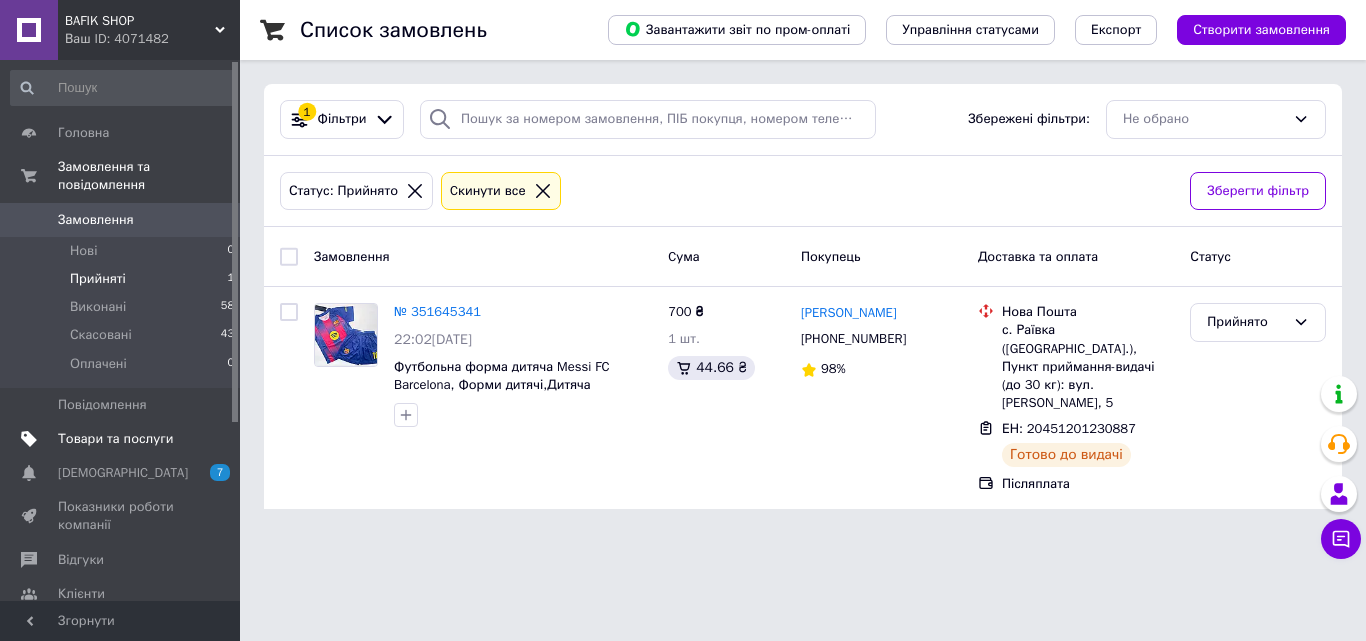 click on "Товари та послуги" at bounding box center (115, 439) 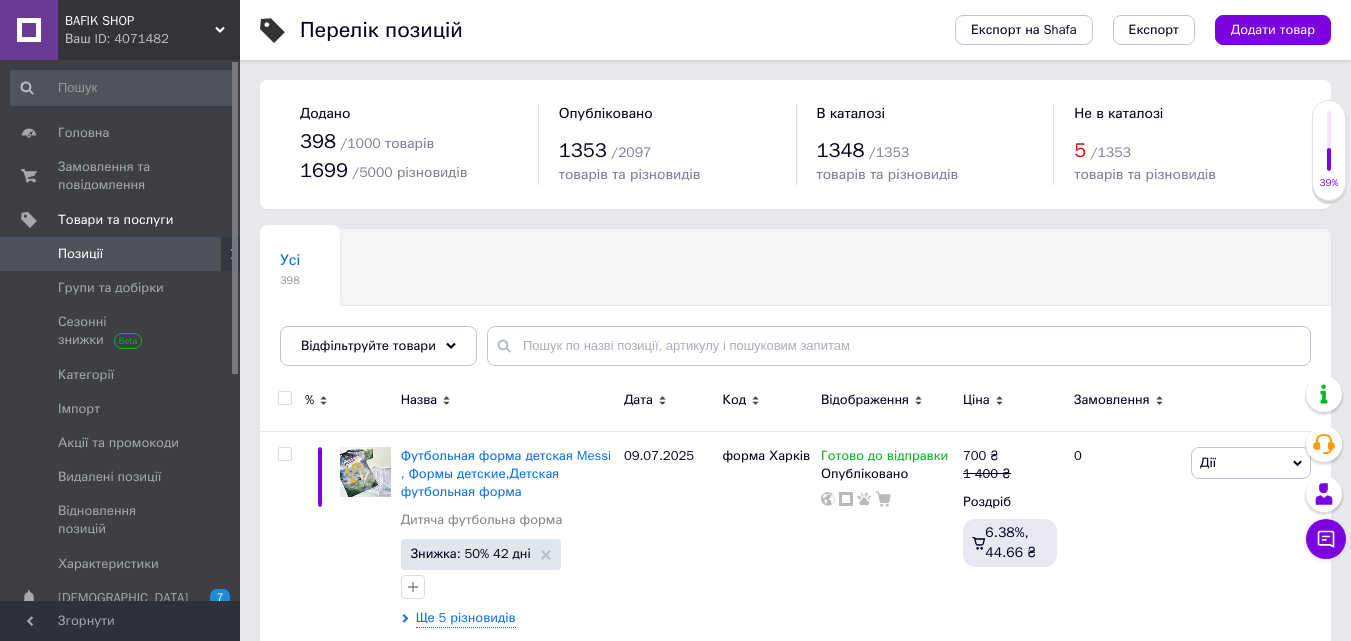 click on "Усі 398 Ok Відфільтровано...  Зберегти" at bounding box center [795, 307] 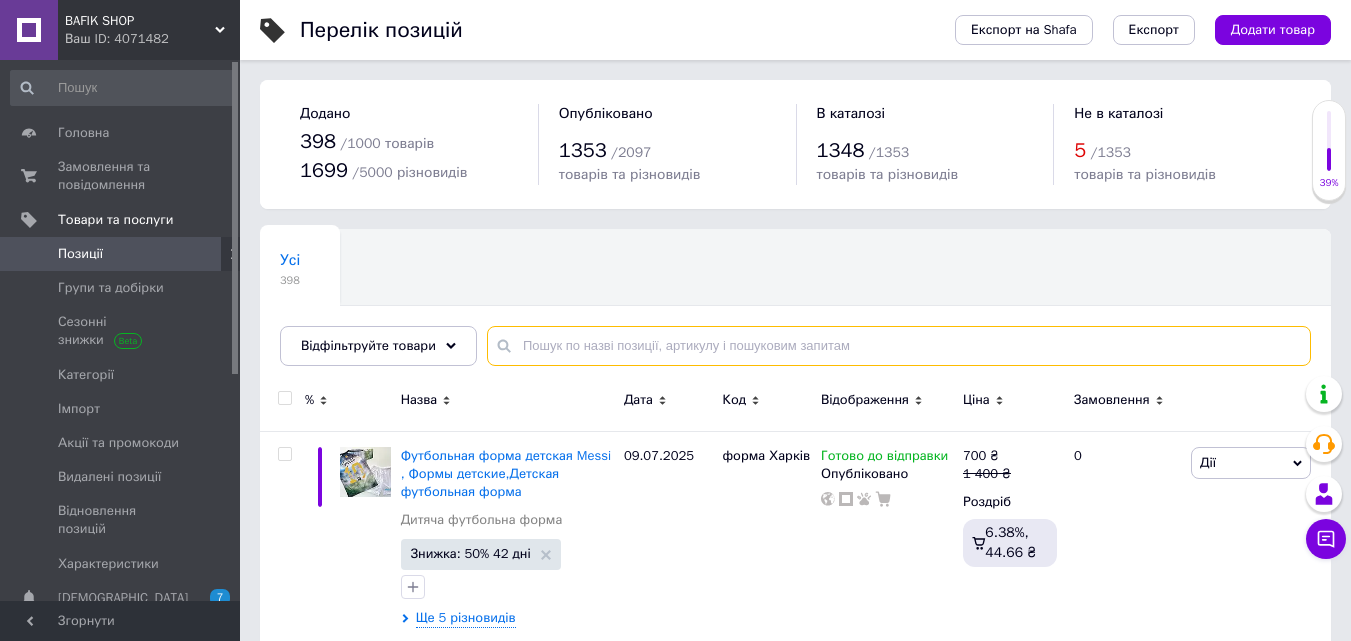 click at bounding box center (899, 346) 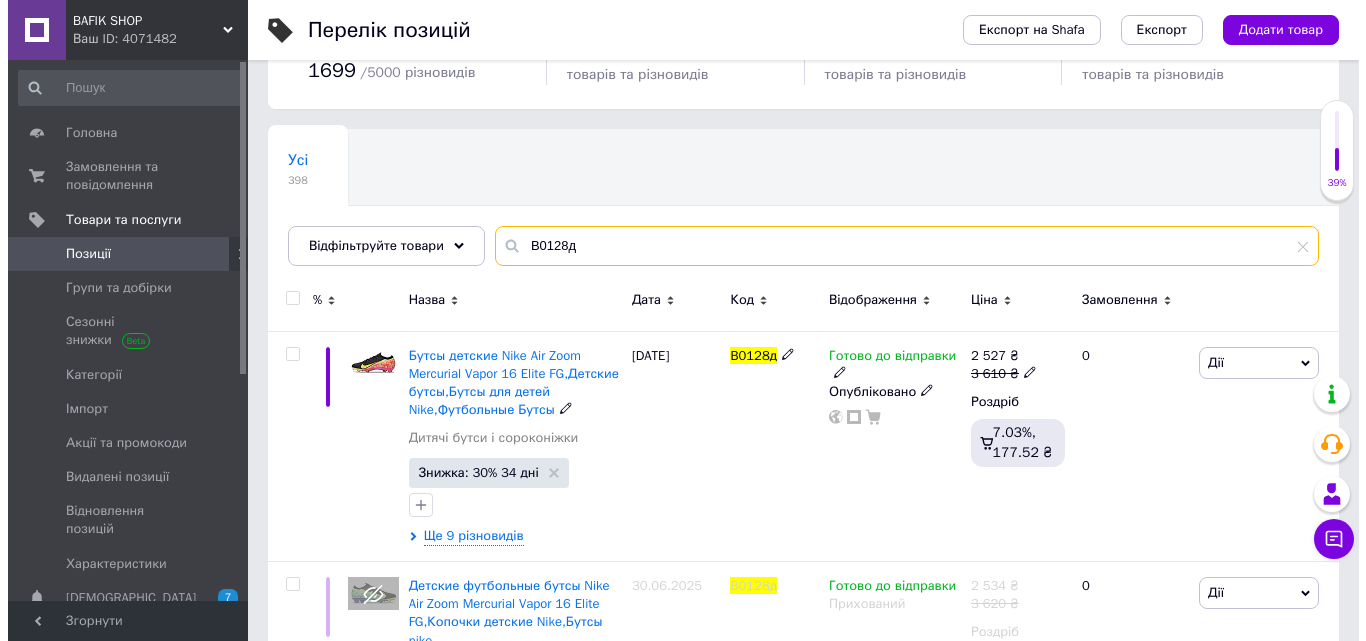 scroll, scrollTop: 270, scrollLeft: 0, axis: vertical 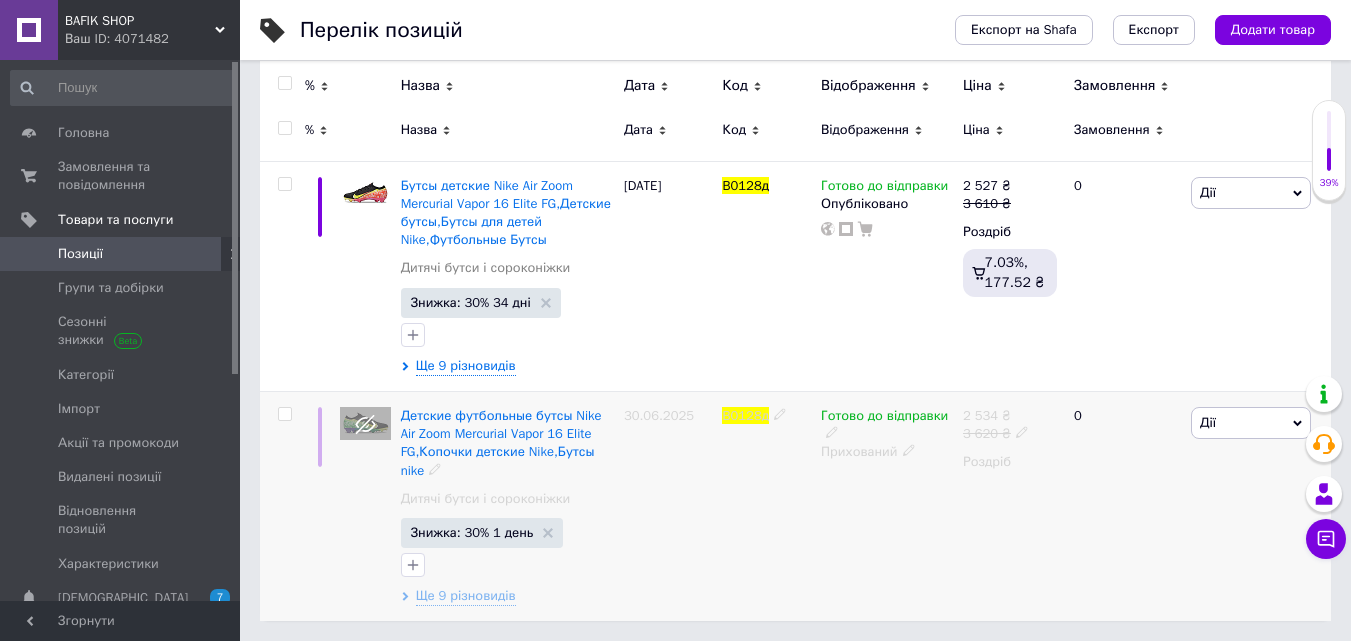 type on "B0128д" 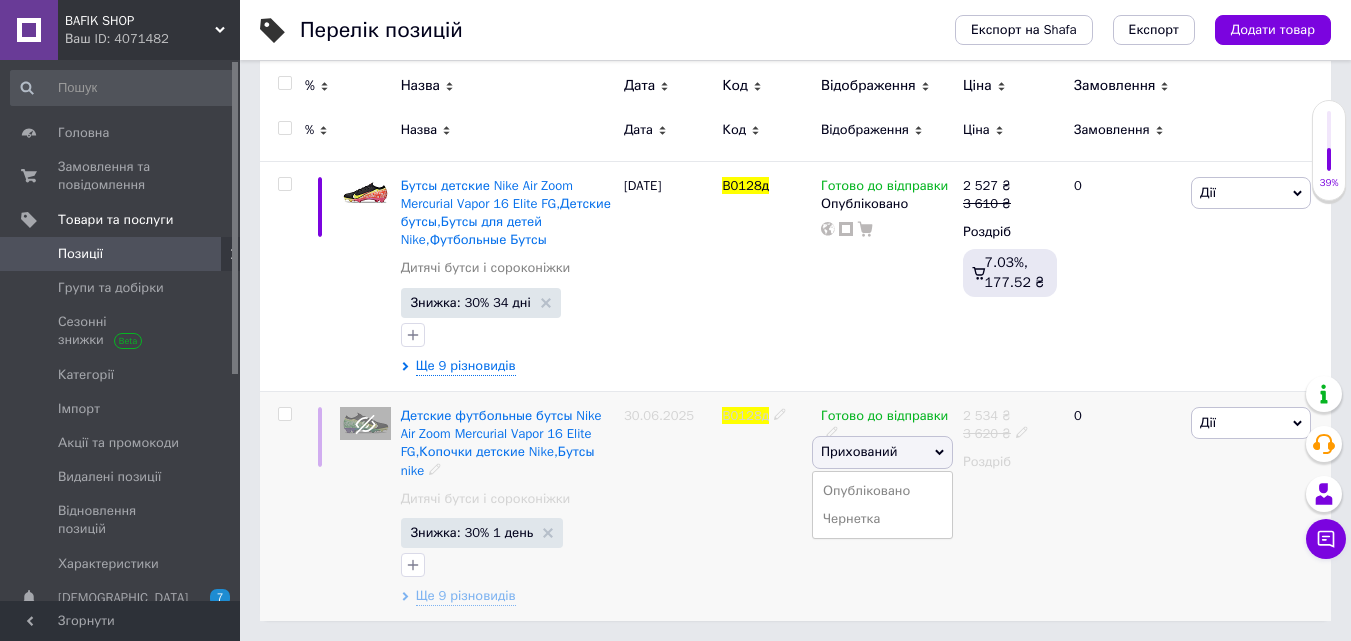 click on "Прихований" at bounding box center (882, 452) 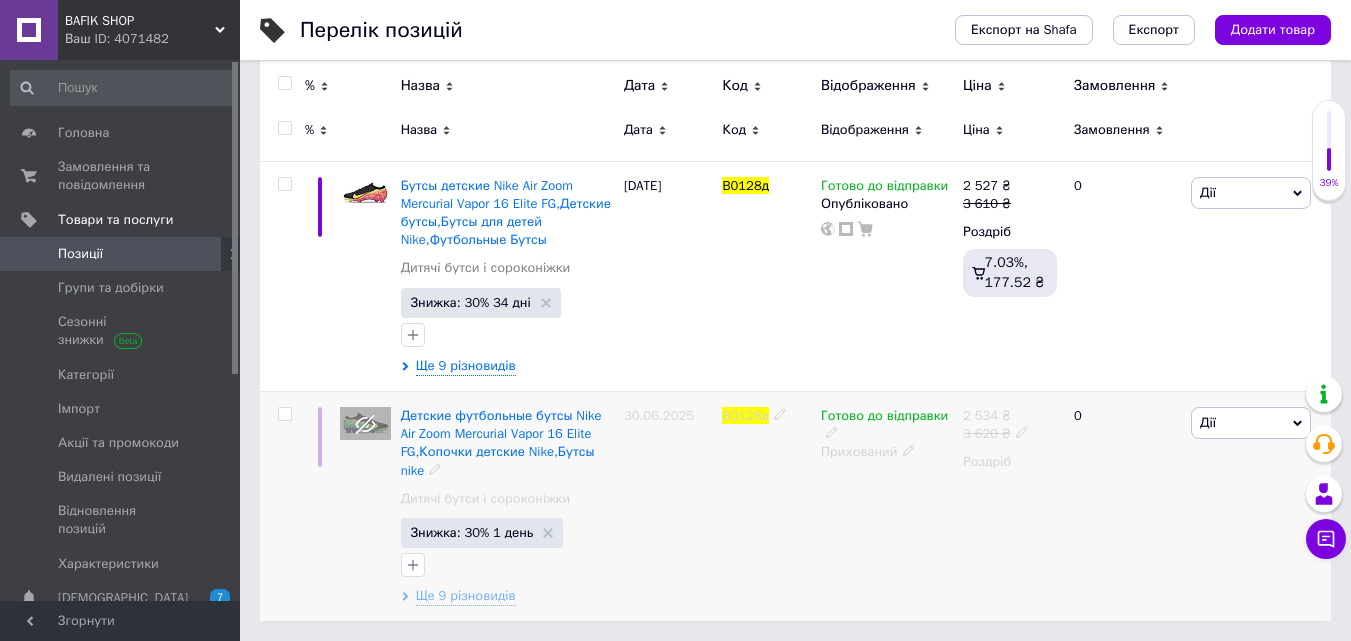 click 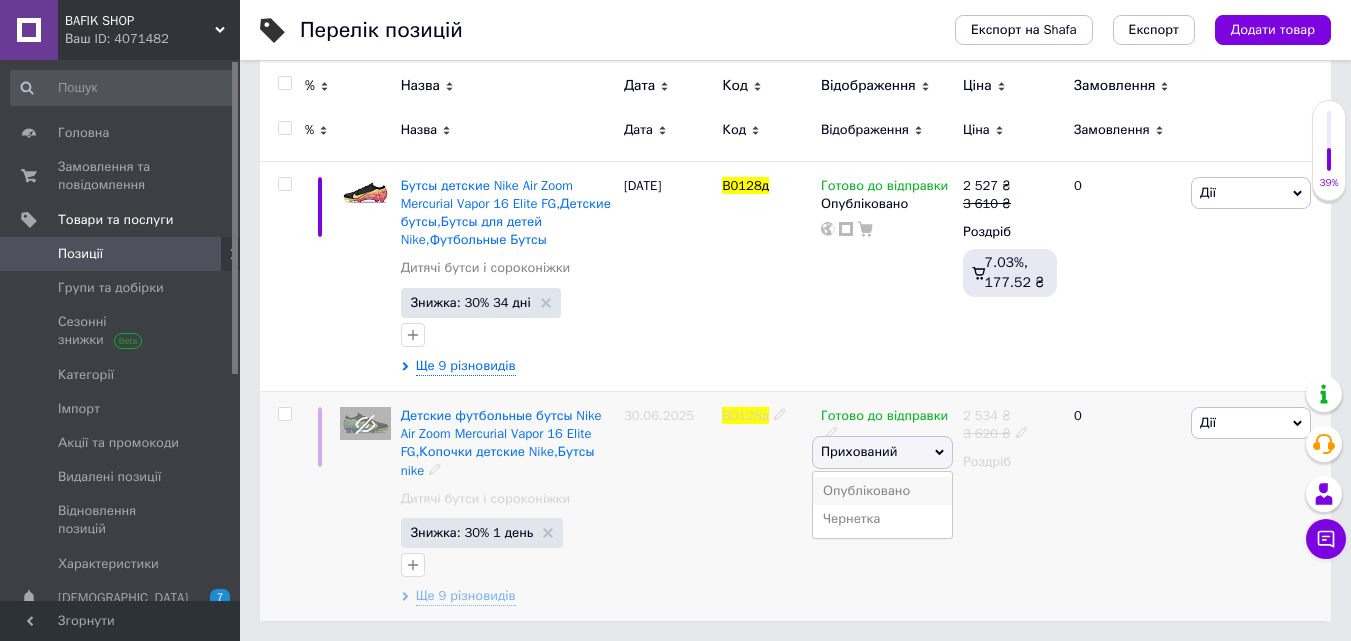 click on "Опубліковано" at bounding box center (882, 491) 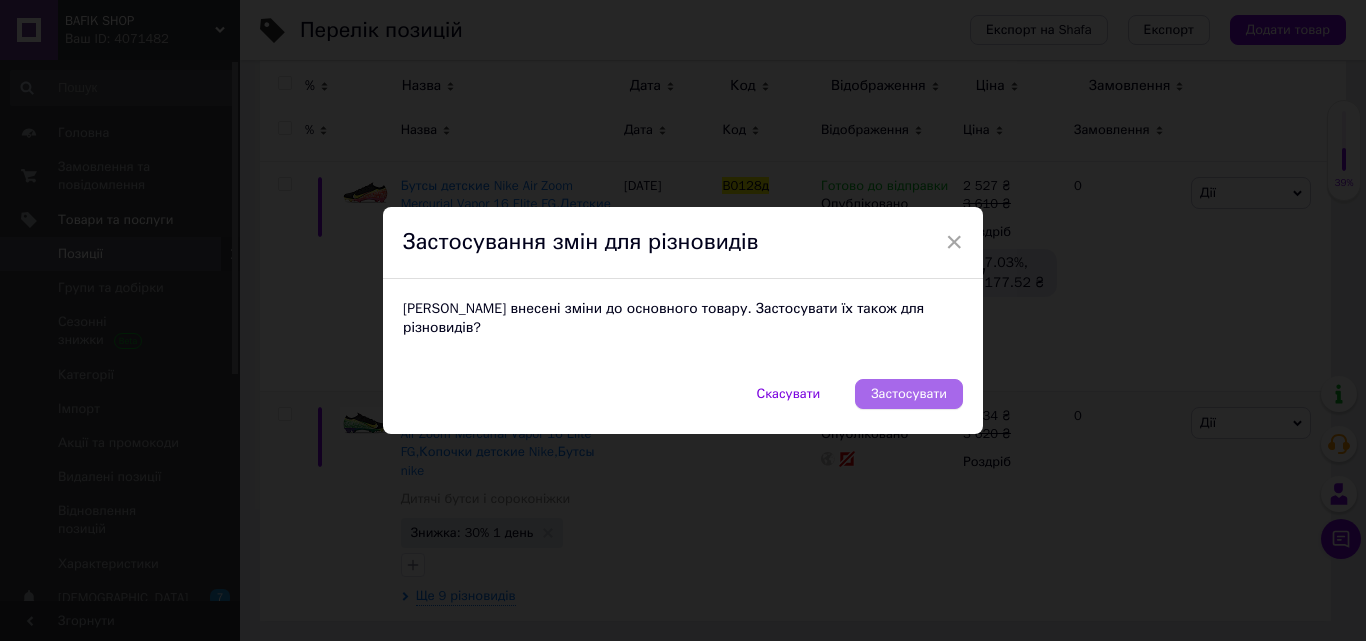 click on "Застосувати" at bounding box center [909, 394] 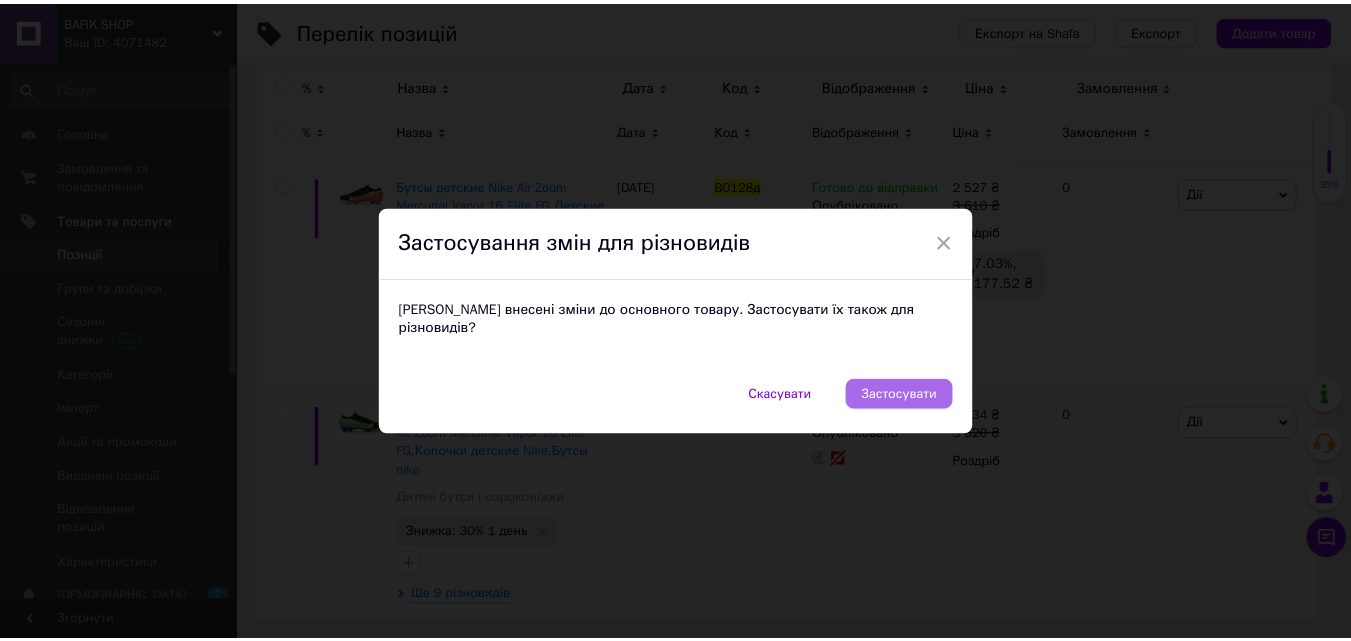 scroll, scrollTop: 252, scrollLeft: 0, axis: vertical 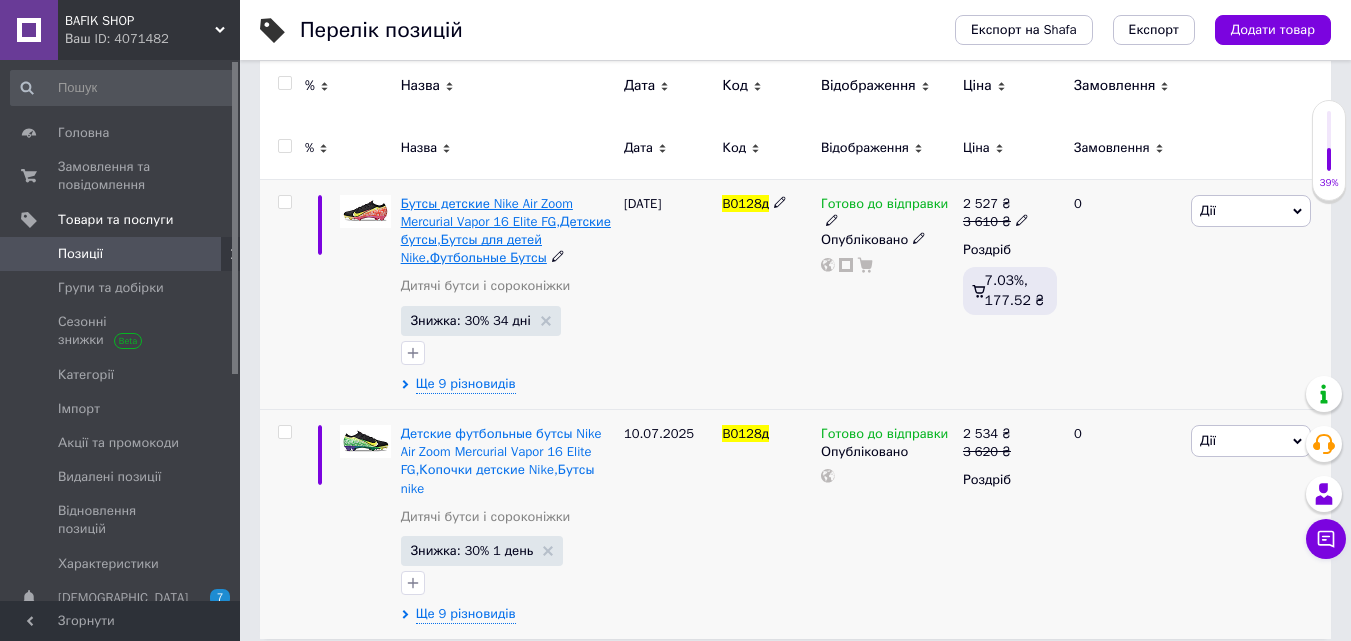 click on "Бутсы детские Nike Air Zoom Mercurial Vapor 16 Elite FG,Детские бутсы,Бутсы для детей Nike,Футбольные Бутсы" at bounding box center [506, 231] 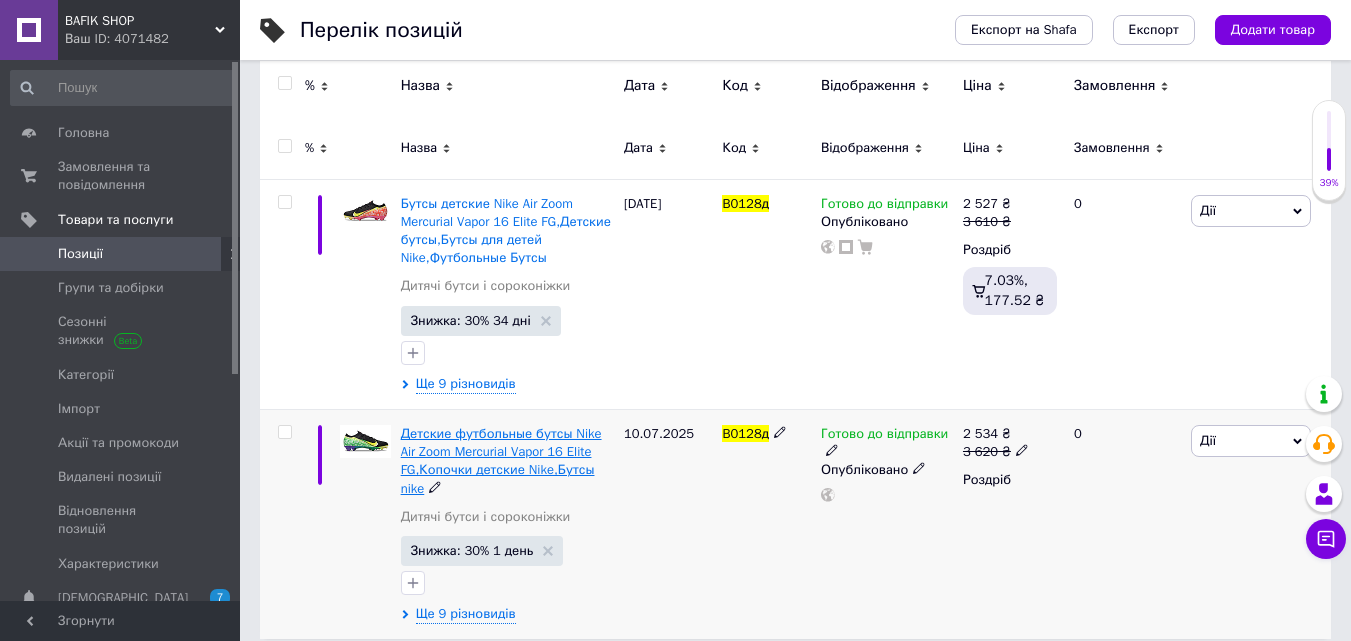 click on "Детские футбольные бутсы Nike Air Zoom Mercurial Vapor 16 Elite FG,Копочки детские Nike,Бутсы nike" at bounding box center (501, 461) 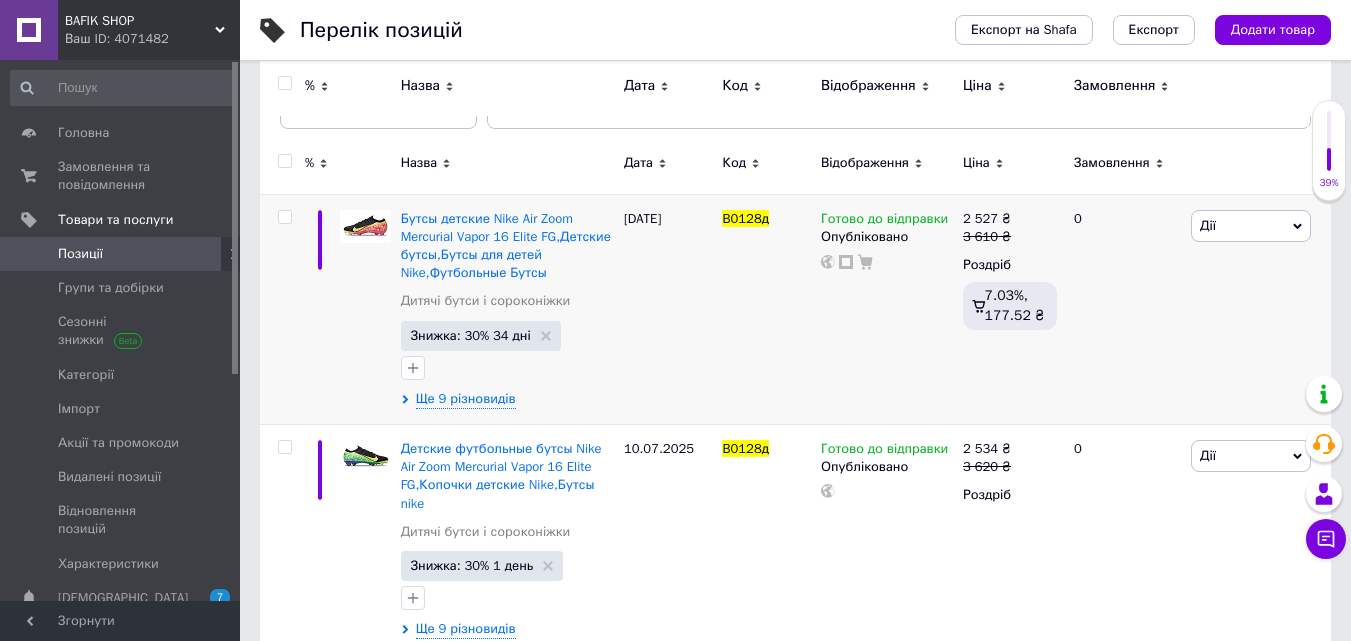 scroll, scrollTop: 270, scrollLeft: 0, axis: vertical 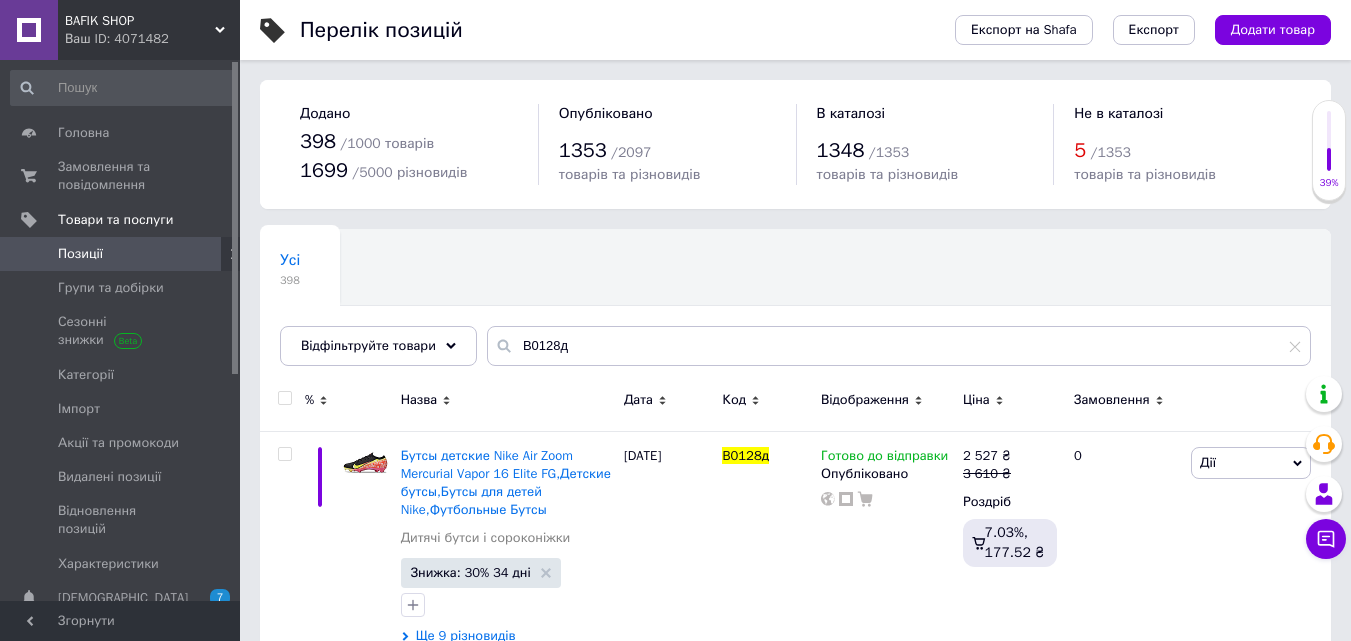 drag, startPoint x: 566, startPoint y: 325, endPoint x: 558, endPoint y: 343, distance: 19.697716 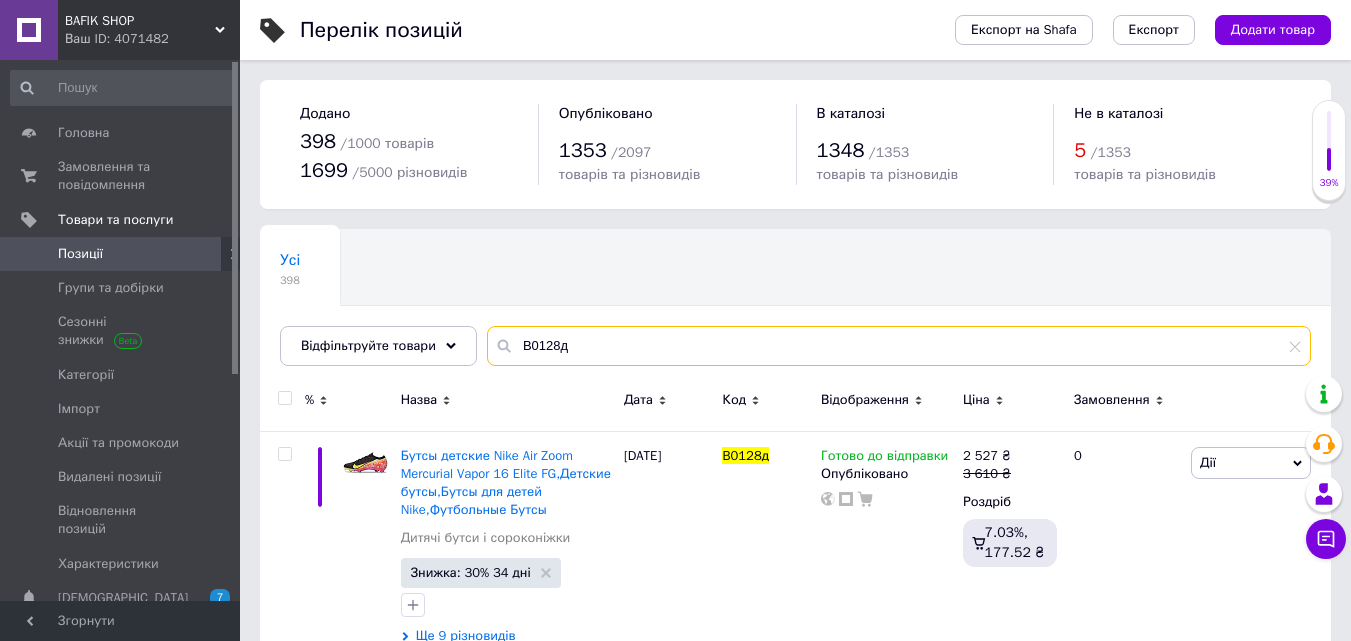 drag, startPoint x: 580, startPoint y: 347, endPoint x: 515, endPoint y: 350, distance: 65.06919 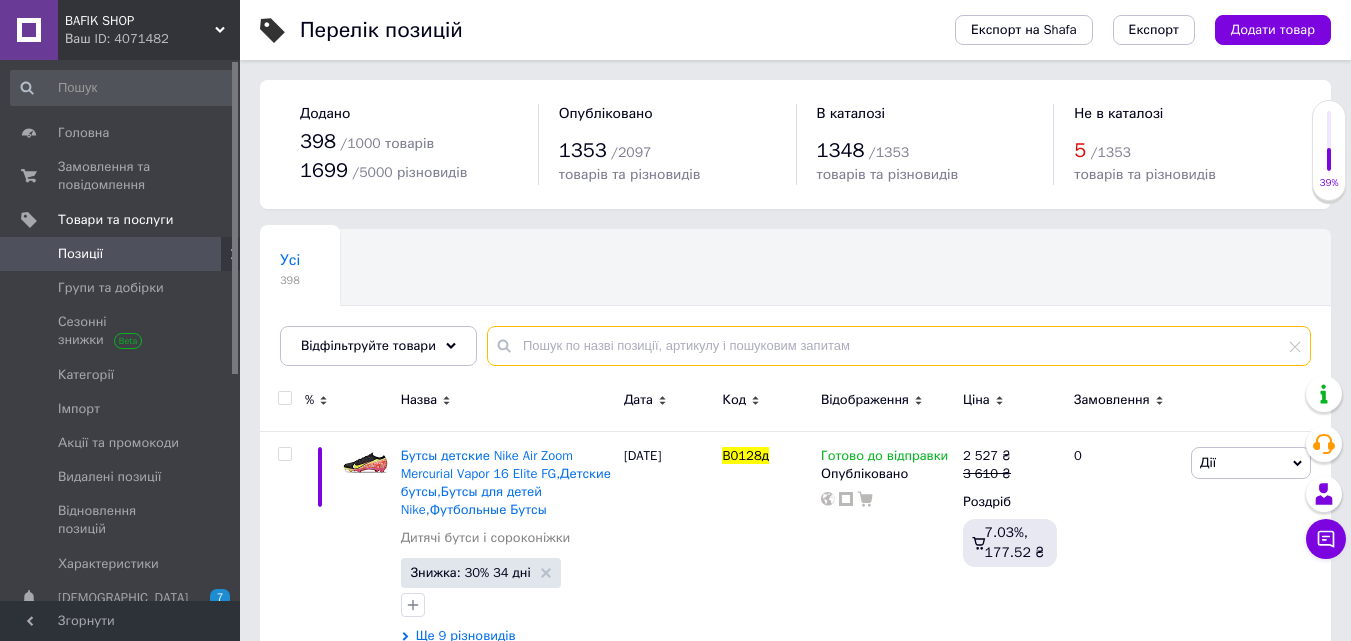 paste on "B0099д" 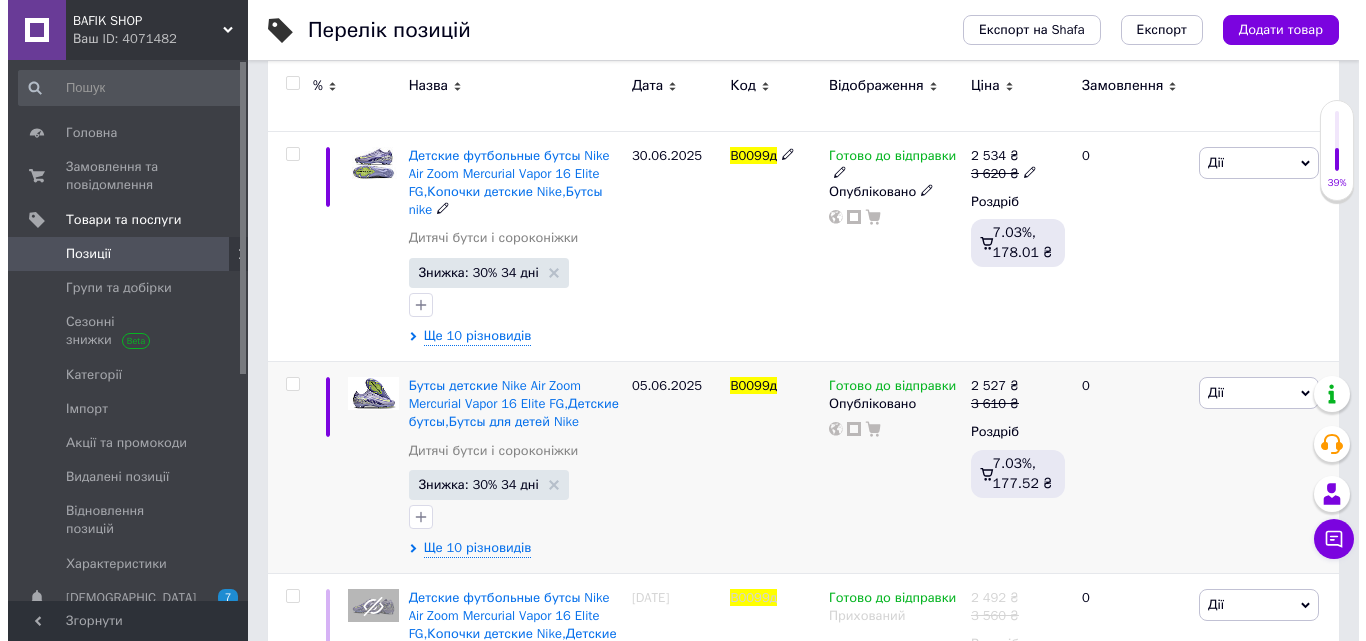 scroll, scrollTop: 482, scrollLeft: 0, axis: vertical 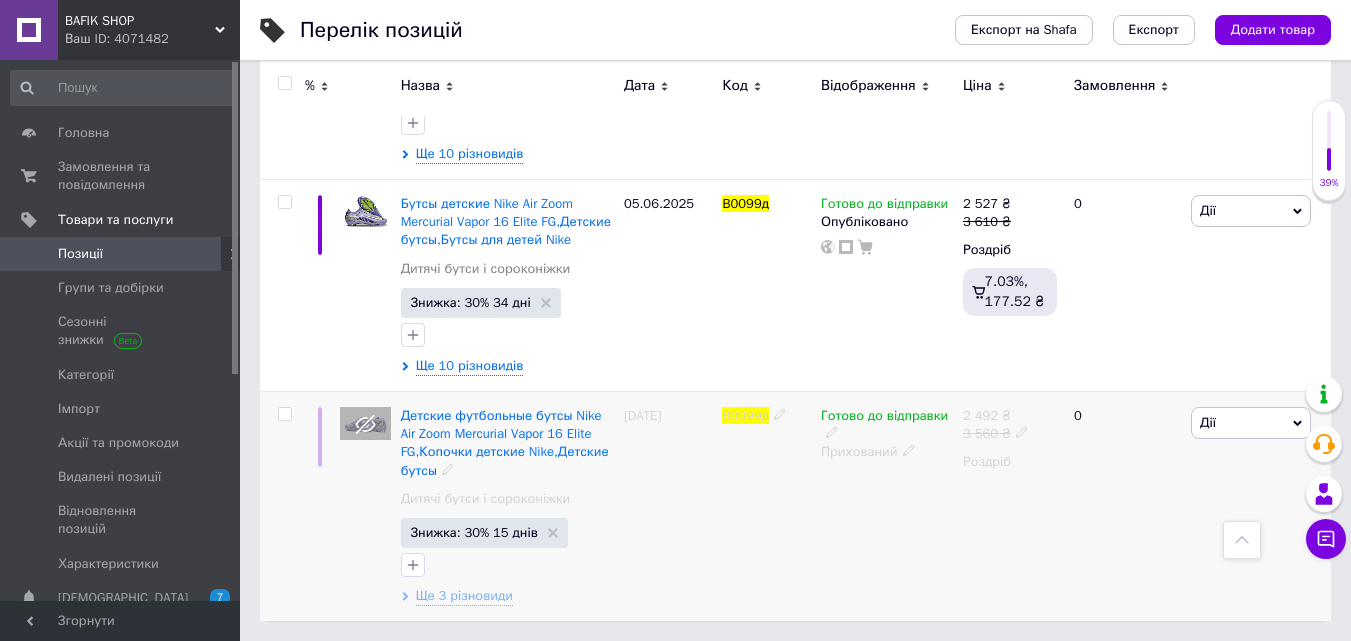 type on "B0099д" 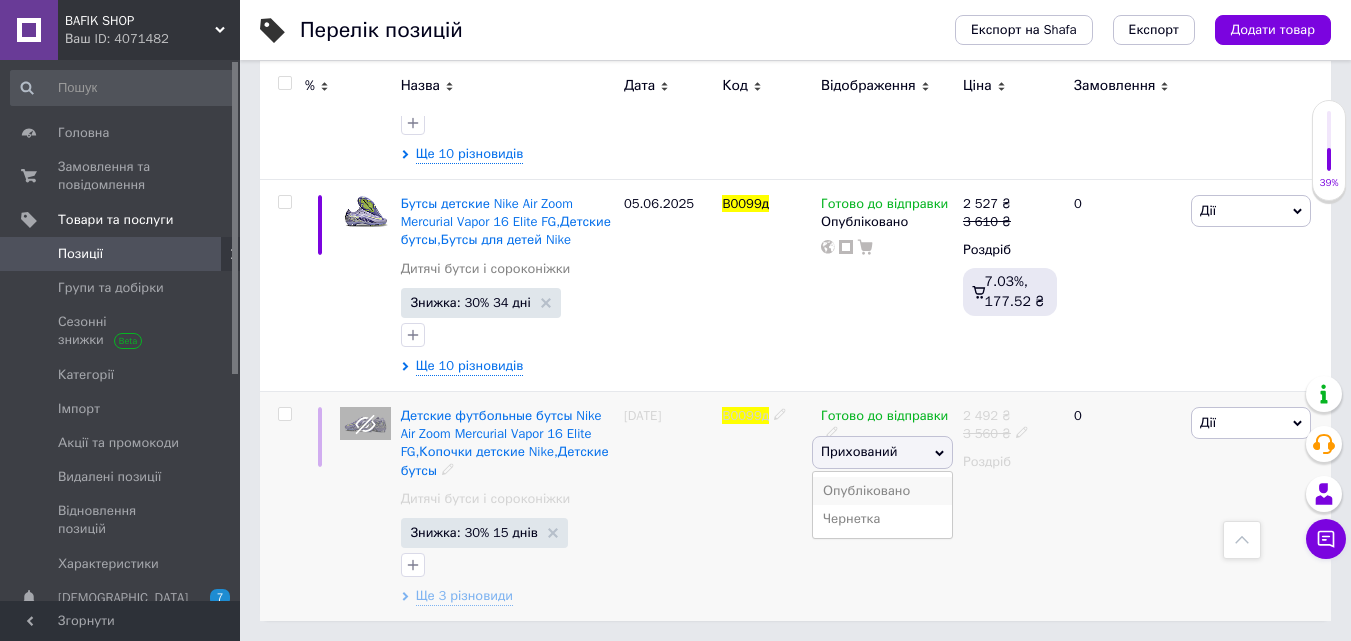 click on "Опубліковано" at bounding box center [882, 491] 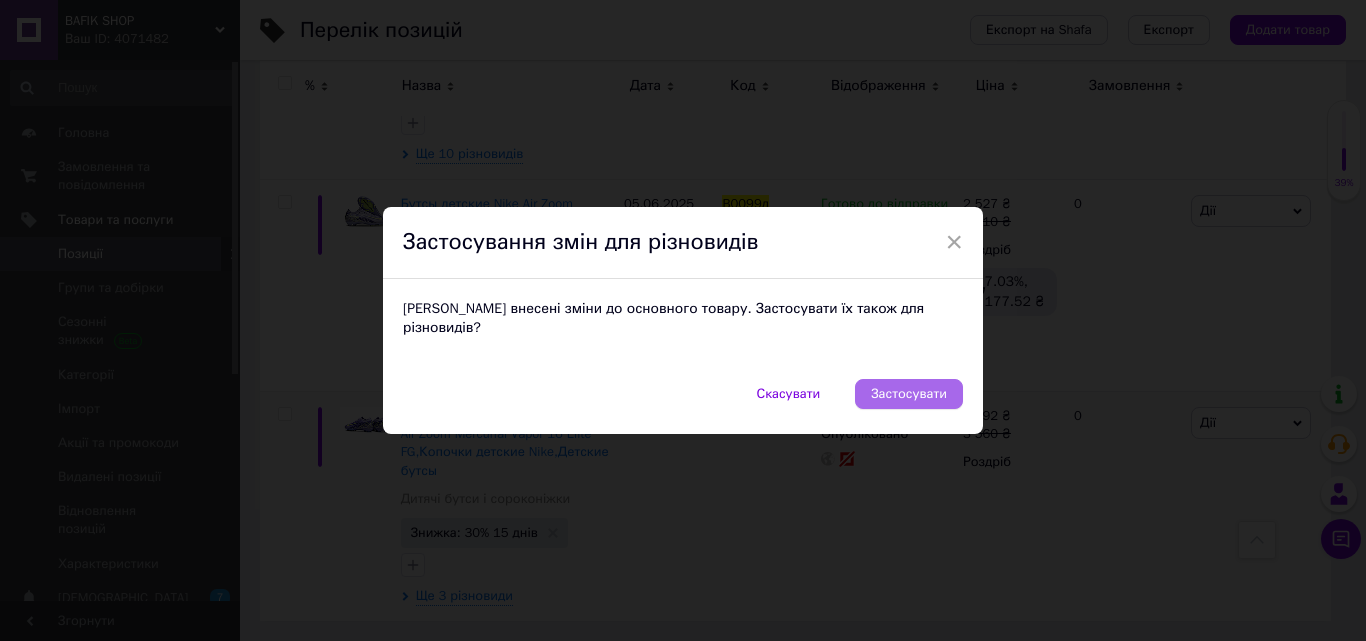 click on "Застосувати" at bounding box center [909, 394] 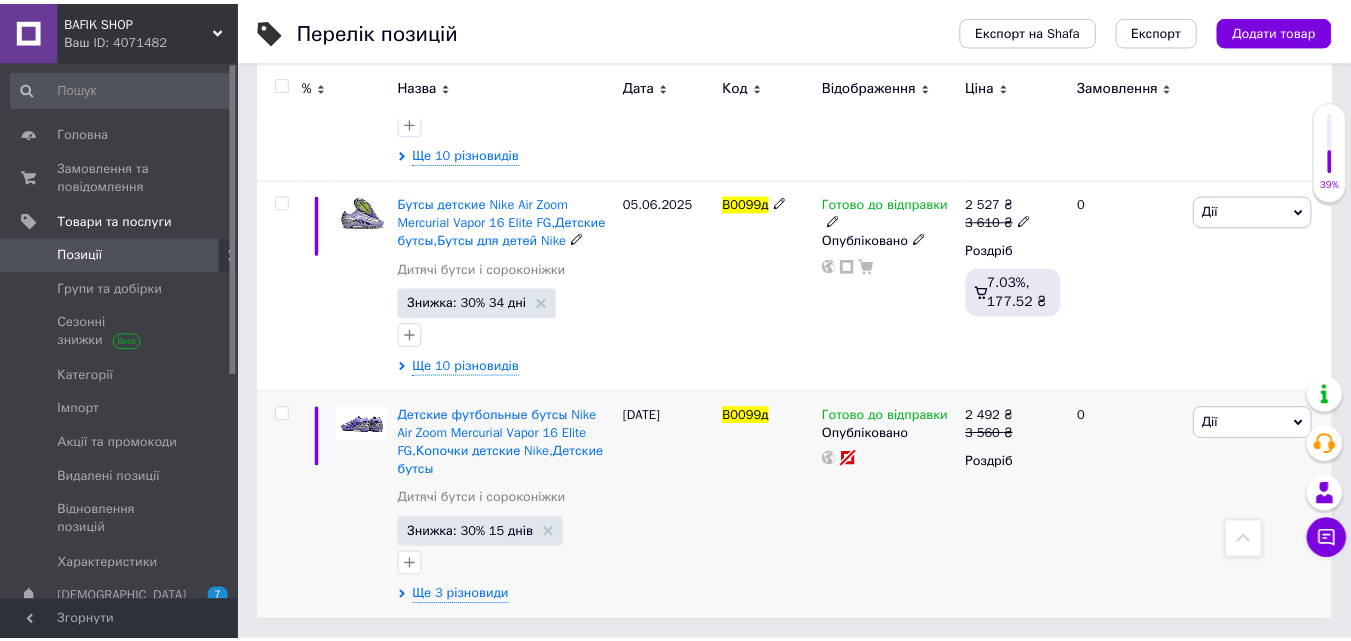 scroll, scrollTop: 464, scrollLeft: 0, axis: vertical 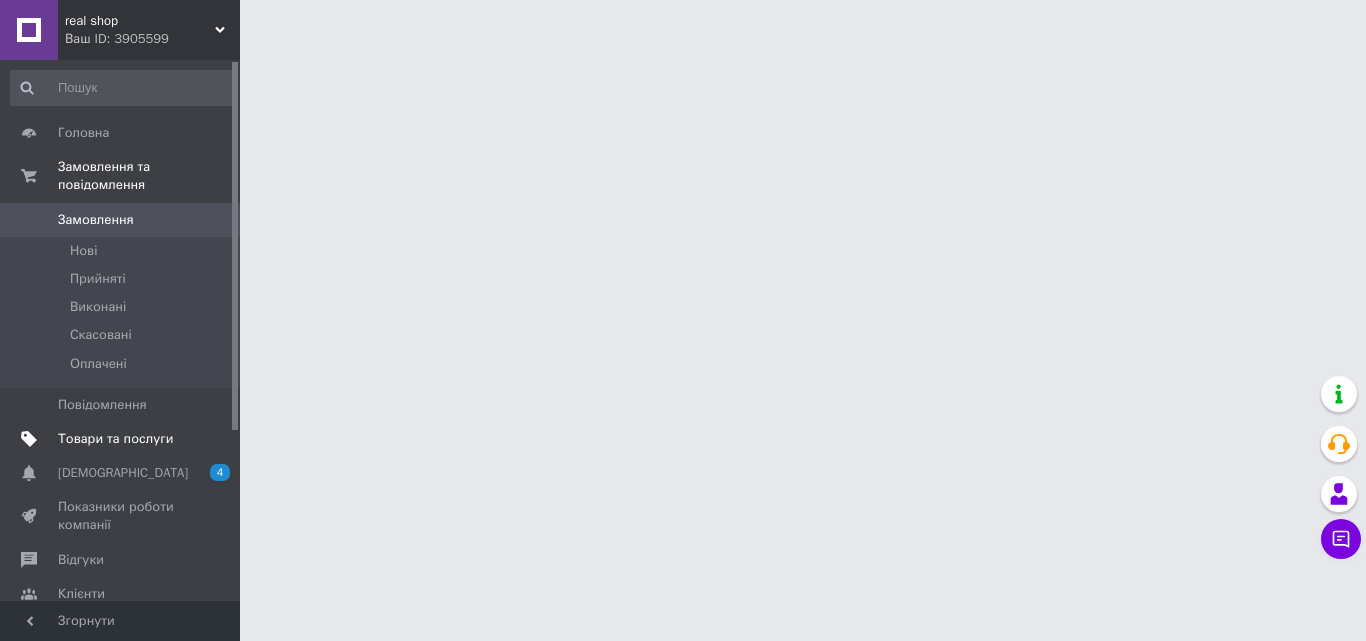 click on "Товари та послуги" at bounding box center [115, 439] 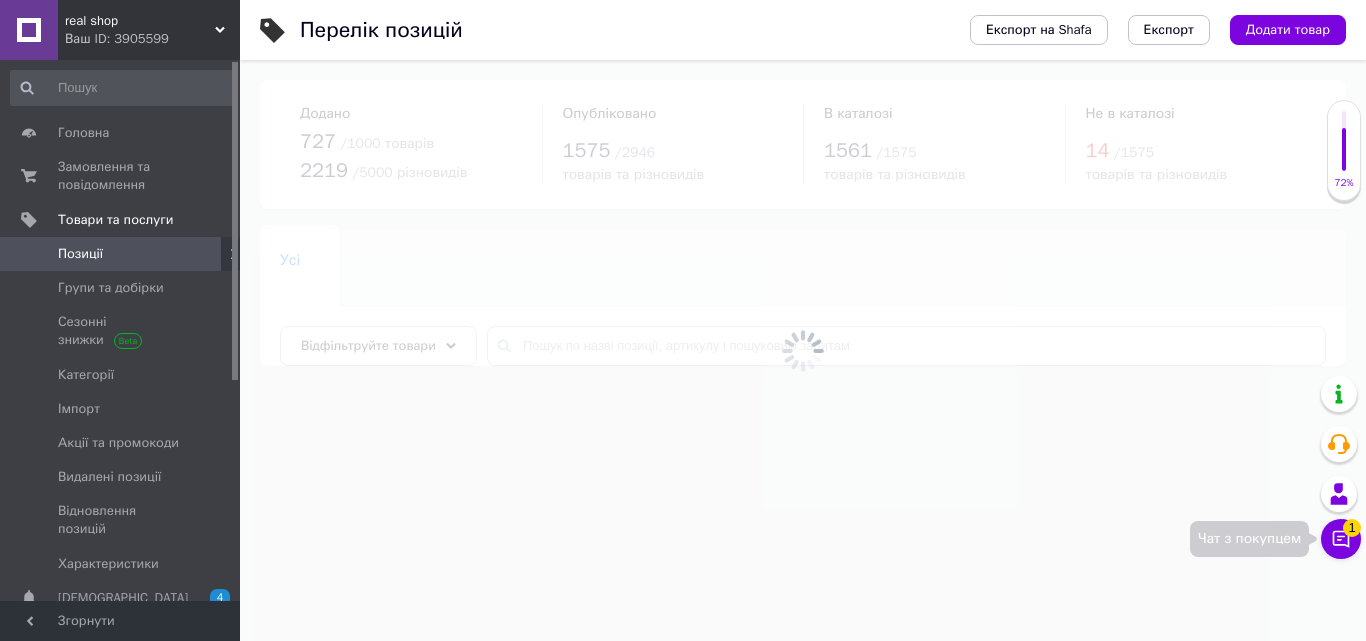 click on "Чат з покупцем 1" at bounding box center (1341, 539) 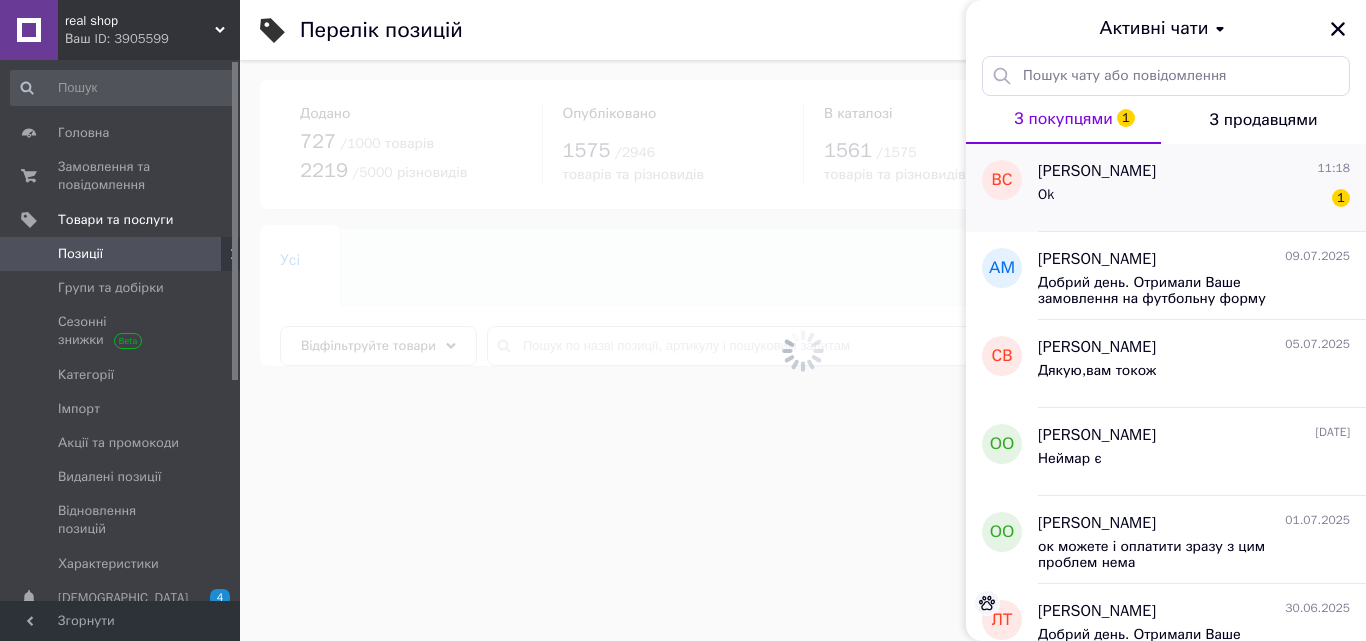click on "Ok 1" at bounding box center (1194, 199) 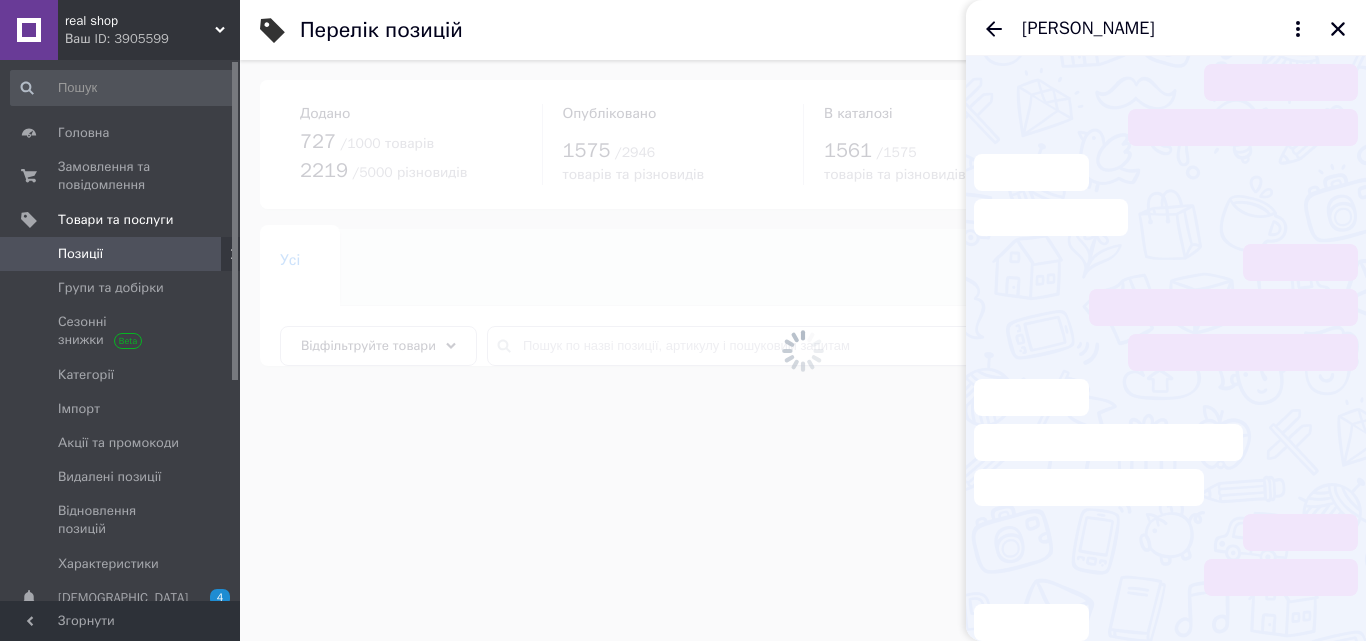 click on "[PERSON_NAME]" at bounding box center [1166, 28] 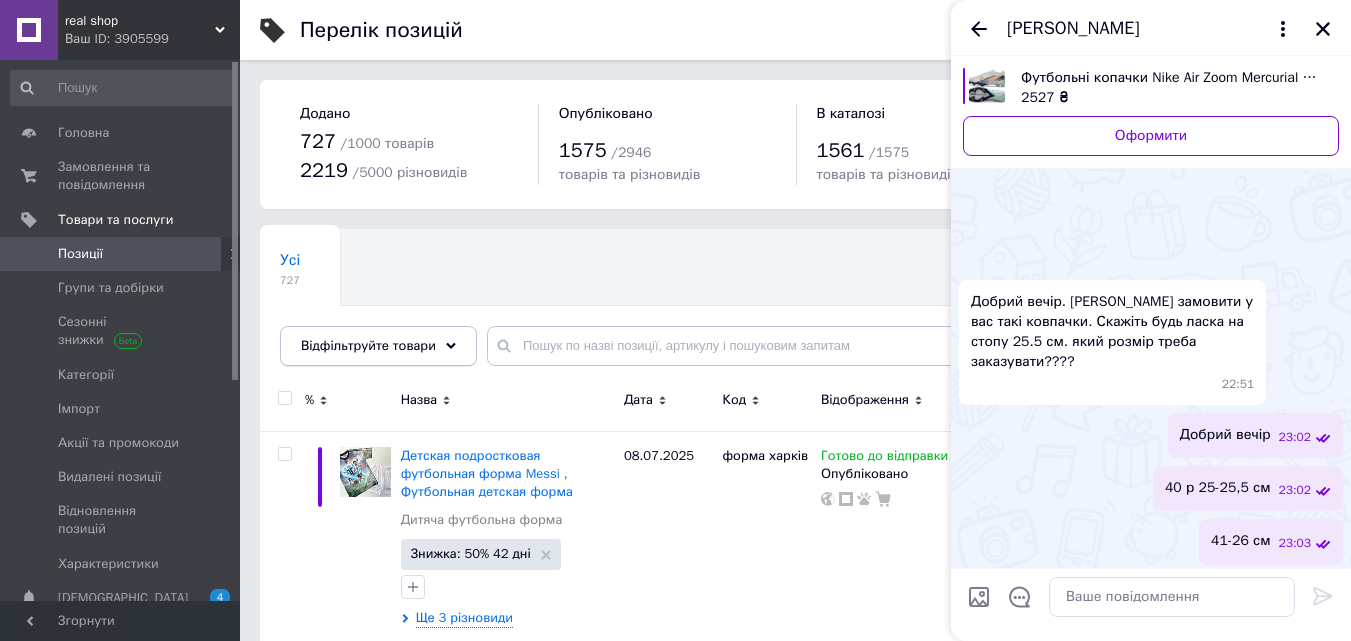 scroll, scrollTop: 1333, scrollLeft: 0, axis: vertical 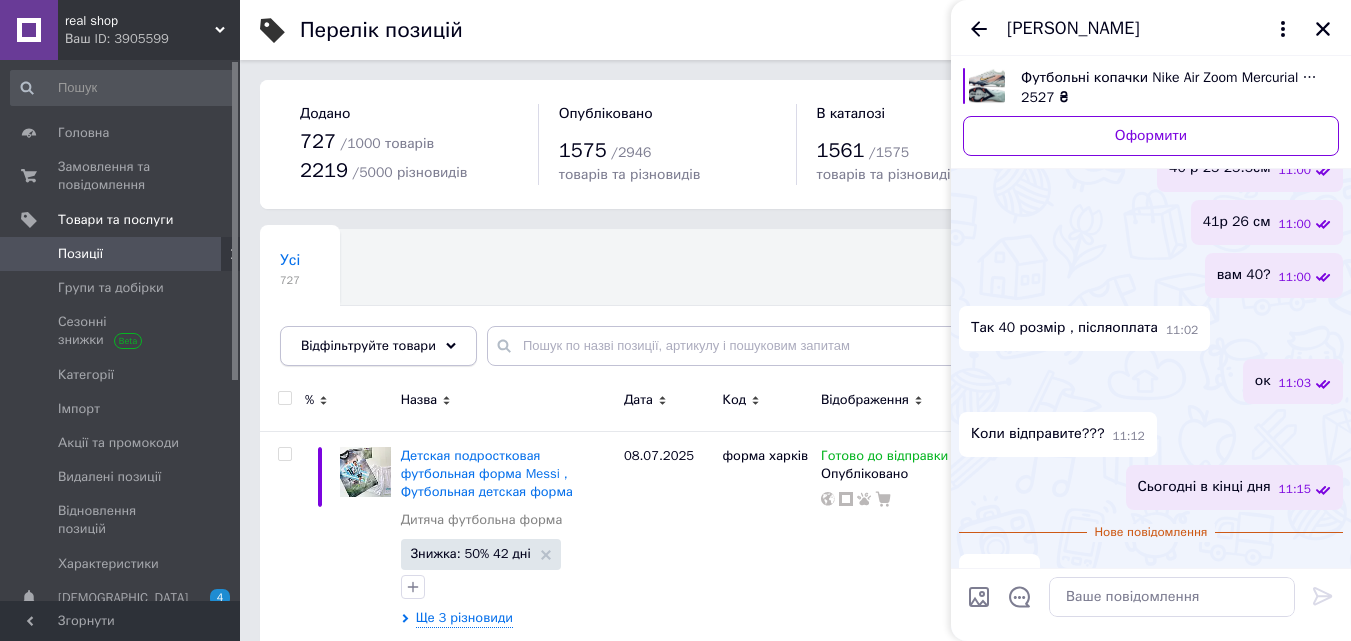click on "Відфільтруйте товари" at bounding box center (368, 345) 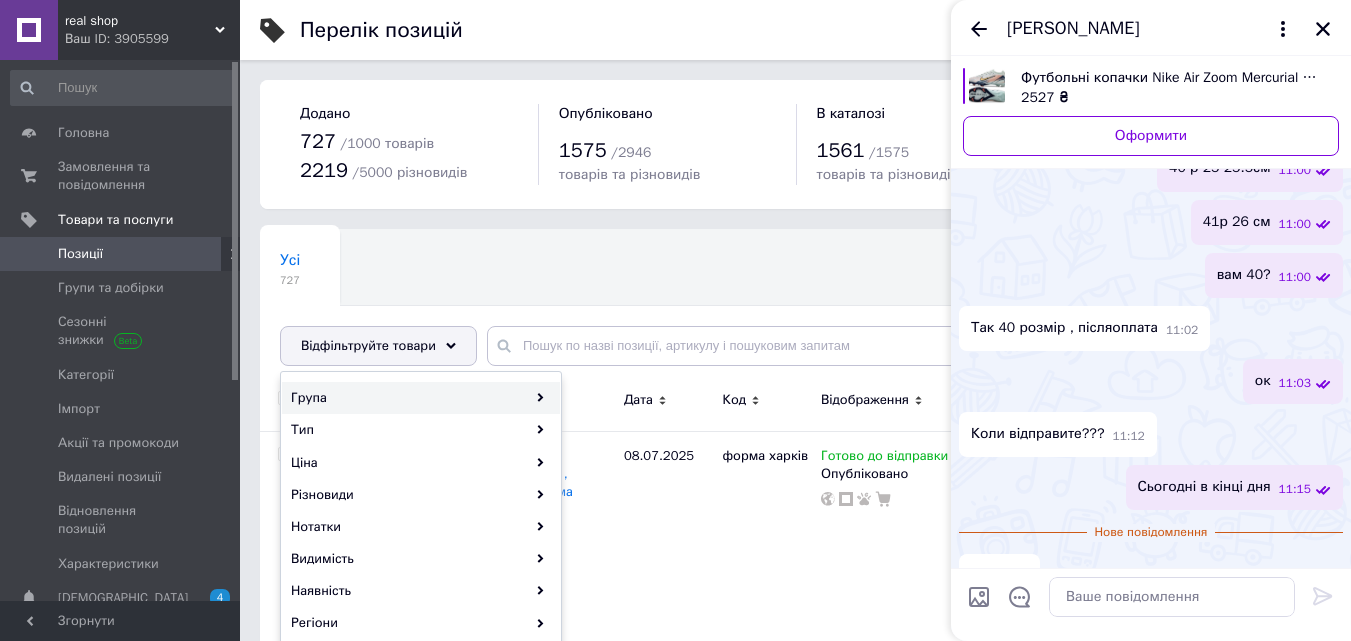 click on "Група" at bounding box center [421, 398] 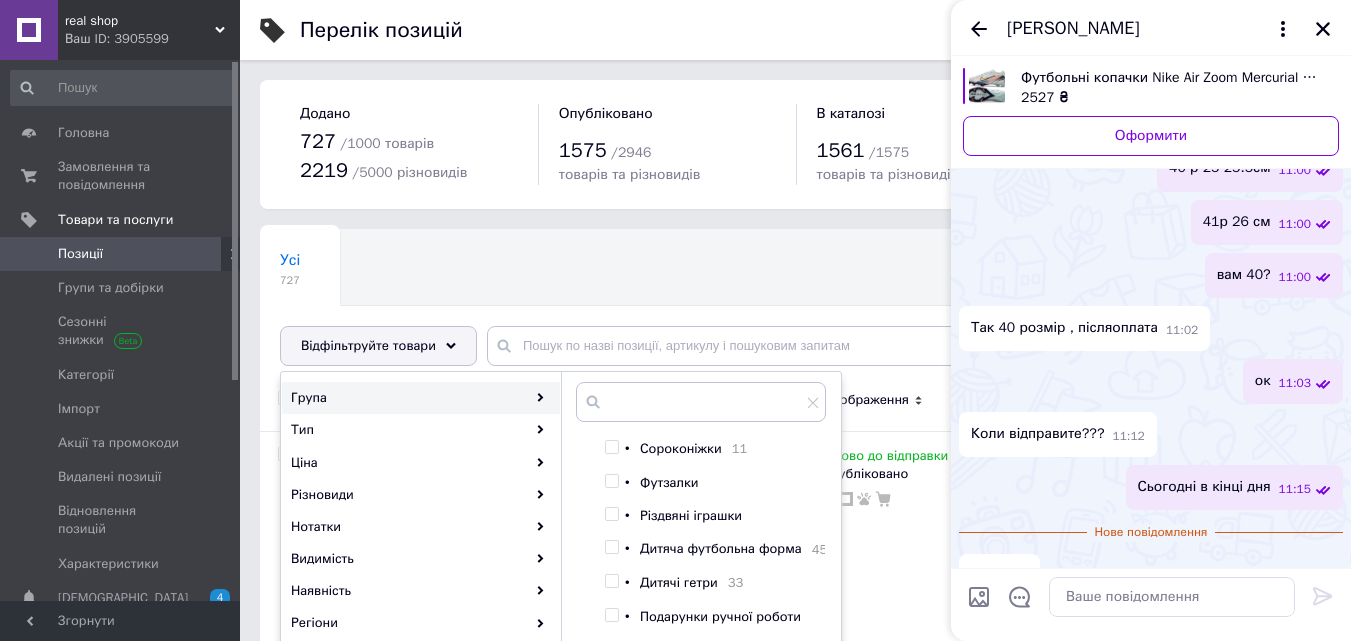 scroll, scrollTop: 200, scrollLeft: 0, axis: vertical 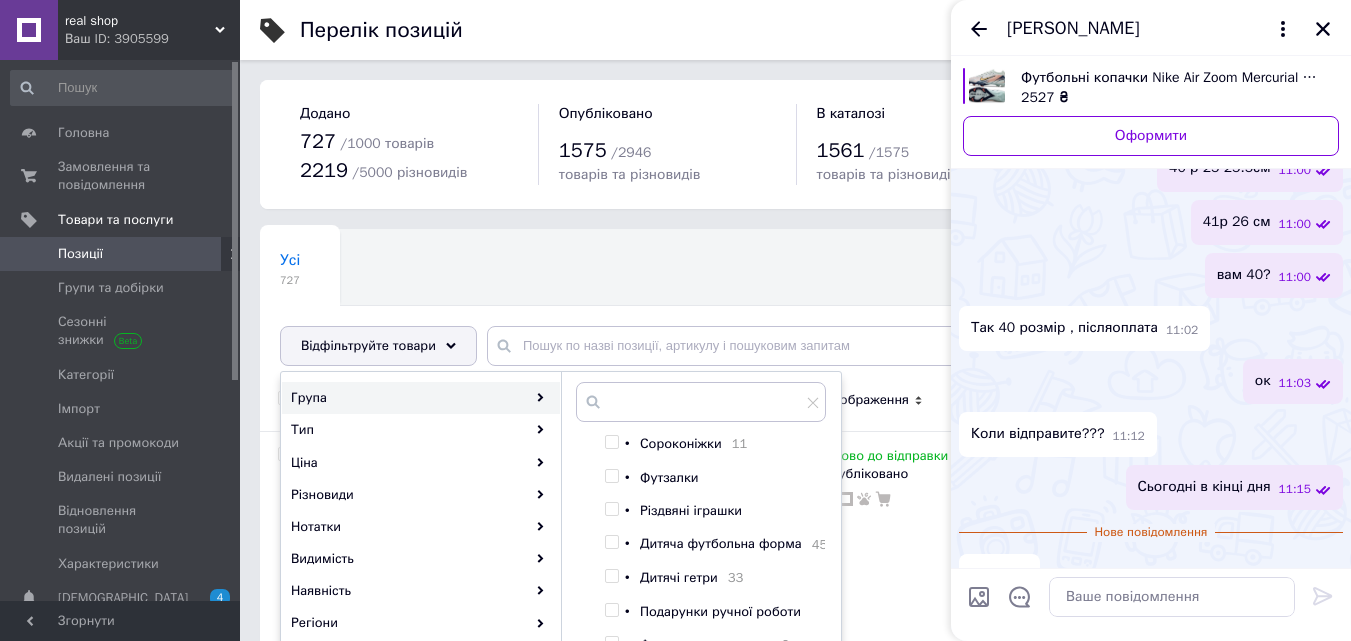 click at bounding box center [611, 542] 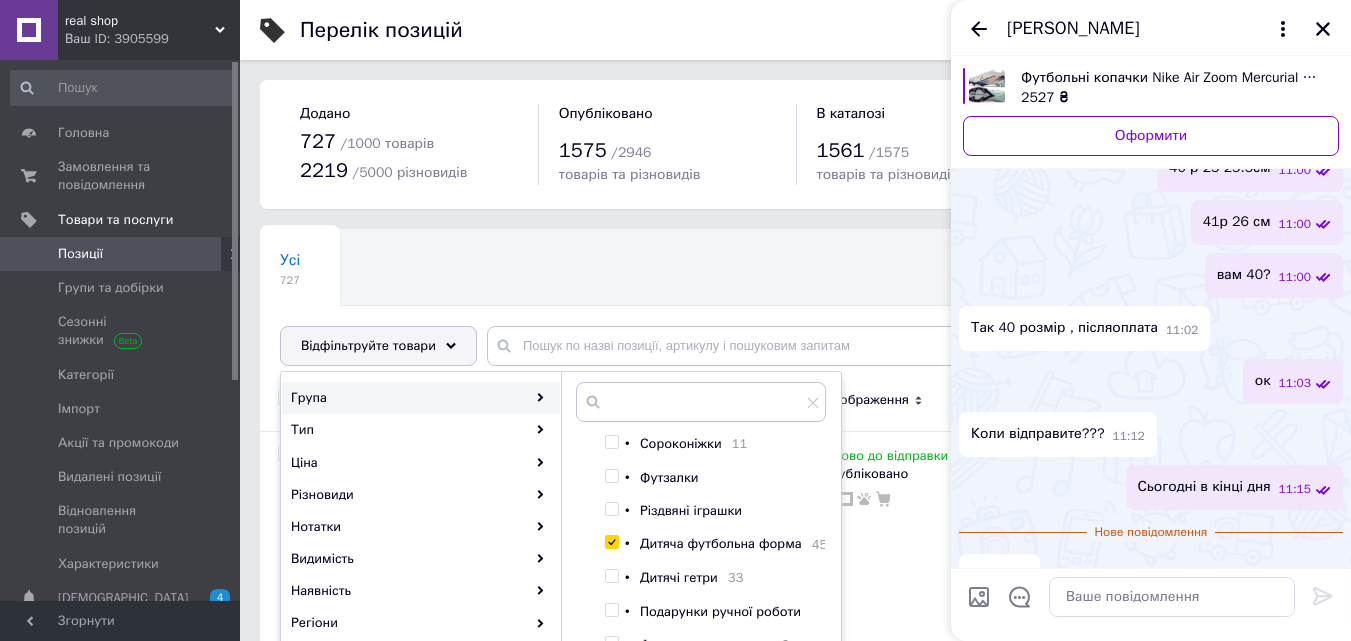 checkbox on "true" 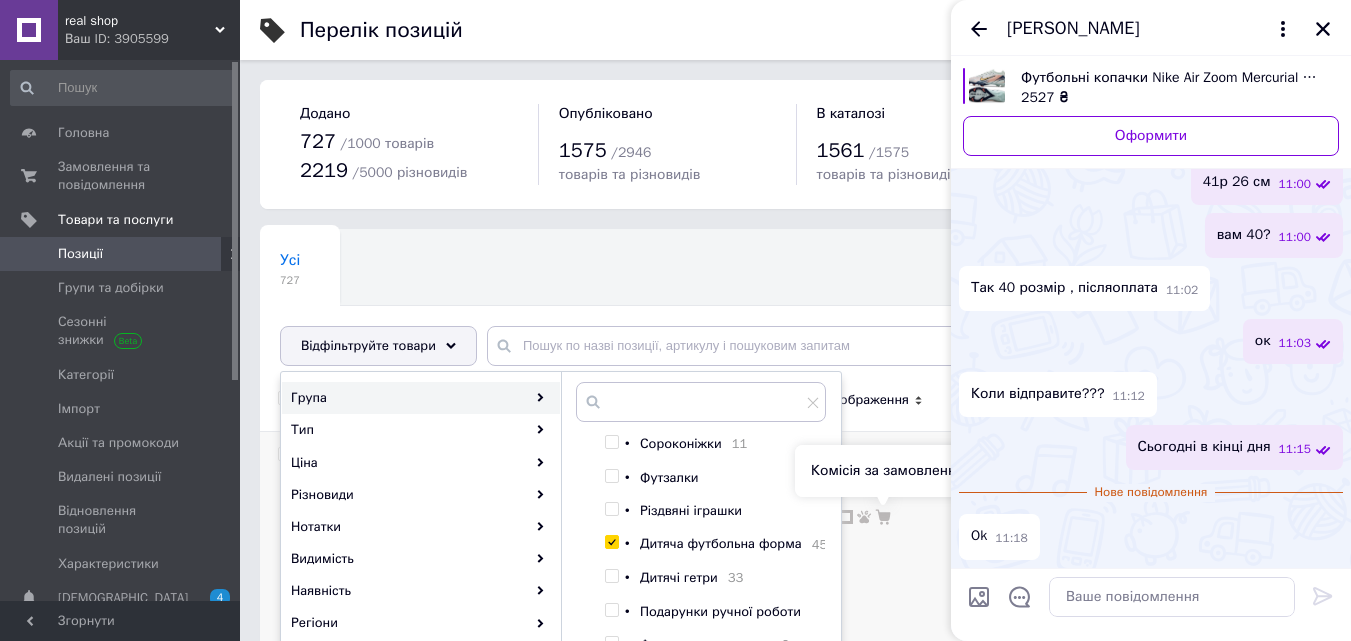 scroll, scrollTop: 100, scrollLeft: 0, axis: vertical 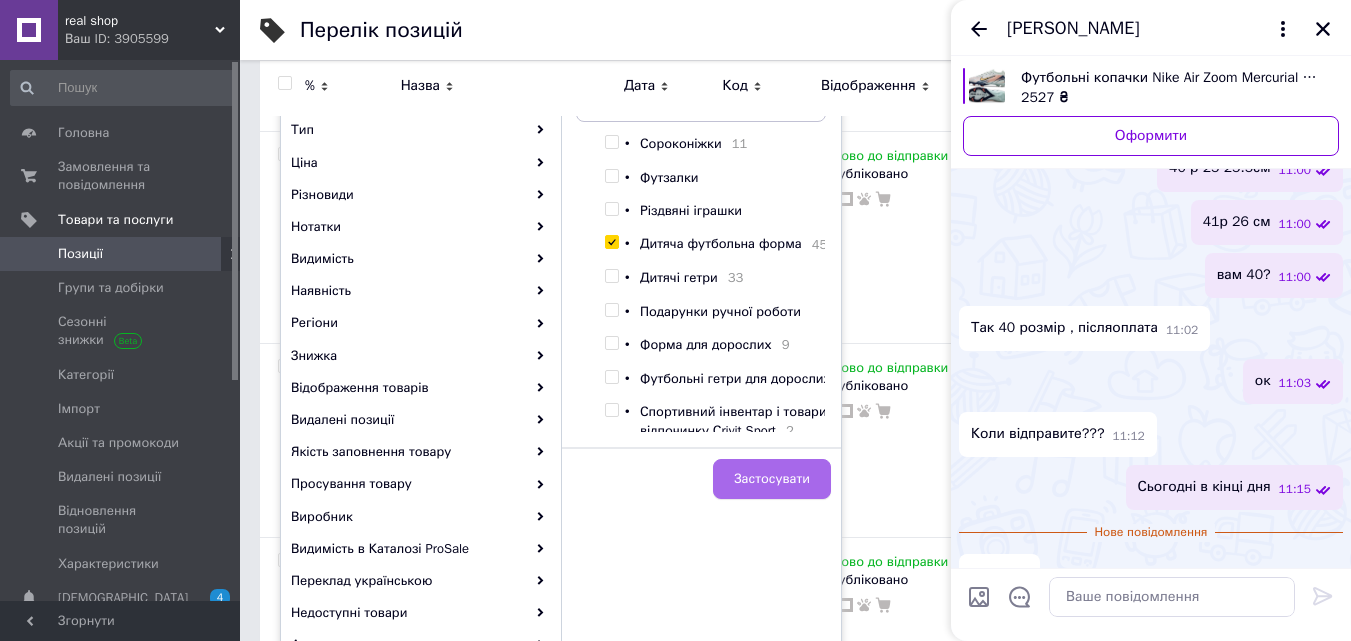 click on "Застосувати" at bounding box center [772, 479] 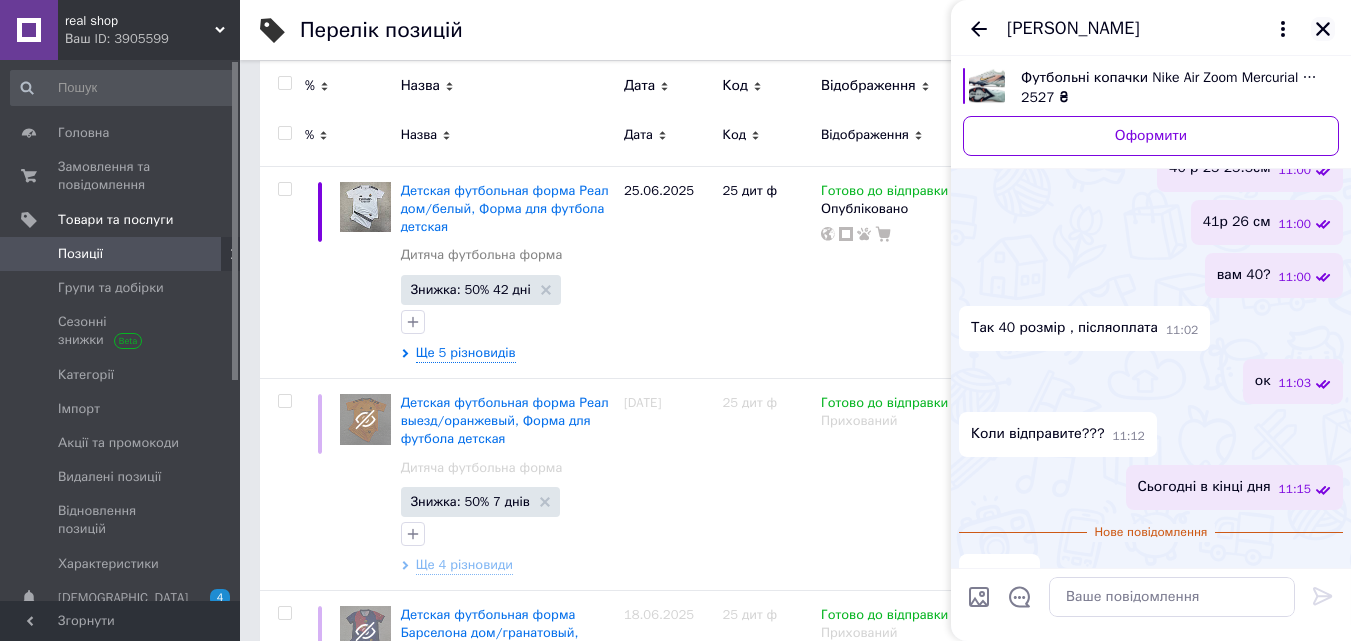 click 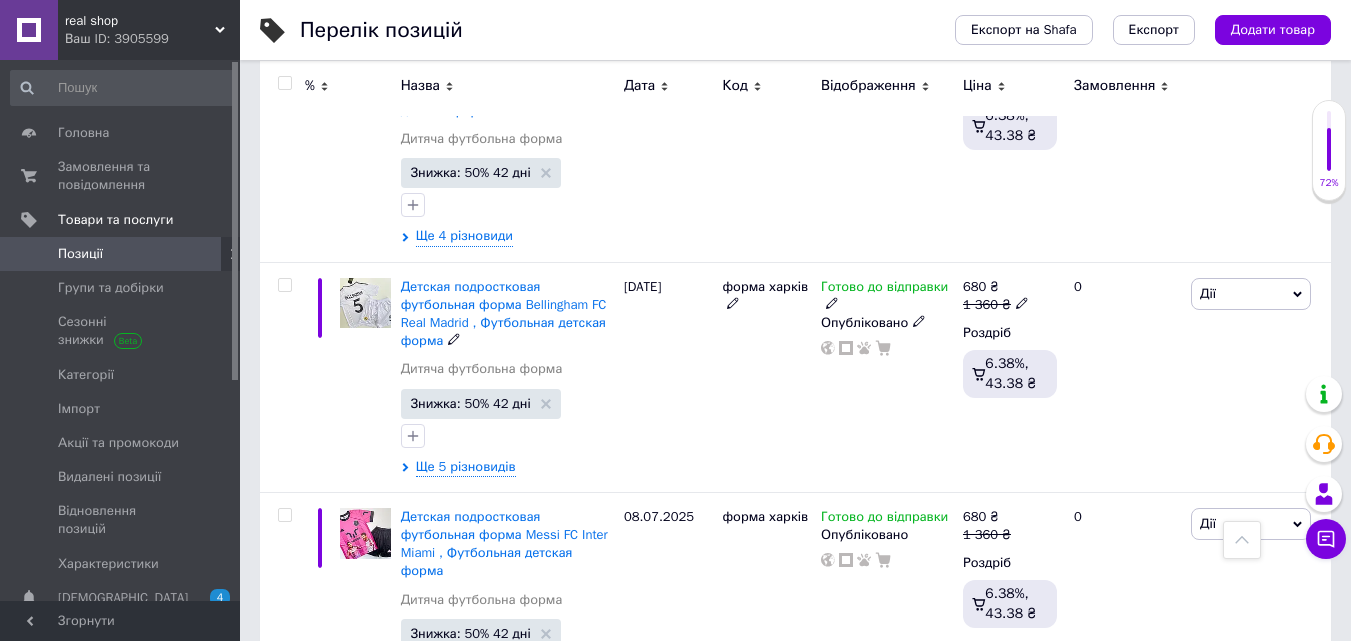 scroll, scrollTop: 6900, scrollLeft: 0, axis: vertical 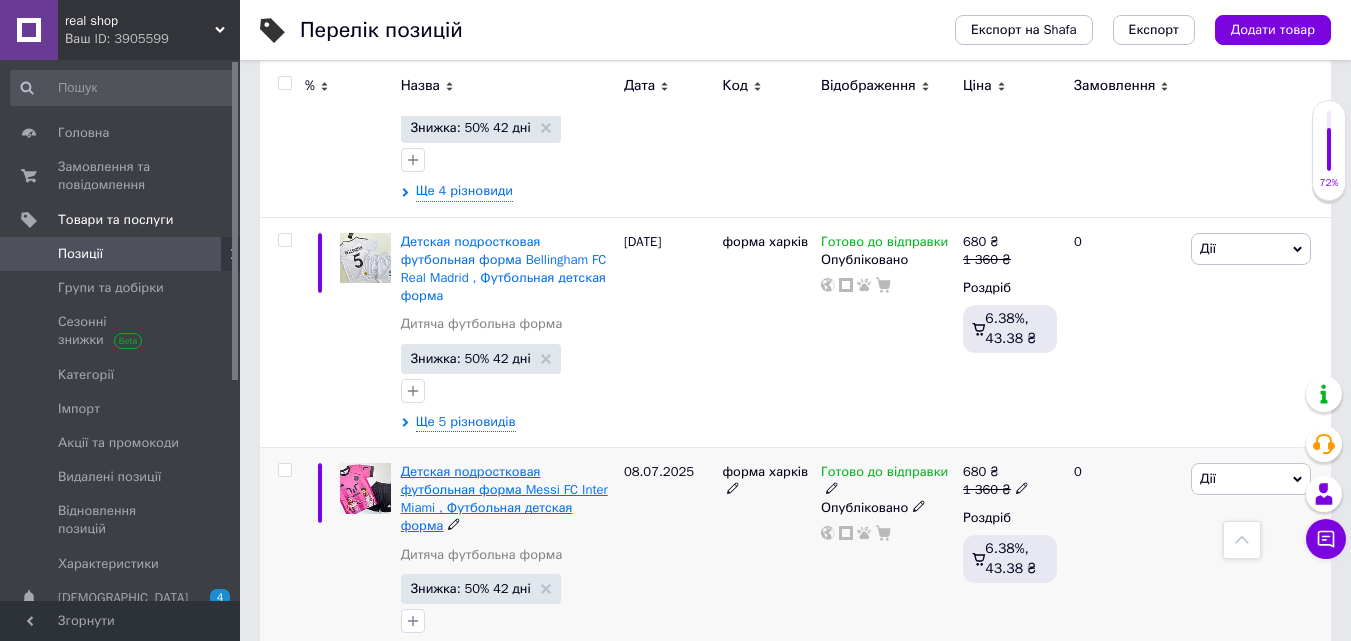 click on "Детская подростковая футбольная форма Messi FC Inter Miami , Футбольная детская форма" at bounding box center [504, 499] 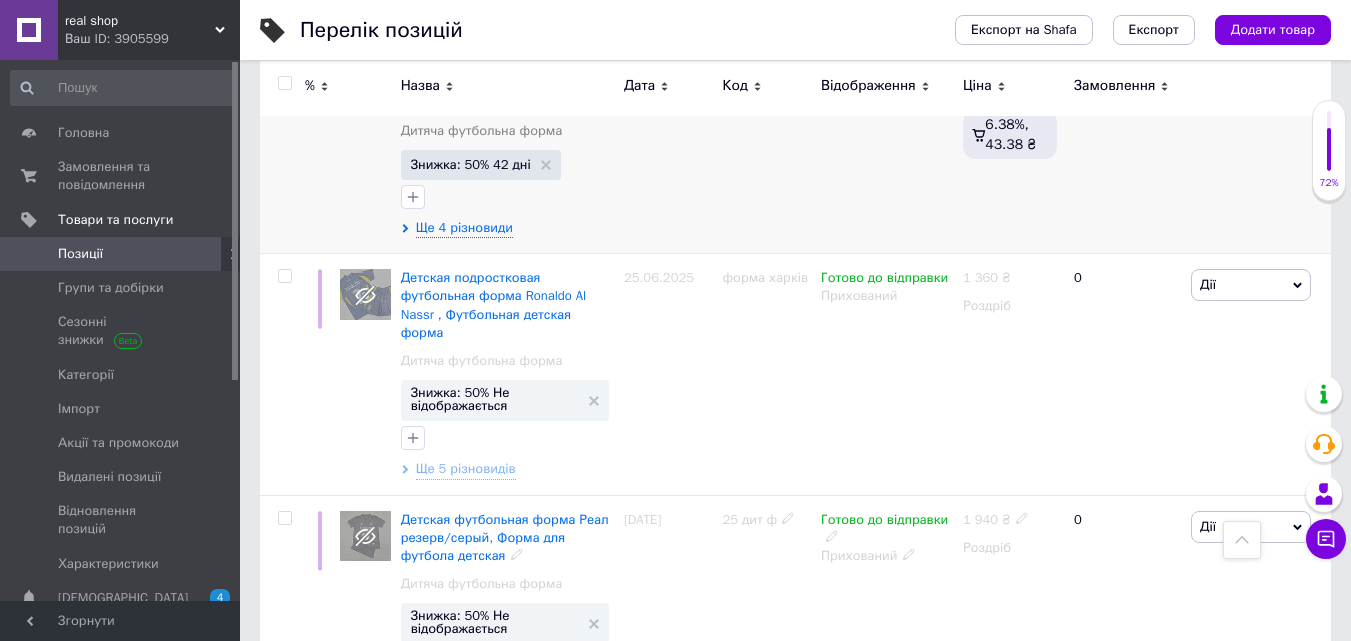 scroll, scrollTop: 7500, scrollLeft: 0, axis: vertical 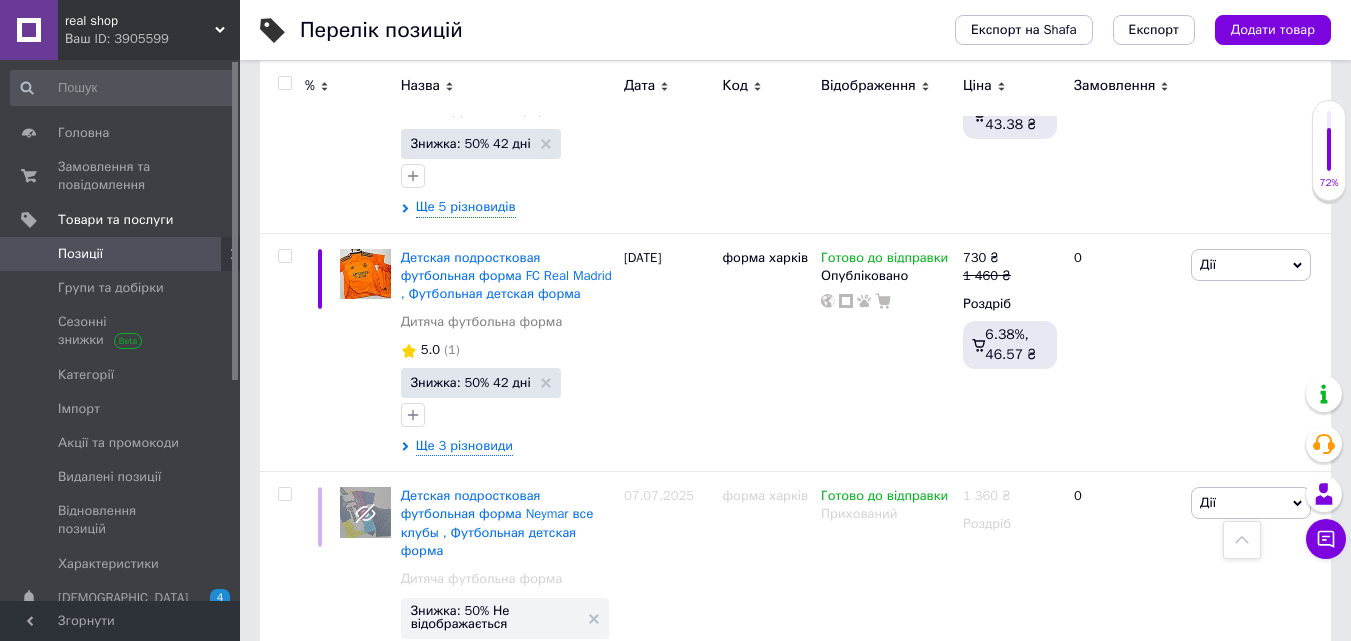 click on "Дії" at bounding box center (1208, 744) 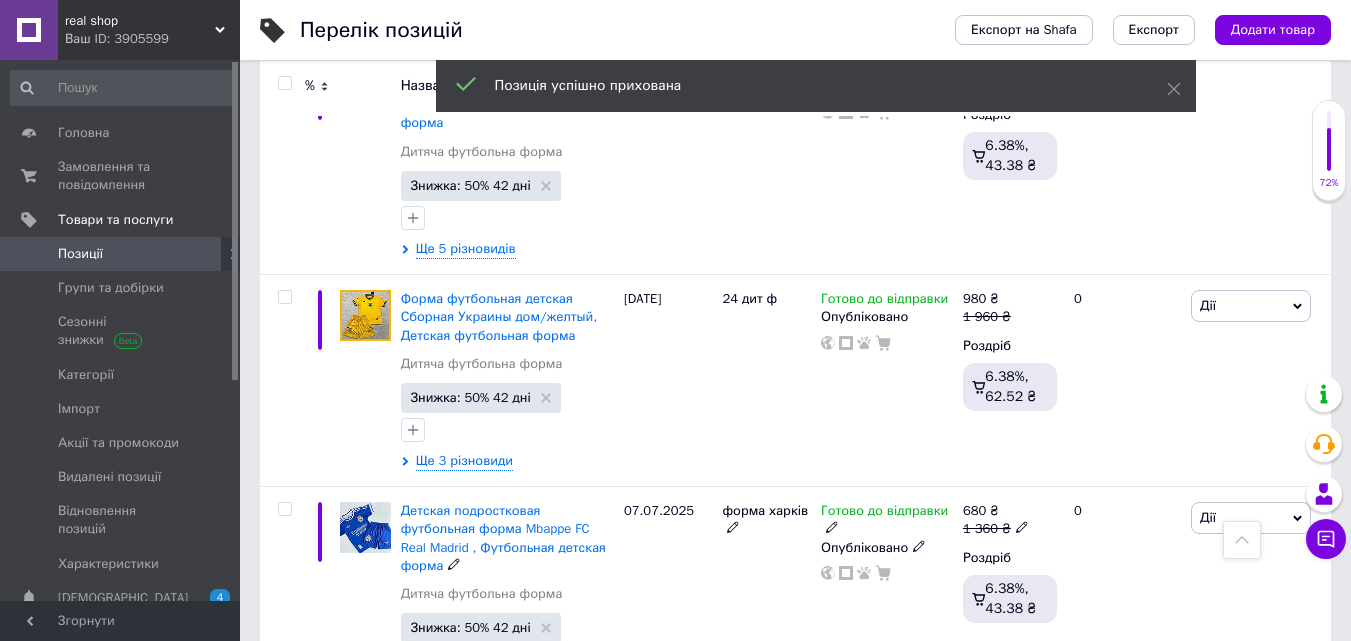 scroll, scrollTop: 9600, scrollLeft: 0, axis: vertical 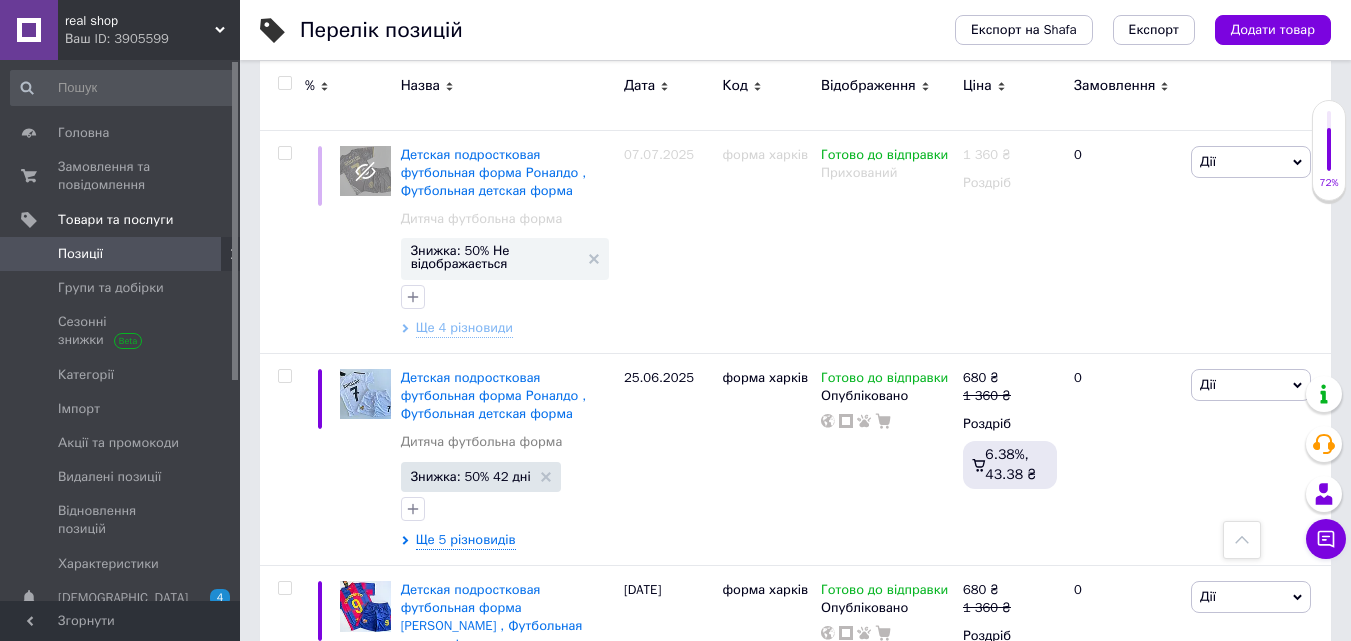 click on "Дії" at bounding box center (1251, 827) 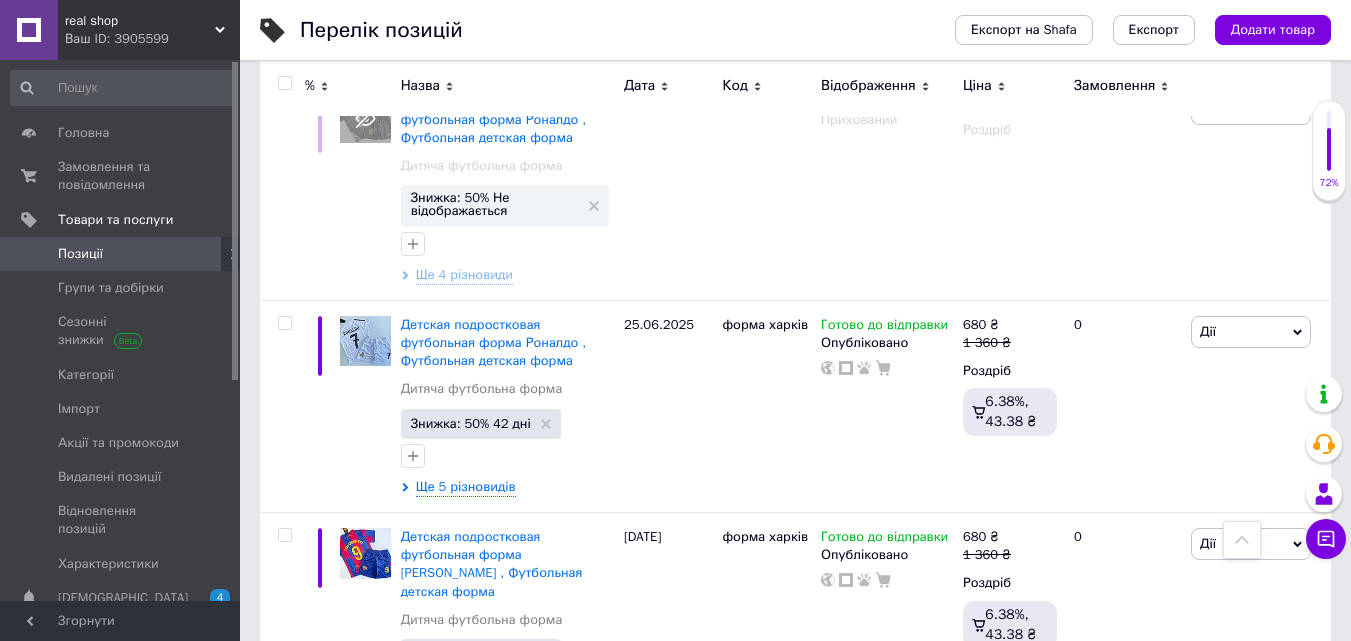 scroll, scrollTop: 11600, scrollLeft: 0, axis: vertical 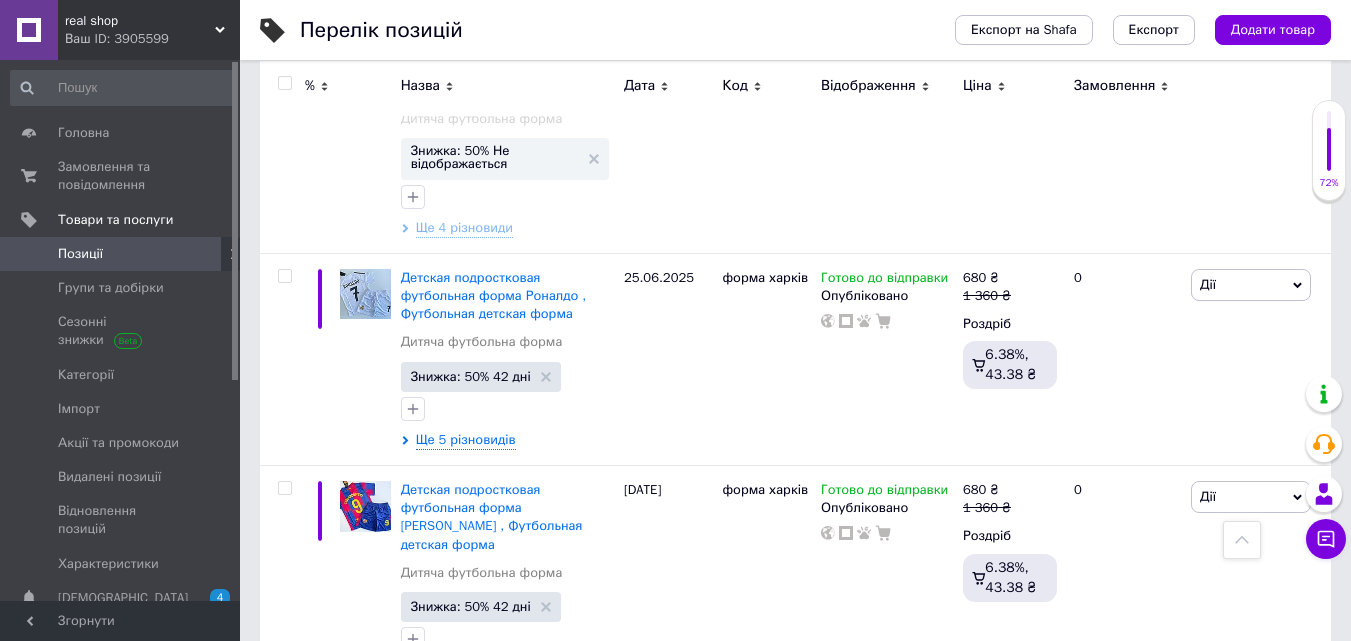 click on "Приховати" at bounding box center (1190, 935) 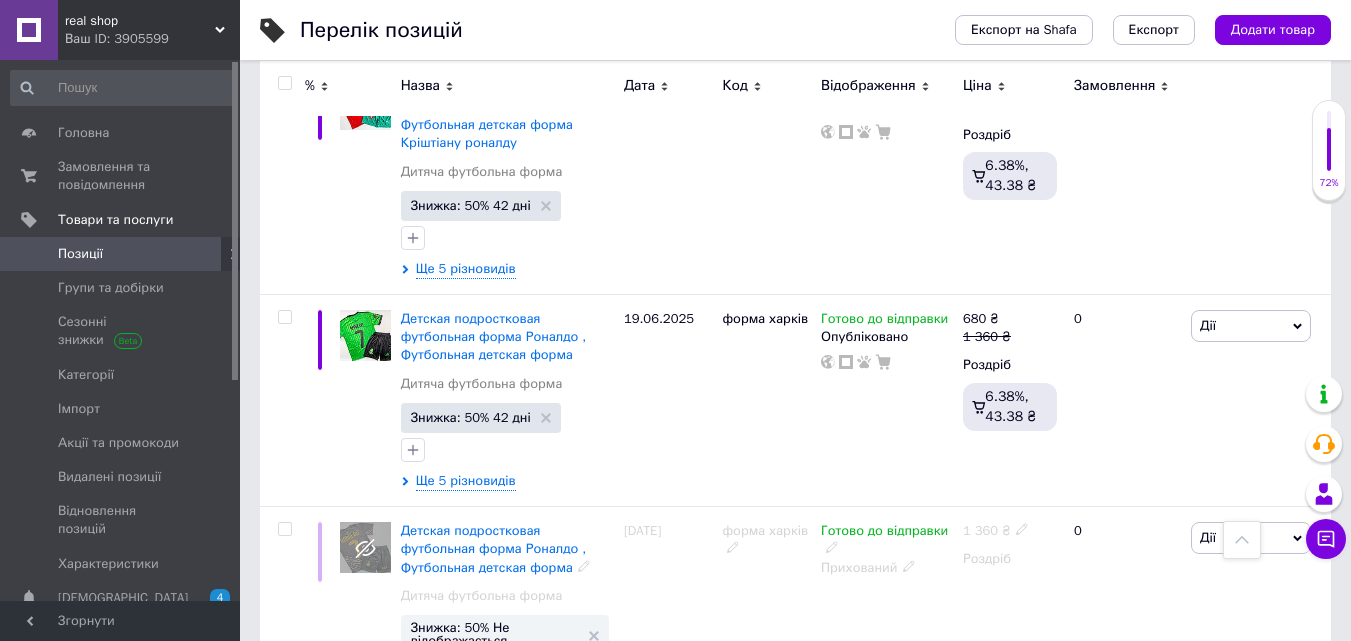 scroll, scrollTop: 13600, scrollLeft: 0, axis: vertical 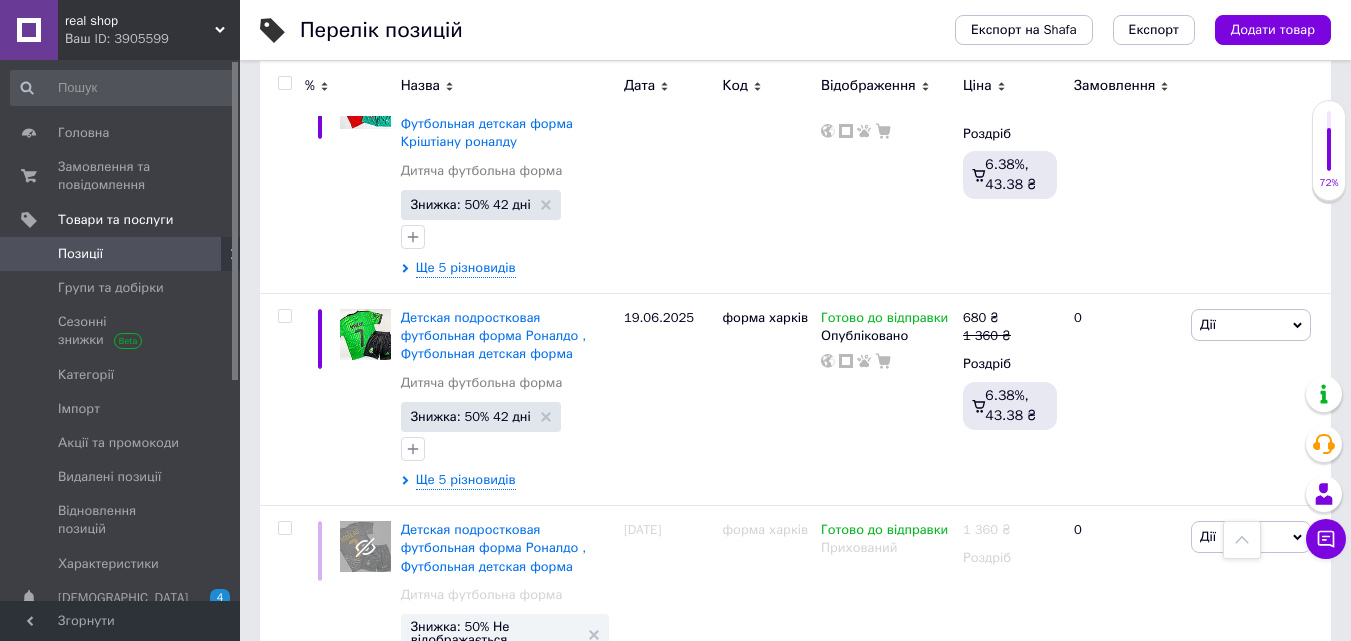 click on "real shop" at bounding box center (140, 21) 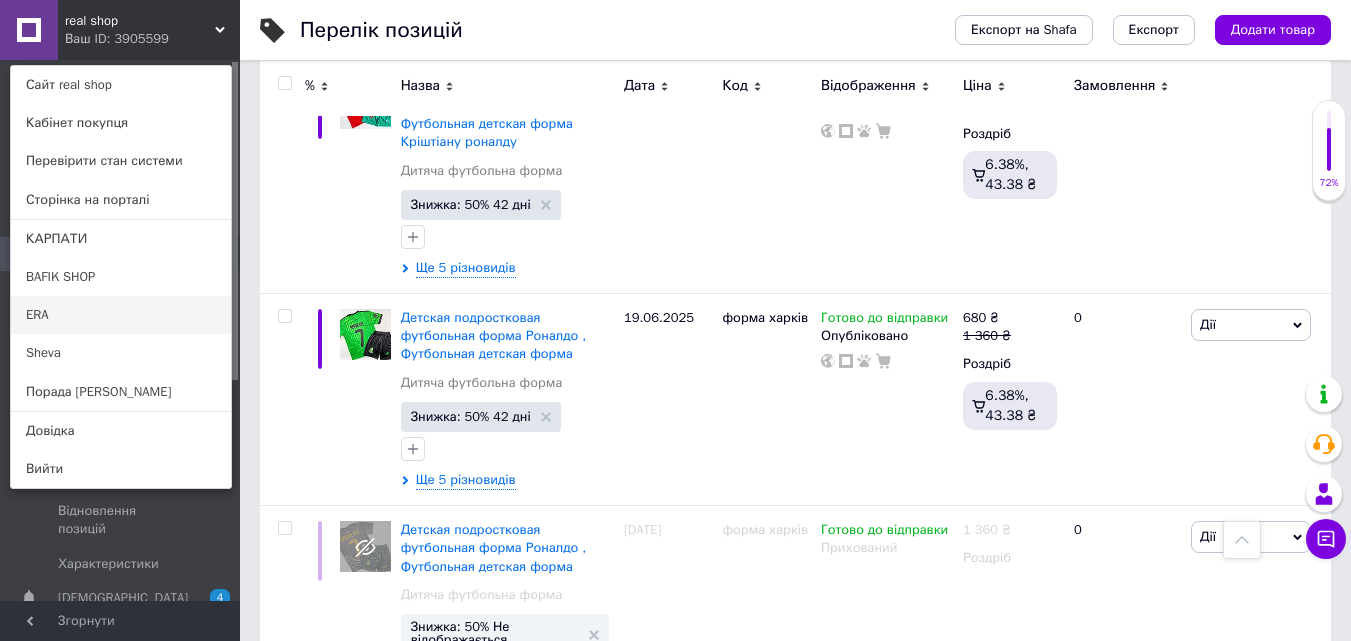 click on "ERA" 